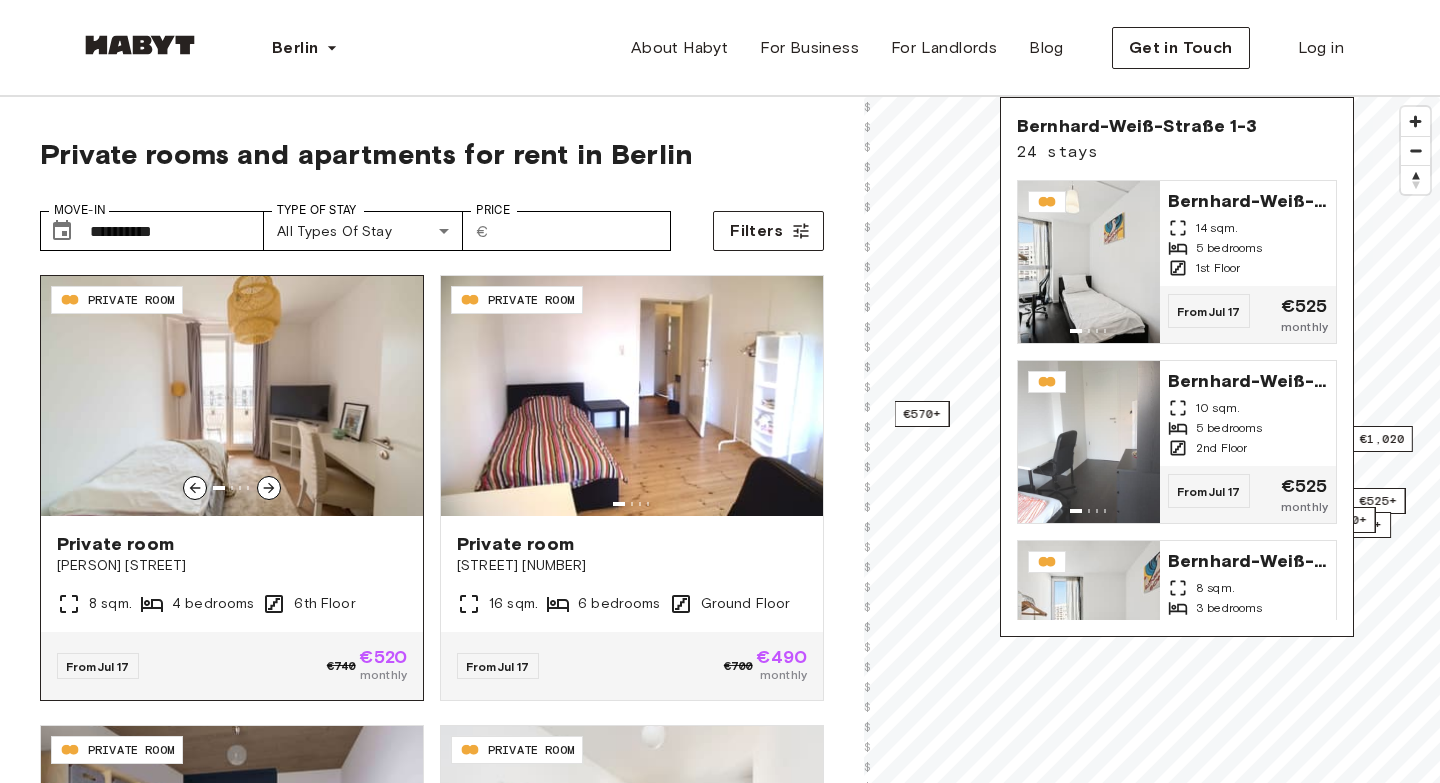 scroll, scrollTop: 201, scrollLeft: 0, axis: vertical 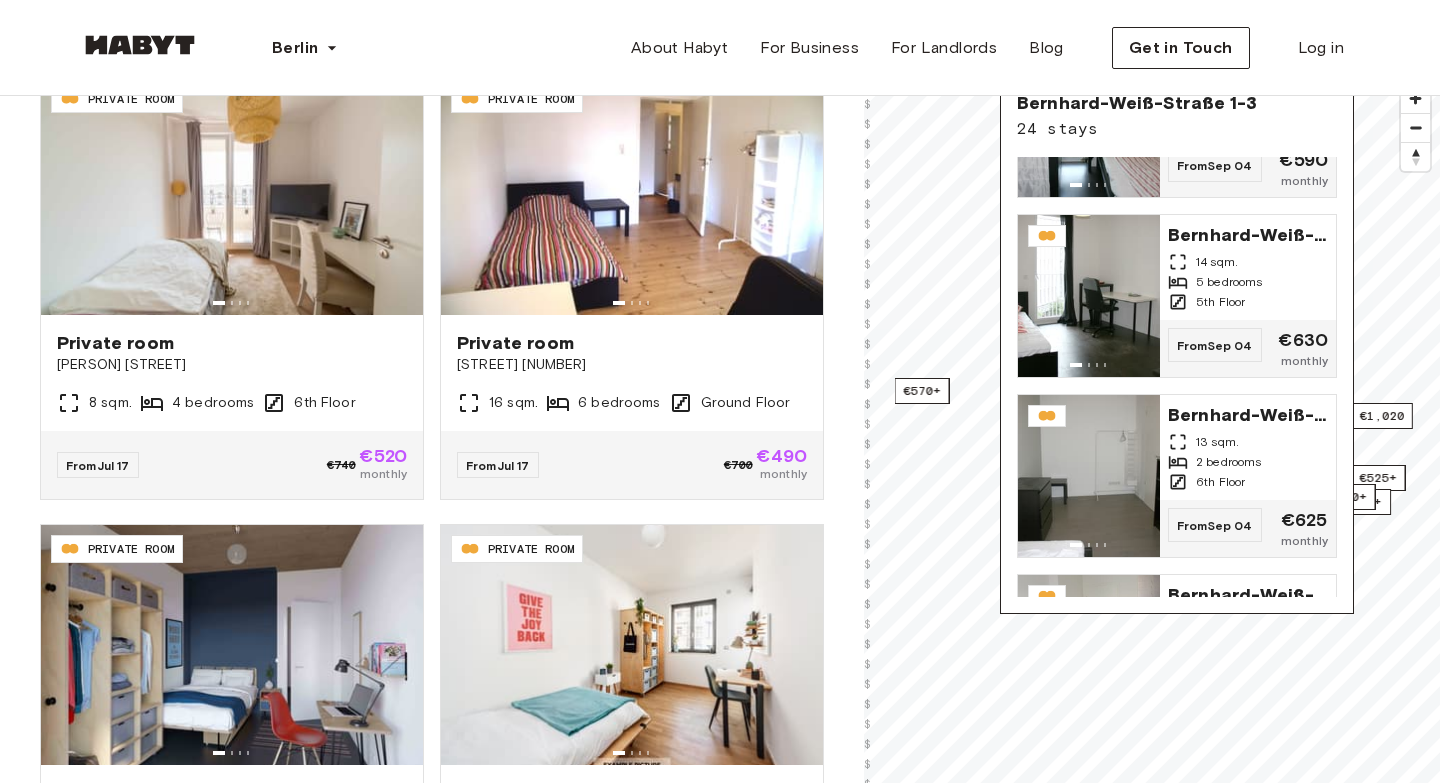 click on "Berlin Europe Amsterdam Berlin Frankfurt Hamburg Lisbon Madrid Milan Modena Paris Turin Munich Rotterdam Stuttgart Dusseldorf Cologne Zurich The Hague Graz Brussels Leipzig Asia Hong Kong Singapore Seoul Phuket Tokyo About Habyt For Business For Landlords Blog Get in Touch Log in" at bounding box center [720, 48] 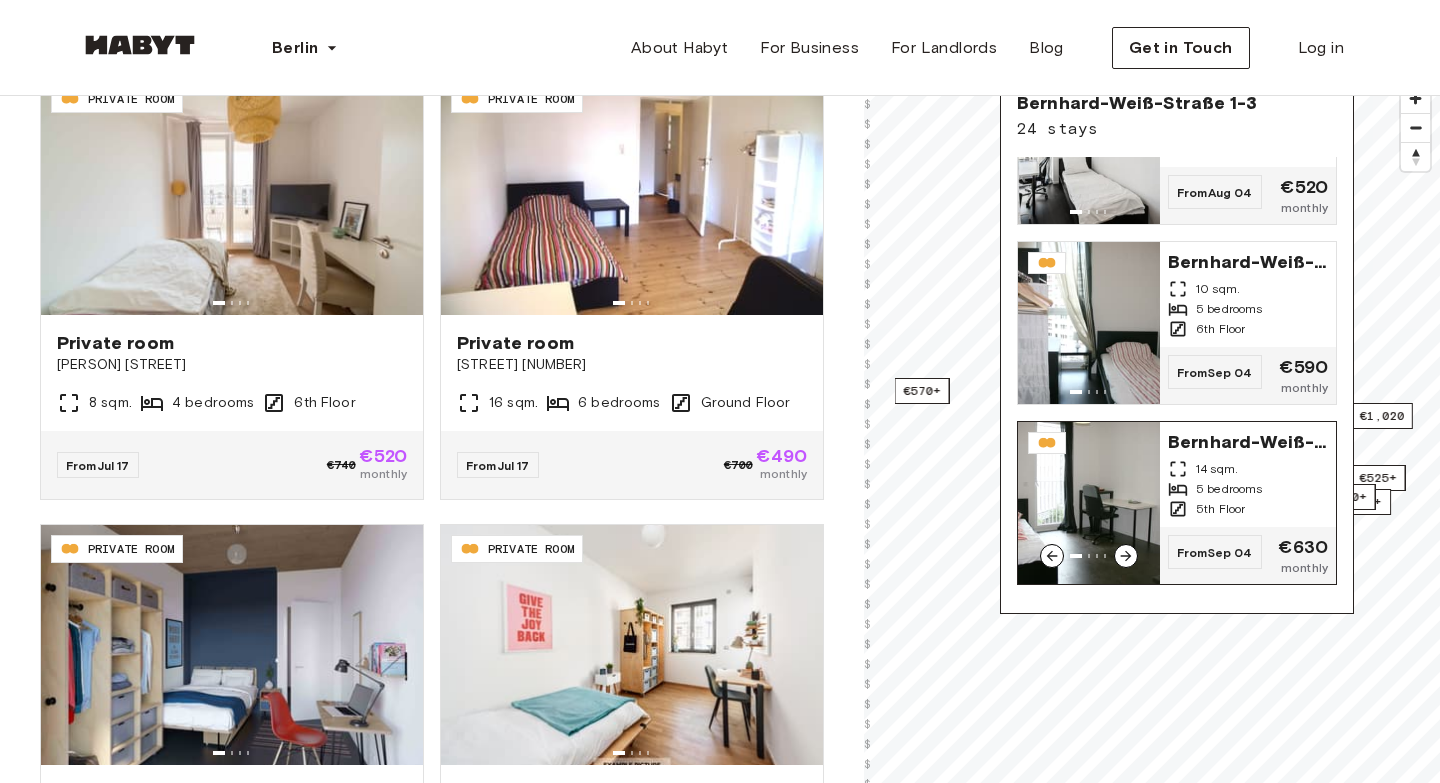 scroll, scrollTop: 2253, scrollLeft: 0, axis: vertical 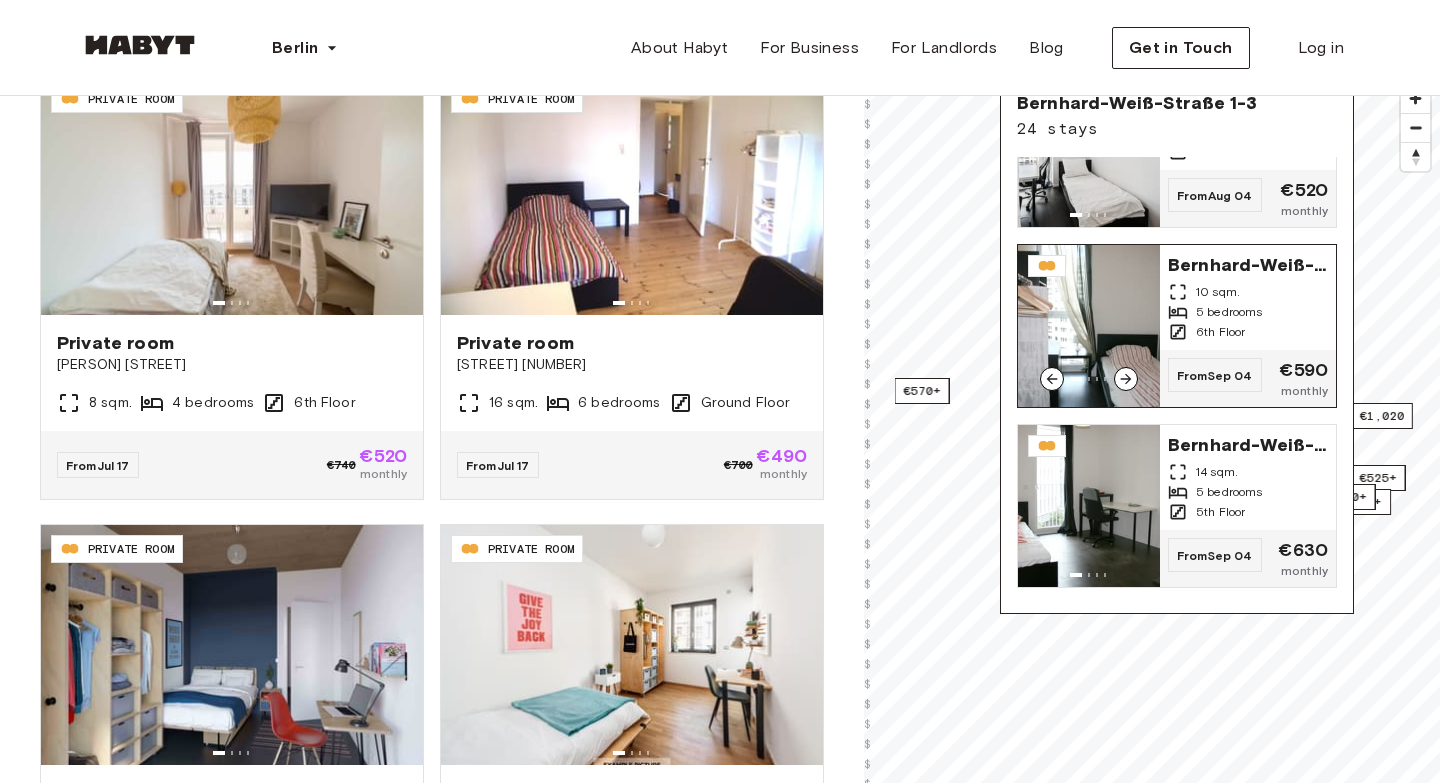 click on "5 bedrooms" at bounding box center (1229, 312) 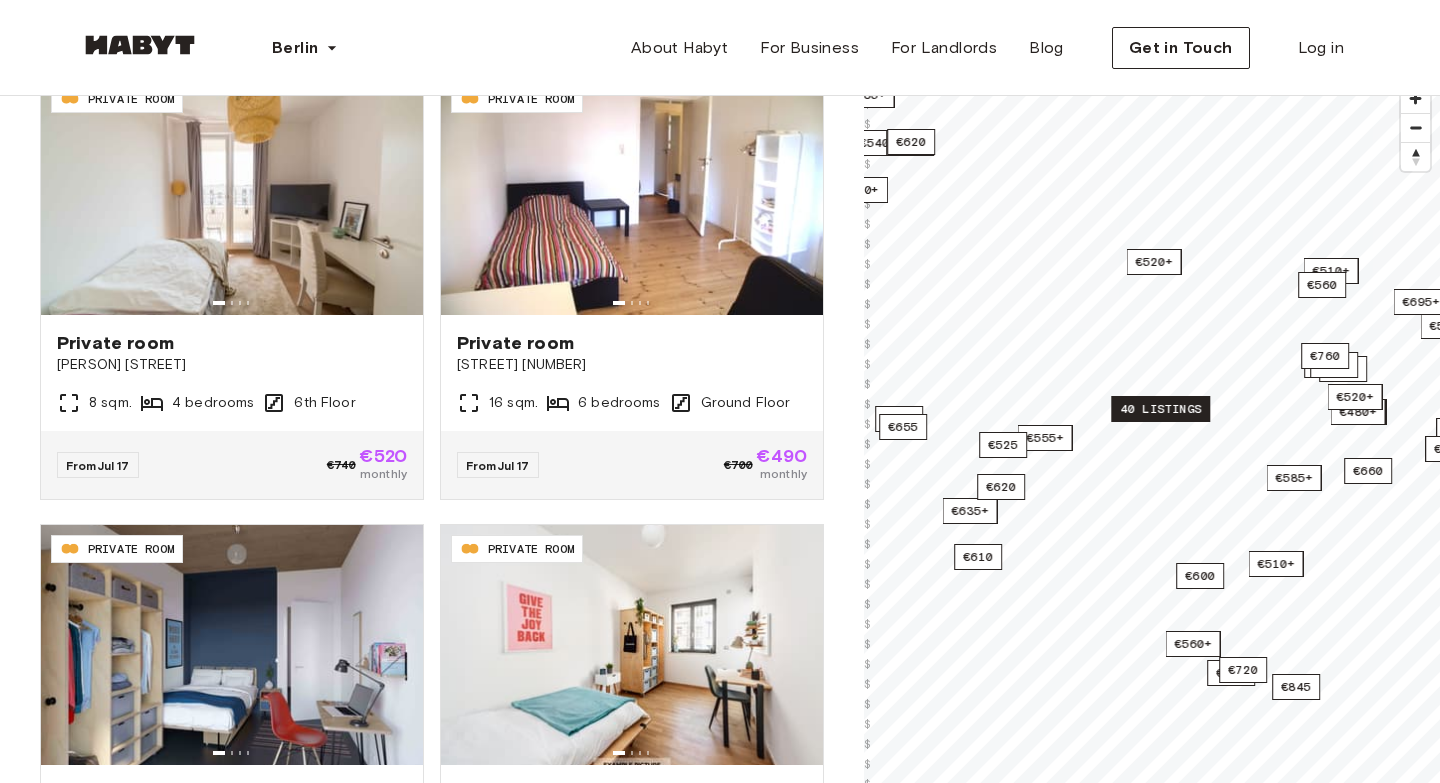 click on "40 listings" at bounding box center [1160, 409] 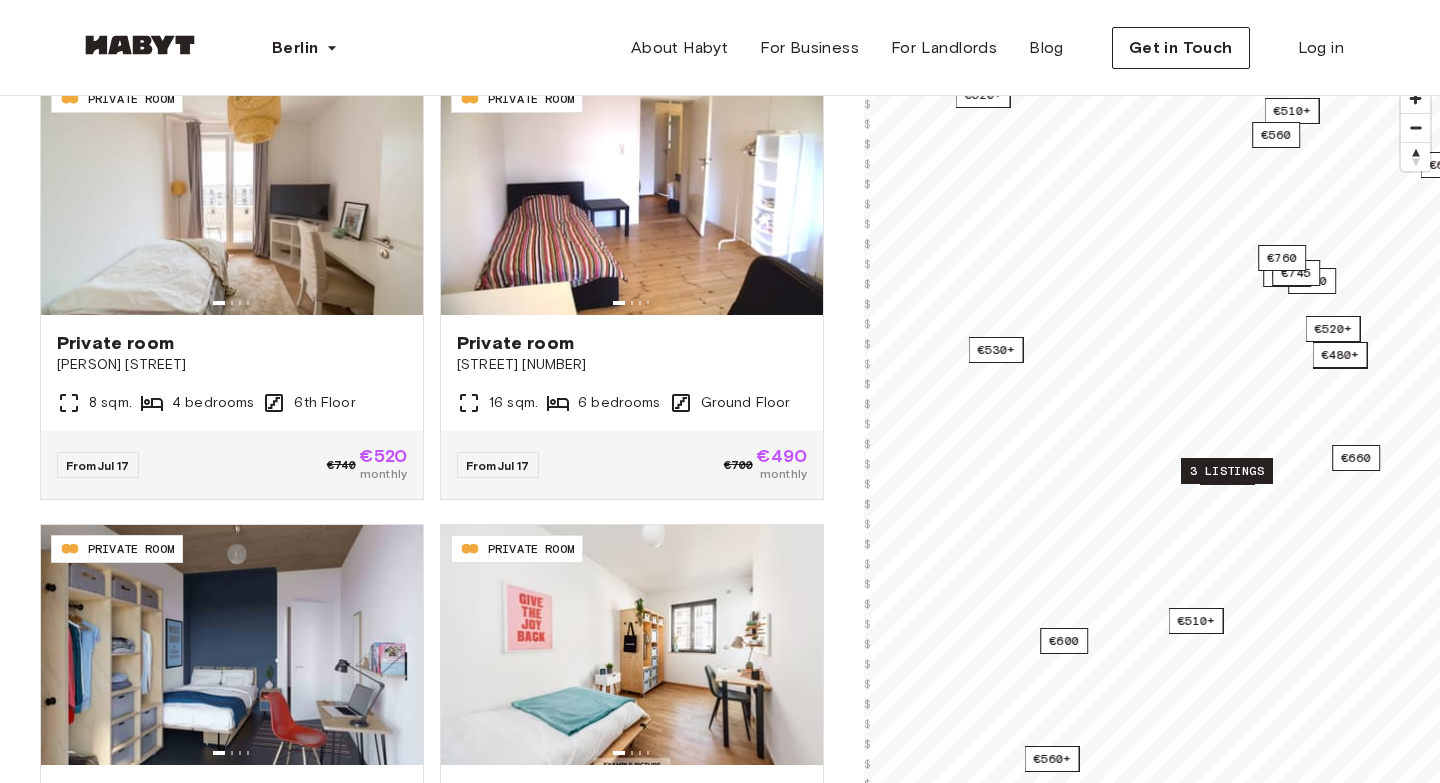 click on "3 listings" at bounding box center (1227, 471) 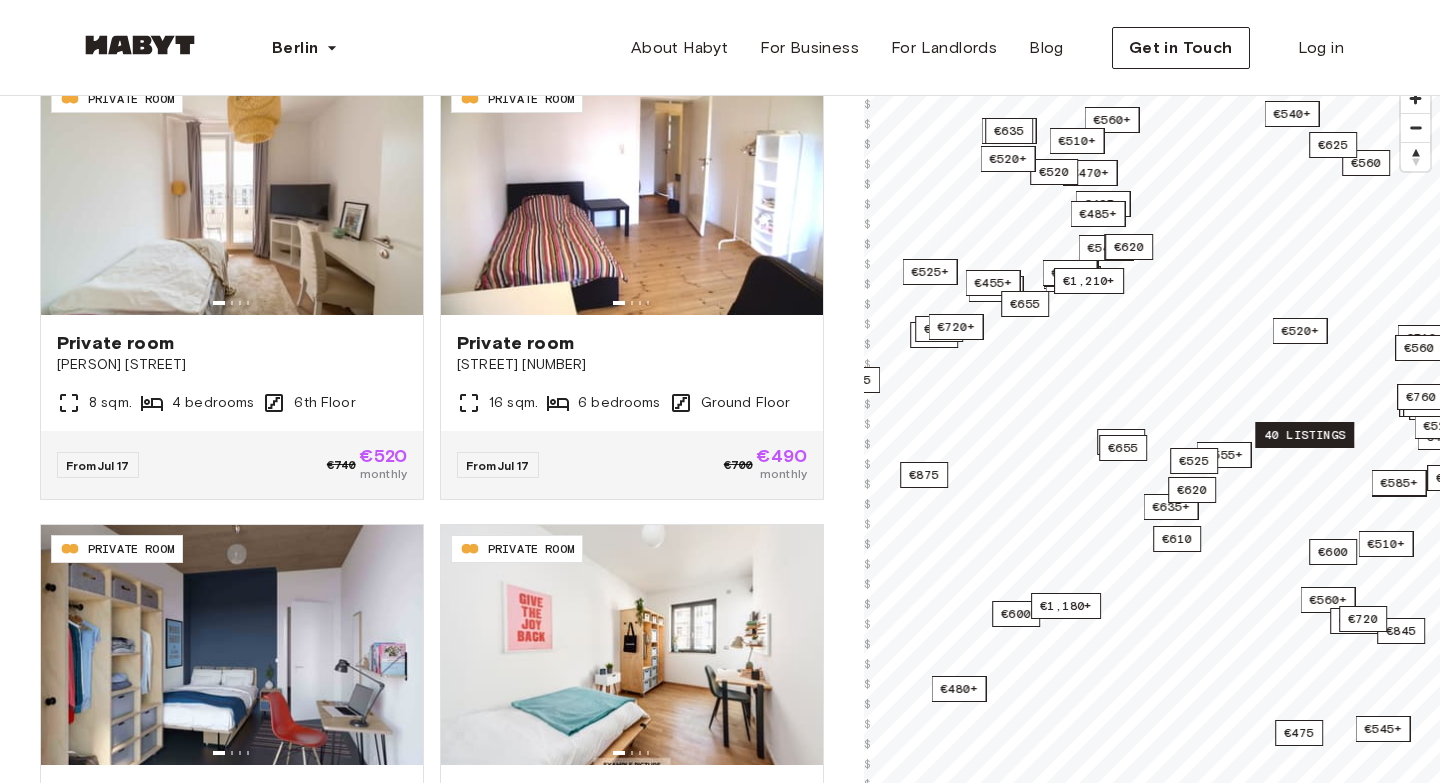 click on "40 listings" at bounding box center (1304, 435) 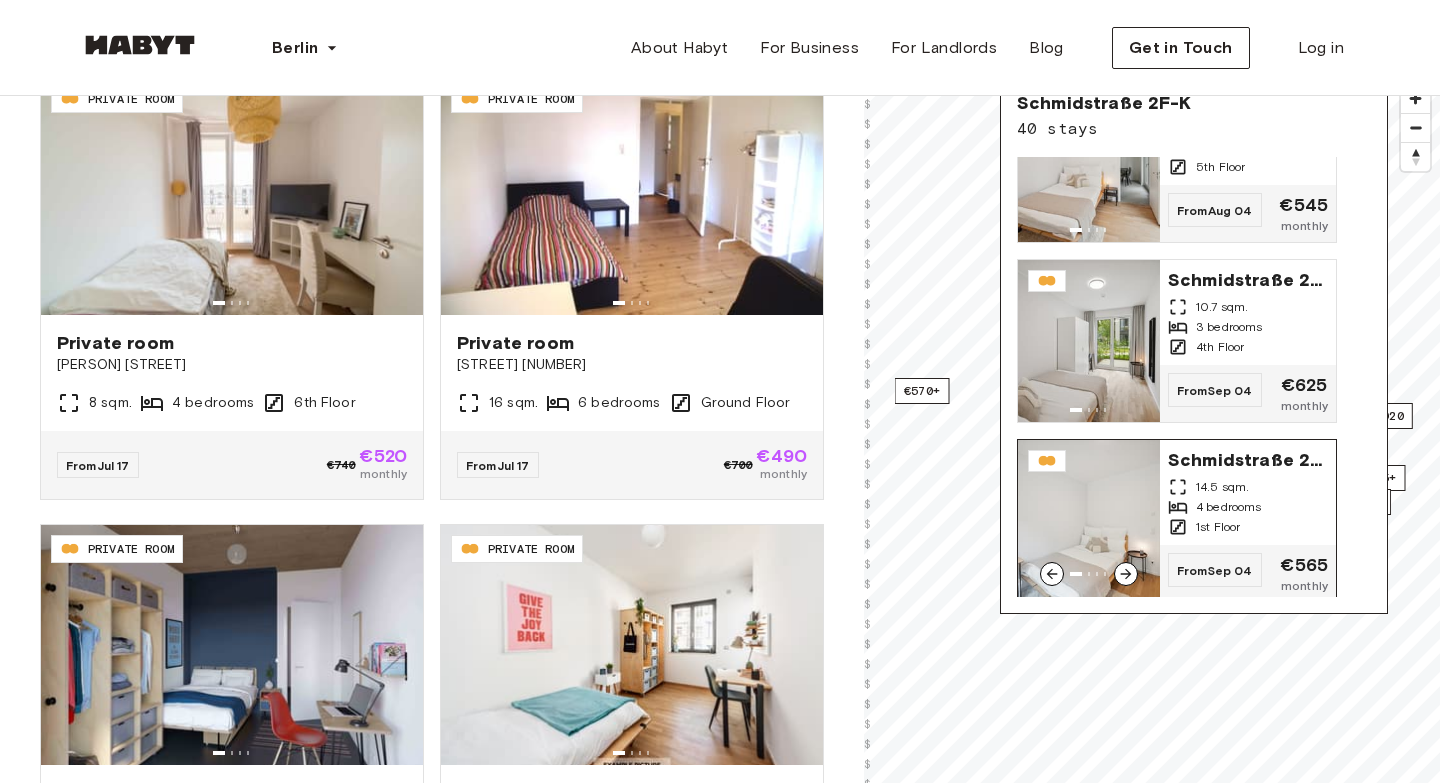 scroll, scrollTop: 2240, scrollLeft: 0, axis: vertical 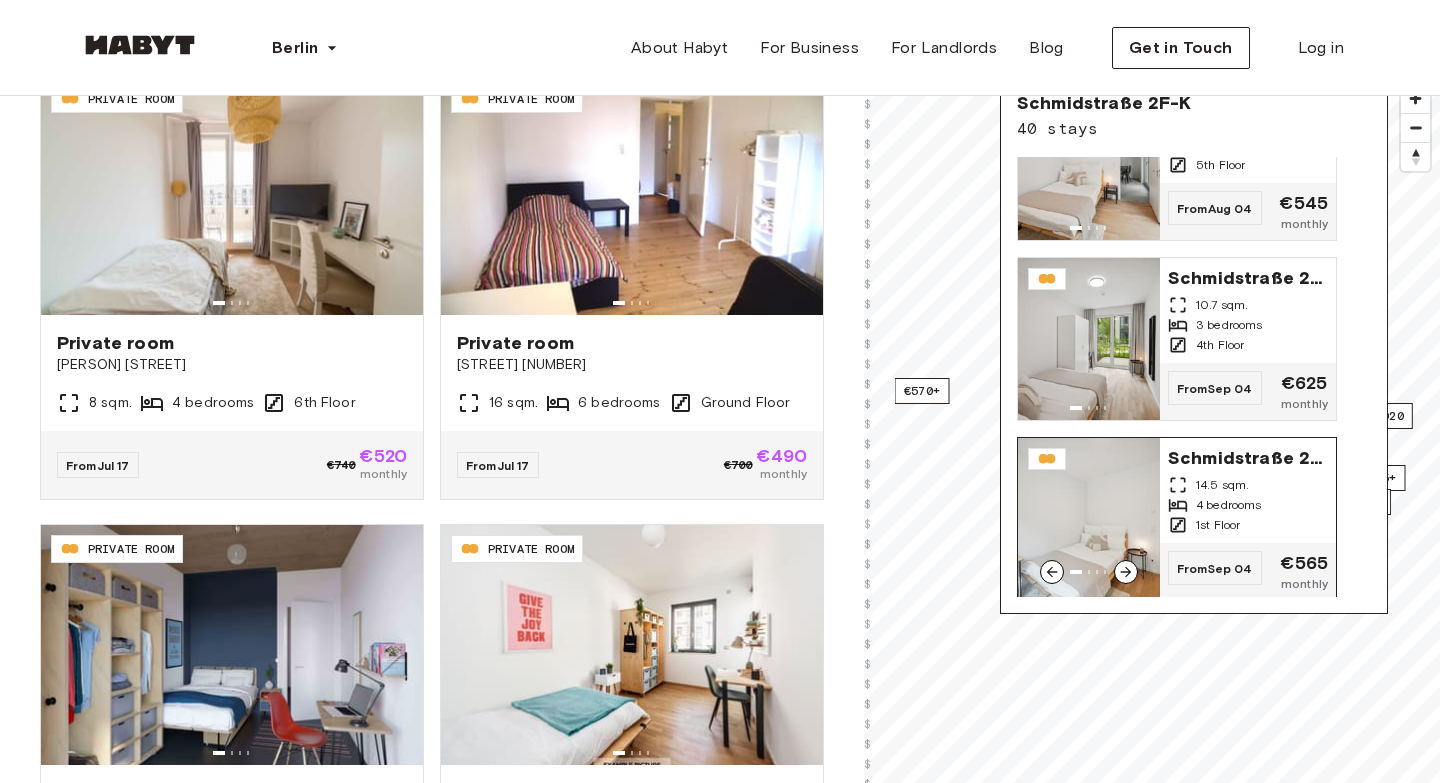 click 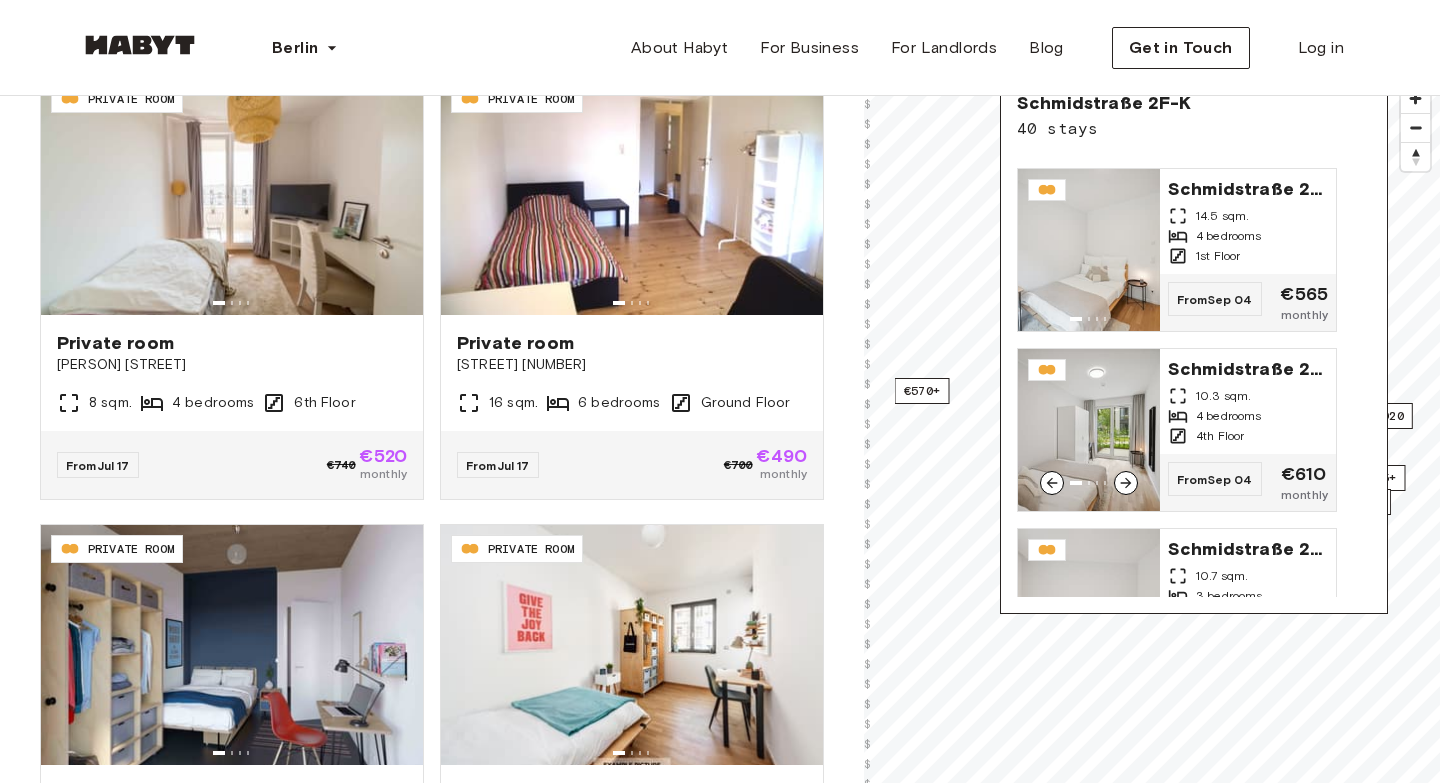 scroll, scrollTop: 2513, scrollLeft: 0, axis: vertical 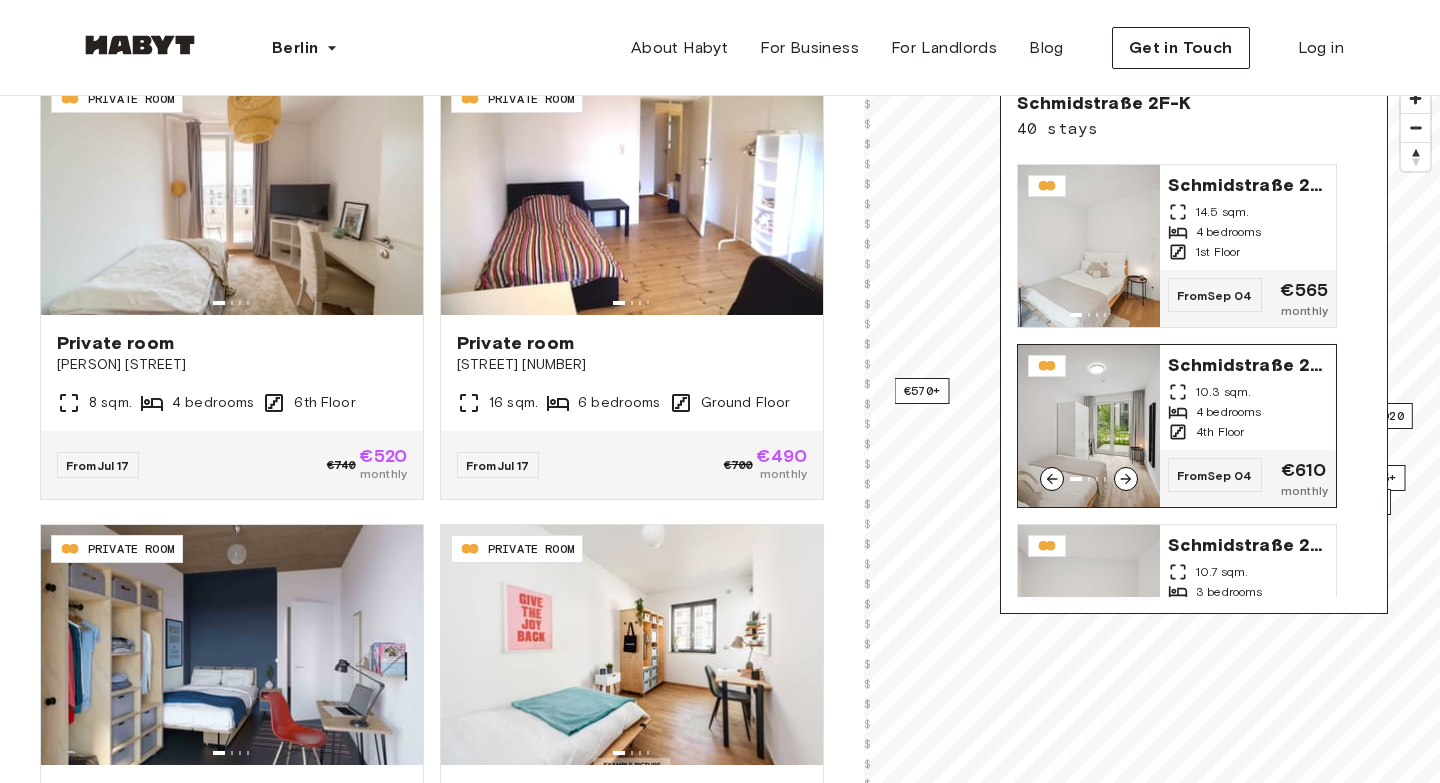 click on "4 bedrooms" at bounding box center [1229, 412] 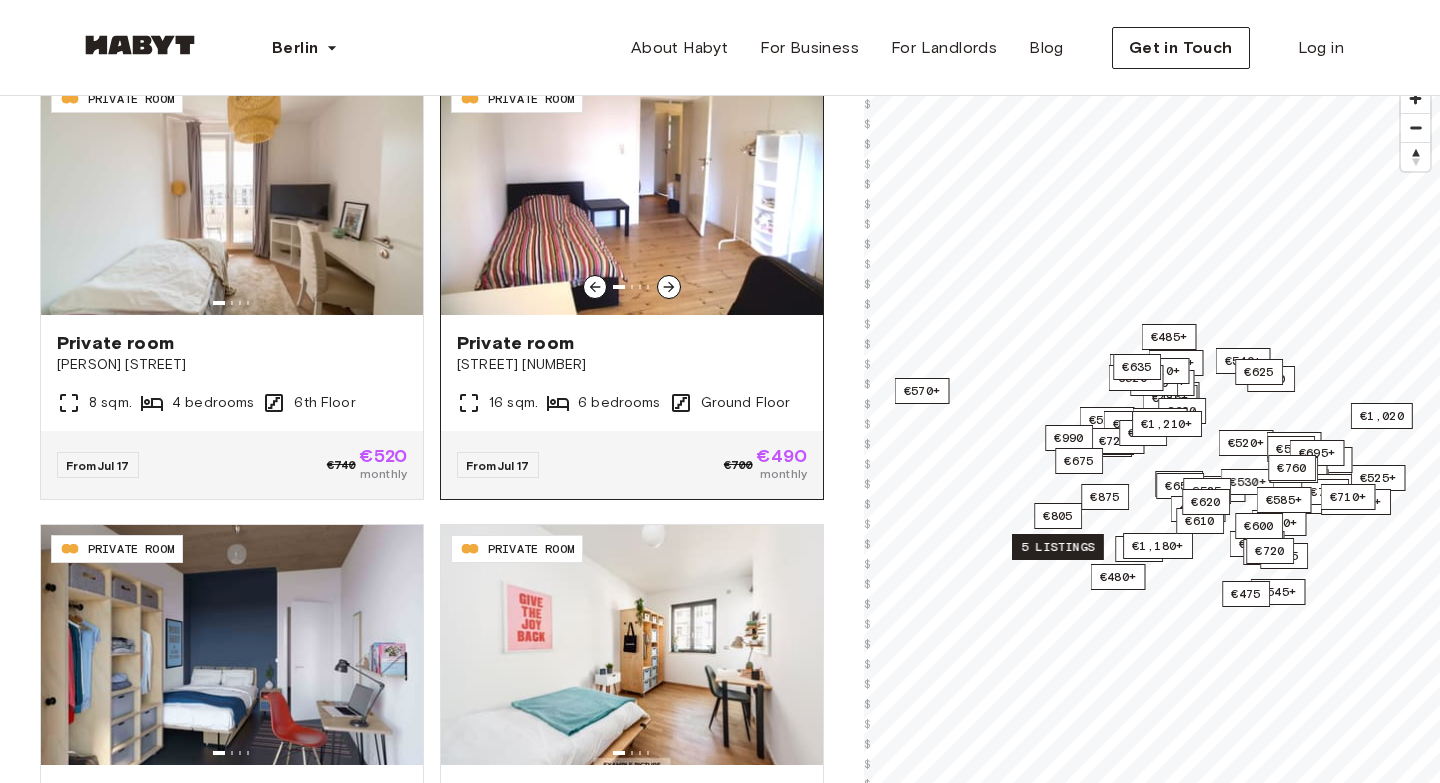 scroll, scrollTop: 0, scrollLeft: 0, axis: both 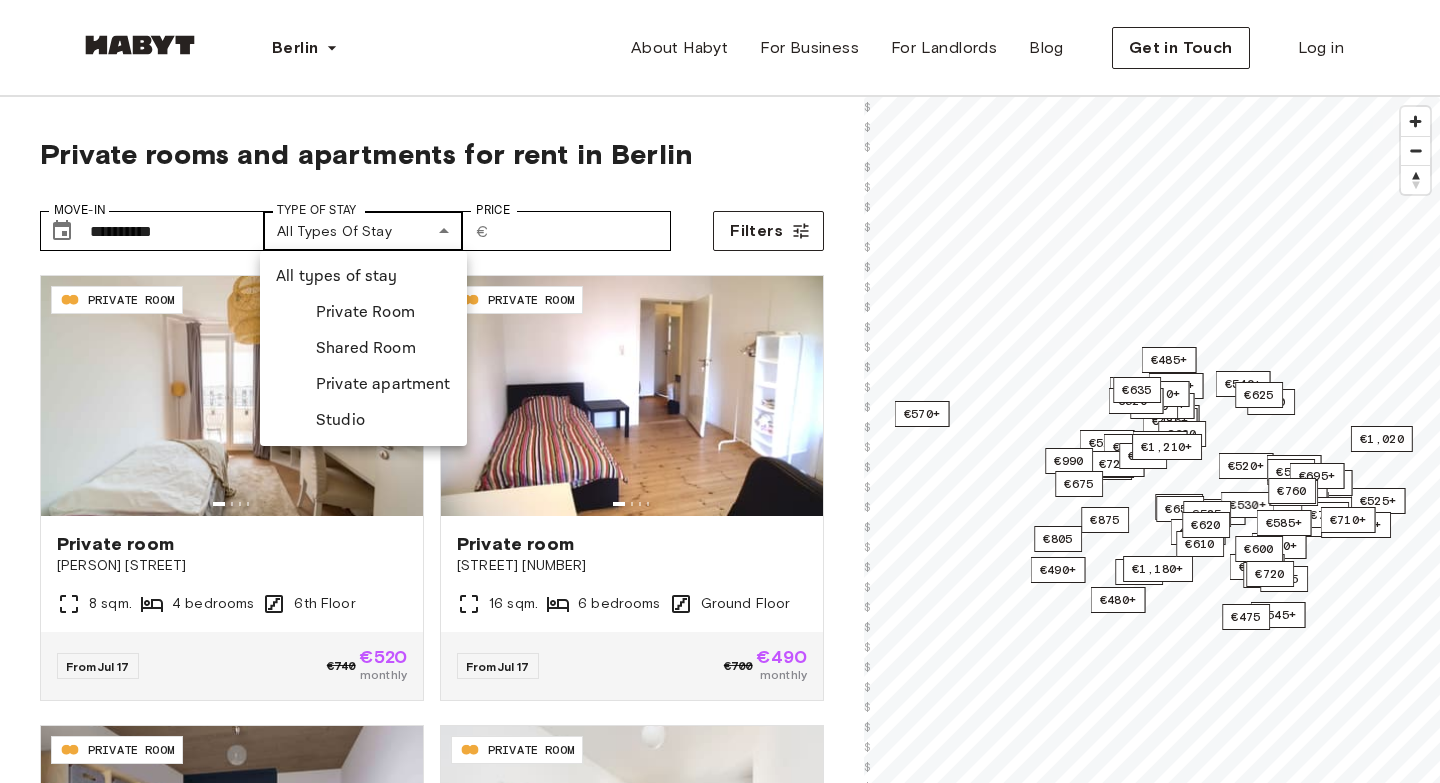 click on "**********" at bounding box center (720, 2399) 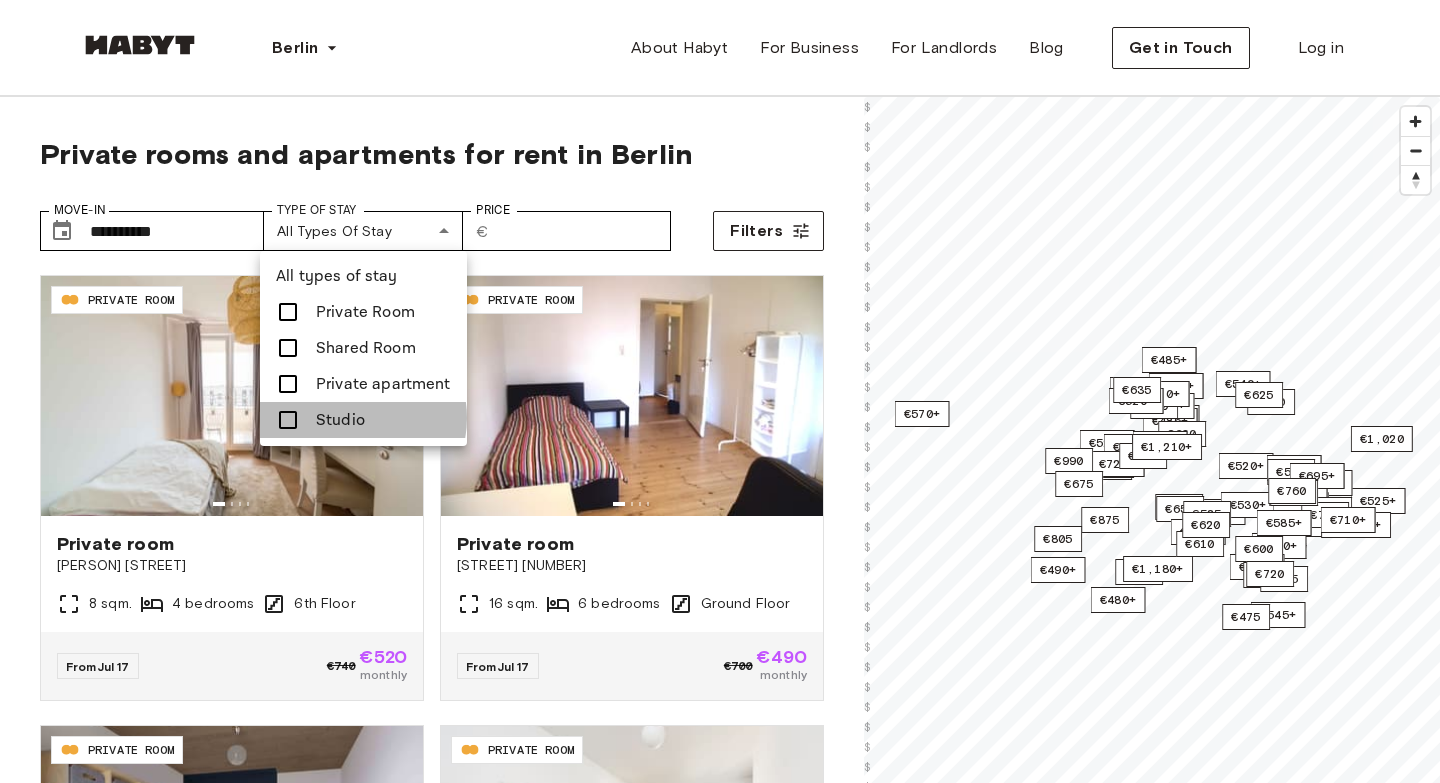 click on "Studio" at bounding box center (340, 420) 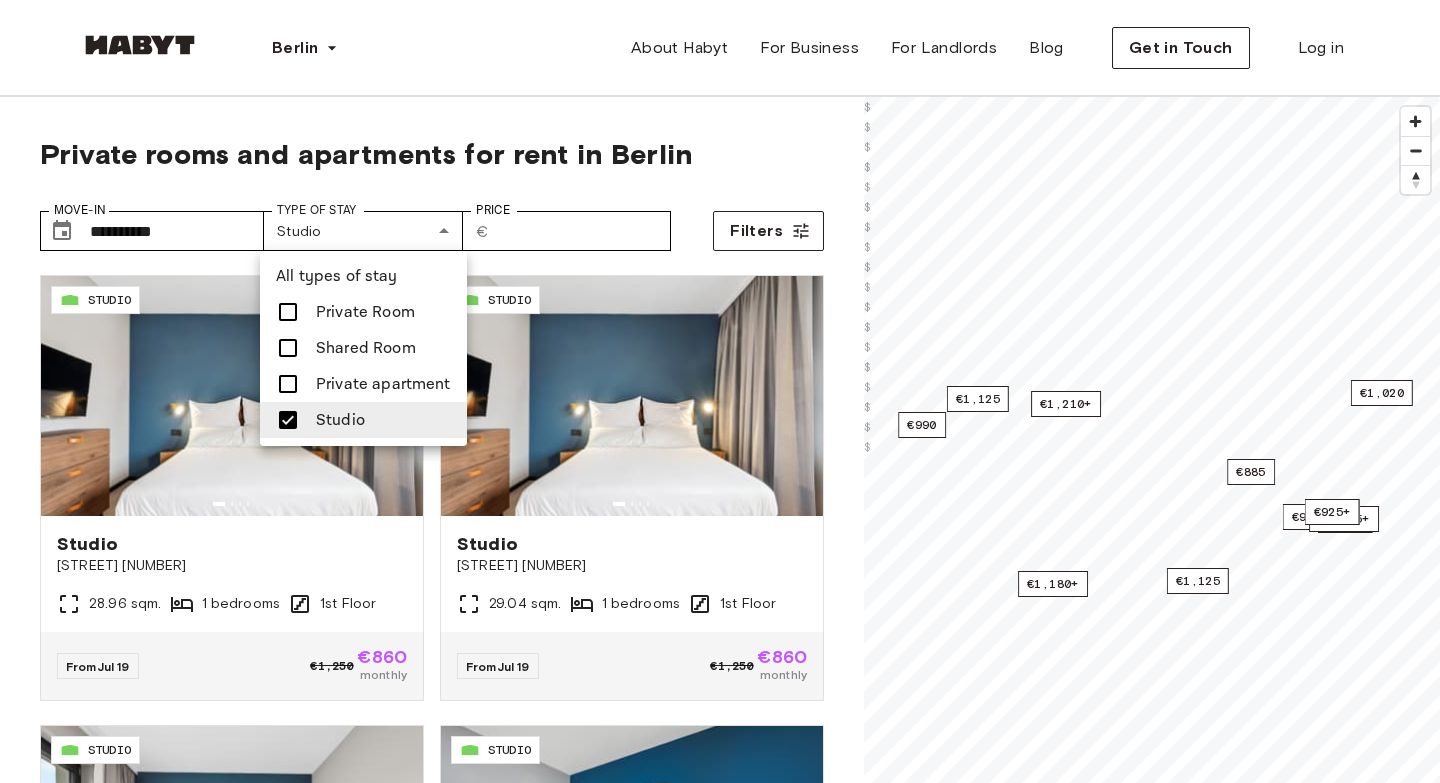 click at bounding box center (720, 391) 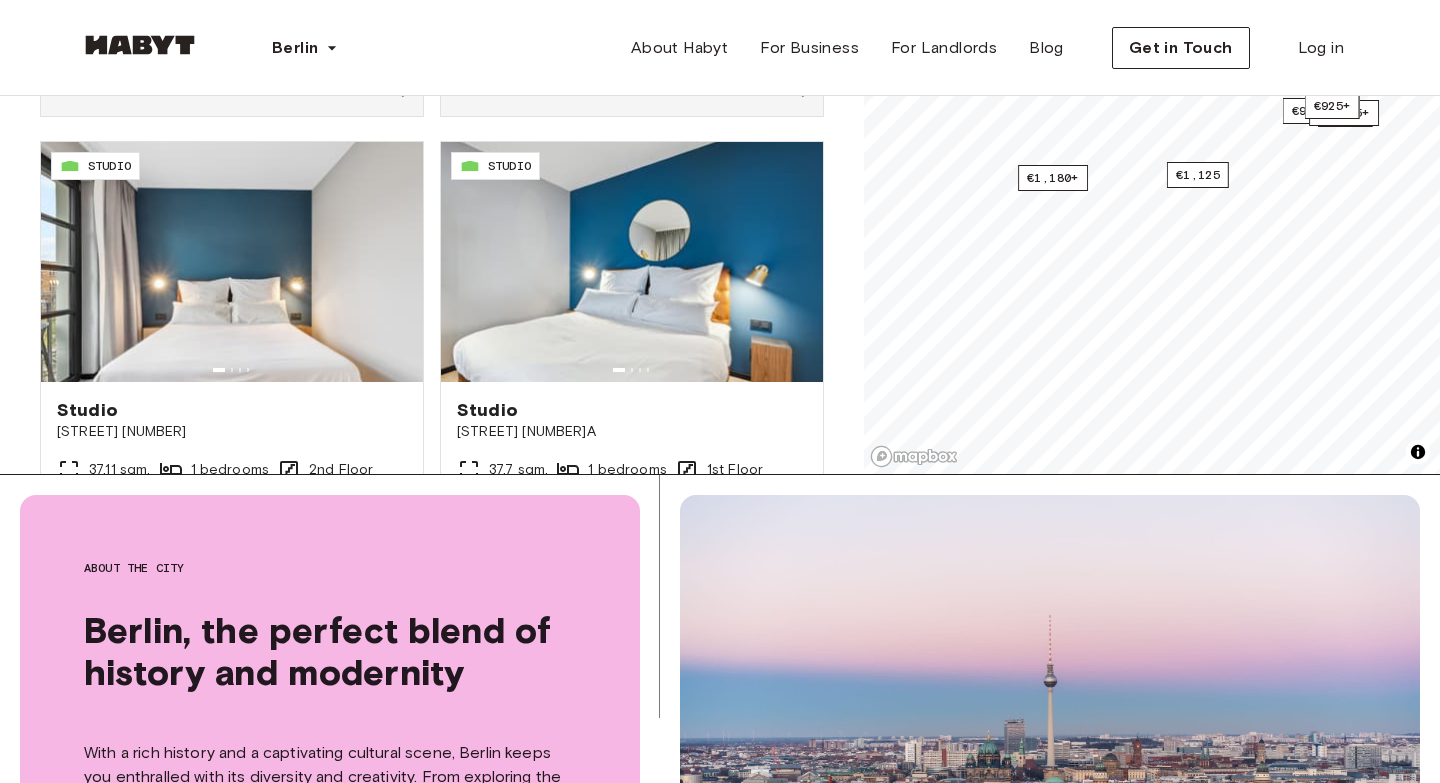 scroll, scrollTop: 586, scrollLeft: 0, axis: vertical 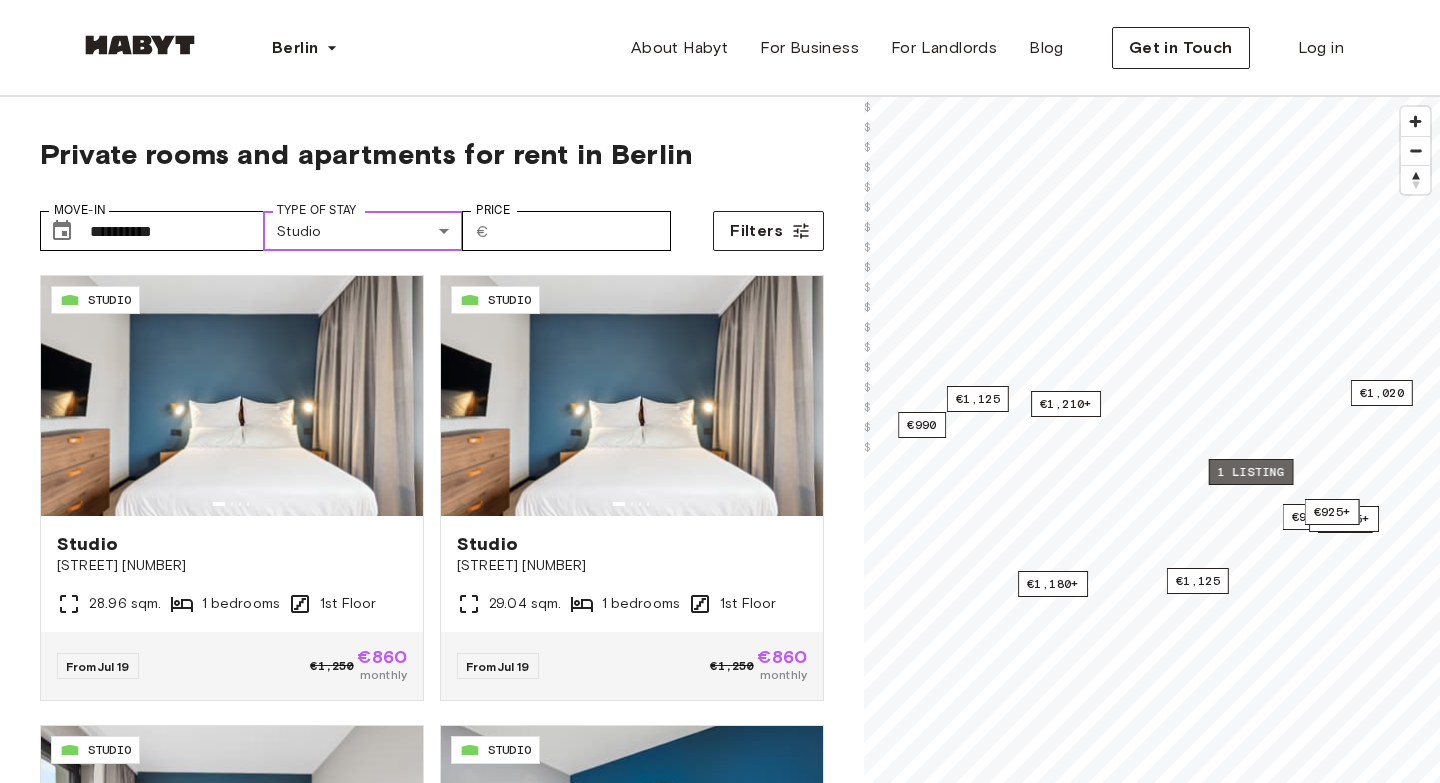 click on "1 listing" at bounding box center [1251, 472] 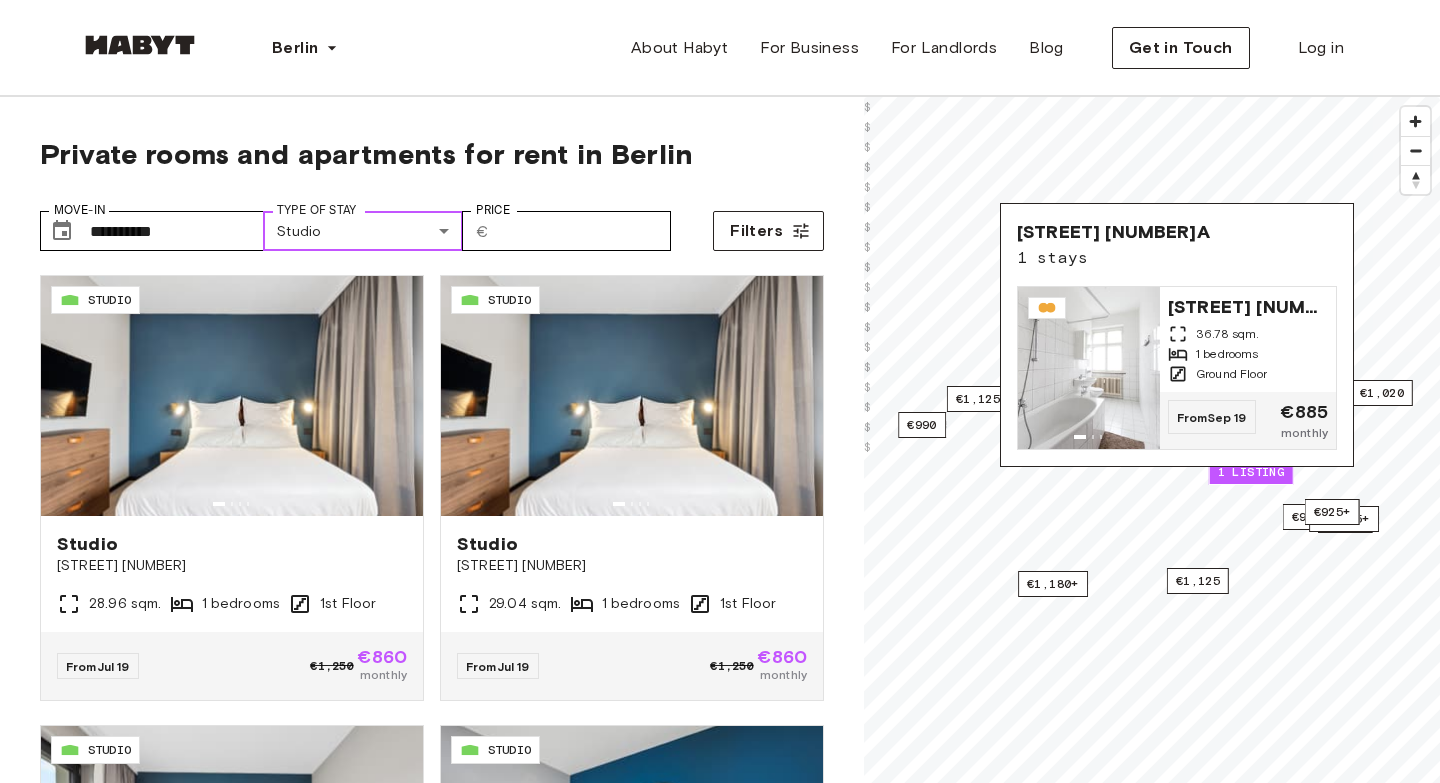 click on "1 listing" at bounding box center (1251, 472) 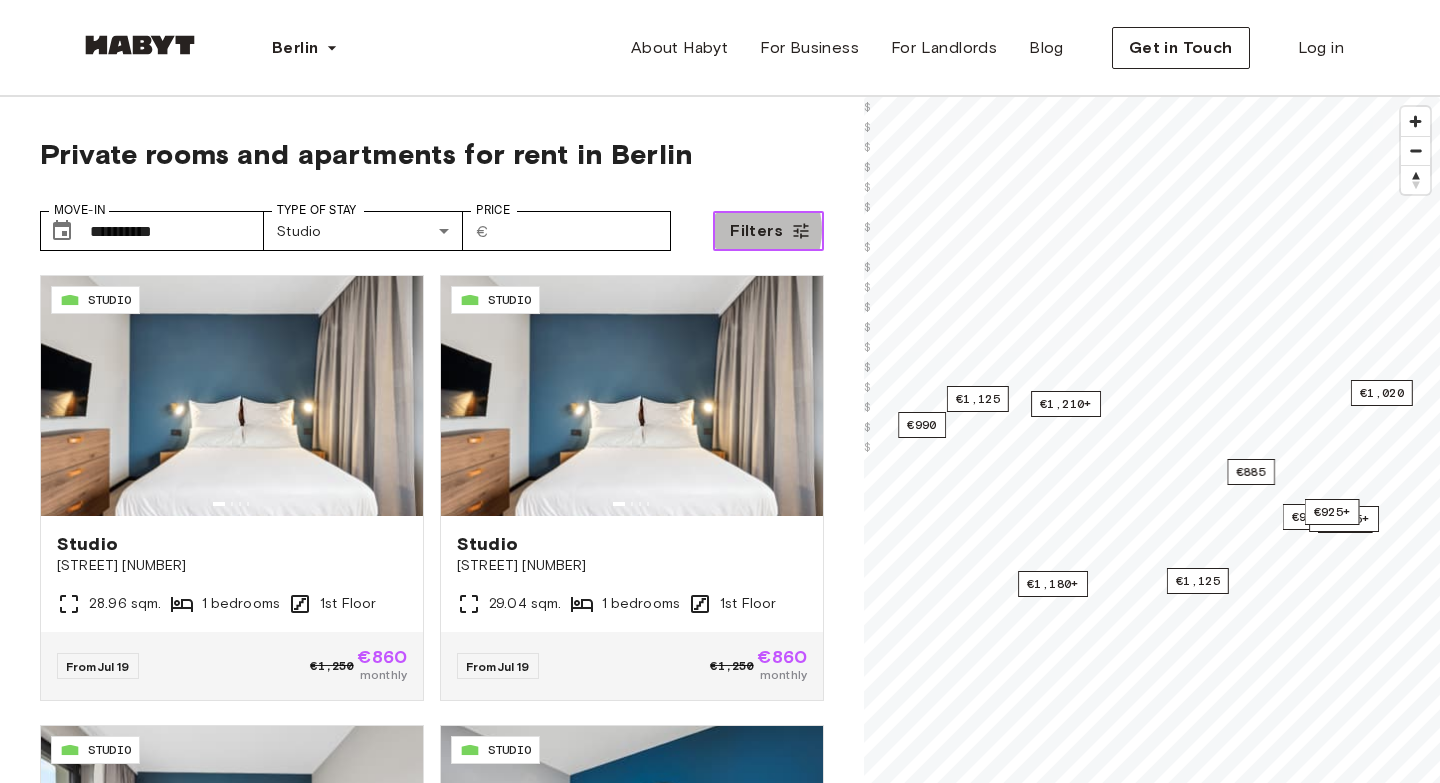 click on "Filters" at bounding box center [756, 231] 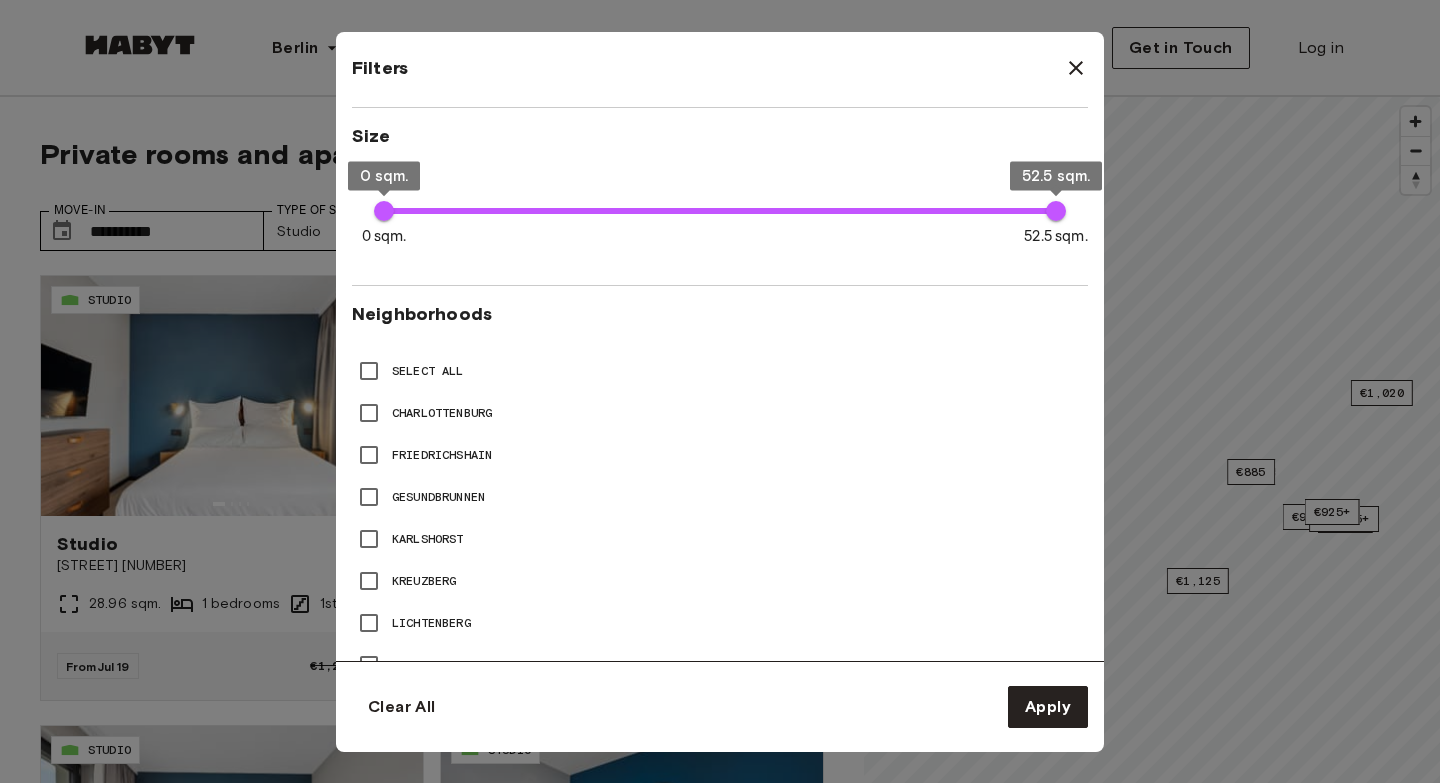 scroll, scrollTop: 1392, scrollLeft: 0, axis: vertical 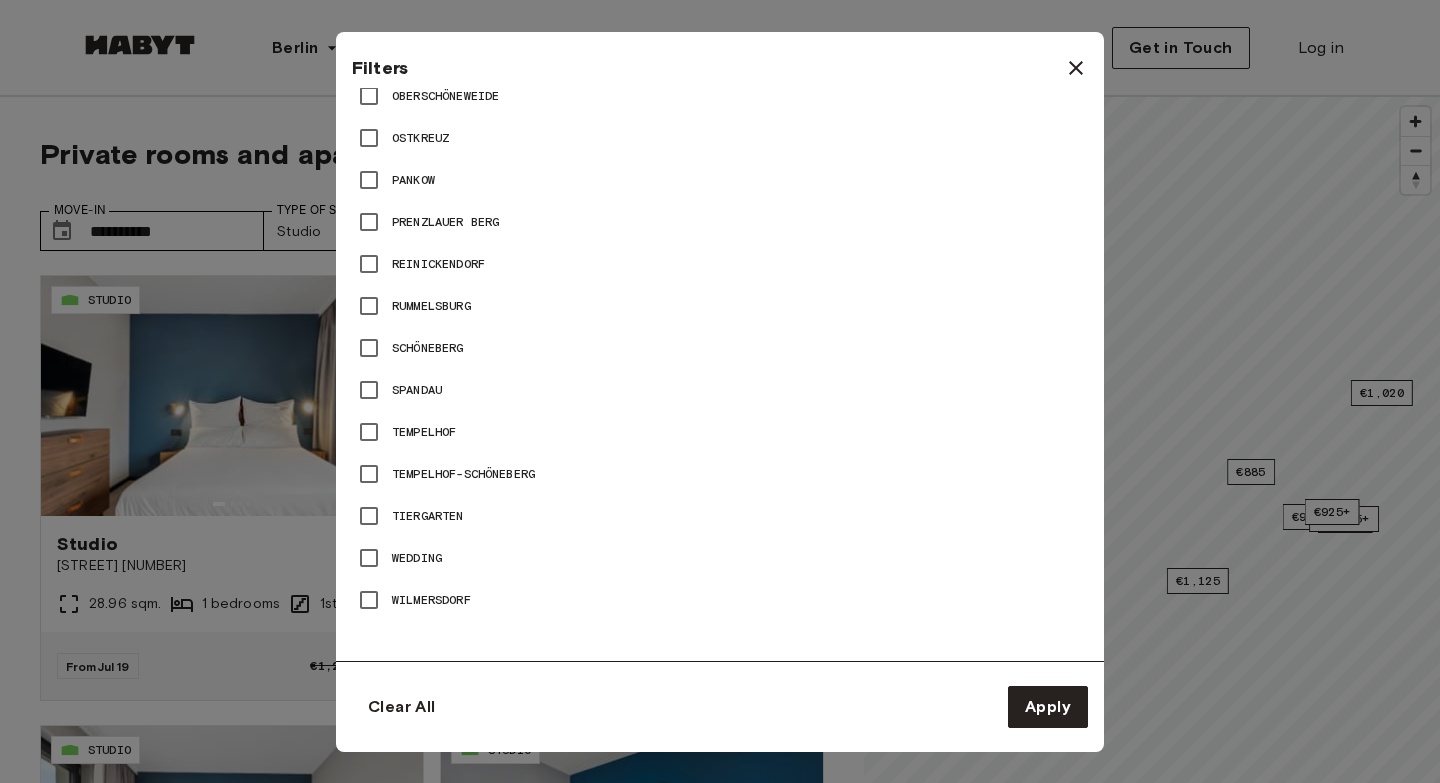 click at bounding box center [720, 391] 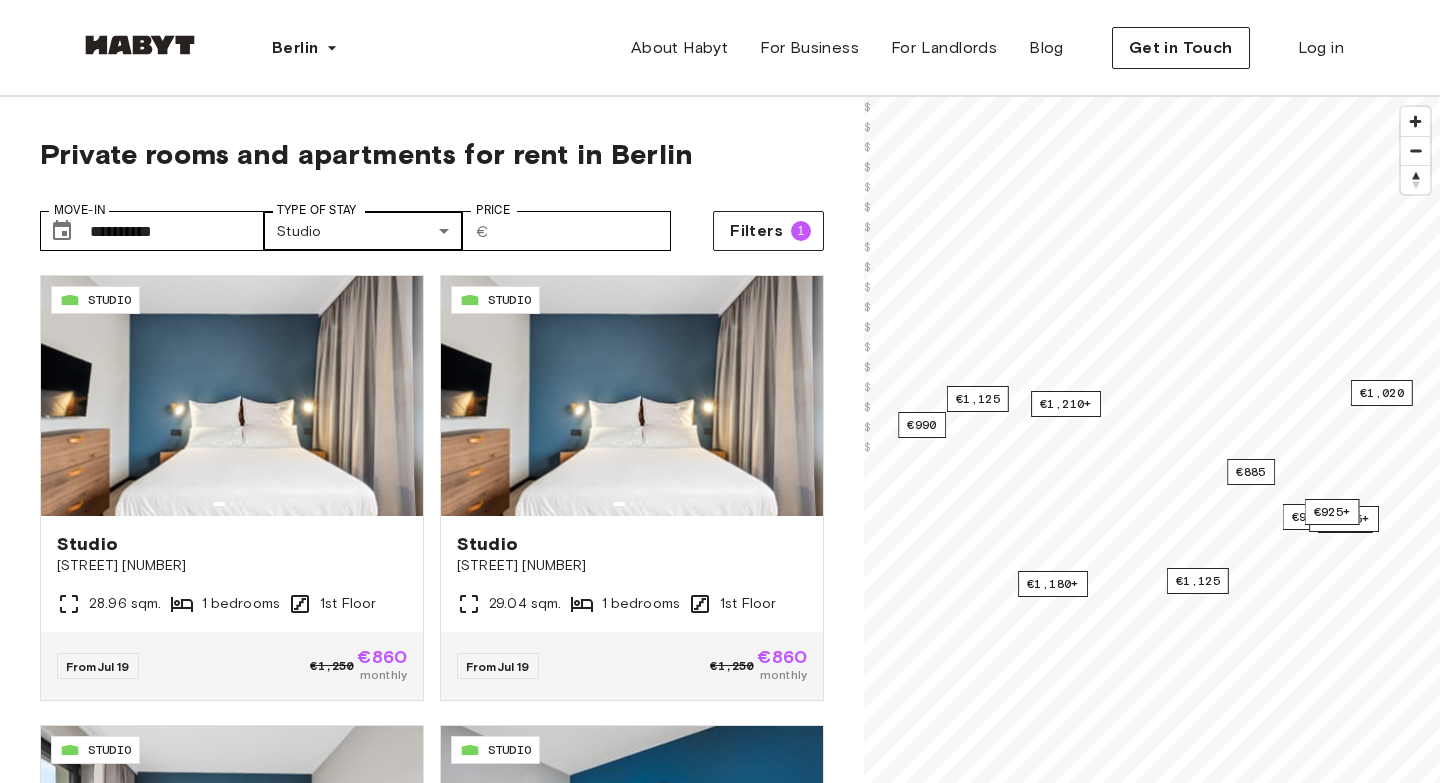 click on "**********" at bounding box center (720, 2399) 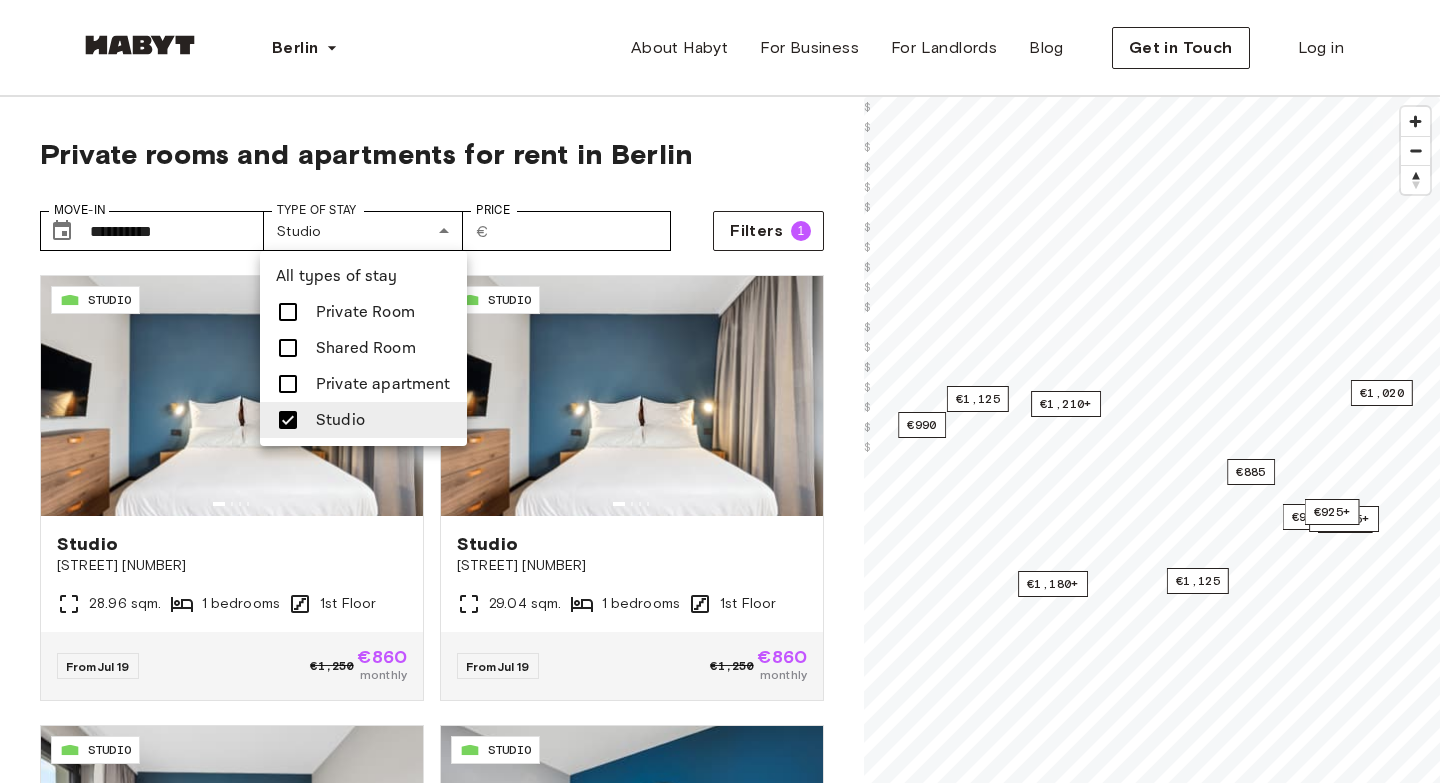 click on "Private Room" at bounding box center [365, 312] 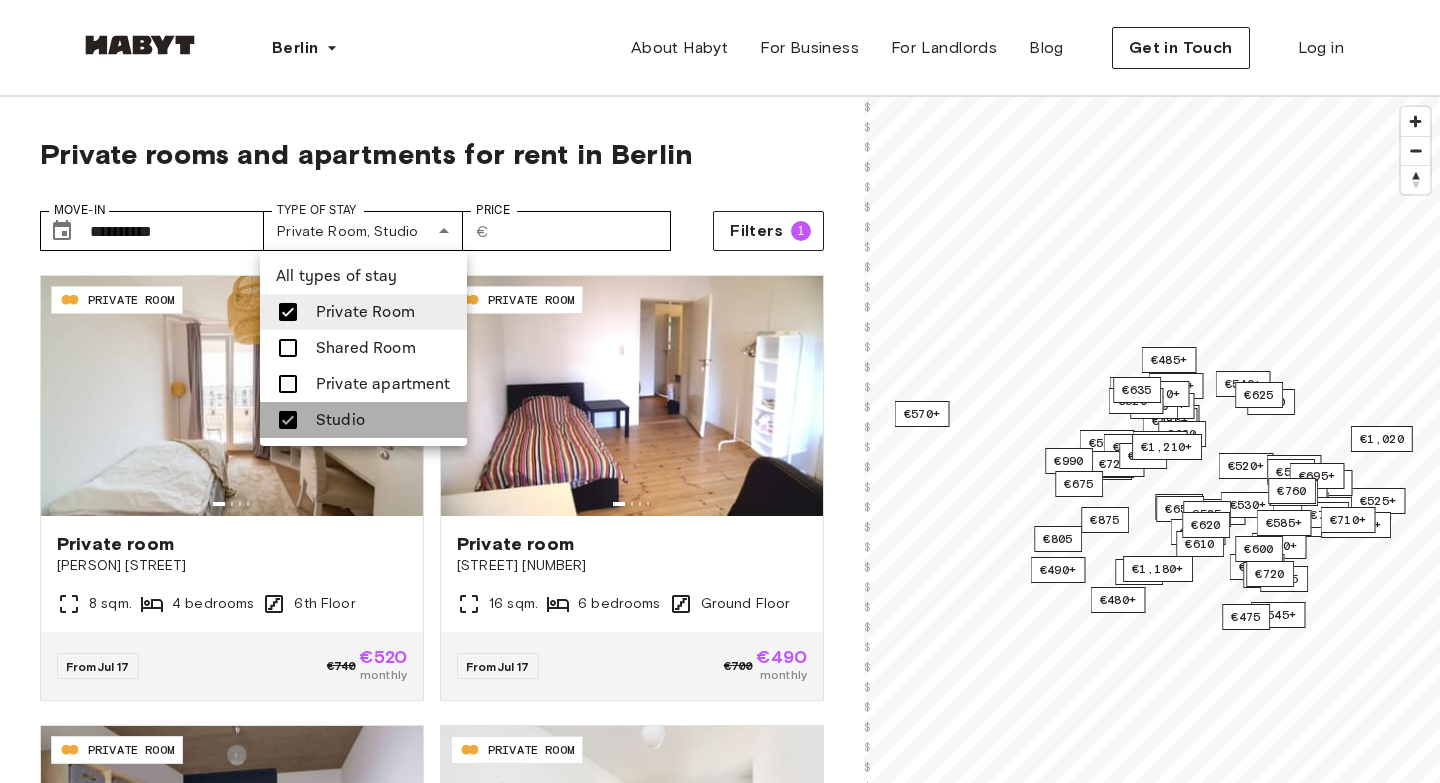 click on "Studio" at bounding box center [363, 420] 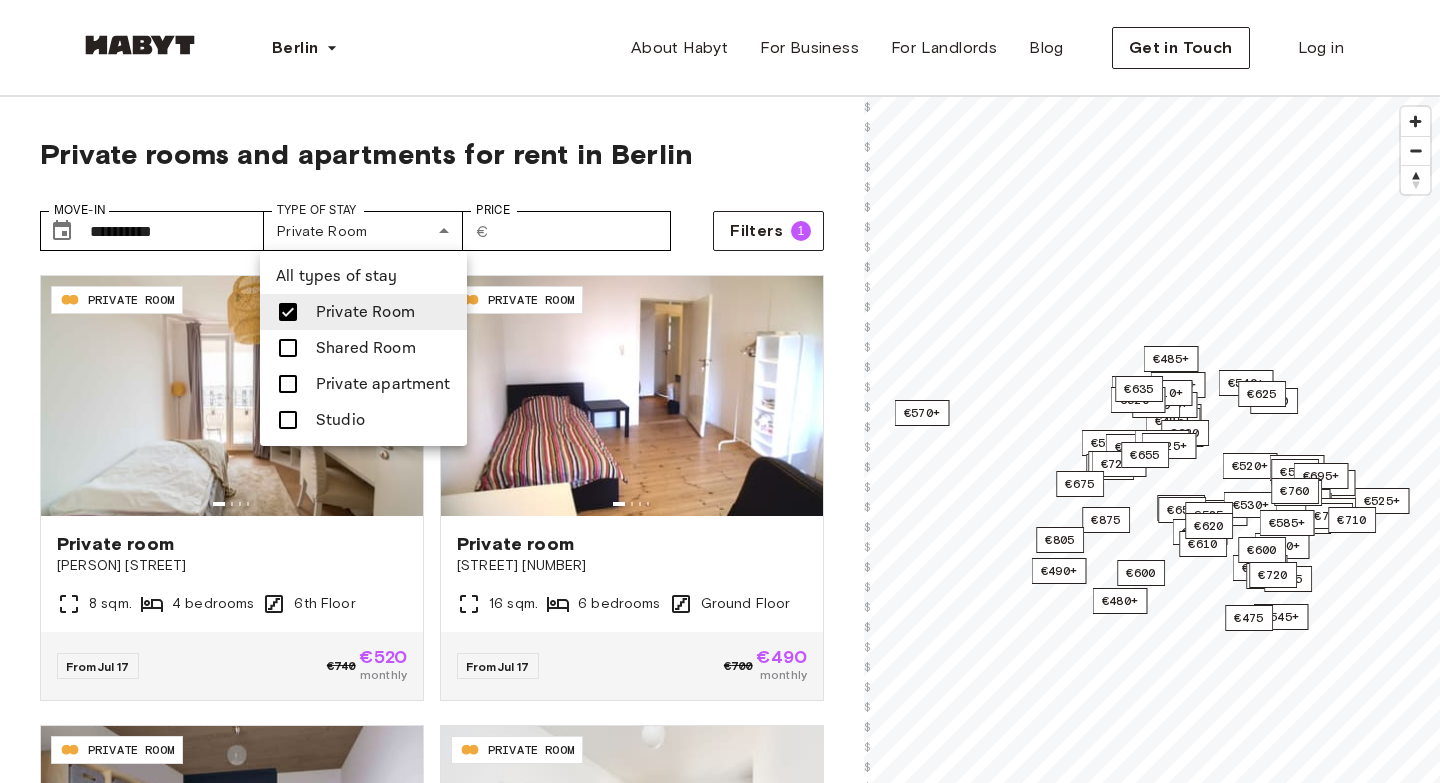 click on "Private apartment" at bounding box center [383, 384] 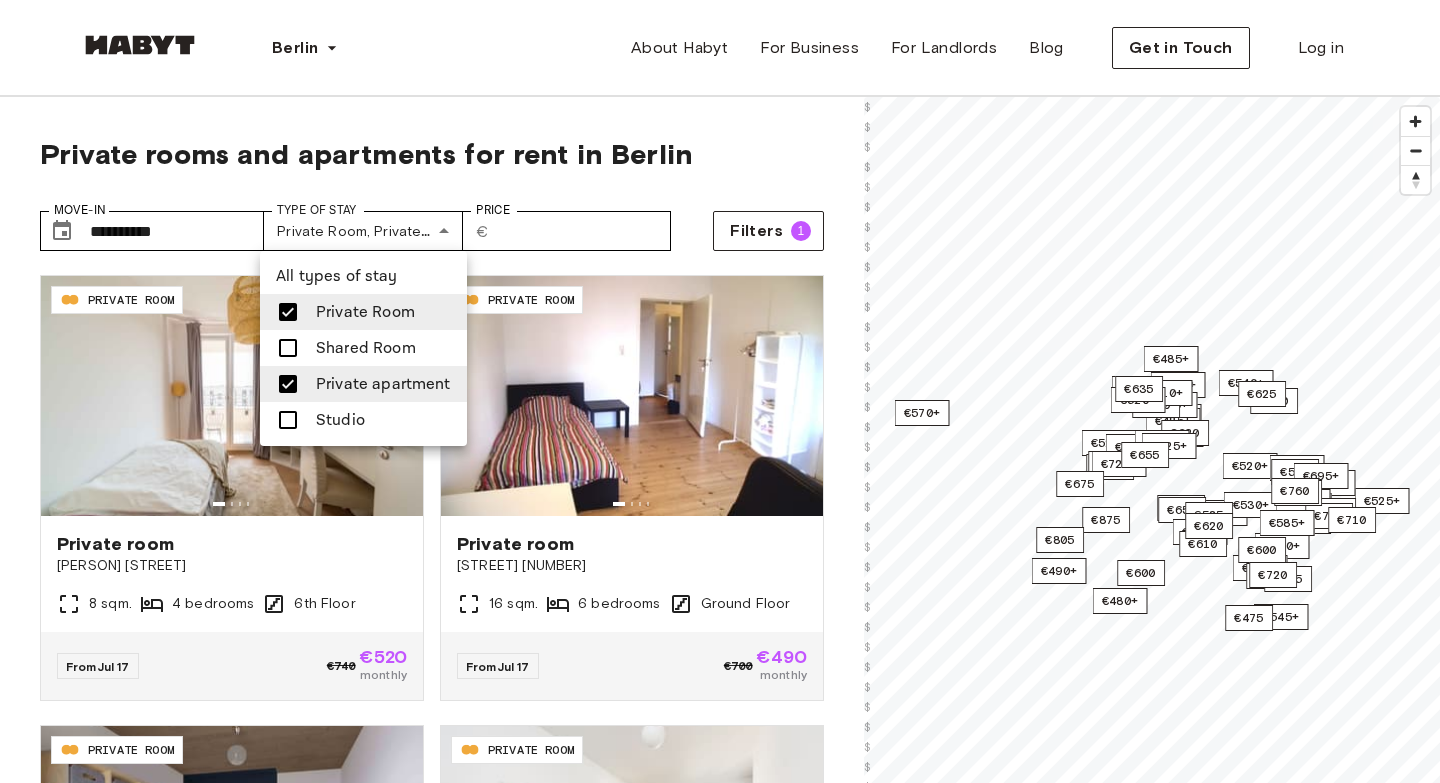 click on "Private Room" at bounding box center (365, 312) 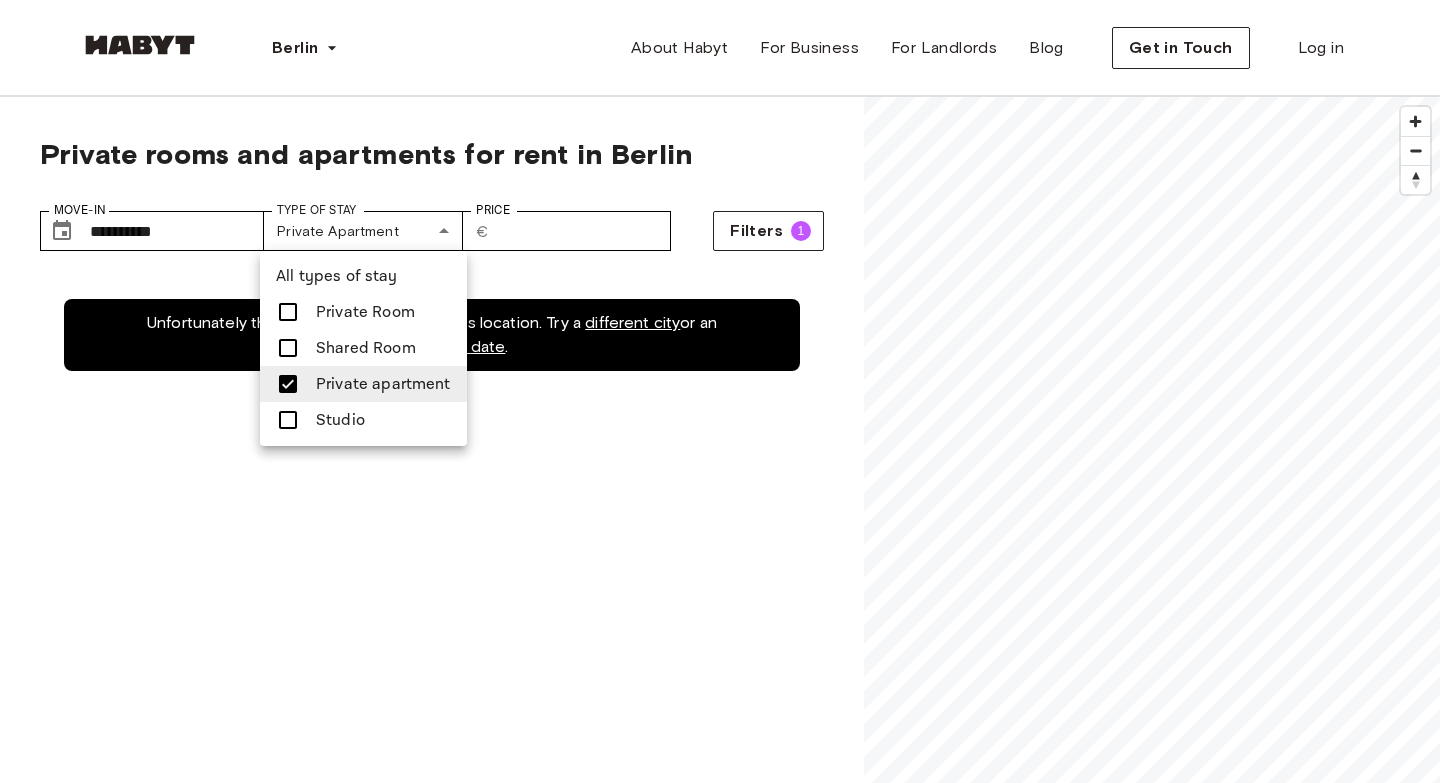 click on "Private Room" at bounding box center [365, 312] 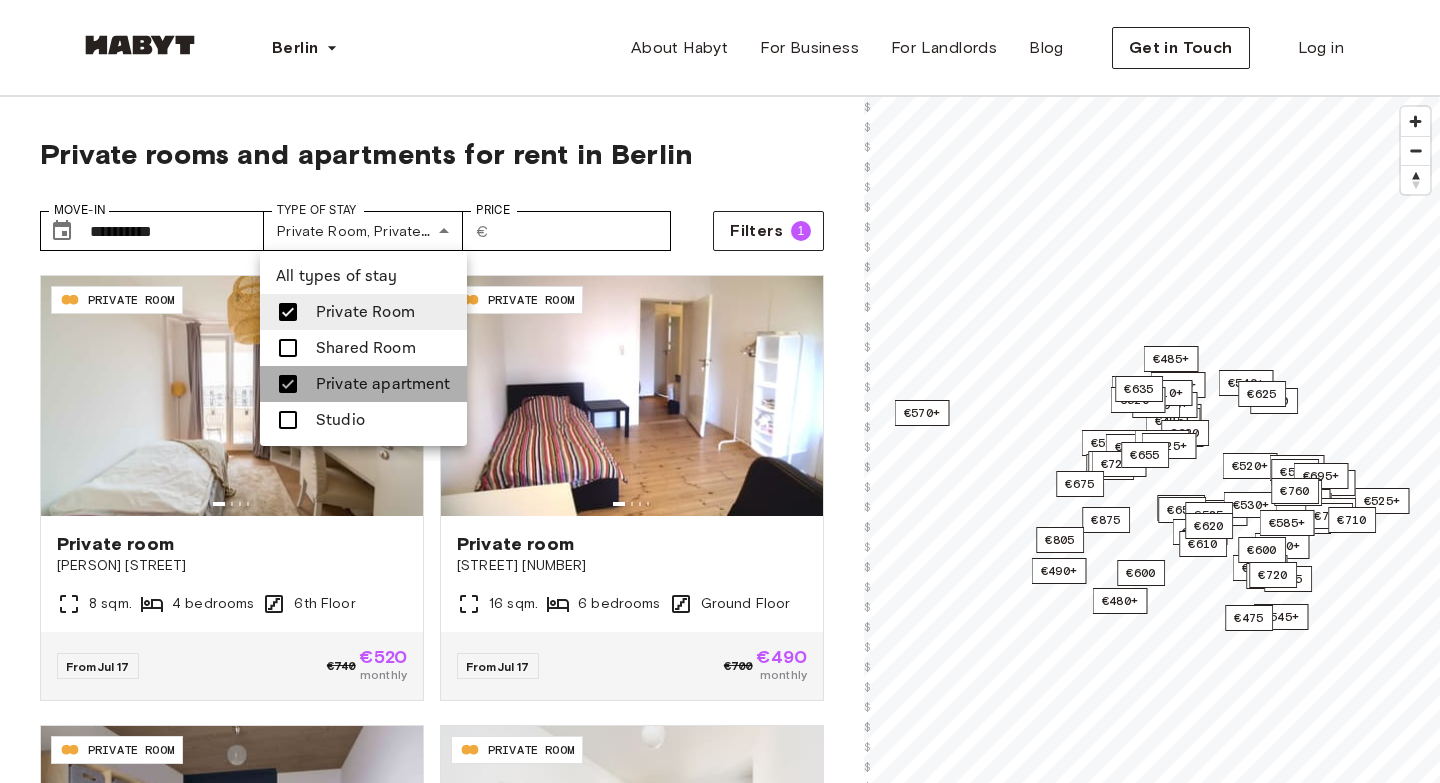 click on "Private apartment" at bounding box center (363, 384) 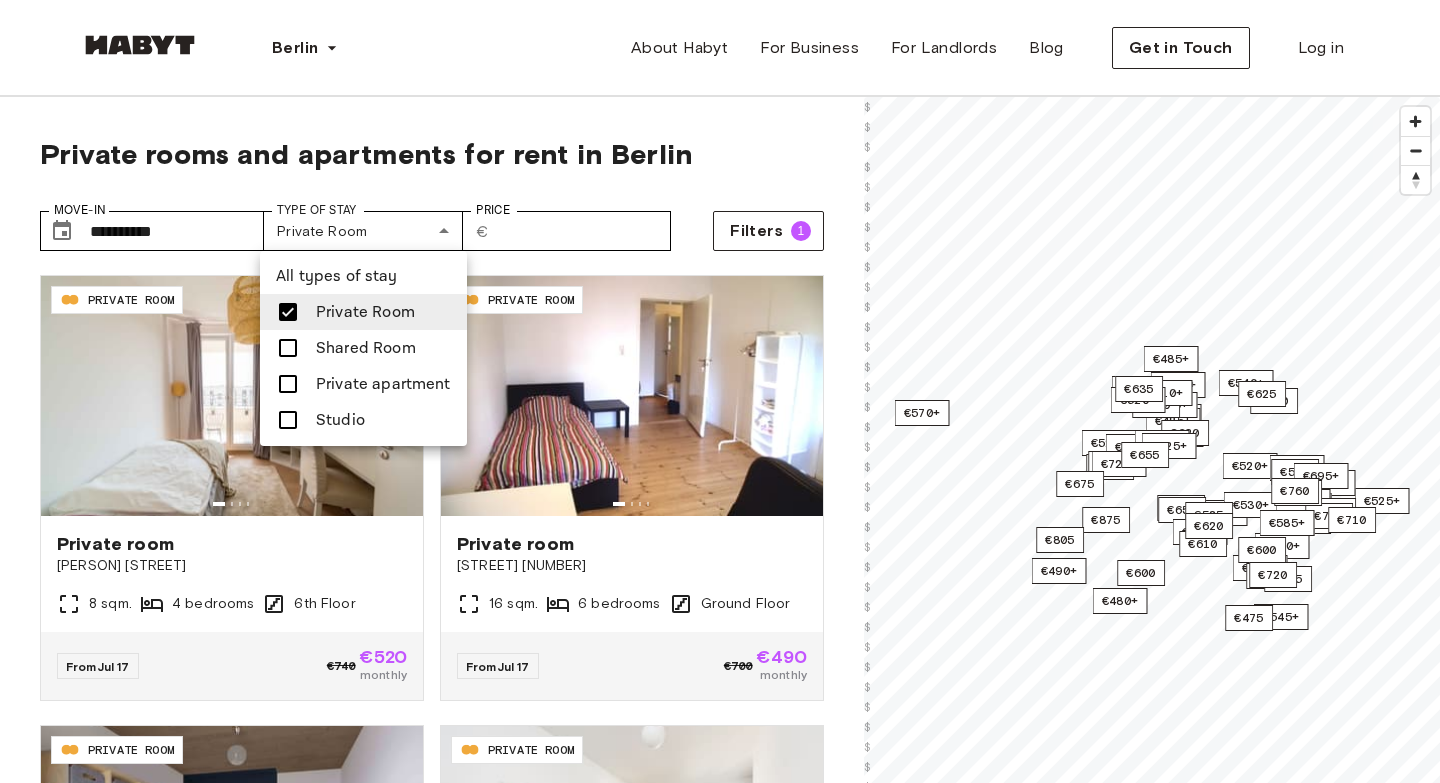 click at bounding box center [720, 391] 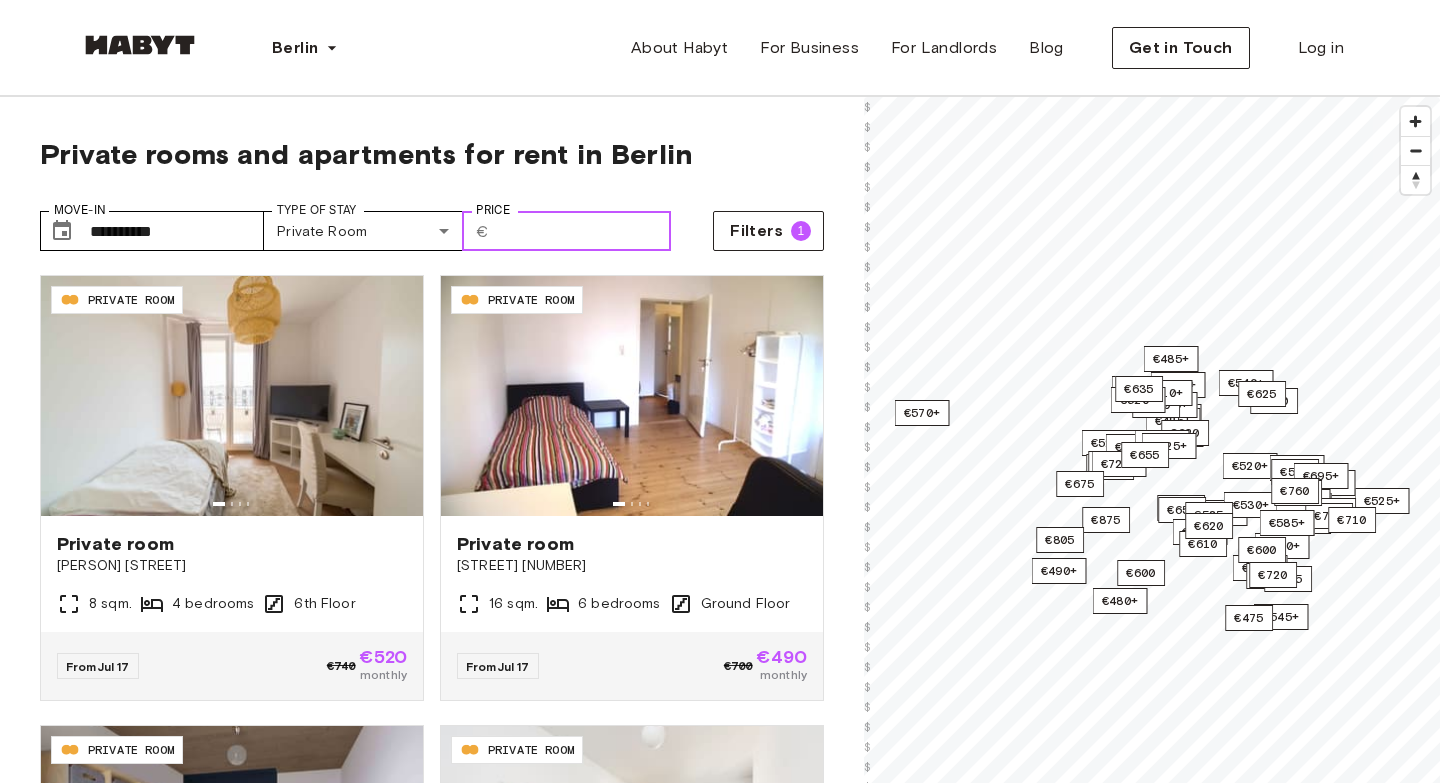 click on "Price" at bounding box center (584, 231) 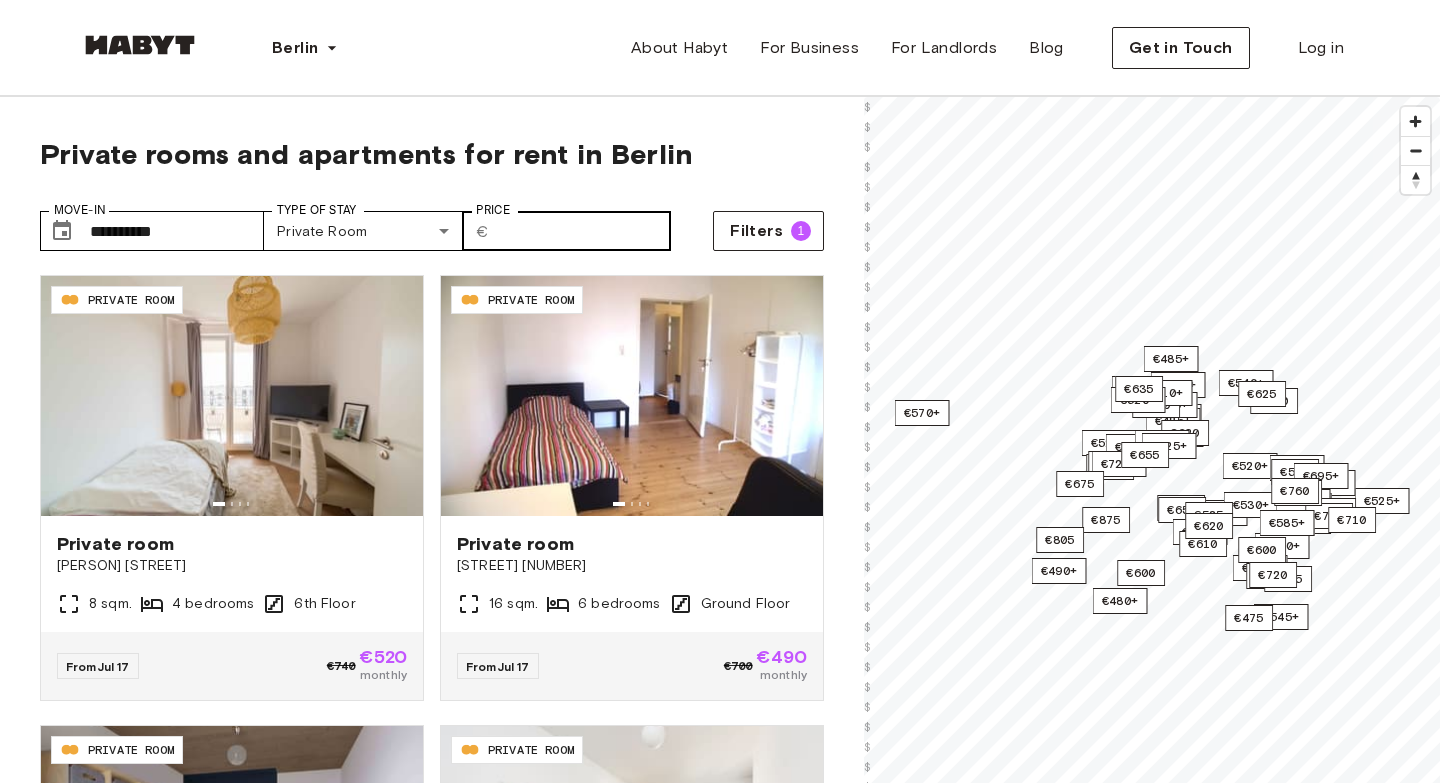 click on "​ €" at bounding box center [482, 231] 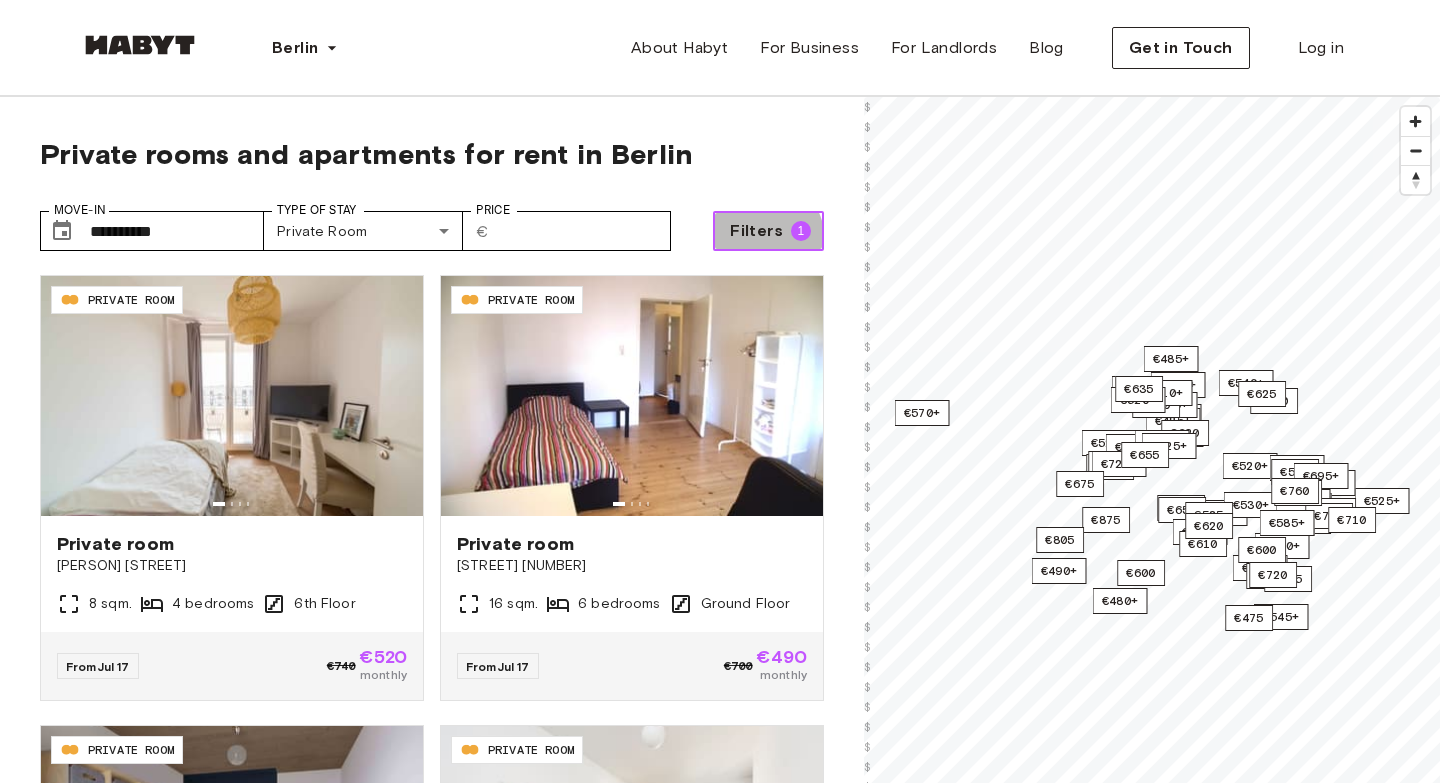 click on "Filters 1" at bounding box center [768, 231] 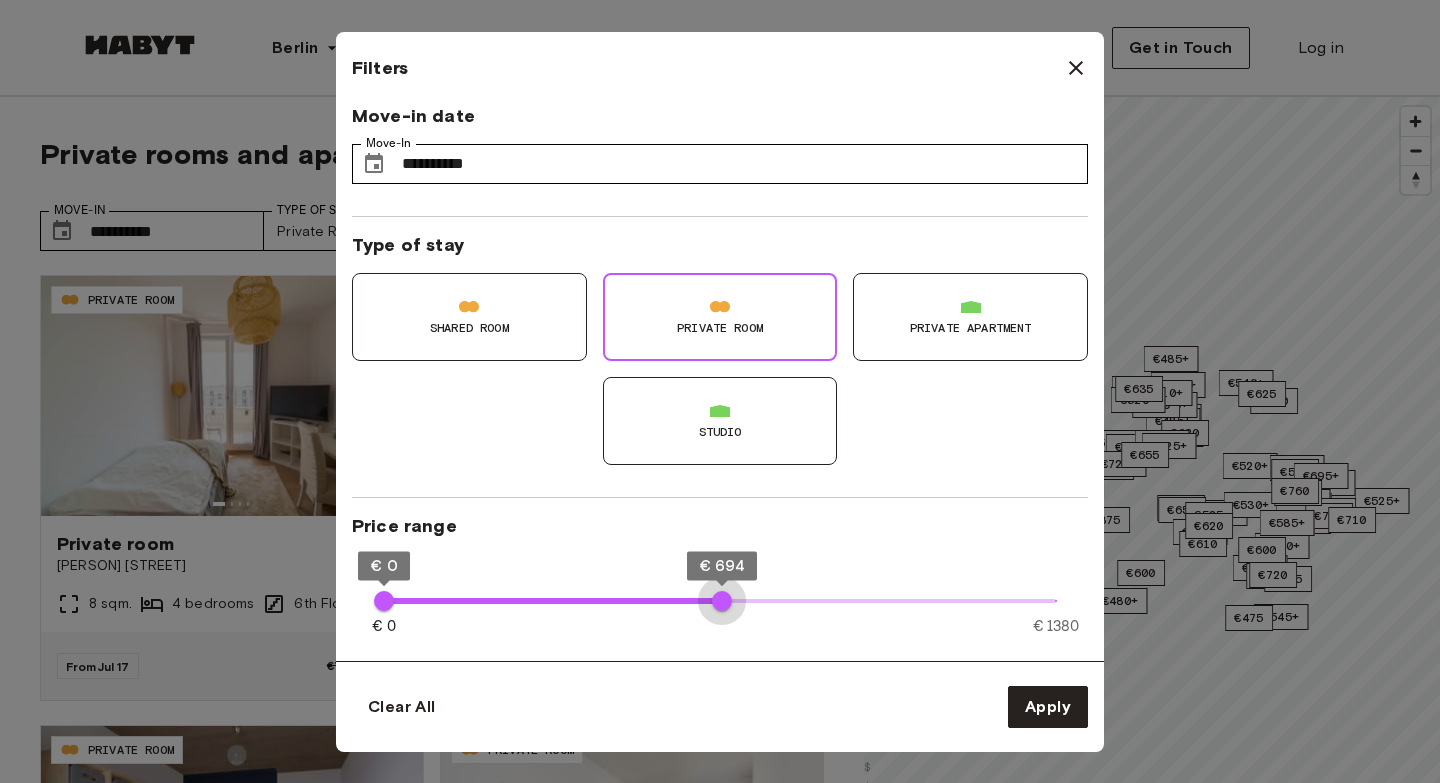 type on "***" 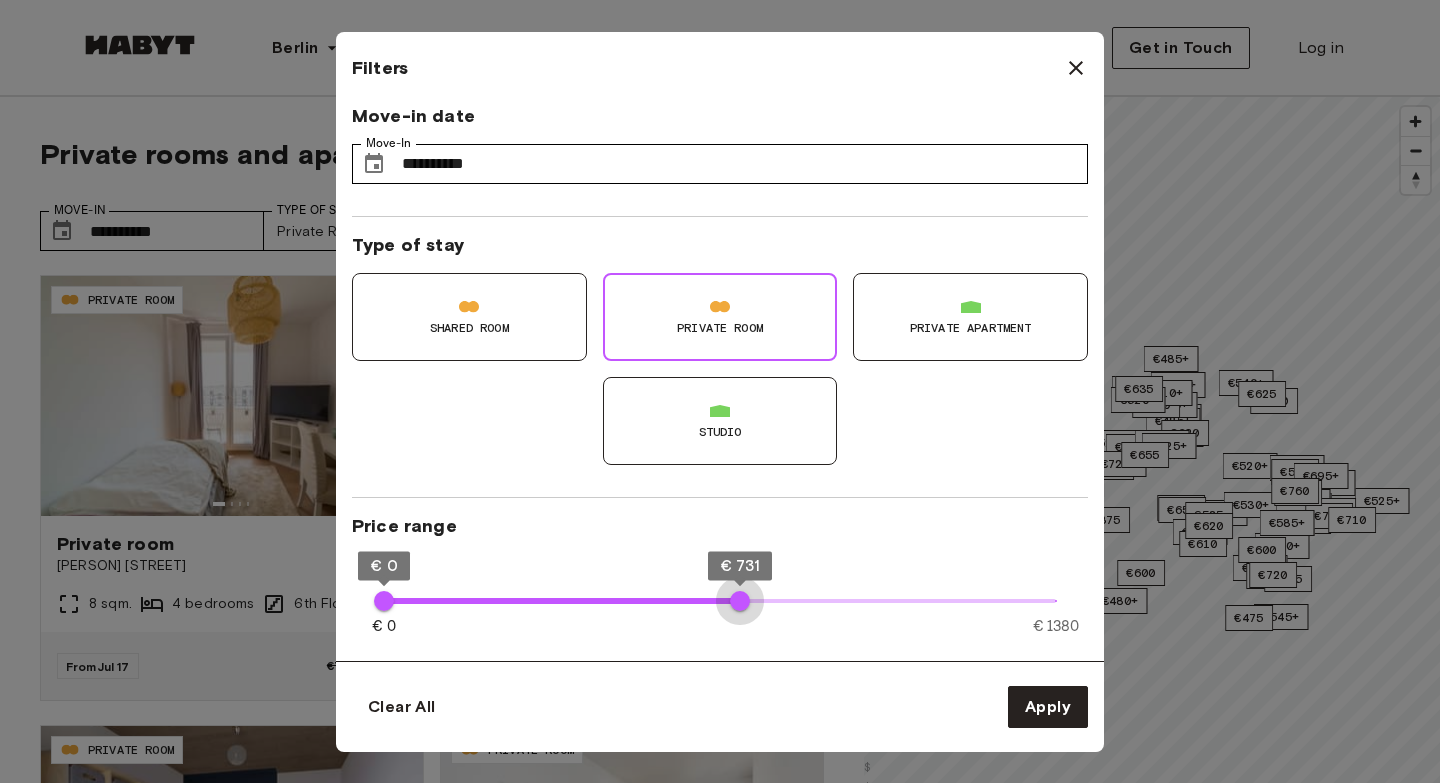 drag, startPoint x: 1048, startPoint y: 597, endPoint x: 739, endPoint y: 599, distance: 309.00647 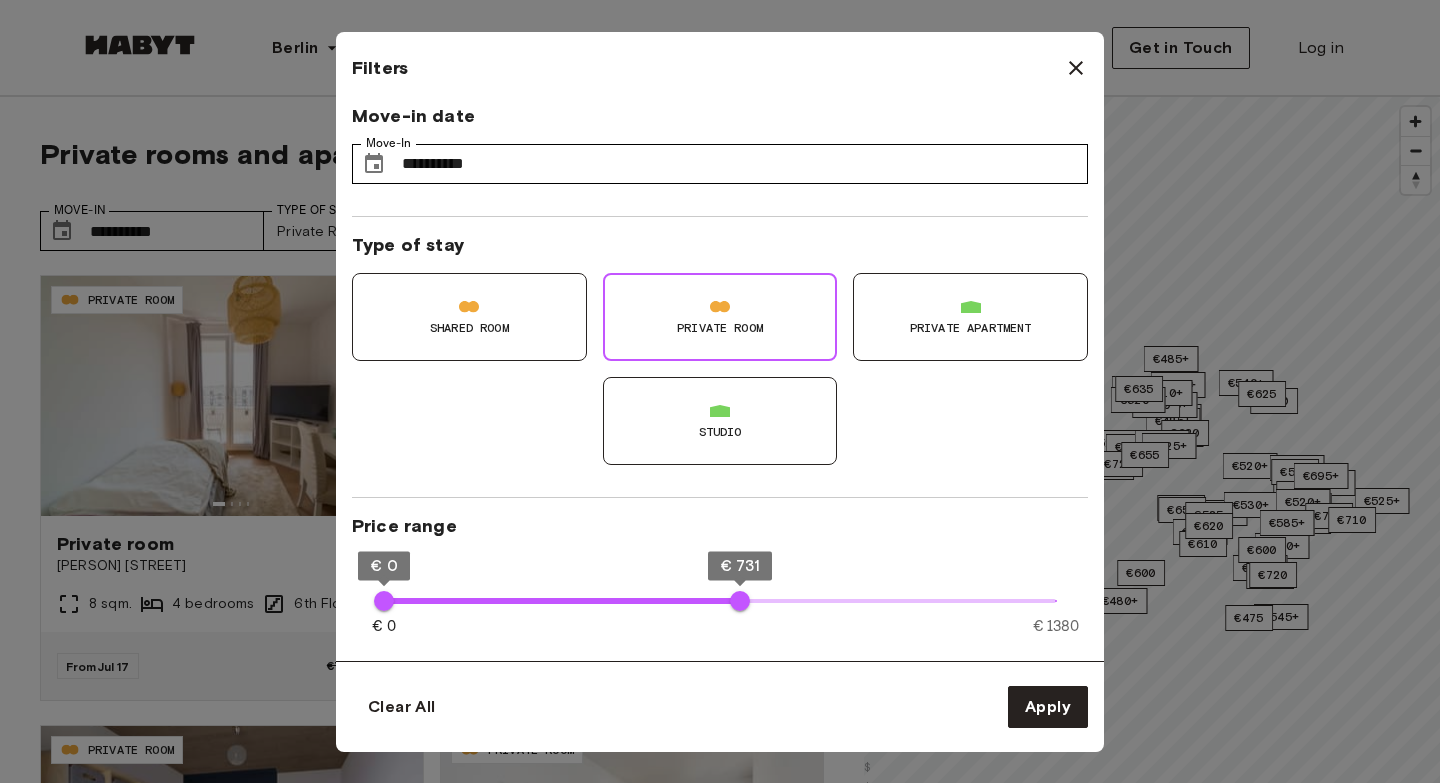 type on "**" 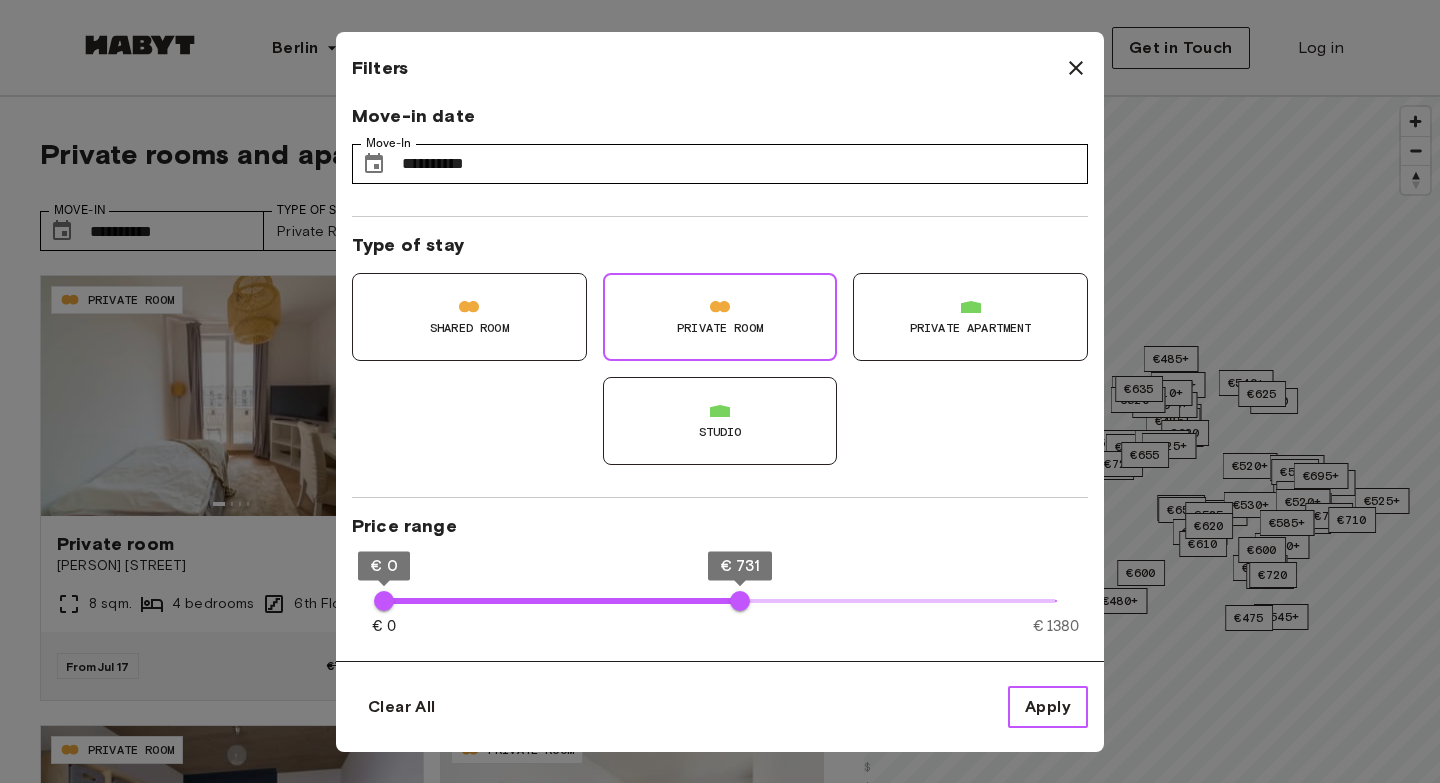 click on "Apply" at bounding box center [1048, 707] 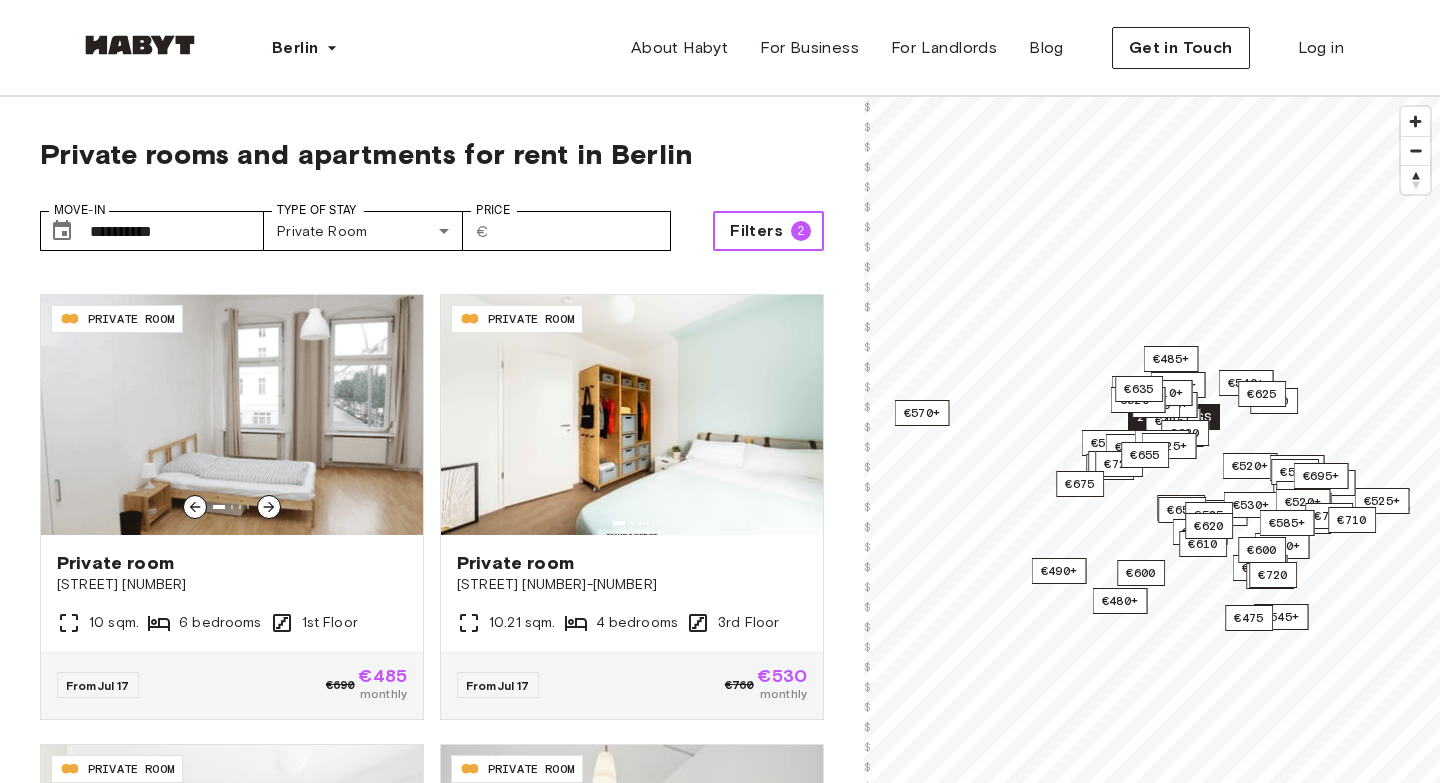 scroll, scrollTop: 1783, scrollLeft: 0, axis: vertical 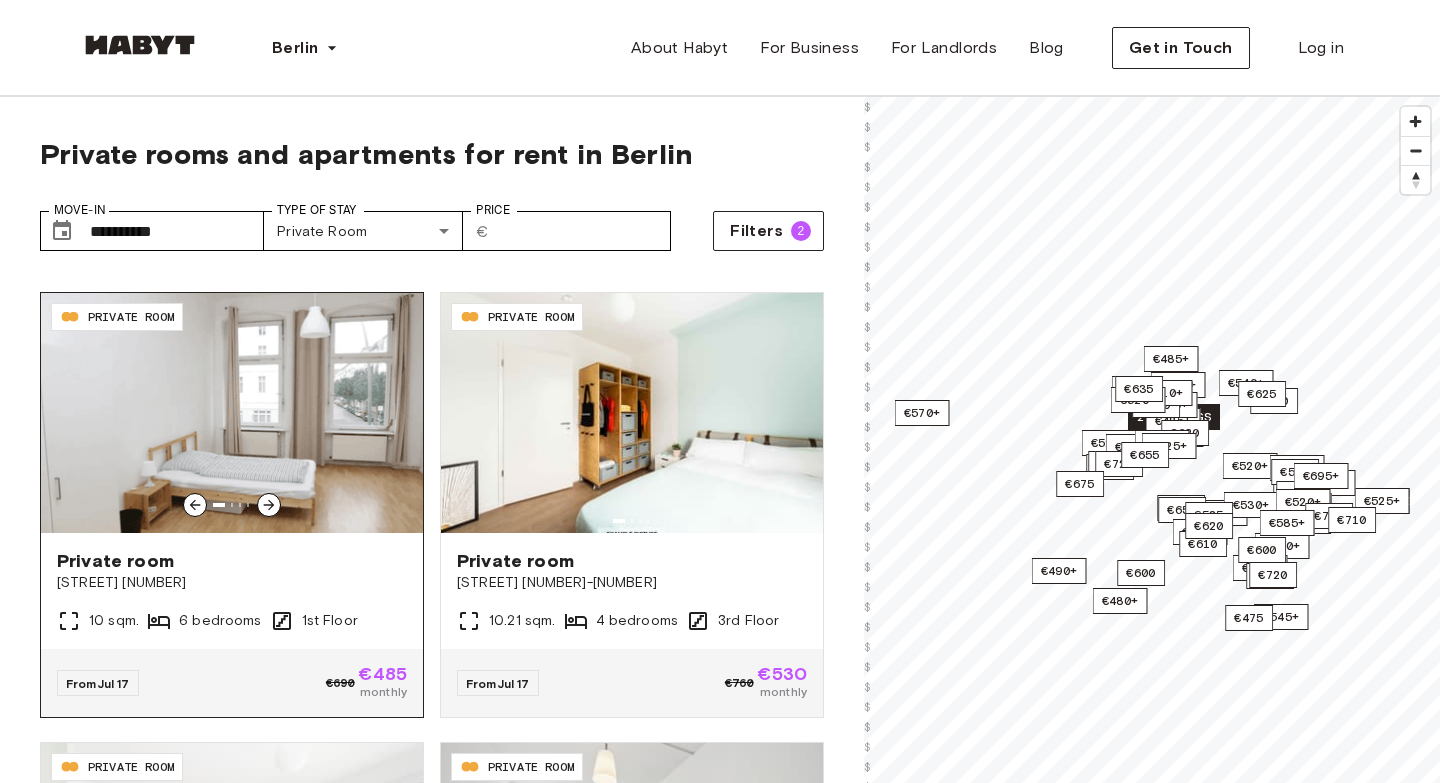 click 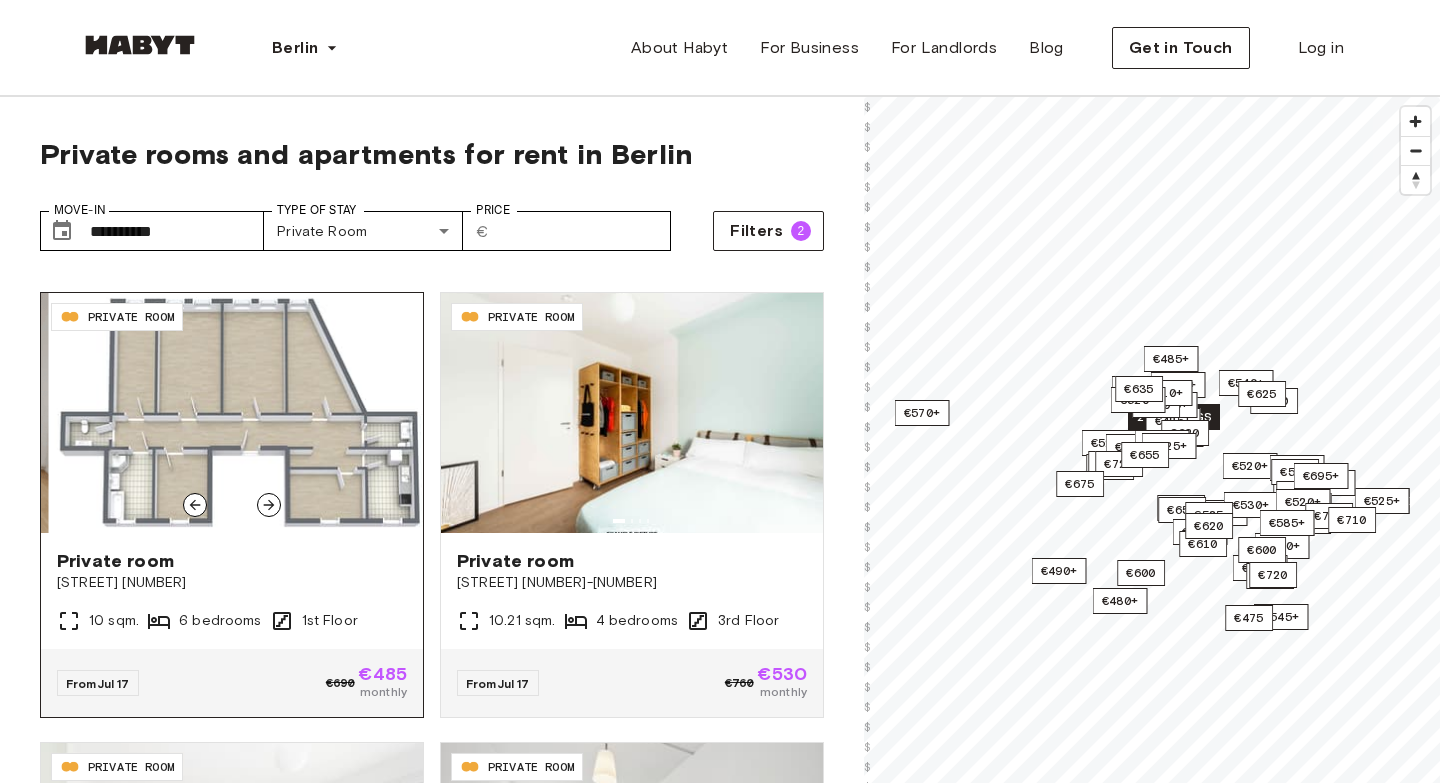 click 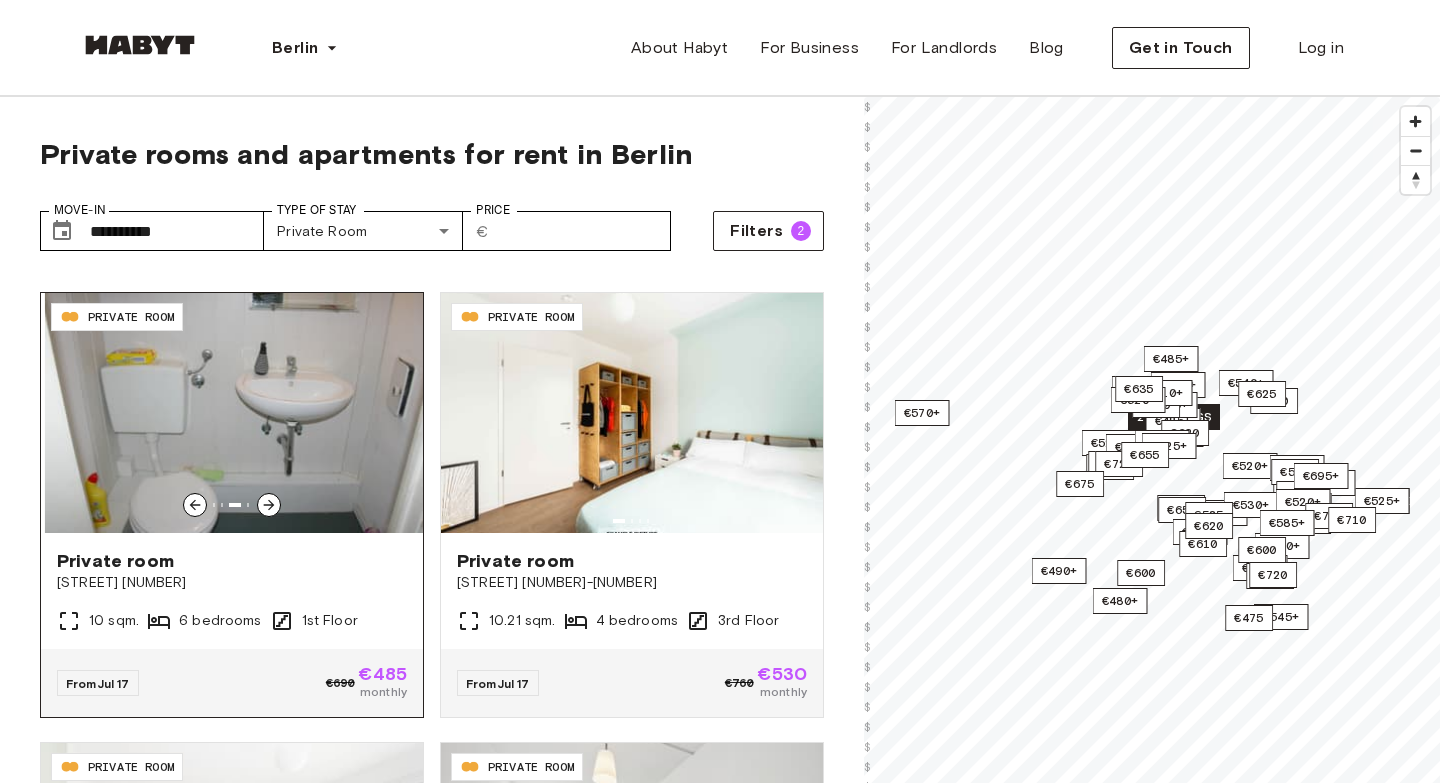 click 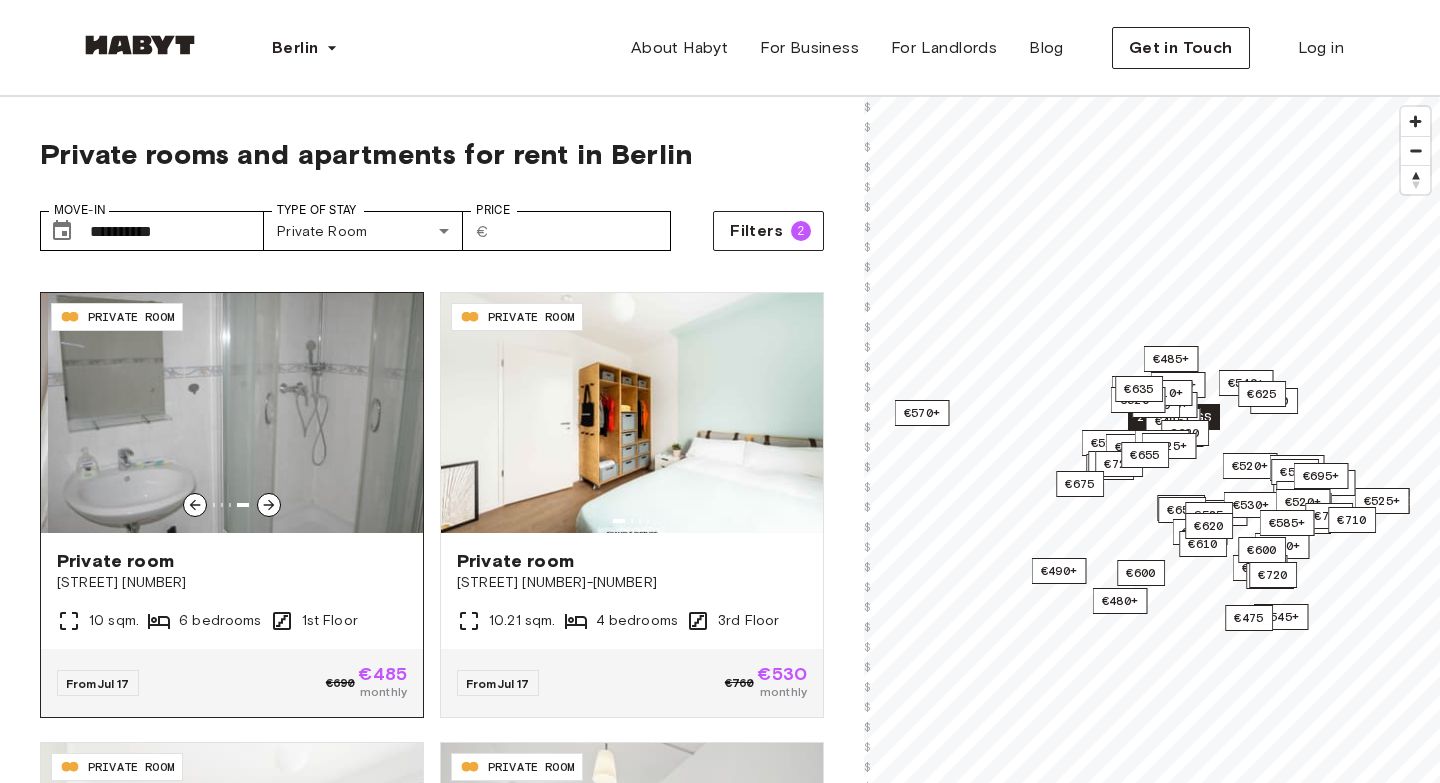 click 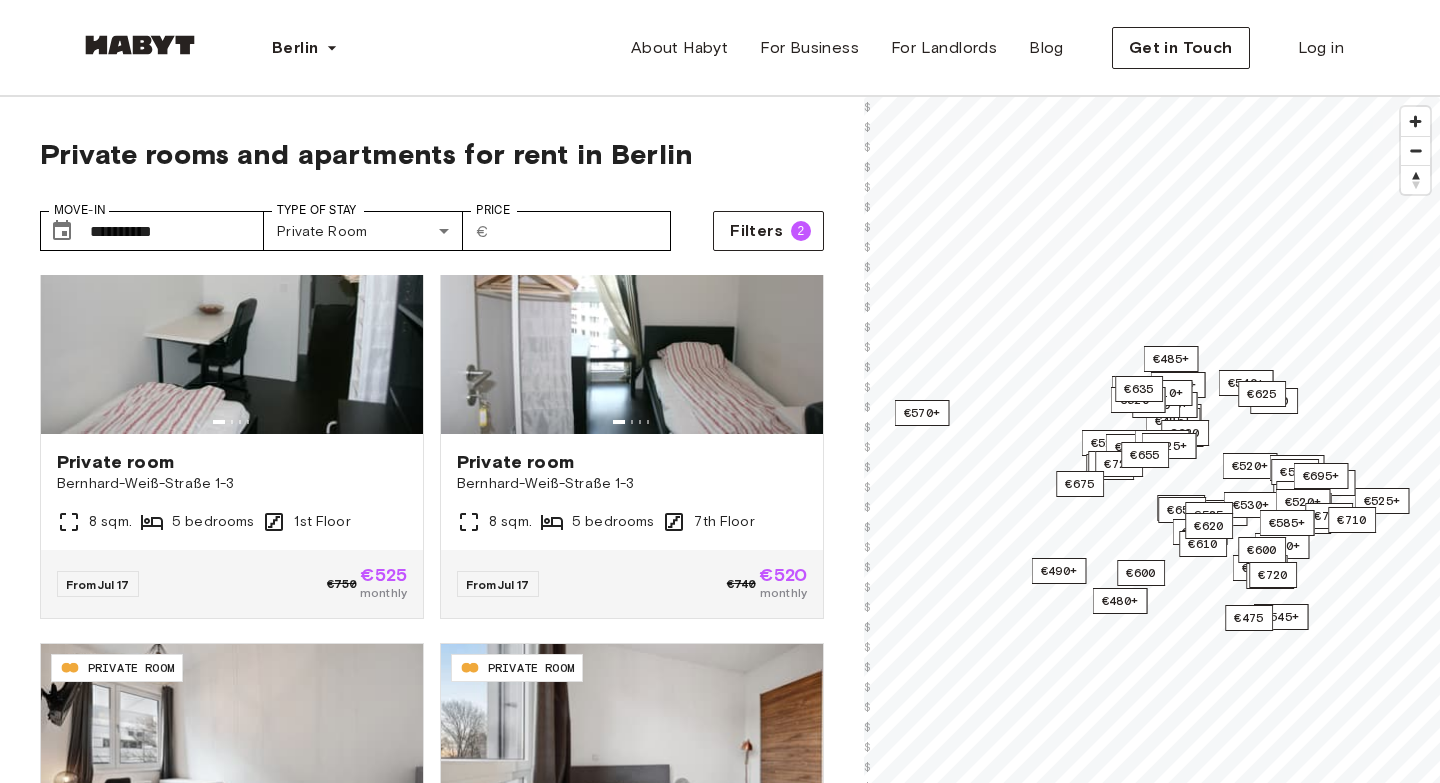 scroll, scrollTop: 3807, scrollLeft: 0, axis: vertical 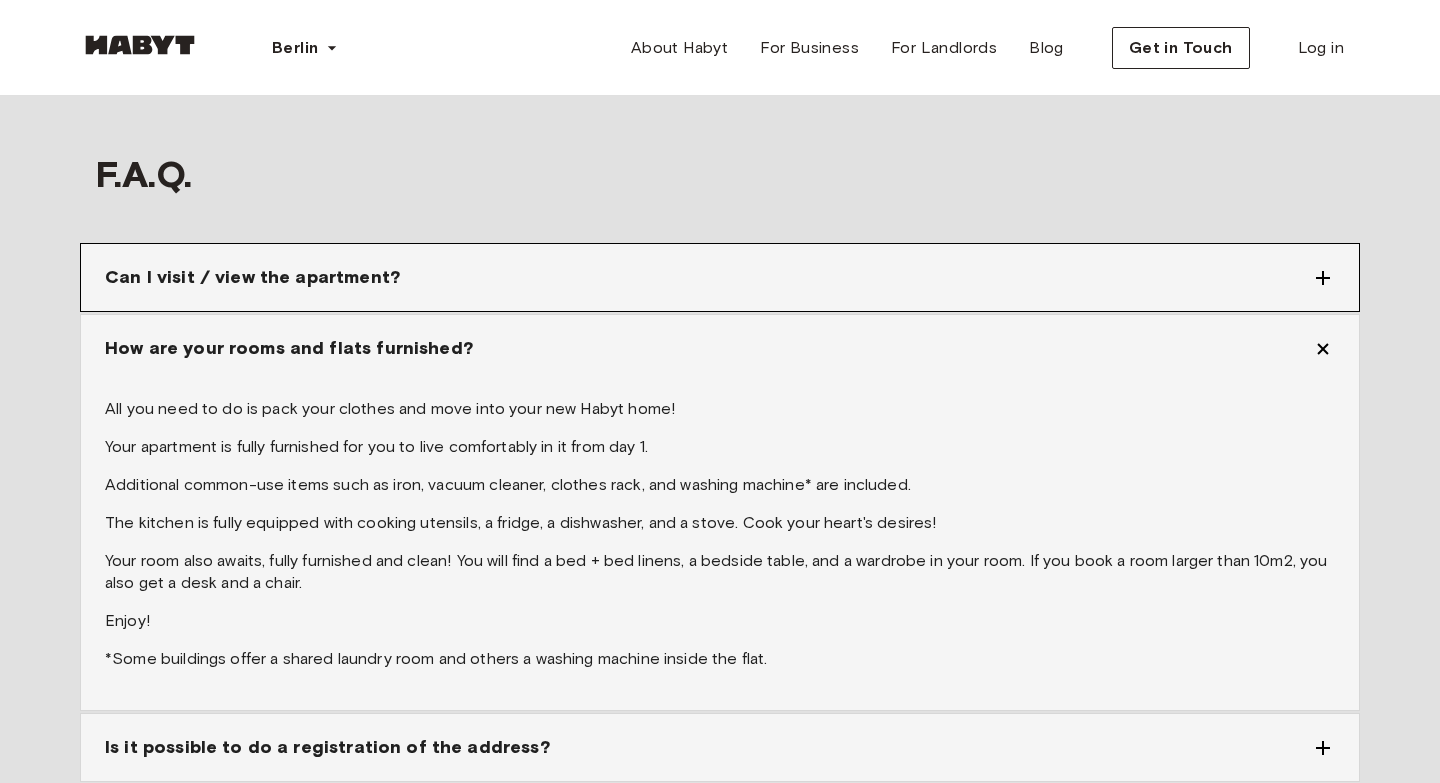 click on "Can I visit / view the apartment?" at bounding box center [720, 277] 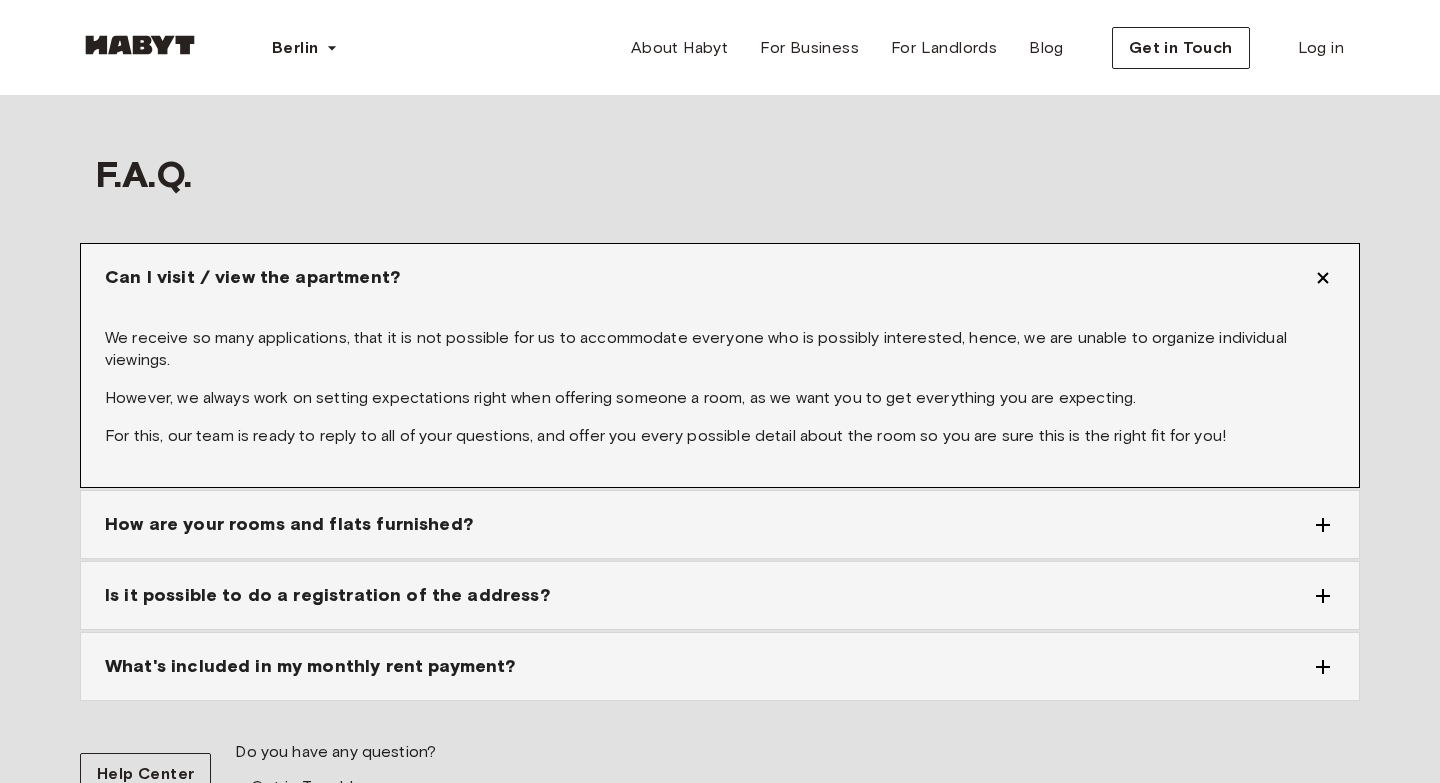 click on "Can I visit / view the apartment?" at bounding box center (720, 277) 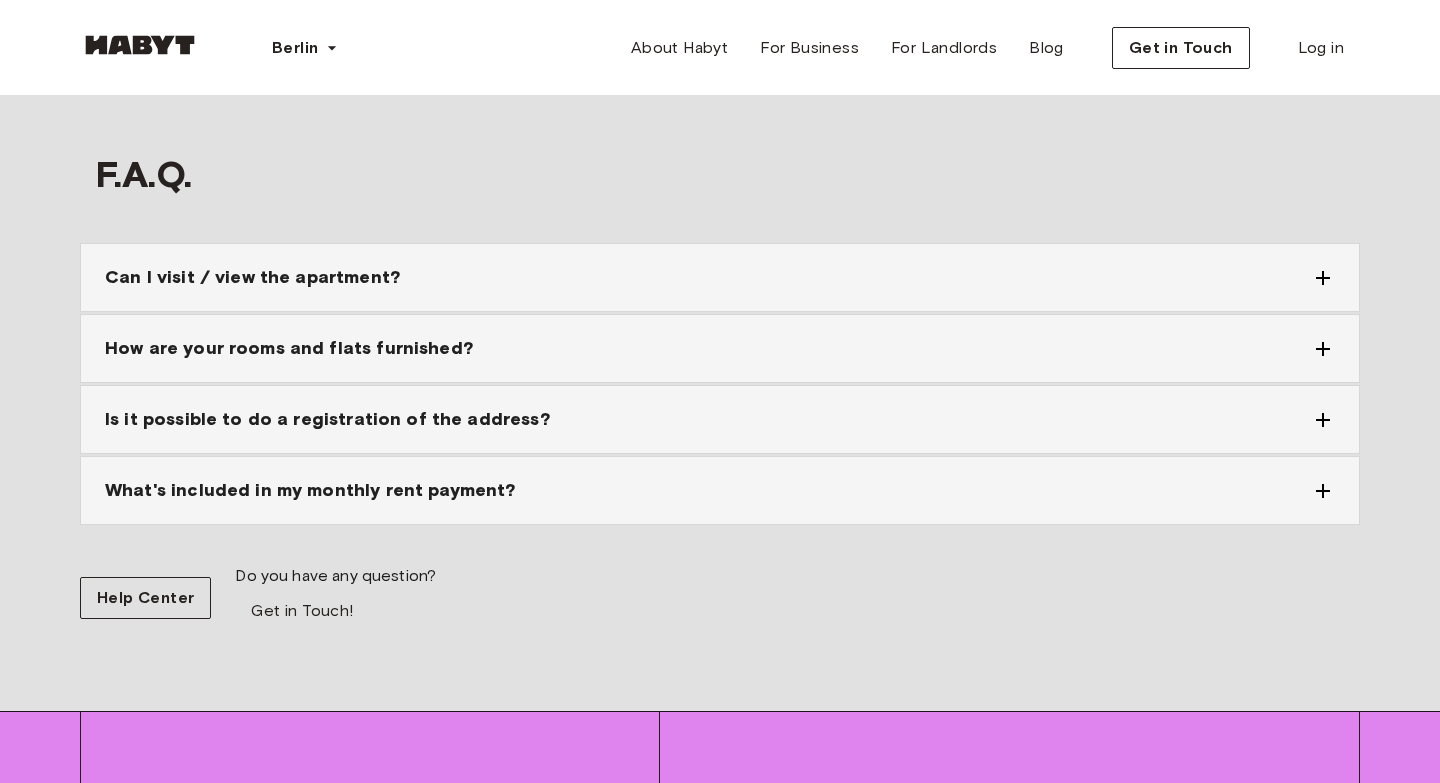 drag, startPoint x: 424, startPoint y: 407, endPoint x: 76, endPoint y: 439, distance: 349.46817 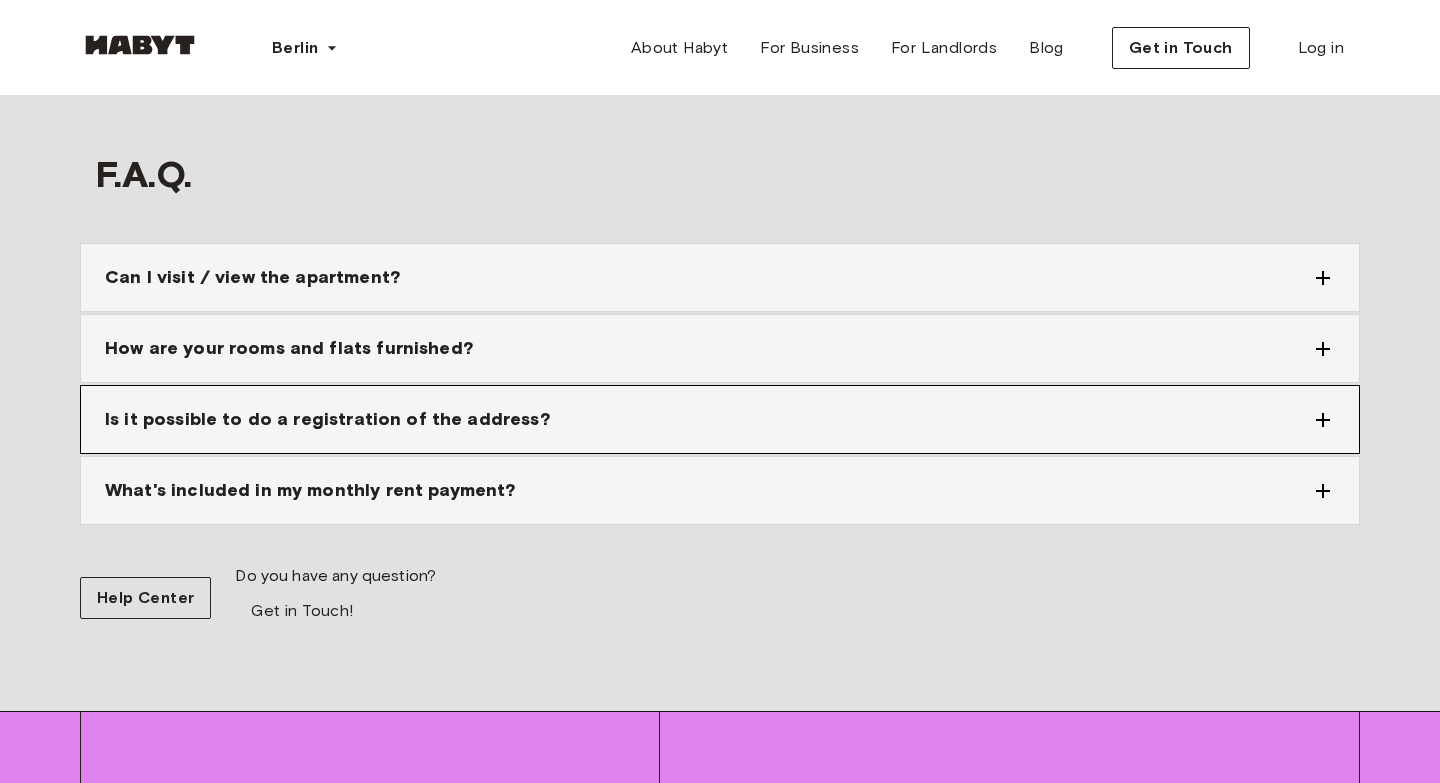 click on "Is it possible to do a registration of the address?" at bounding box center (720, 419) 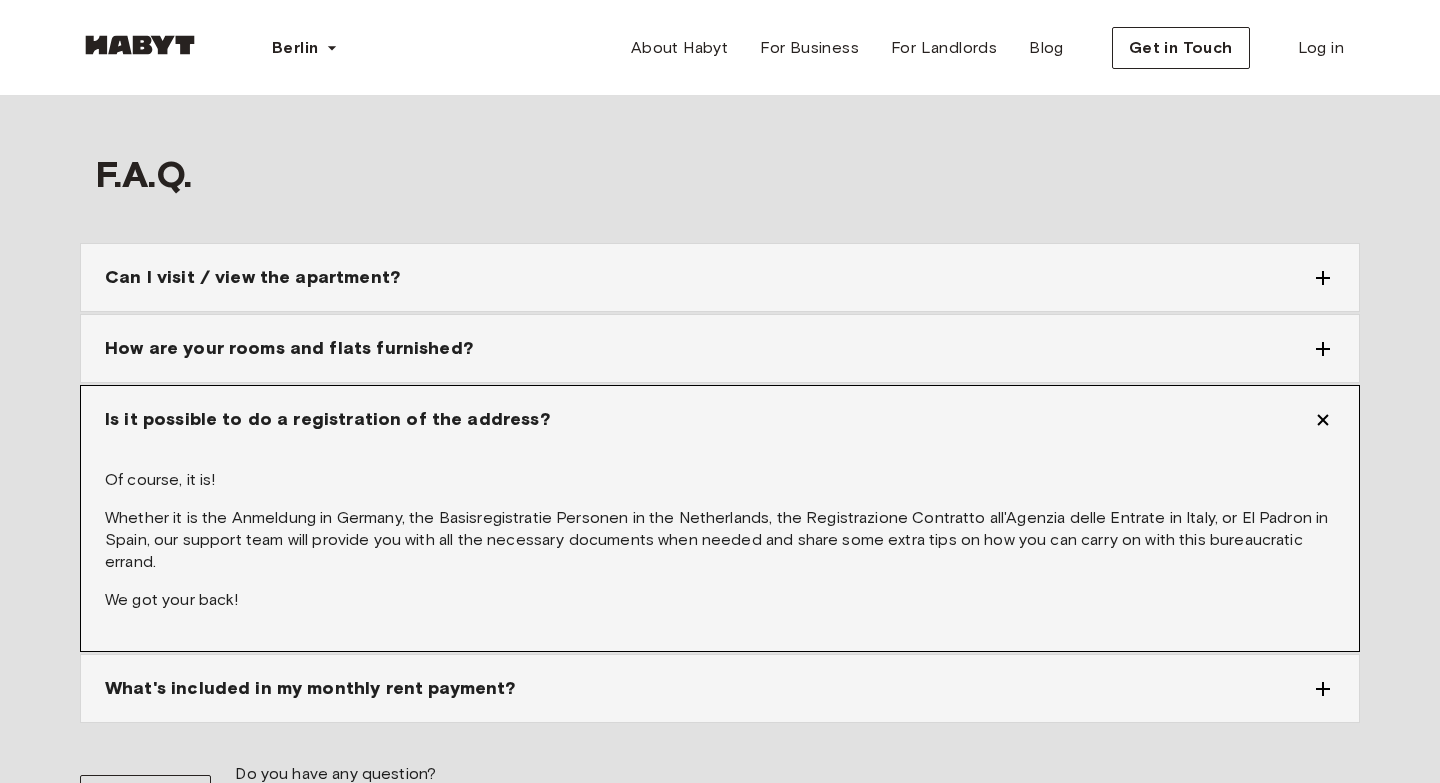 click on "Is it possible to do a registration of the address?" at bounding box center (720, 419) 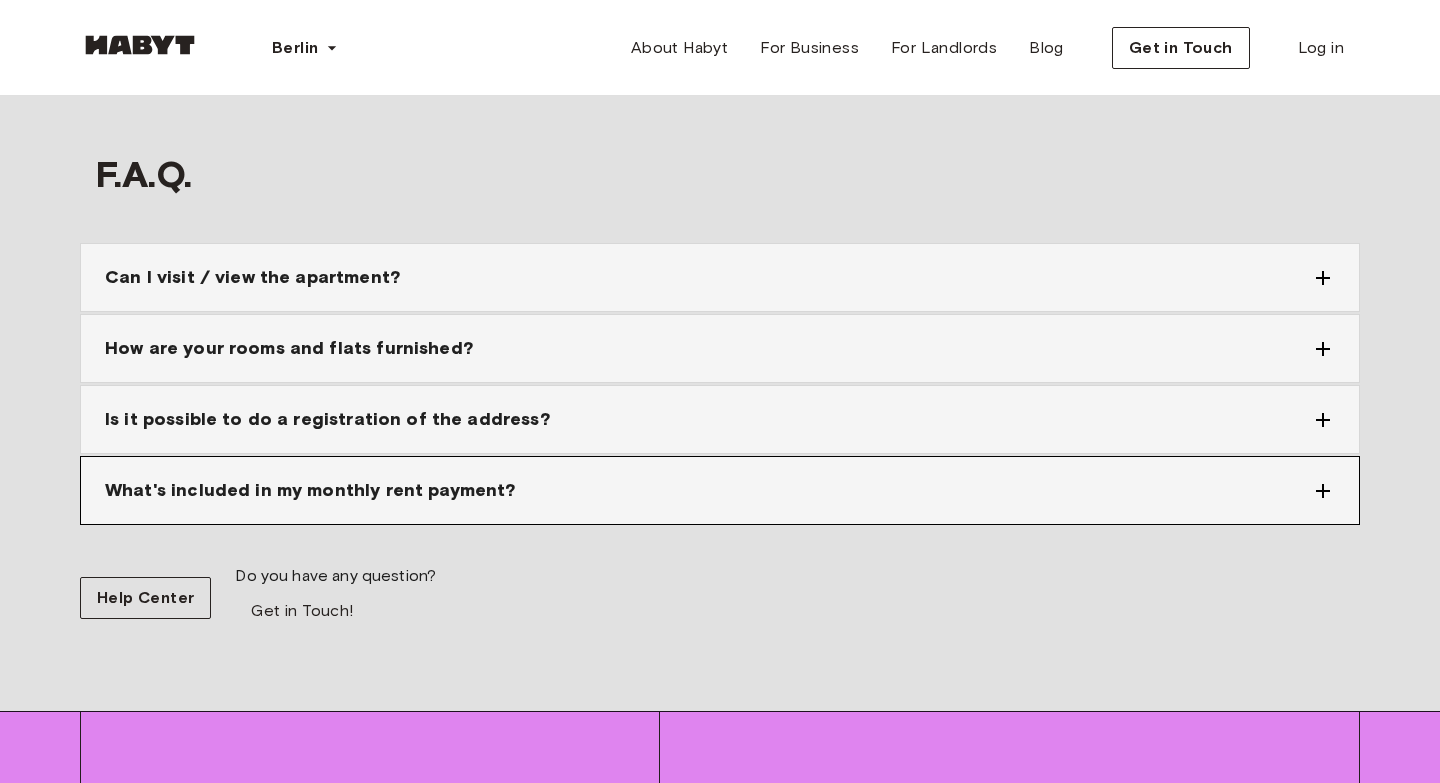 click on "What's included in my monthly rent payment?" at bounding box center (310, 490) 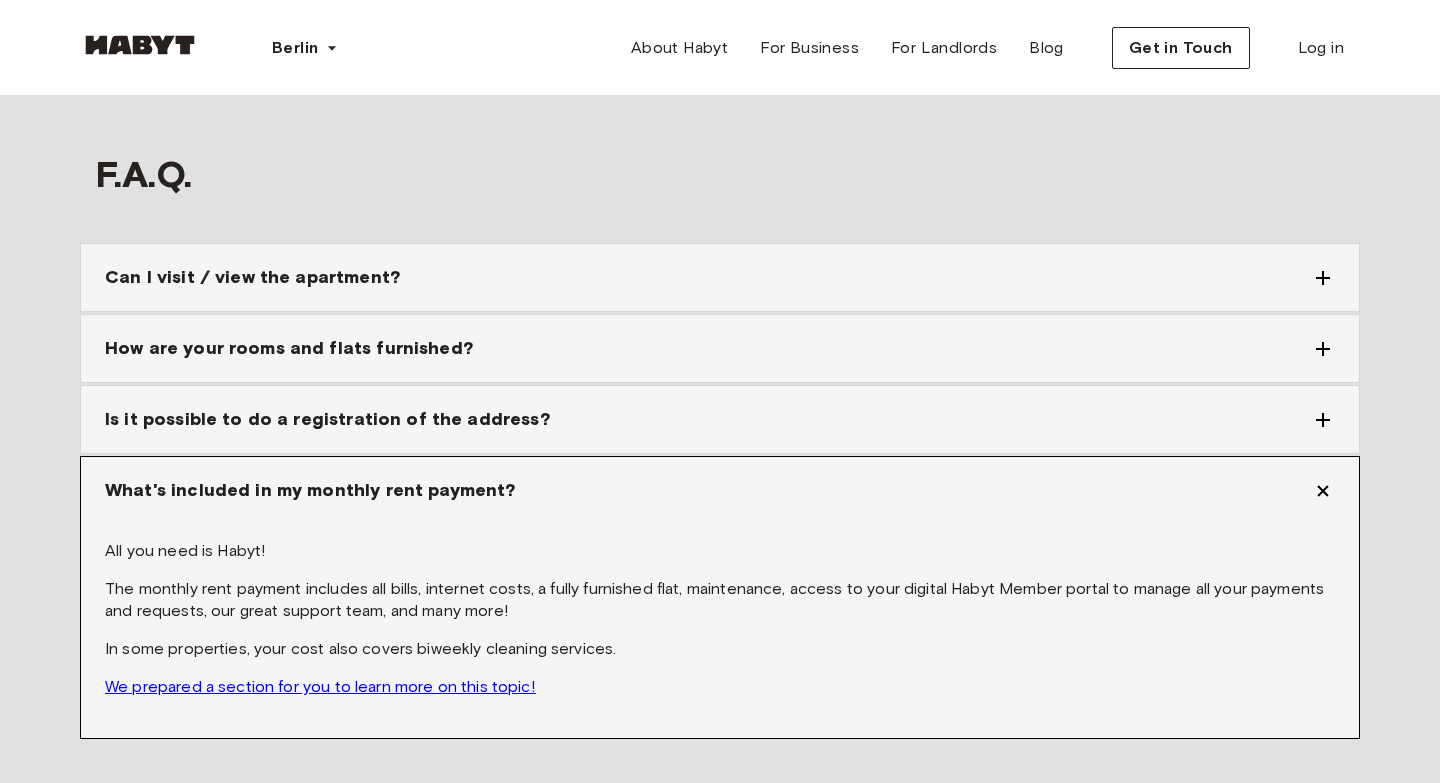click on "What's included in my monthly rent payment?" at bounding box center (310, 490) 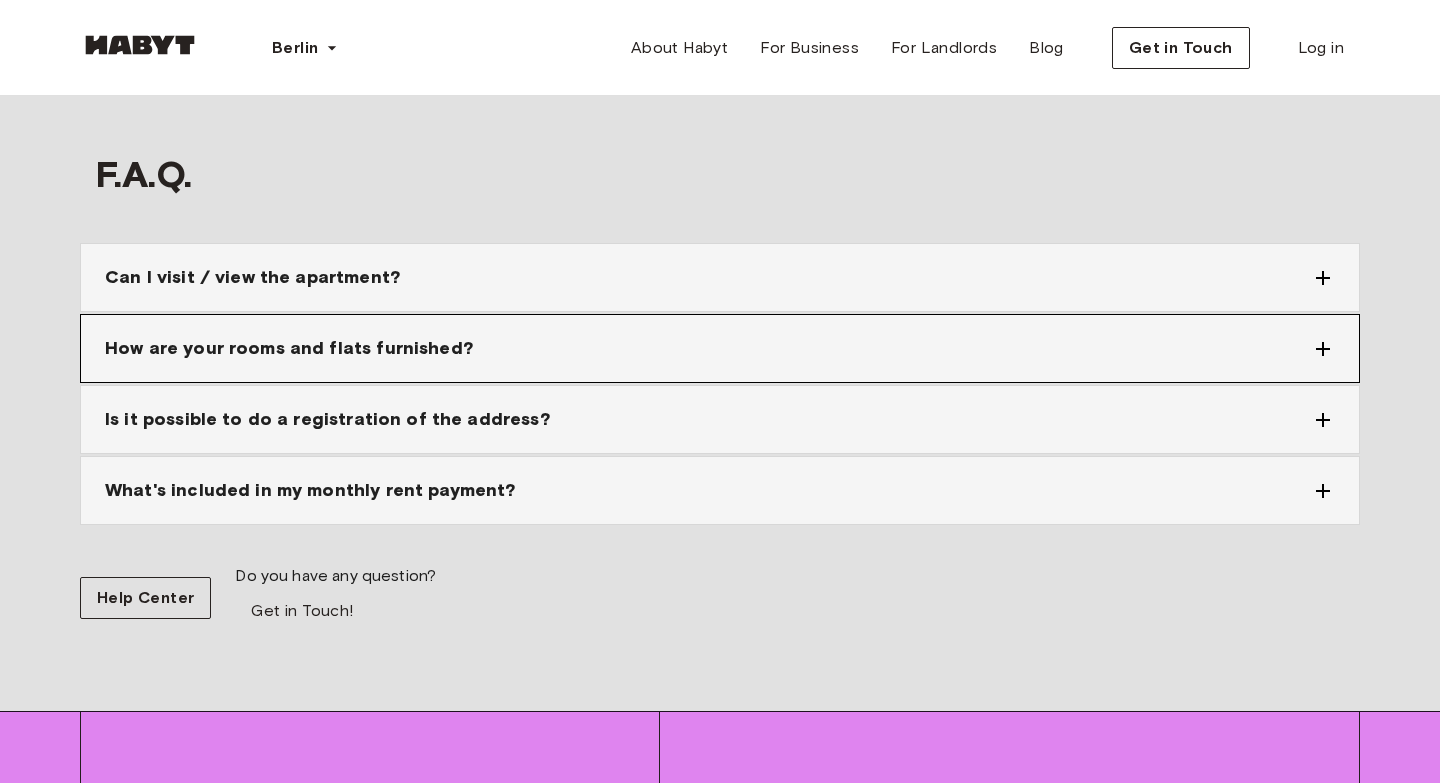 click on "How are your rooms and flats furnished?" at bounding box center [720, 348] 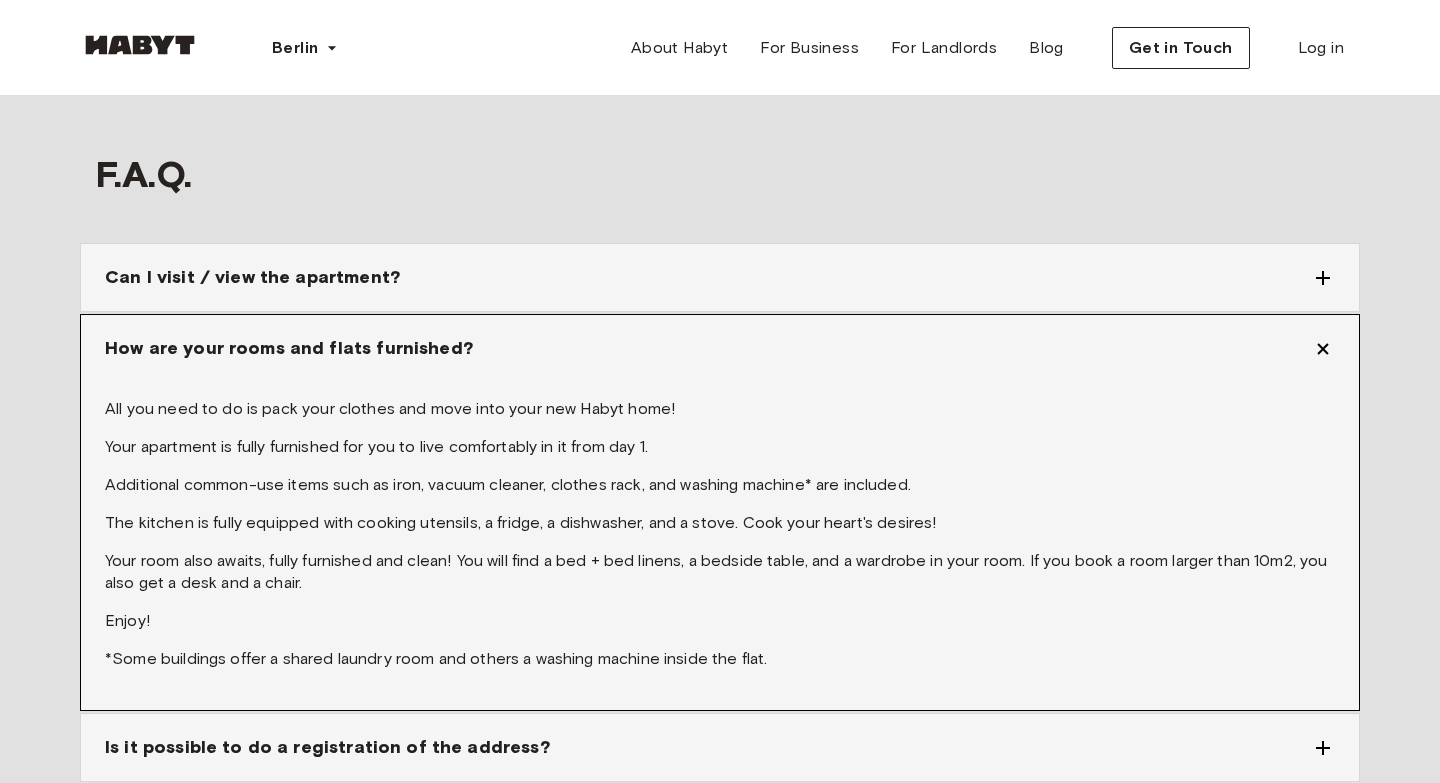 click on "How are your rooms and flats furnished?" at bounding box center (720, 348) 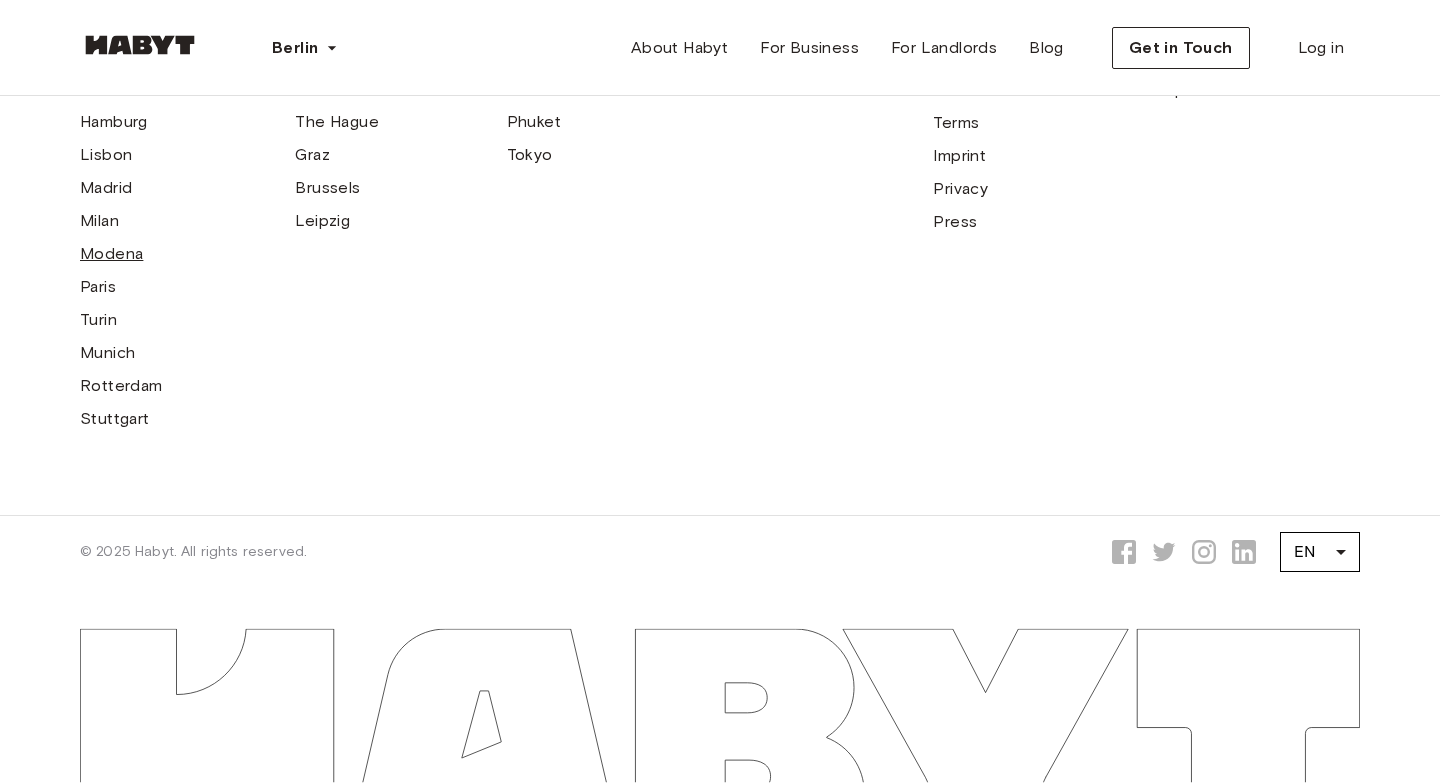 scroll, scrollTop: 3693, scrollLeft: 0, axis: vertical 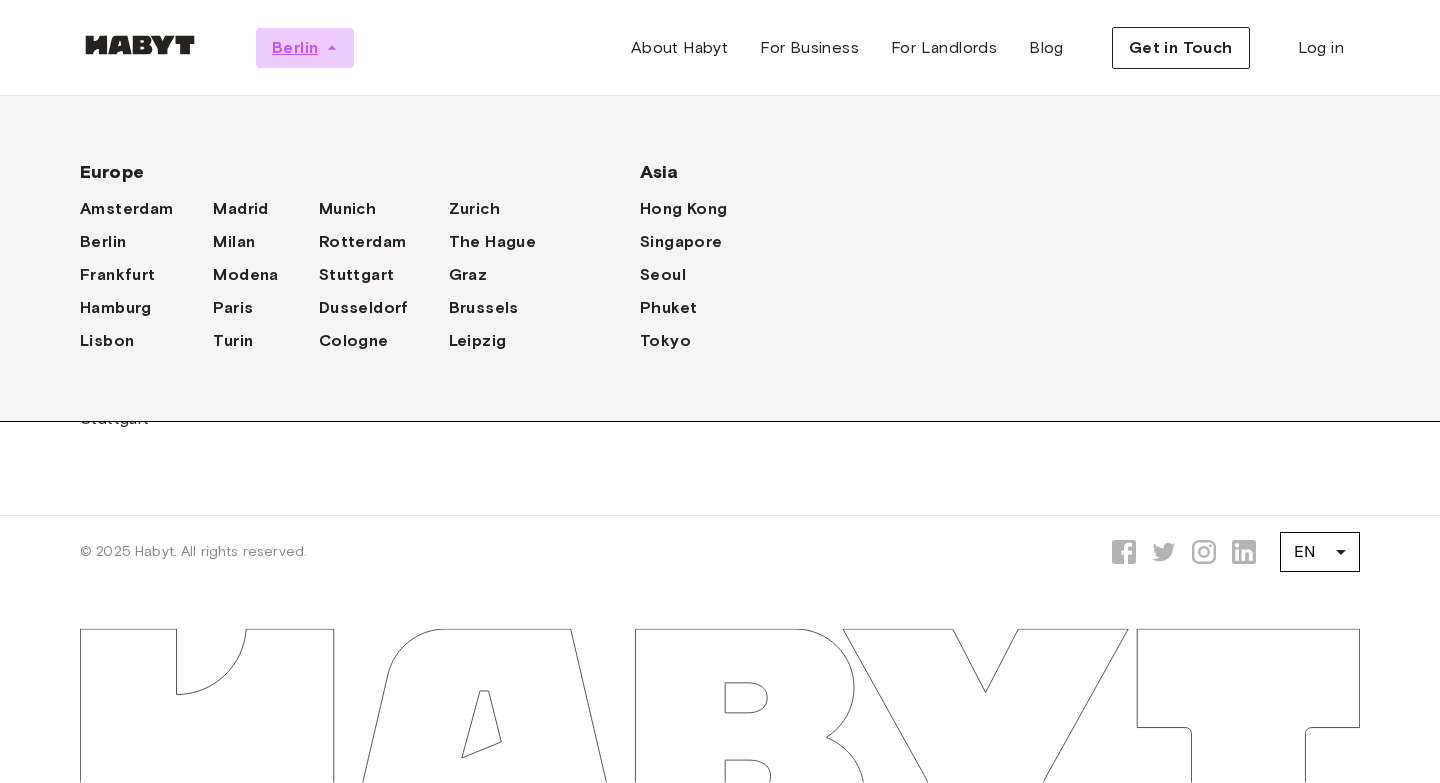 click on "Berlin" at bounding box center [295, 48] 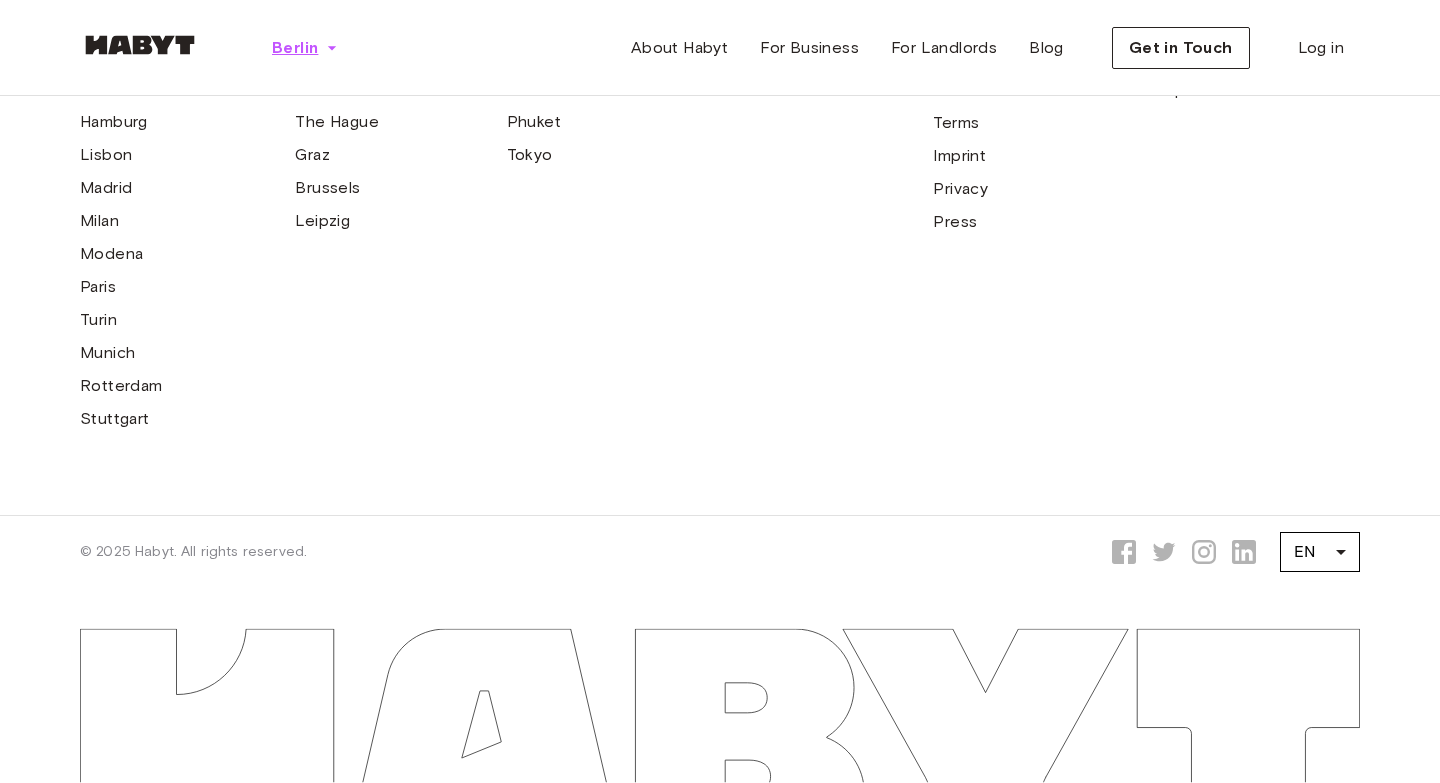 click on "Berlin" at bounding box center [295, 48] 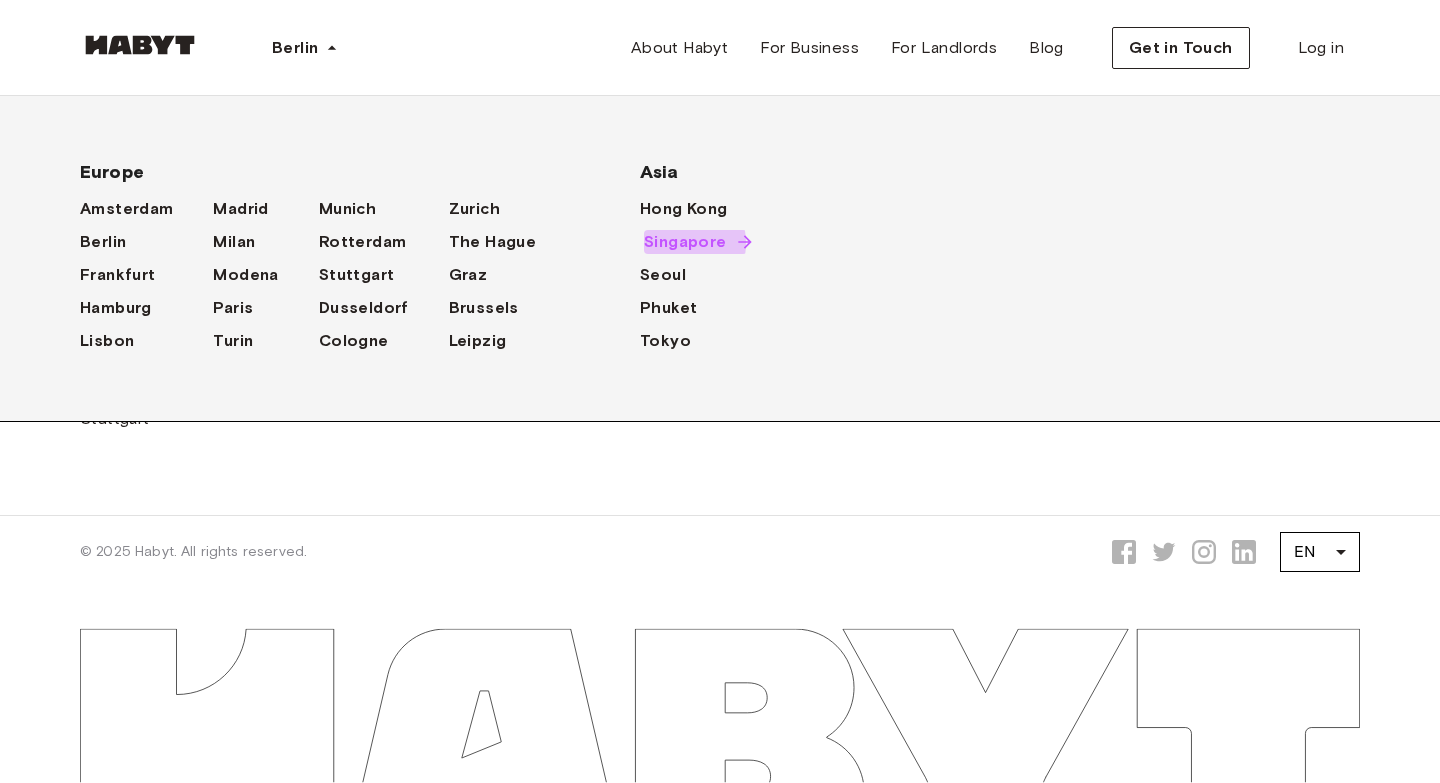 click on "Singapore" at bounding box center (685, 242) 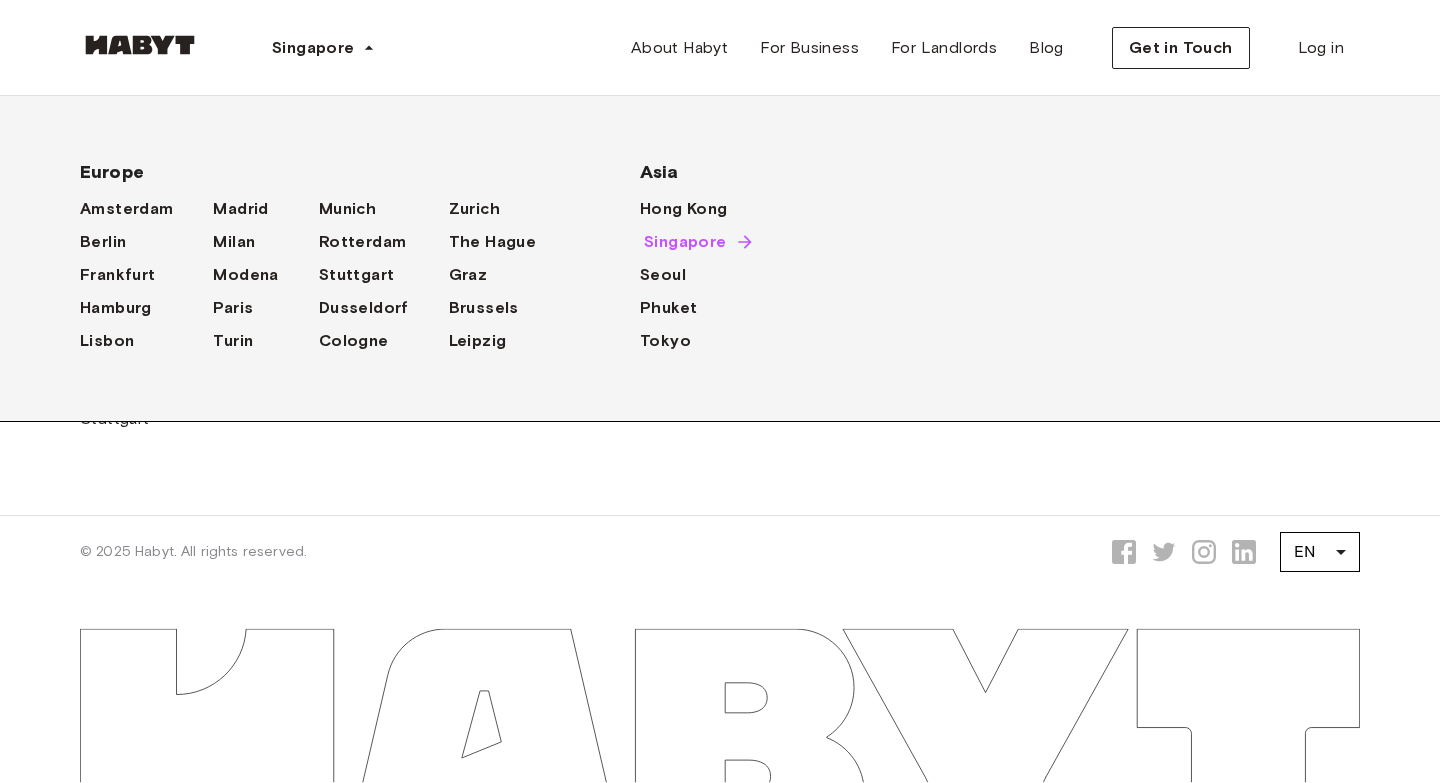 scroll, scrollTop: 0, scrollLeft: 0, axis: both 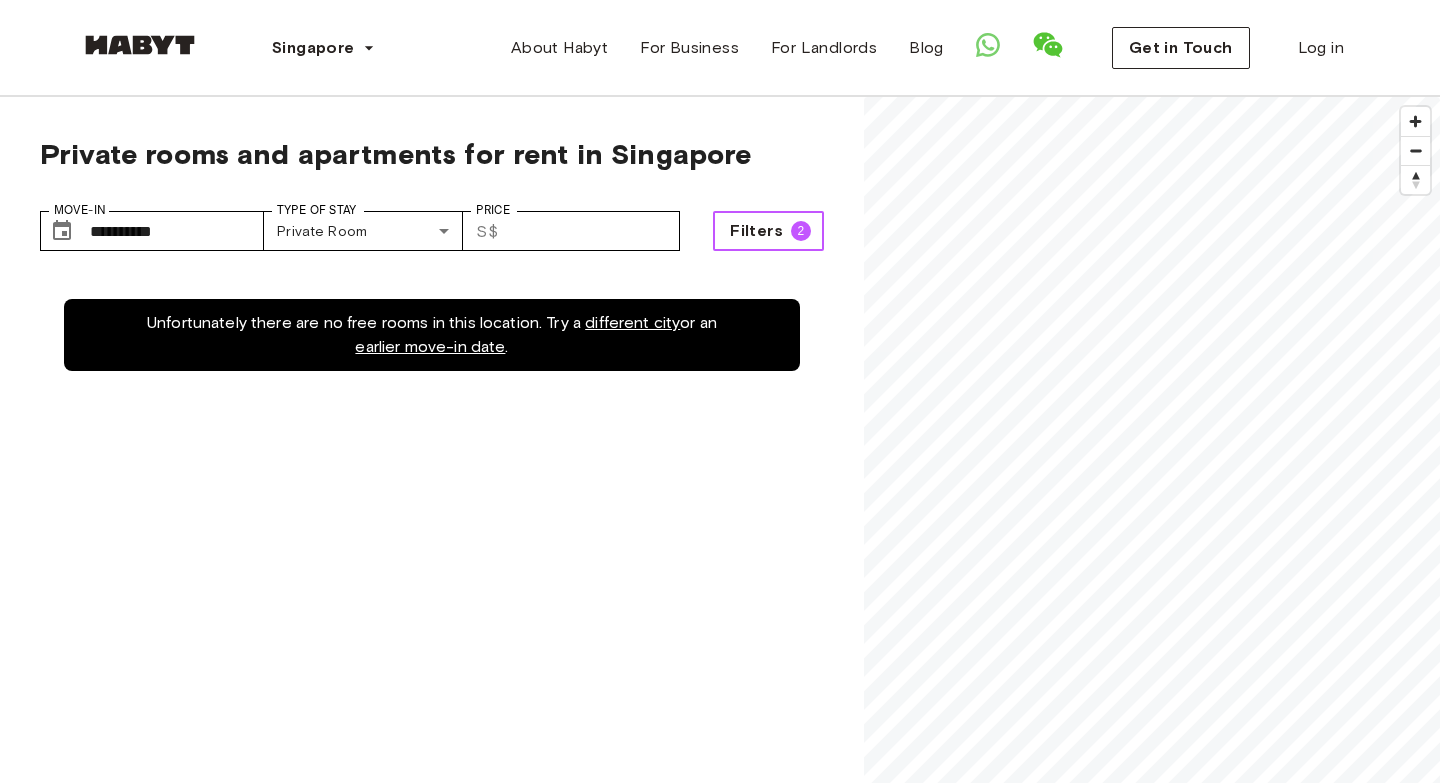 click on "Filters 2" at bounding box center (768, 231) 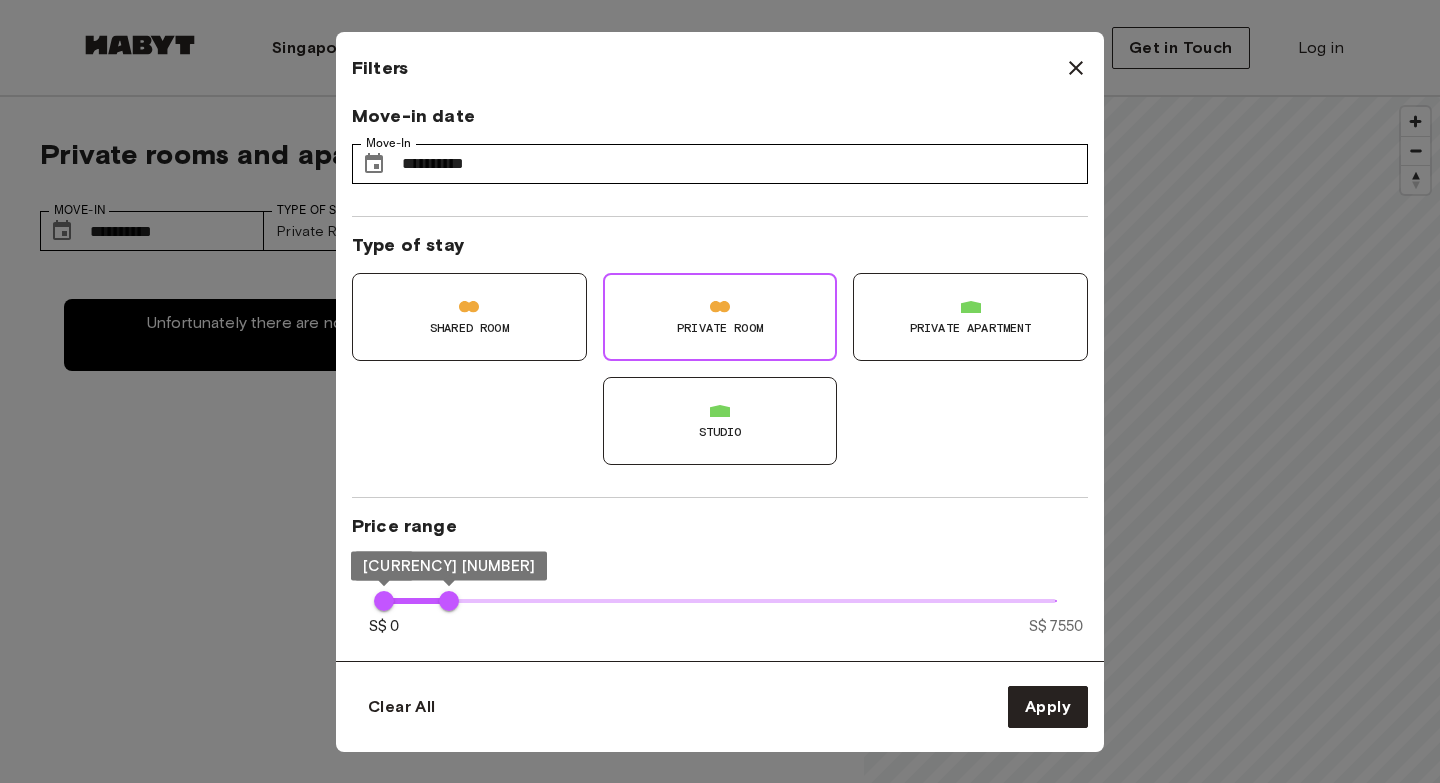 type on "****" 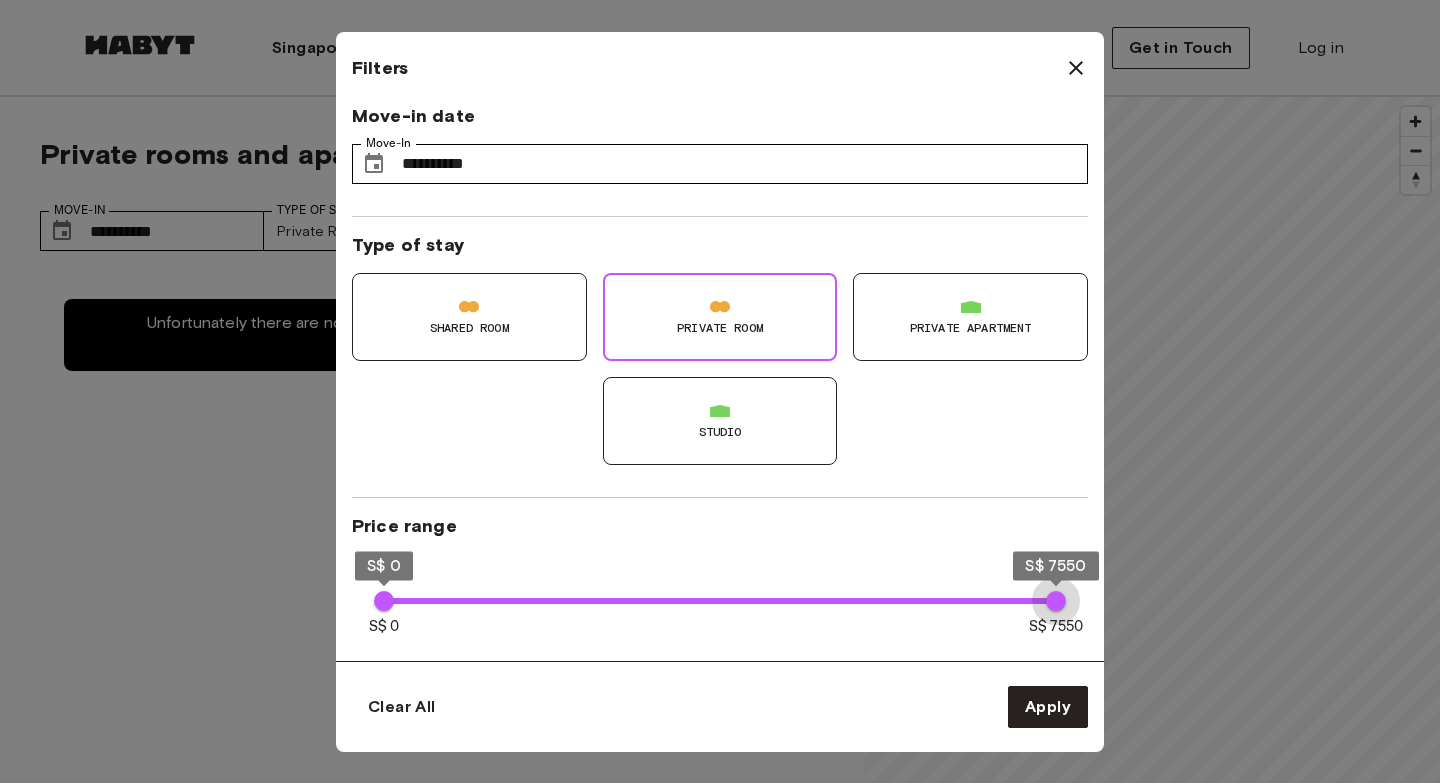 drag, startPoint x: 446, startPoint y: 603, endPoint x: 1439, endPoint y: 683, distance: 996.21735 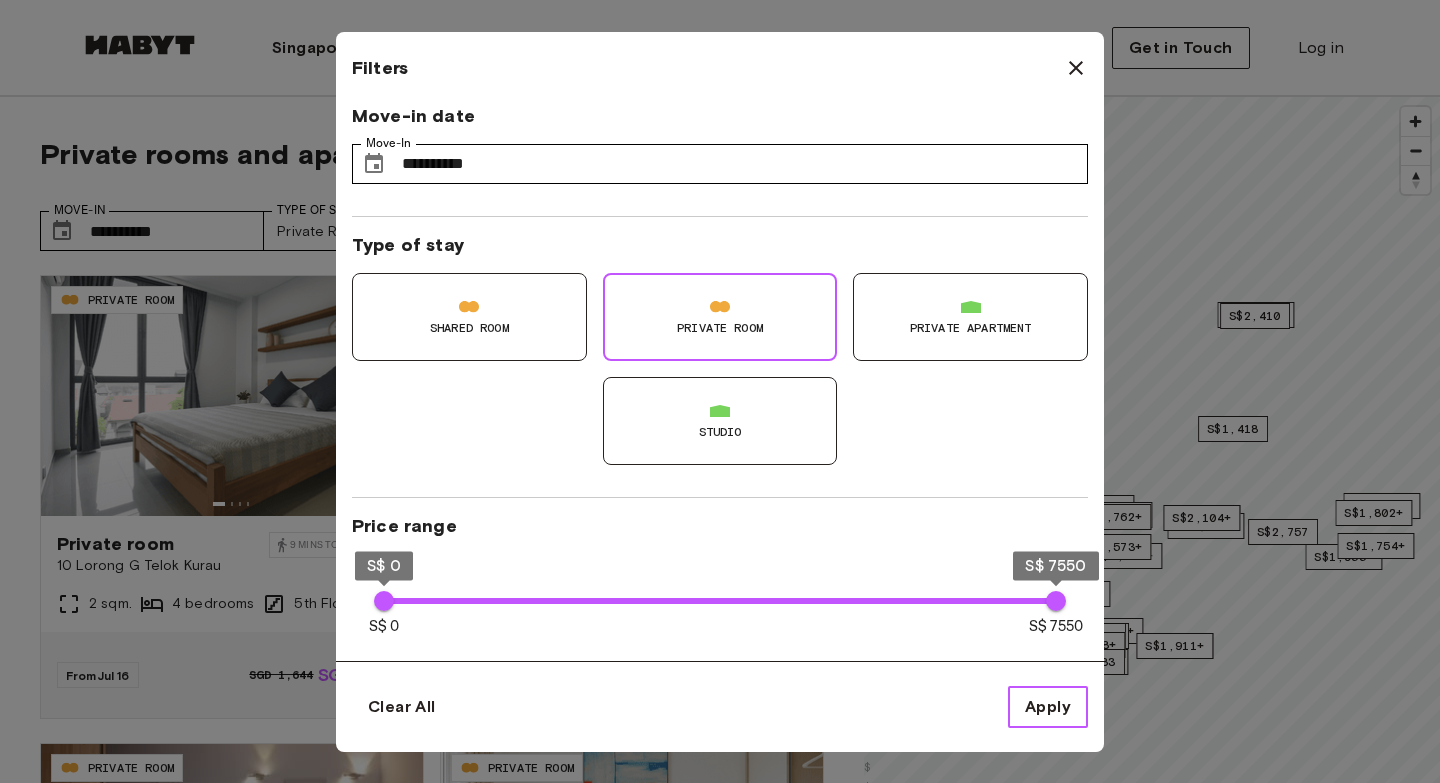 click on "Apply" at bounding box center [1048, 707] 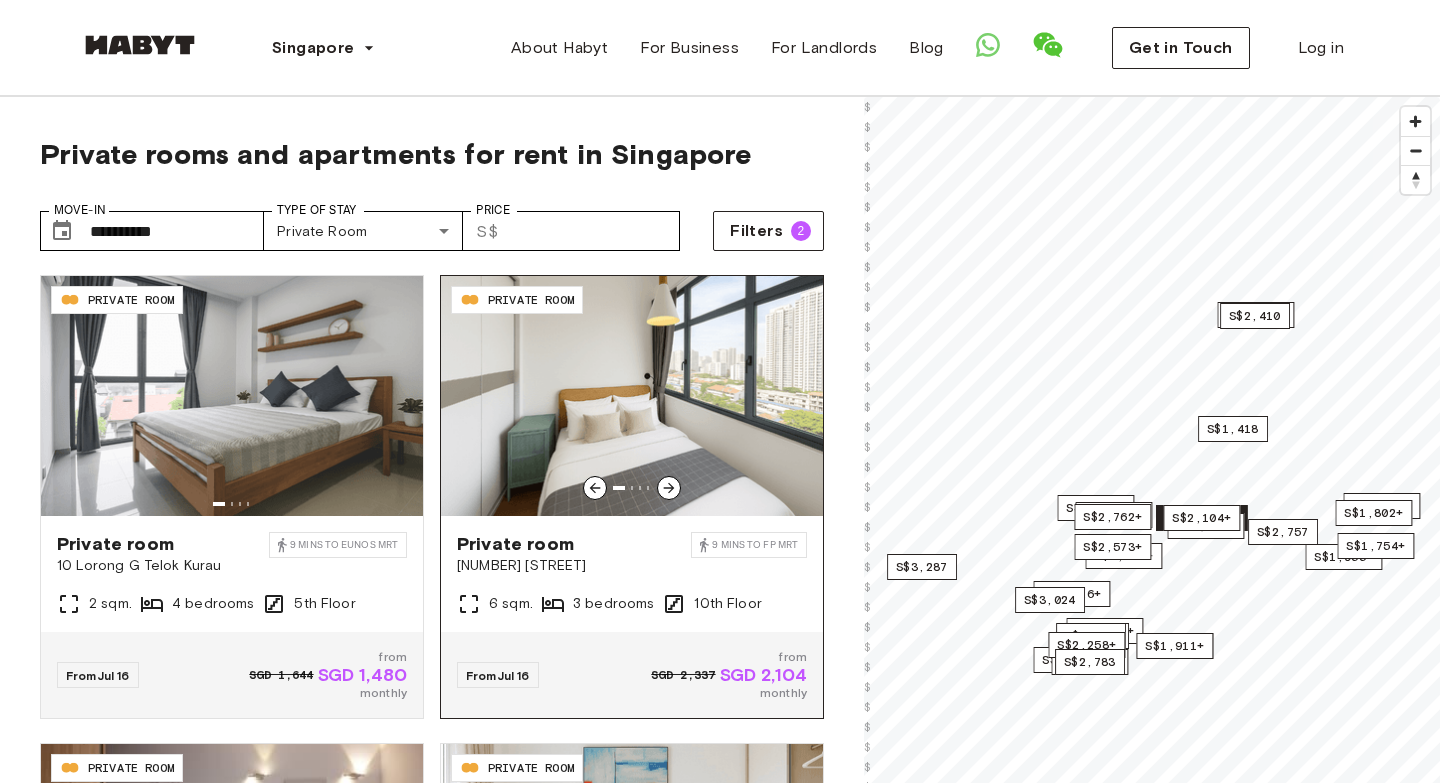 click 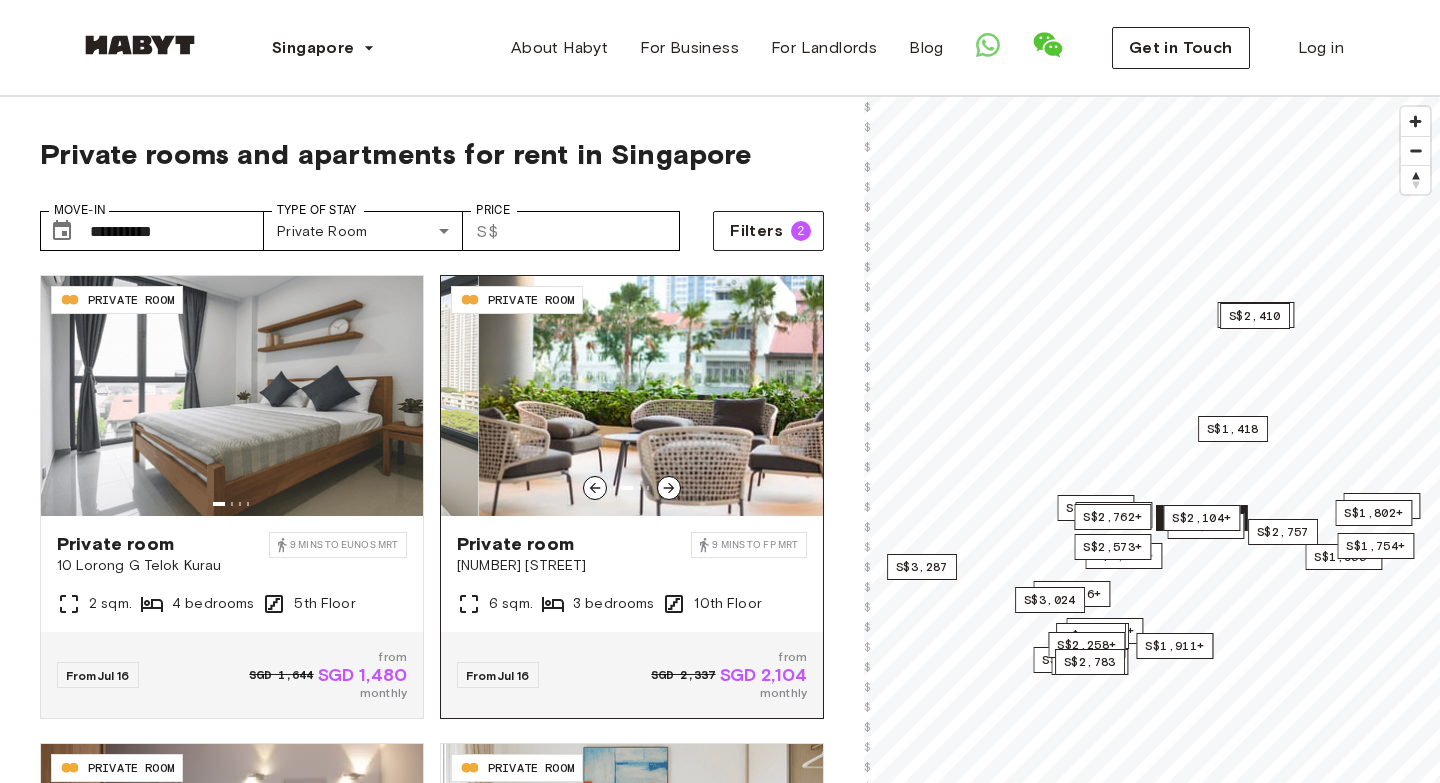 click 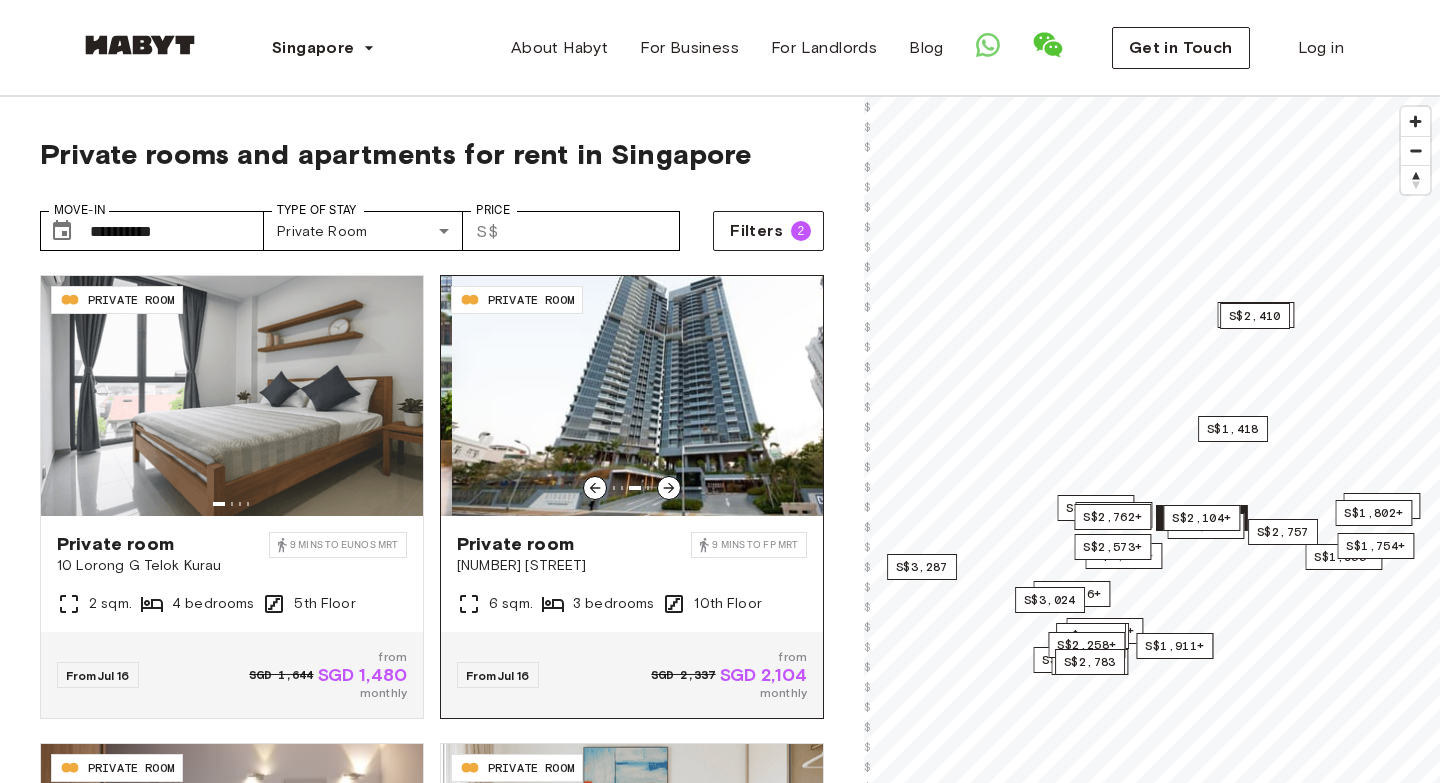 click 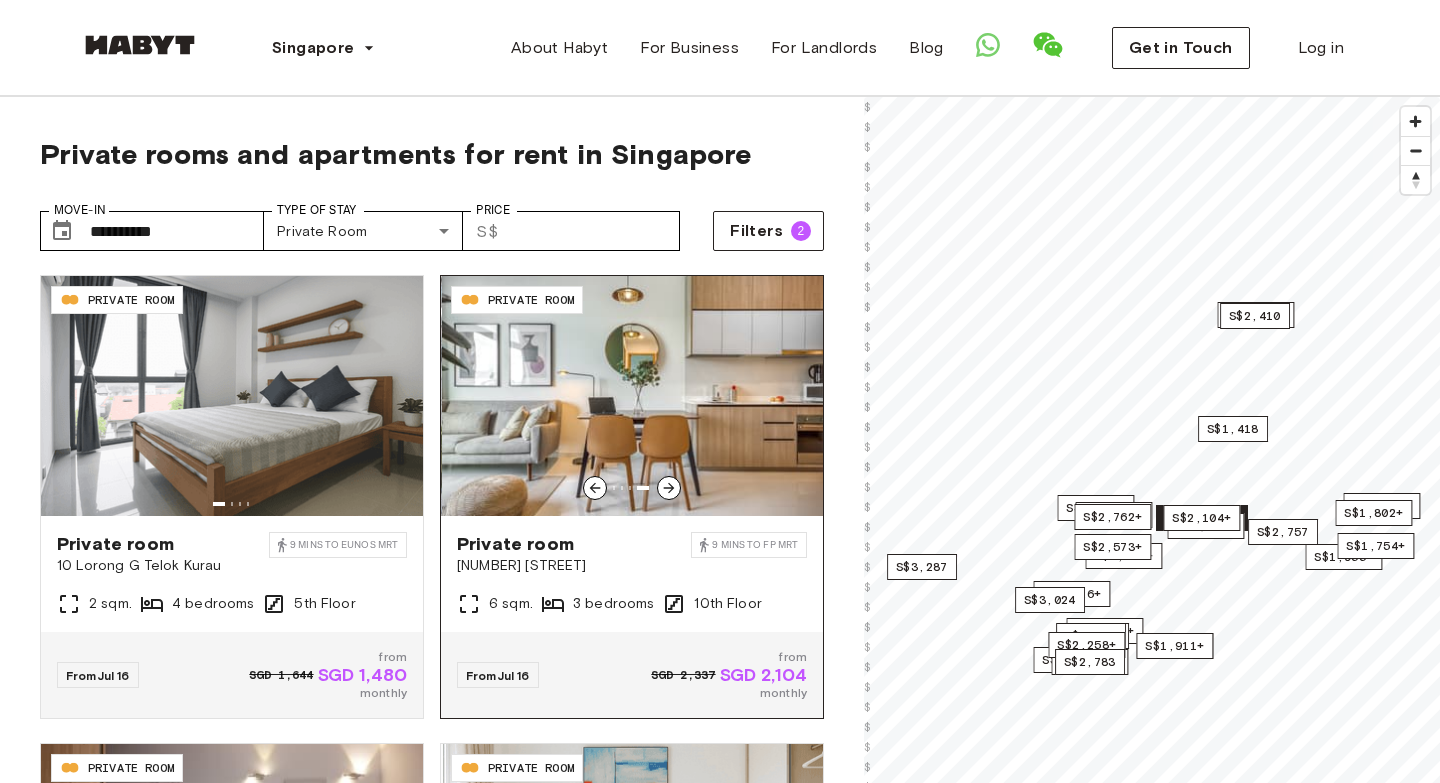 click 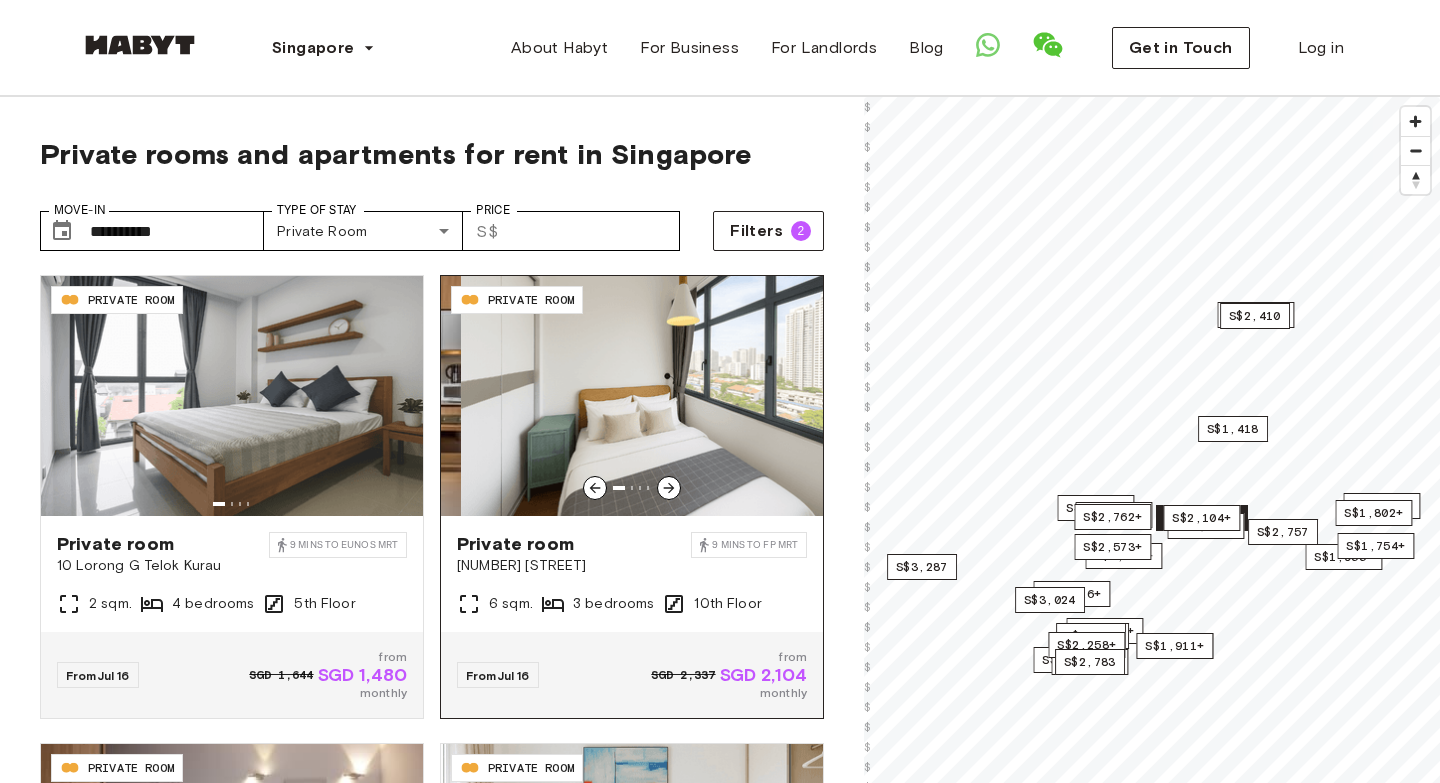 click 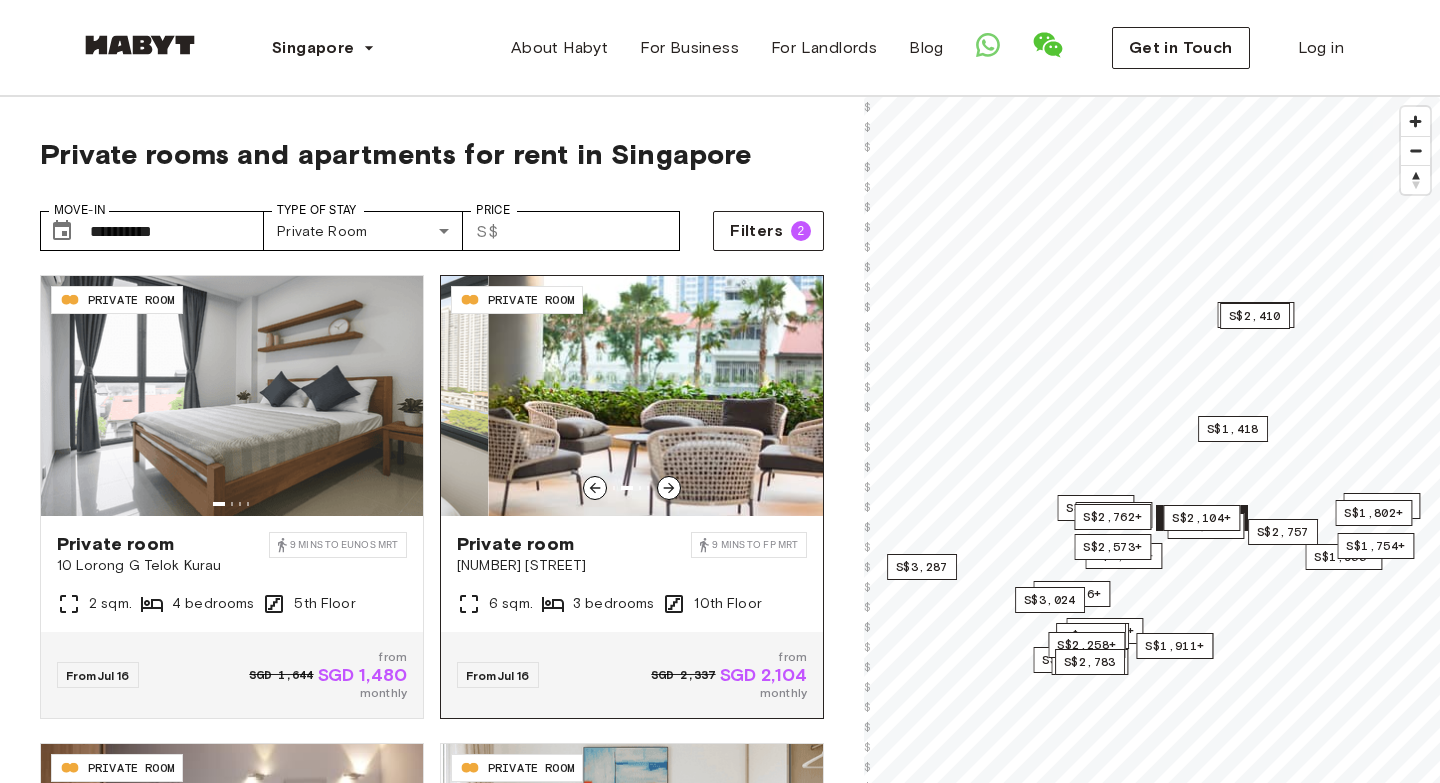 click 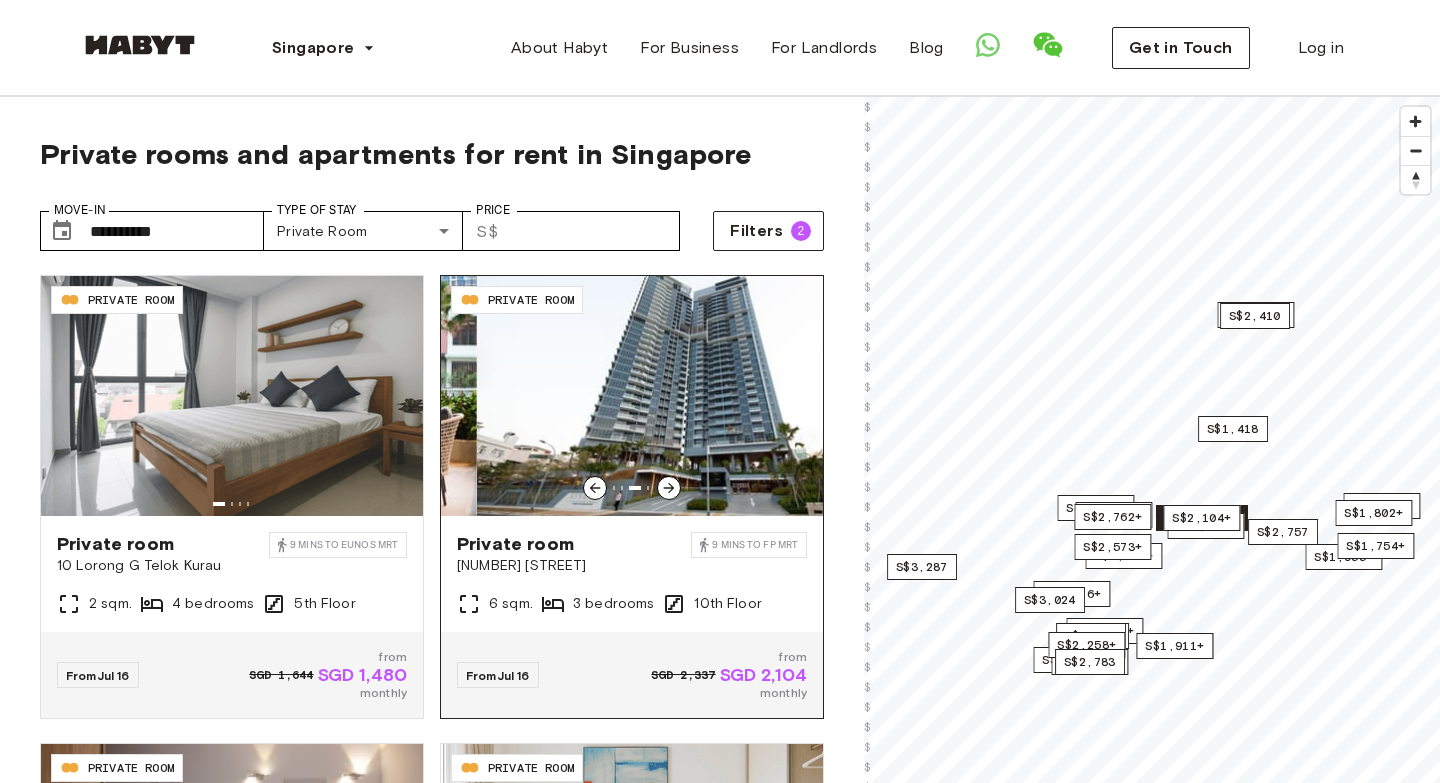 click 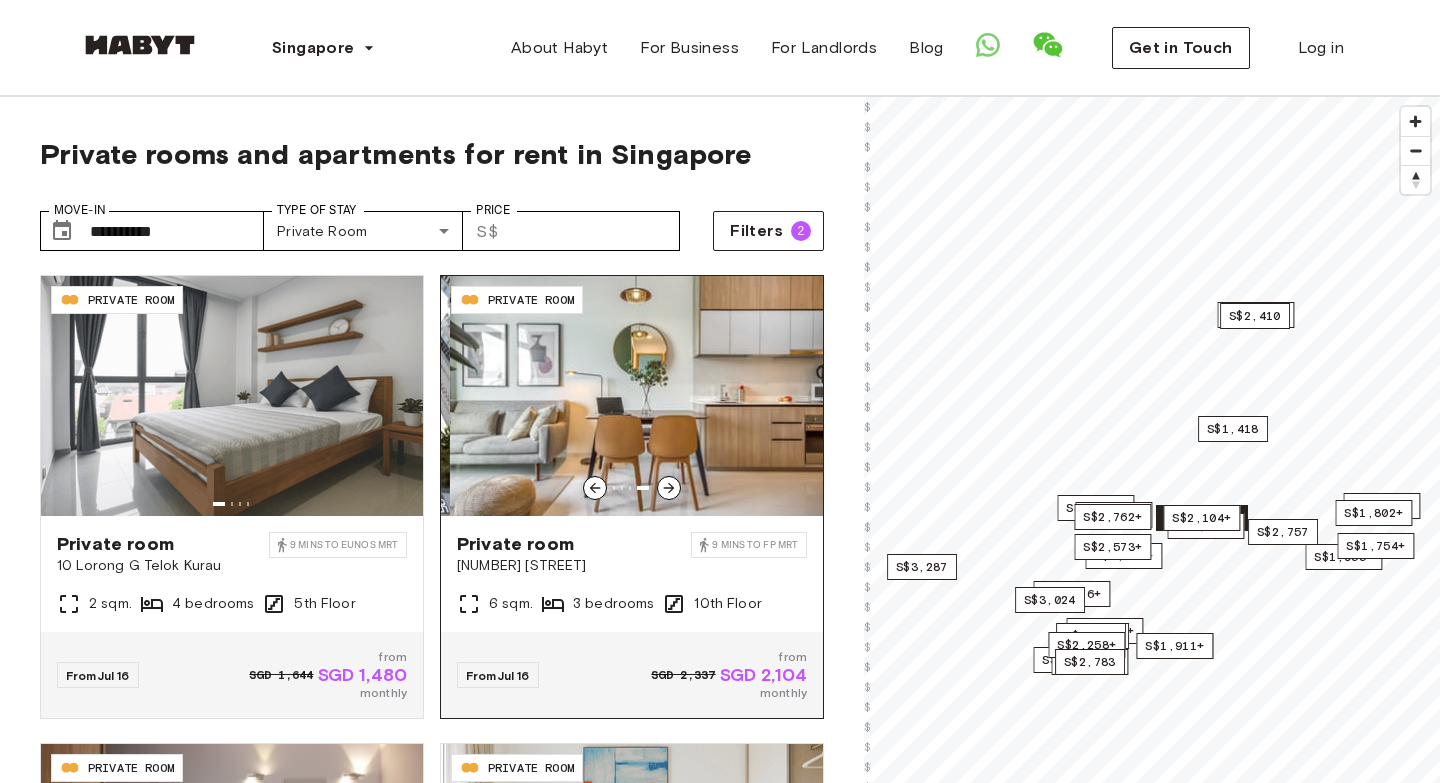 click 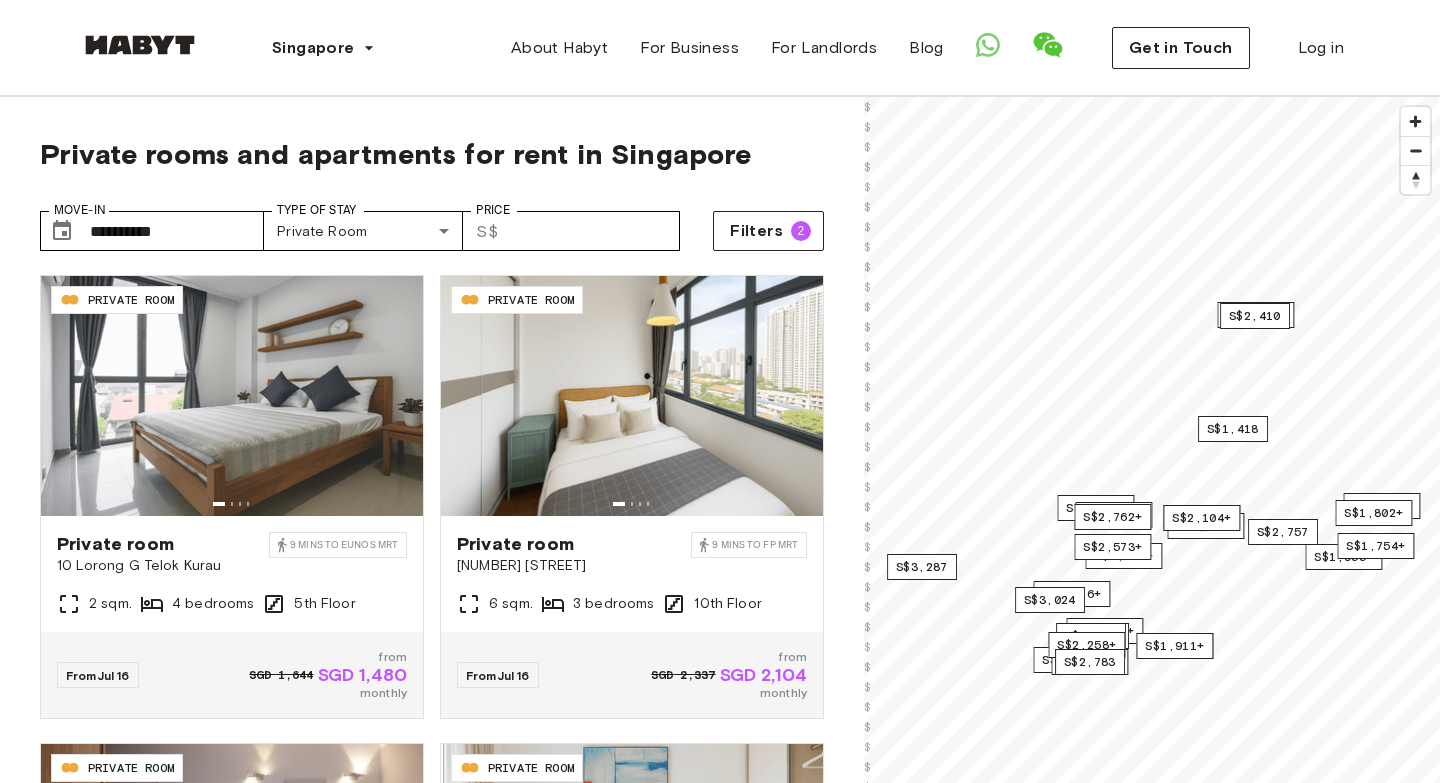 click at bounding box center (140, 48) 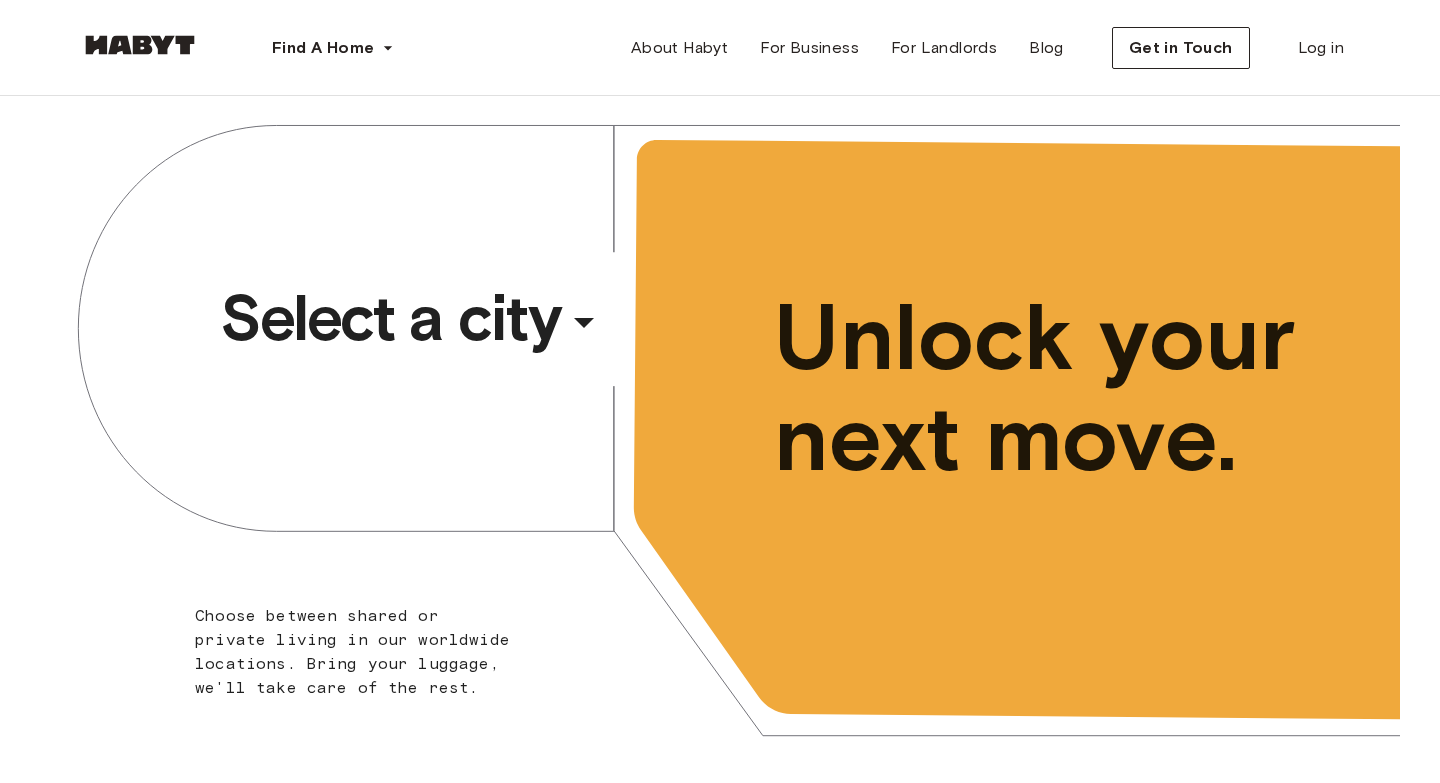click on "Select a city" at bounding box center [390, 318] 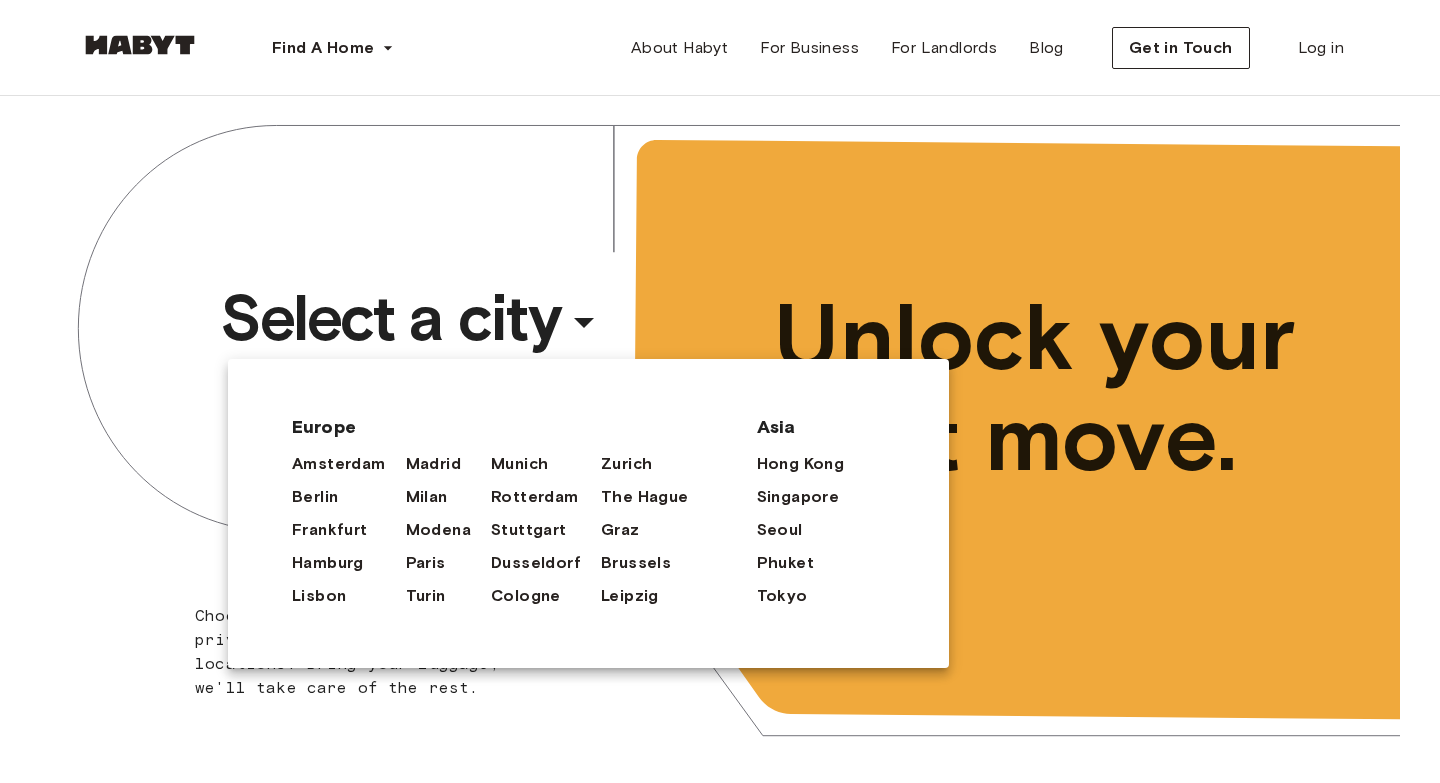 click at bounding box center [720, 391] 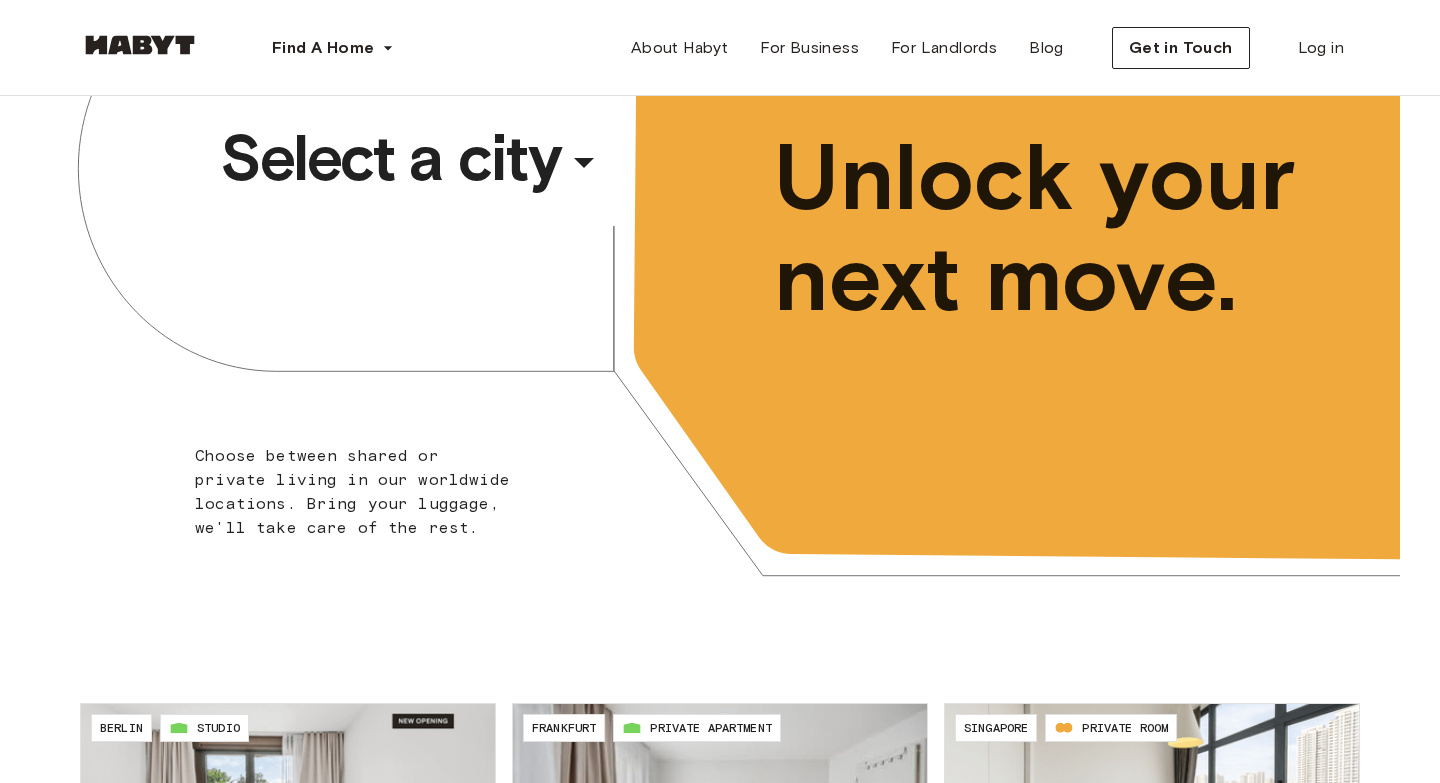 scroll, scrollTop: 0, scrollLeft: 0, axis: both 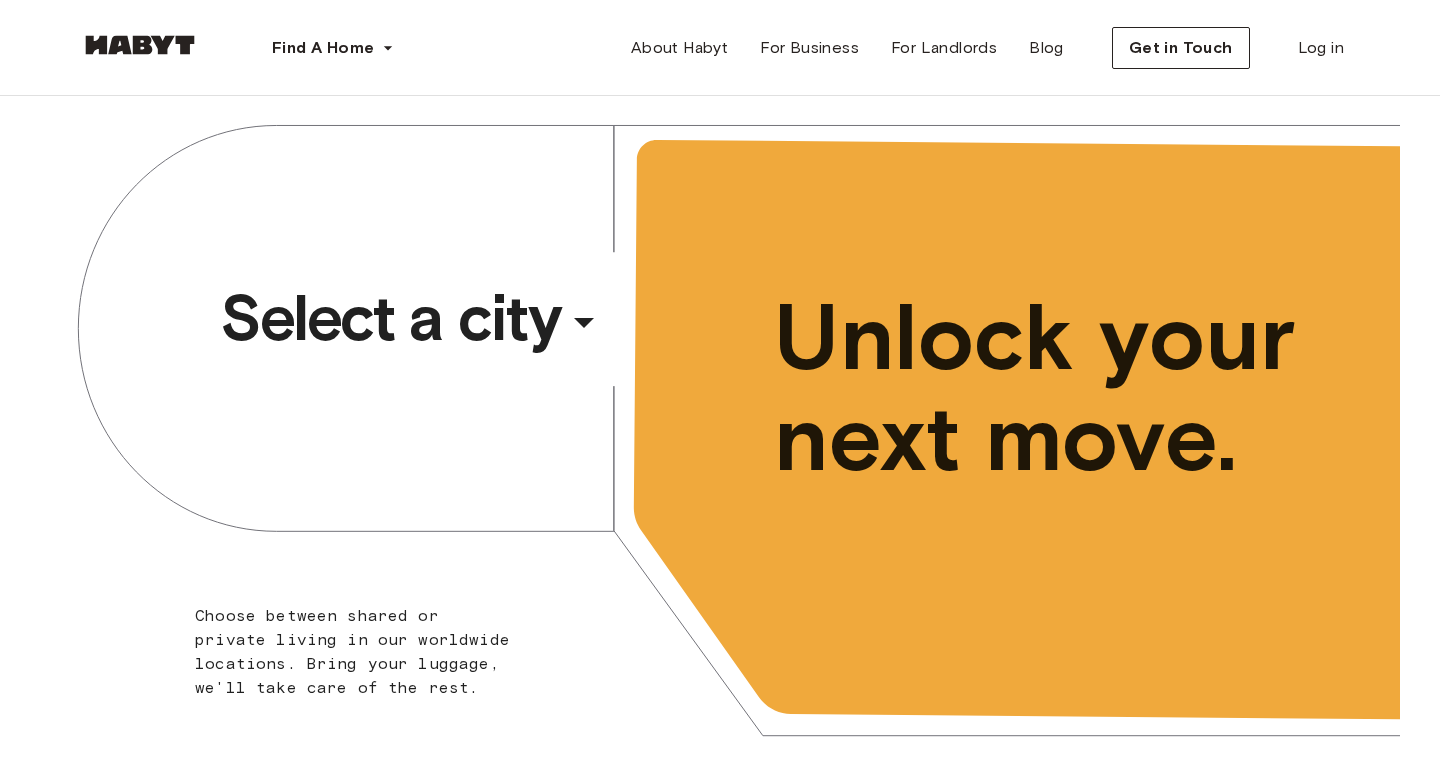 click on "Select a city" at bounding box center [390, 318] 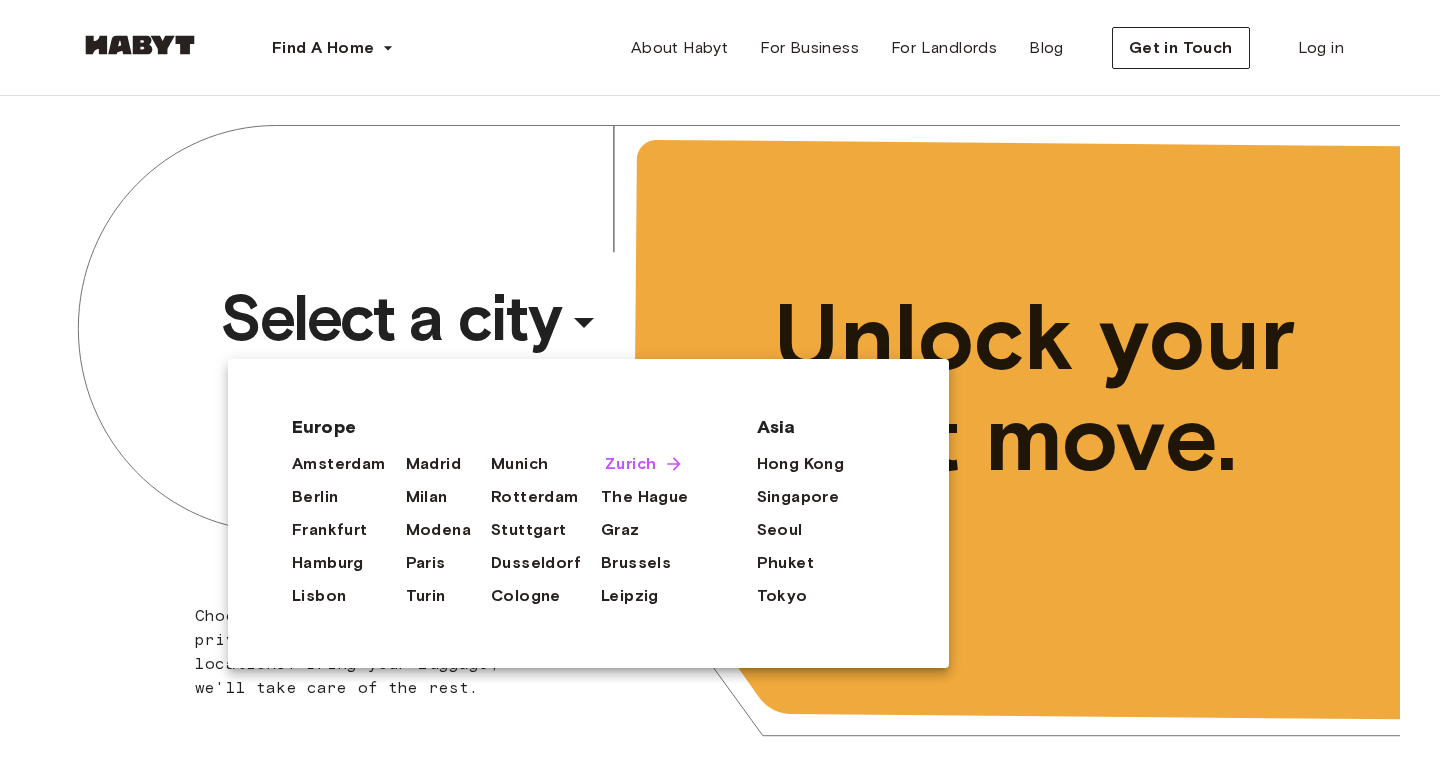 click on "Zurich" at bounding box center (630, 464) 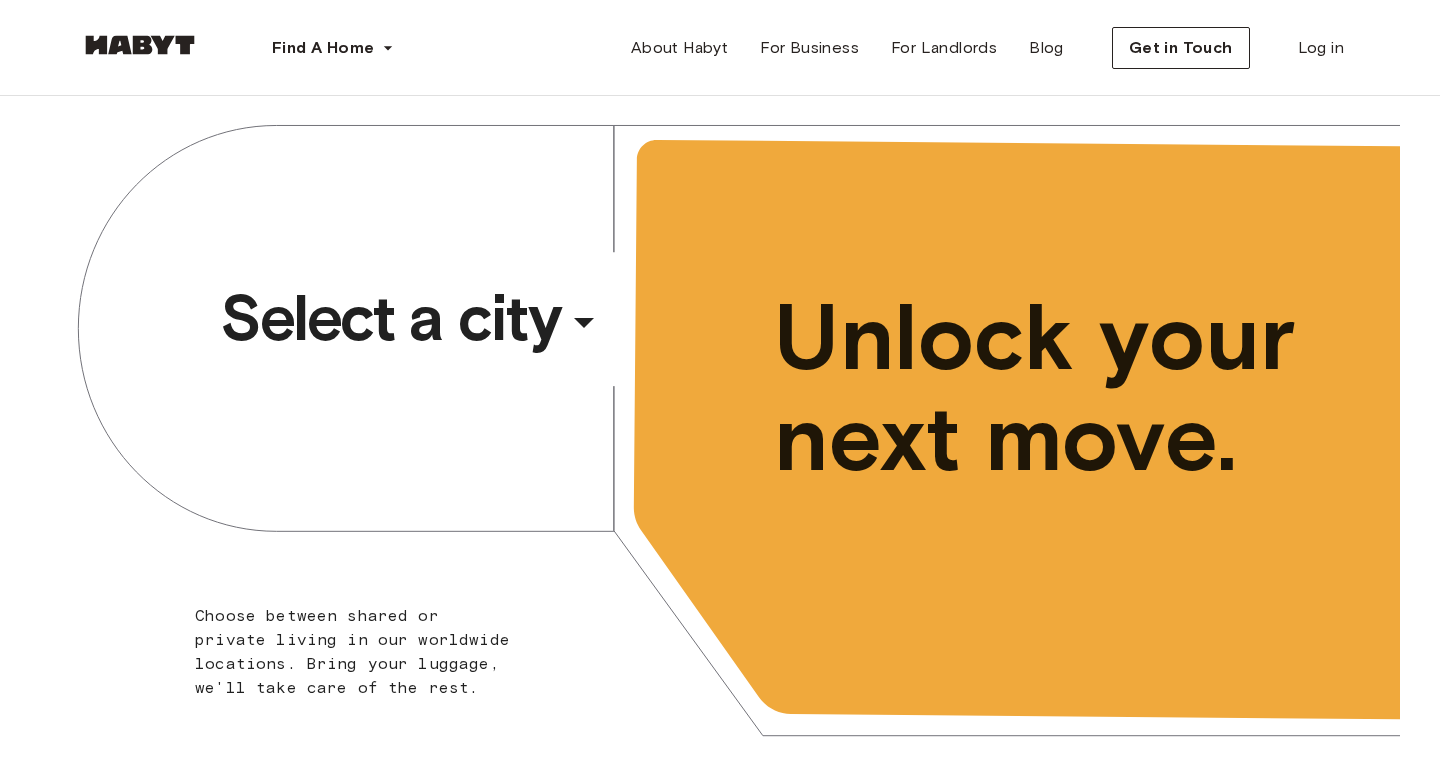 click on "​" at bounding box center (611, 338) 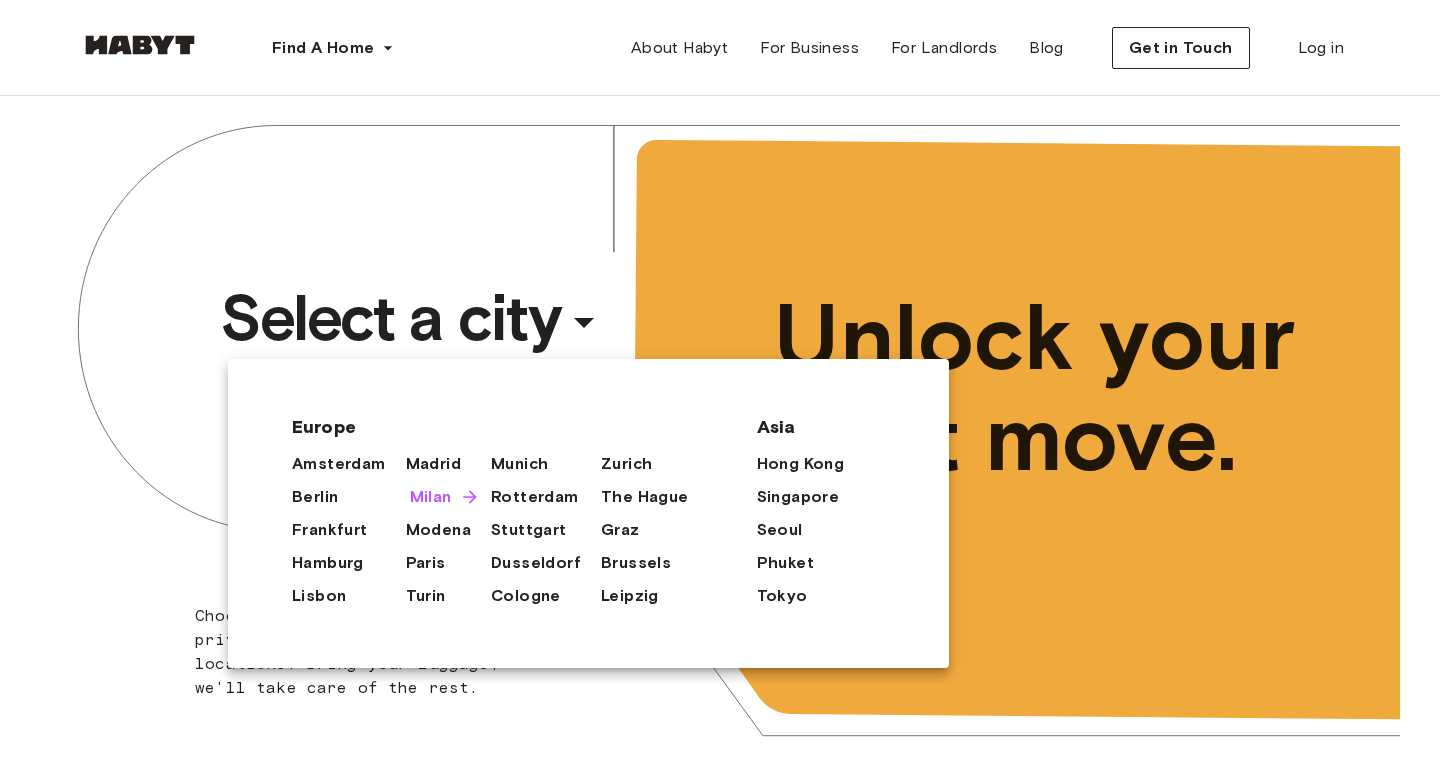 click on "Milan" at bounding box center (431, 497) 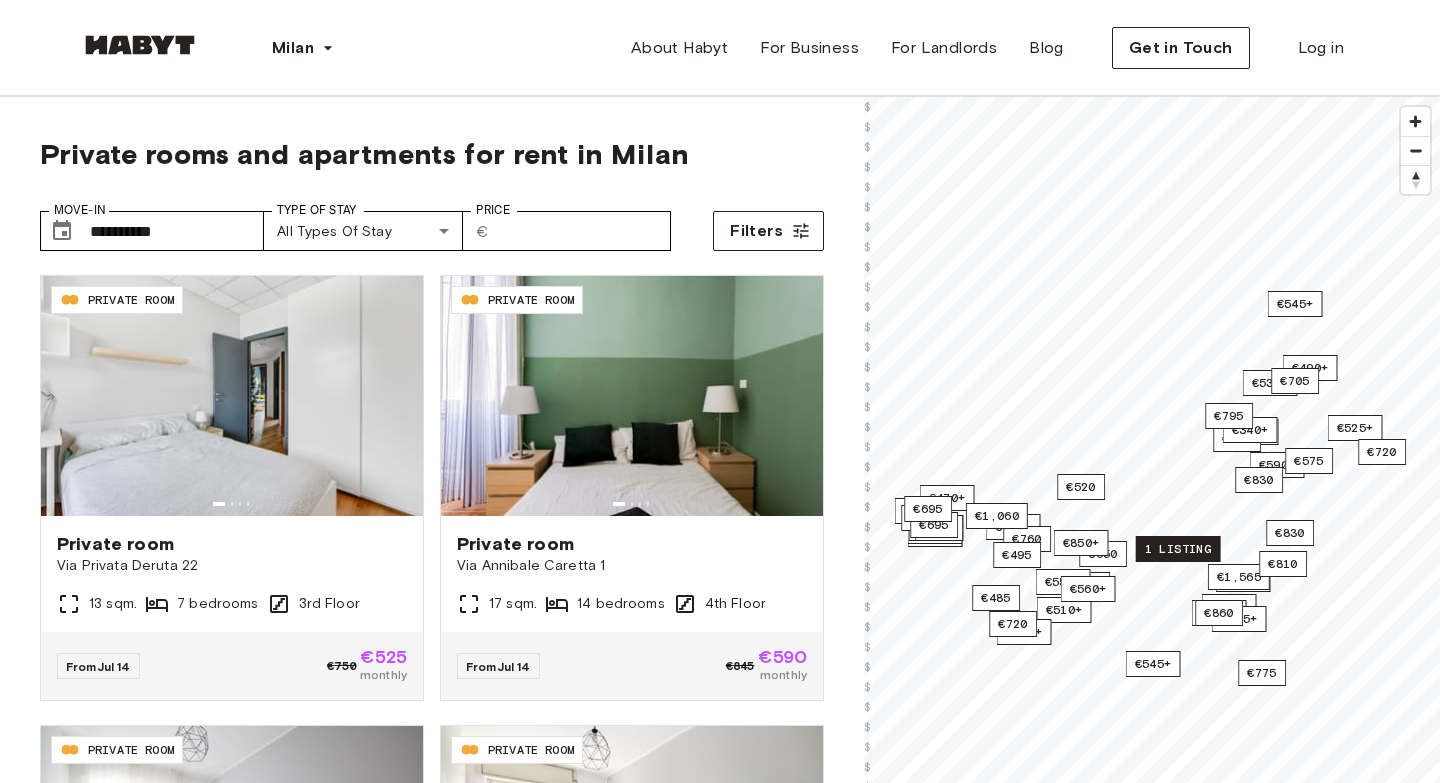 click on "1 listing" at bounding box center [1178, 549] 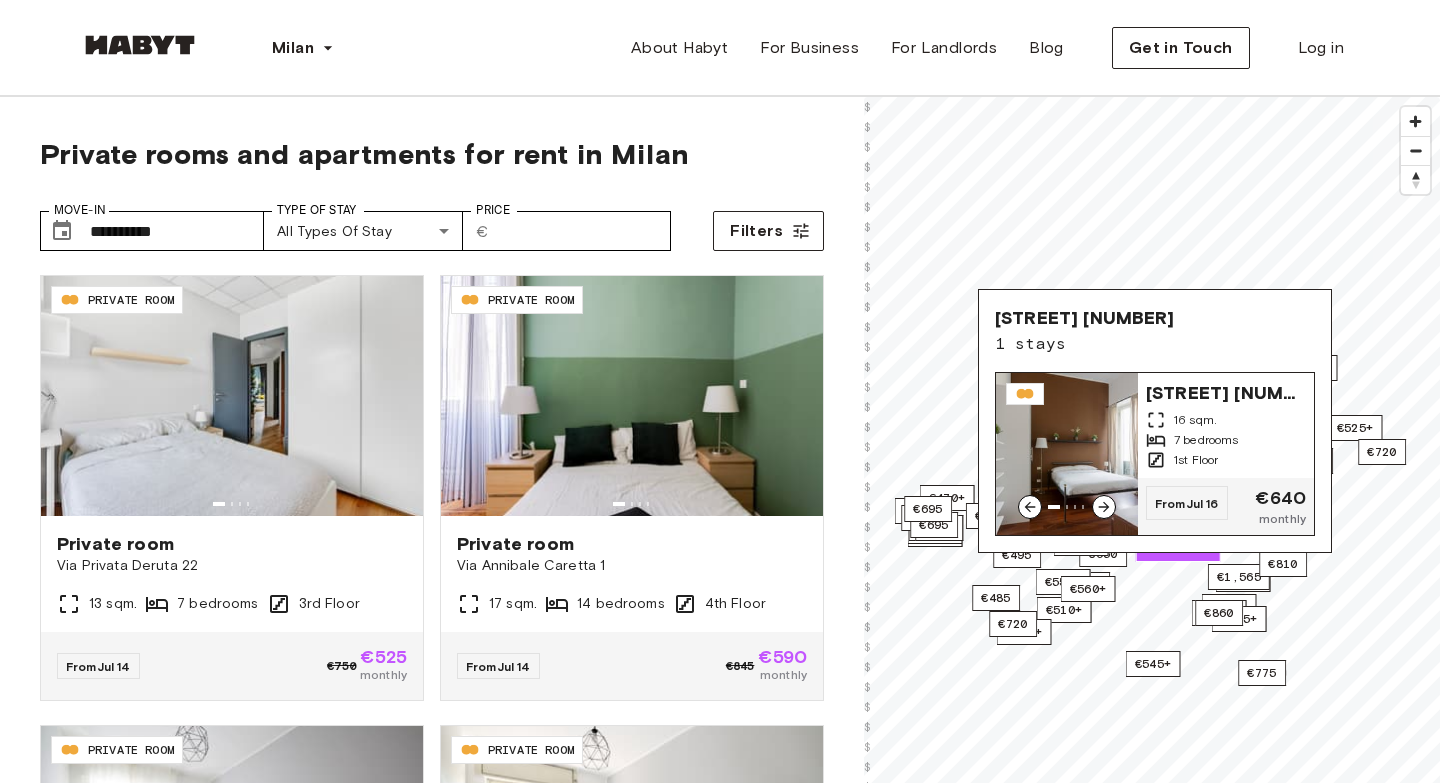 click on "7 bedrooms" at bounding box center [1206, 440] 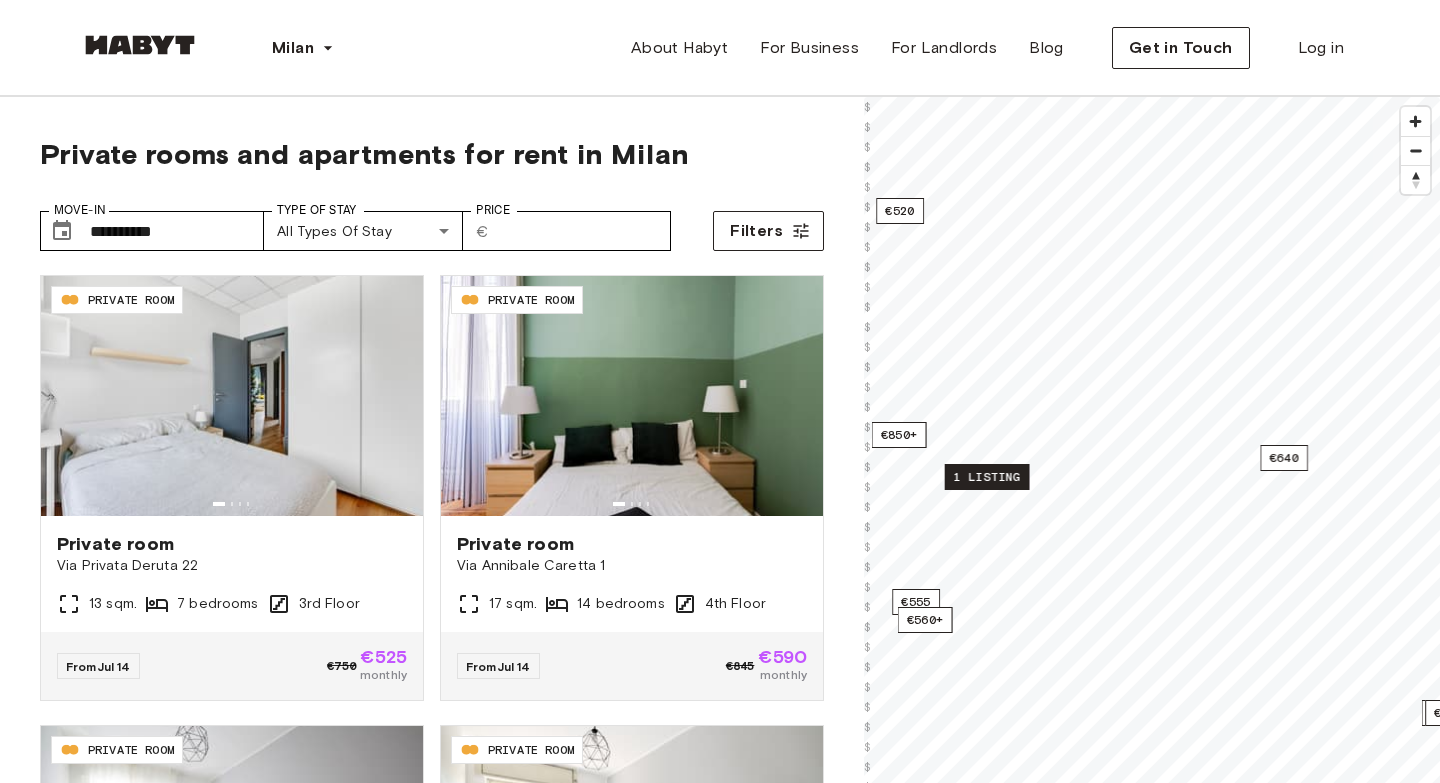 click on "1 listing" at bounding box center [987, 477] 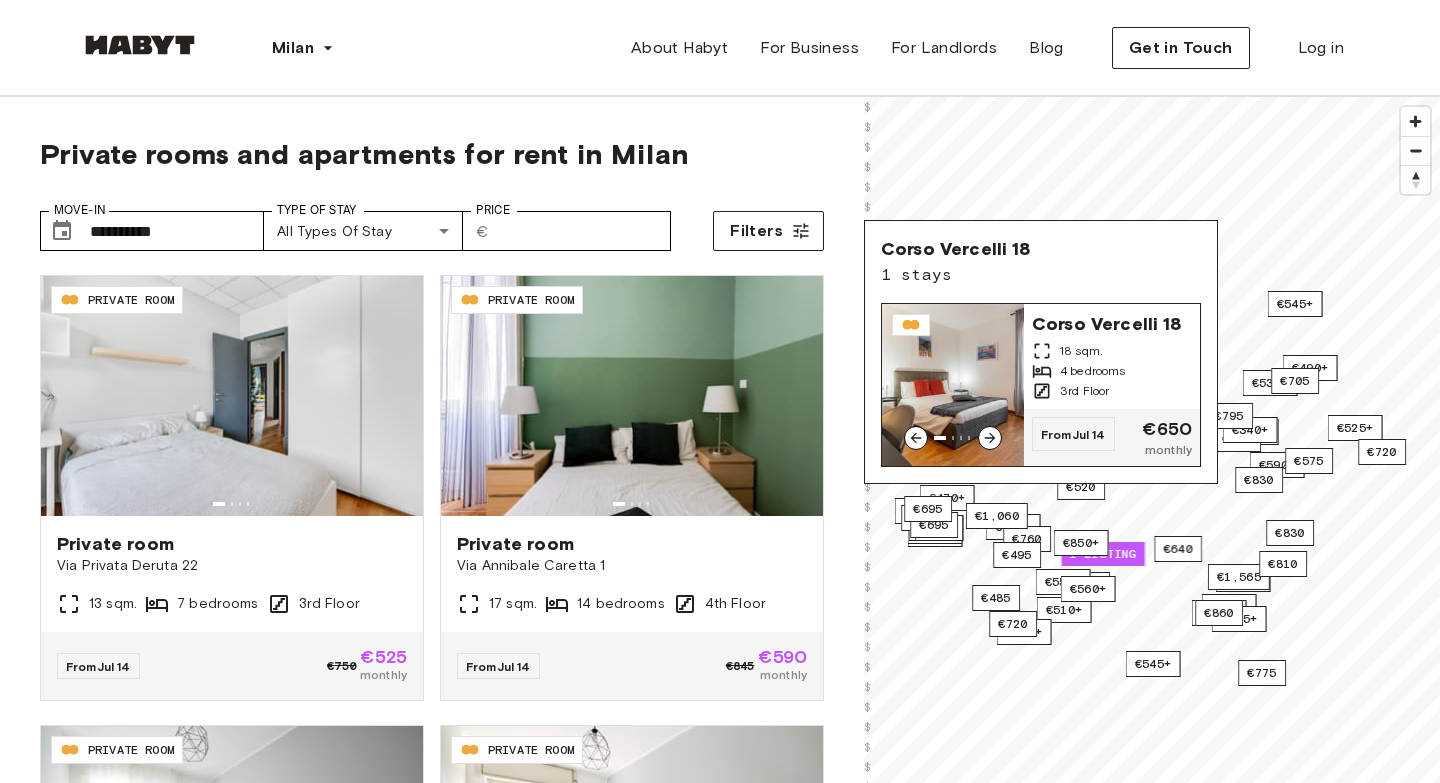 click on "3rd Floor" at bounding box center [1112, 391] 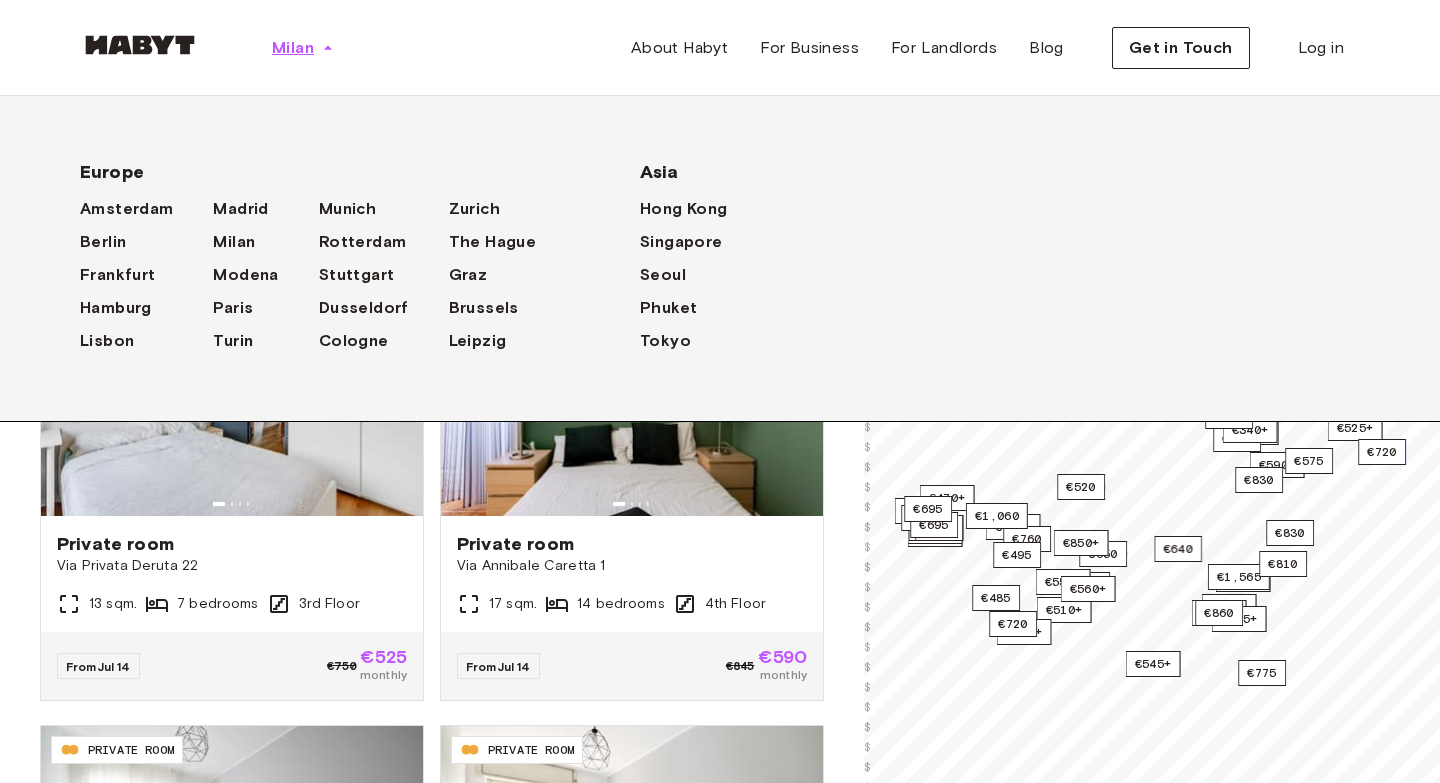 click on "Milan" at bounding box center [303, 48] 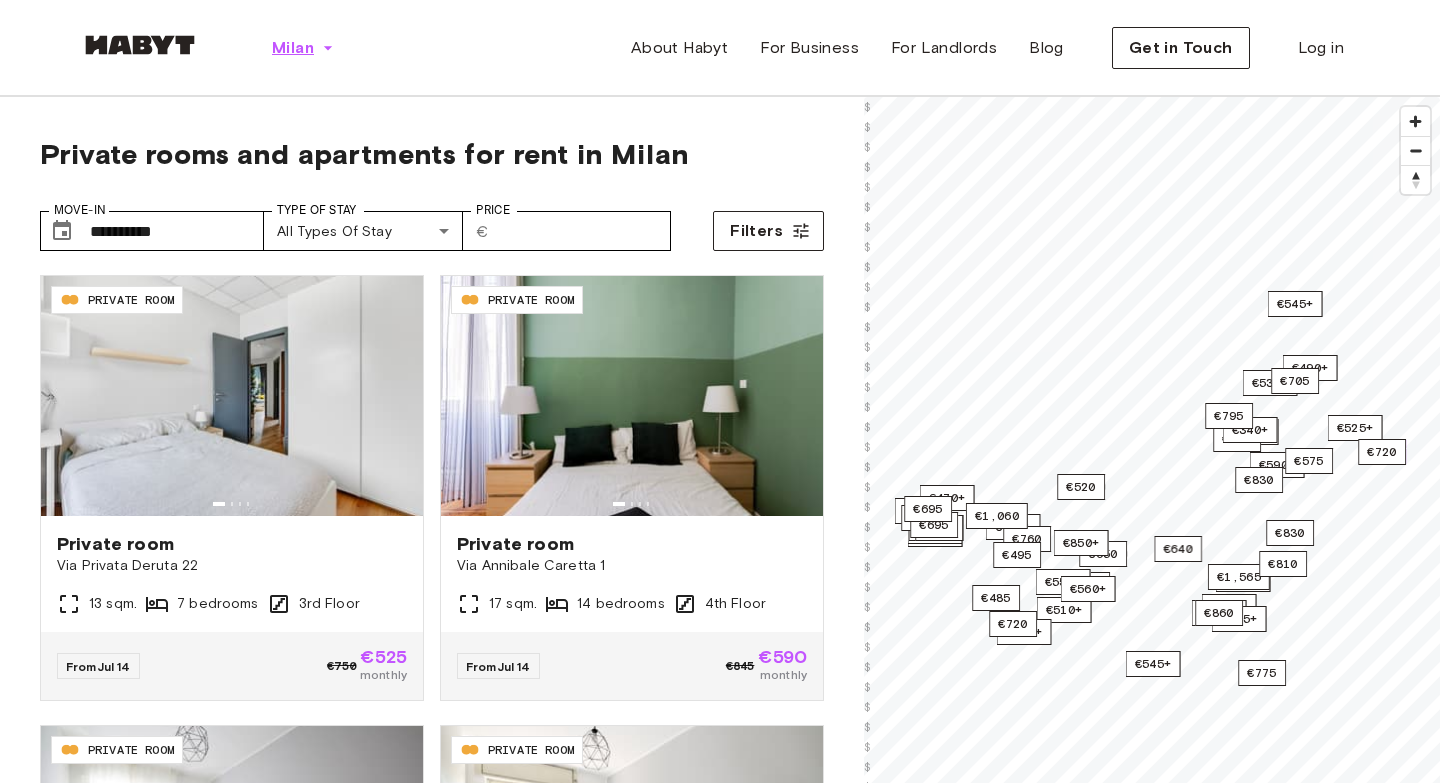 click on "Milan" at bounding box center (303, 48) 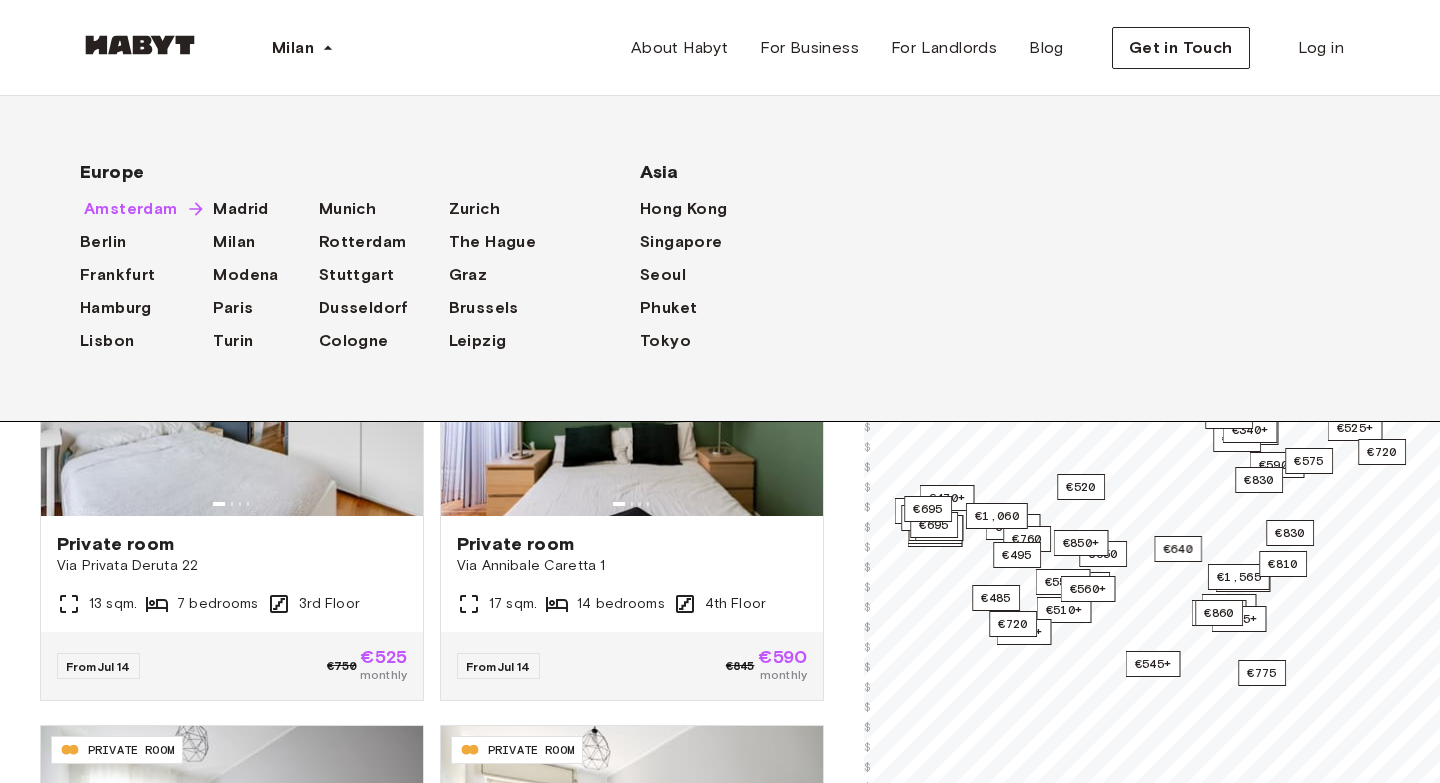 click on "Amsterdam" at bounding box center [131, 209] 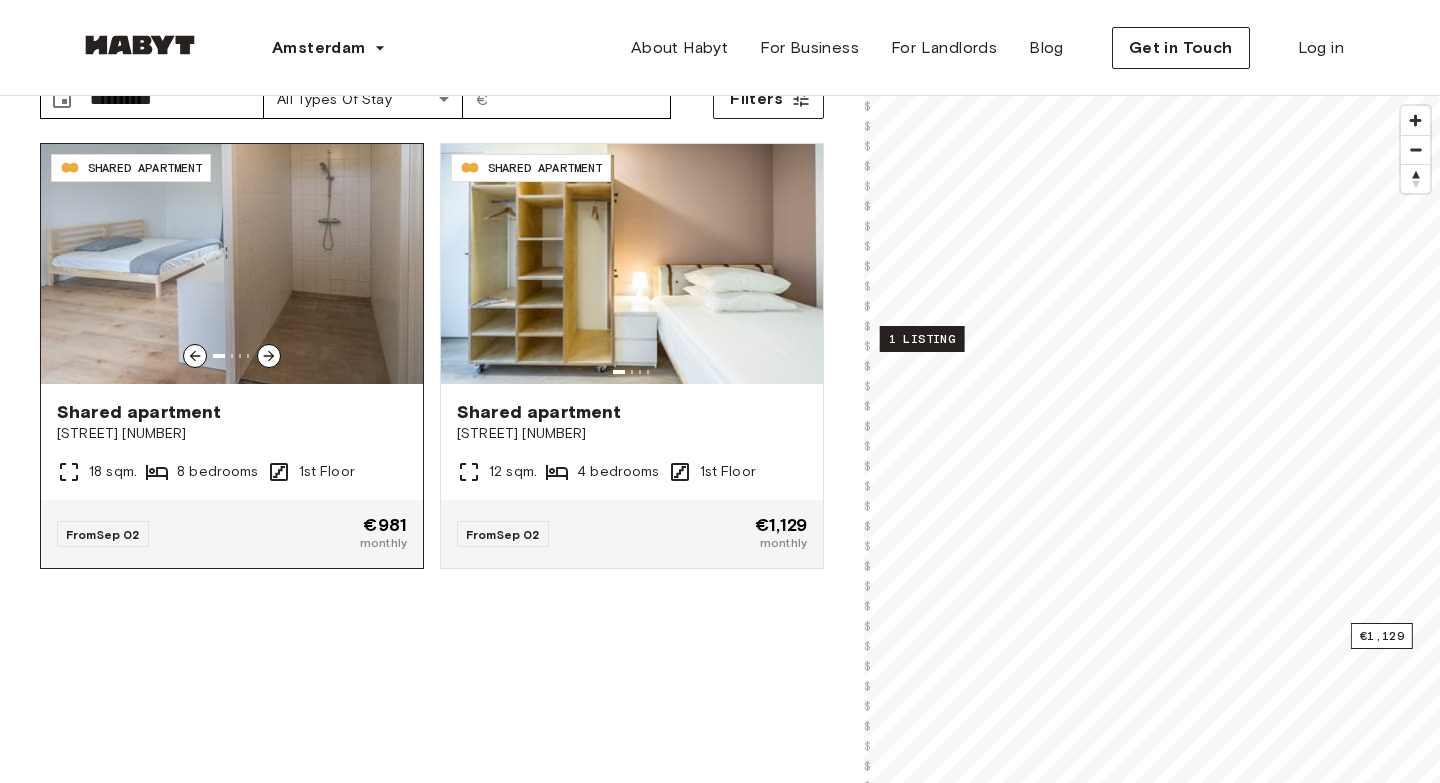 scroll, scrollTop: 0, scrollLeft: 0, axis: both 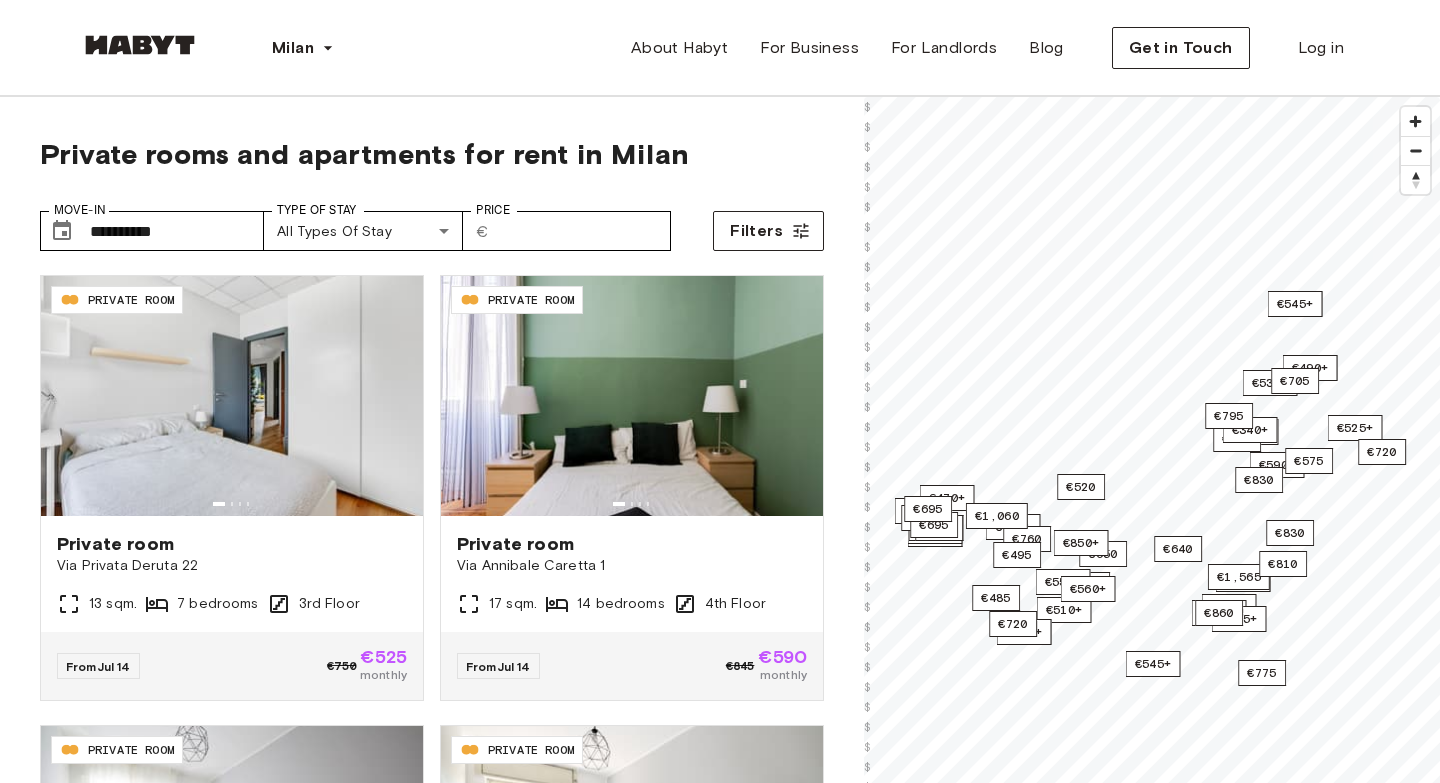 click at bounding box center (140, 49) 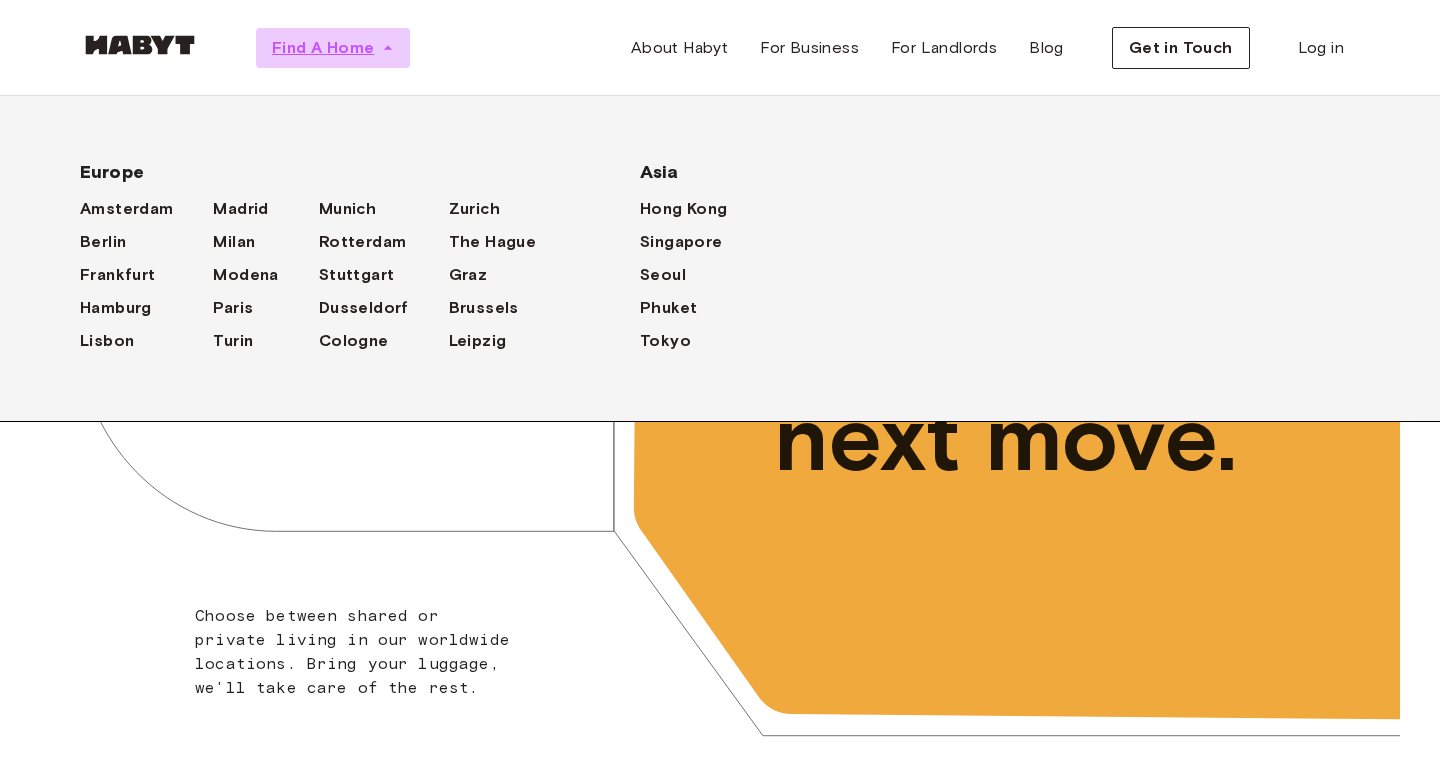 click on "Find A Home" at bounding box center (323, 48) 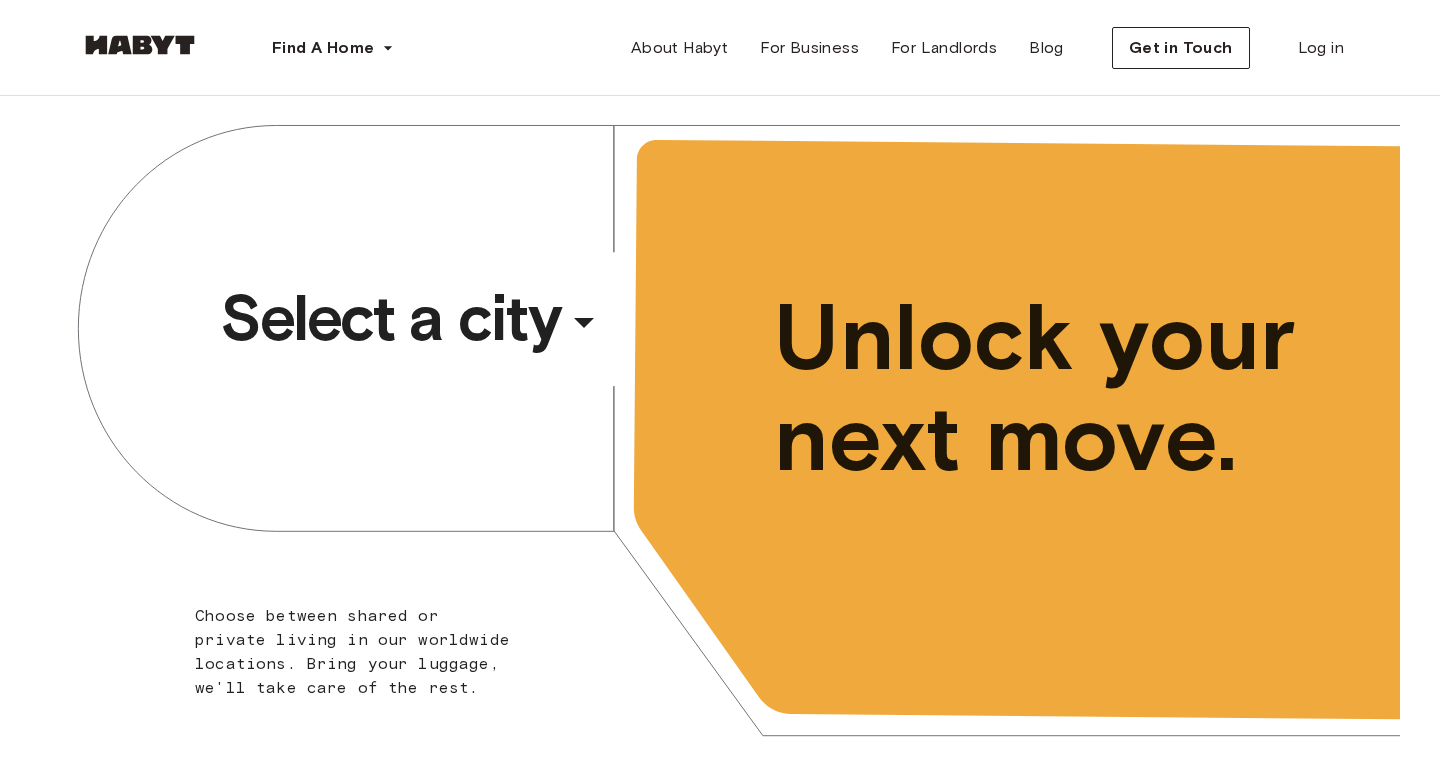 click on "Select a city" at bounding box center [390, 318] 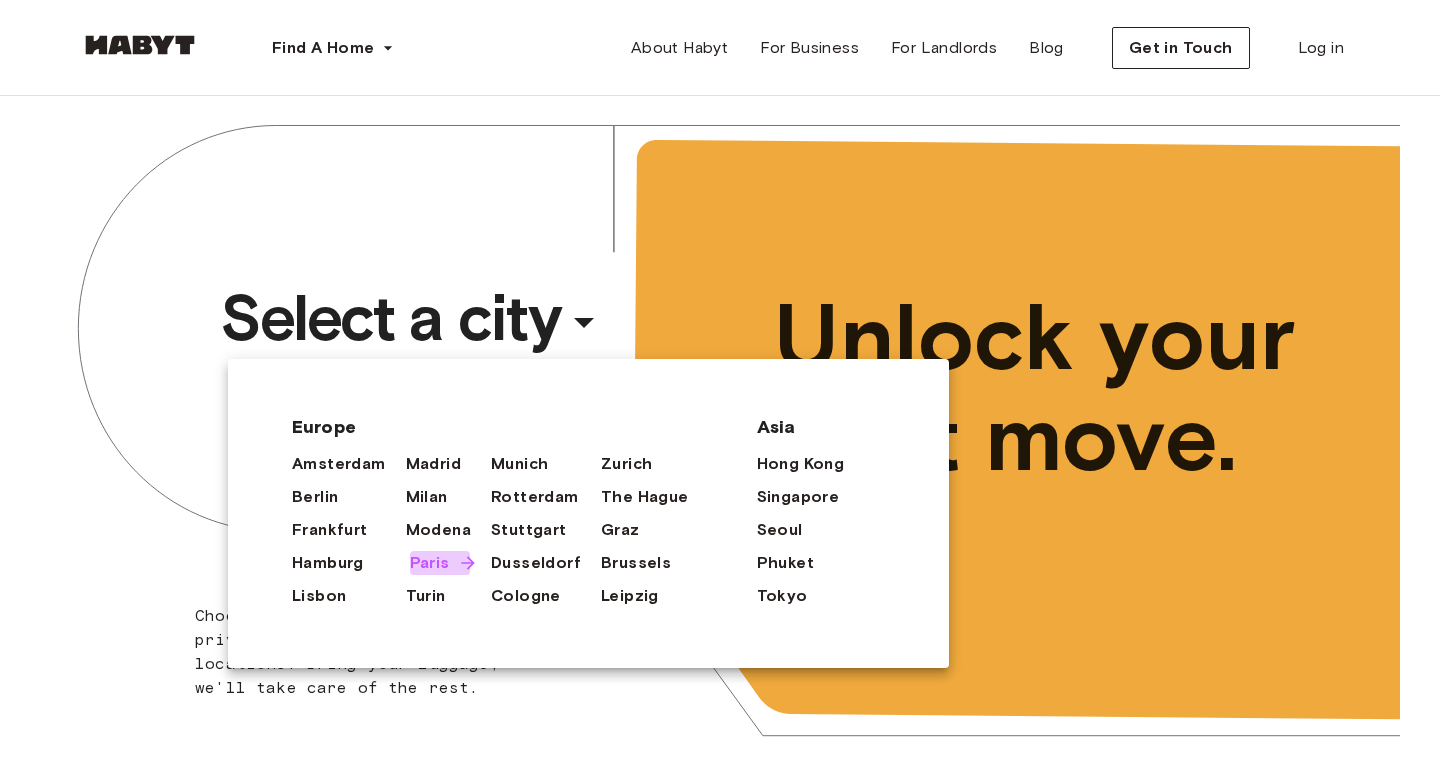 click on "Paris" at bounding box center [430, 563] 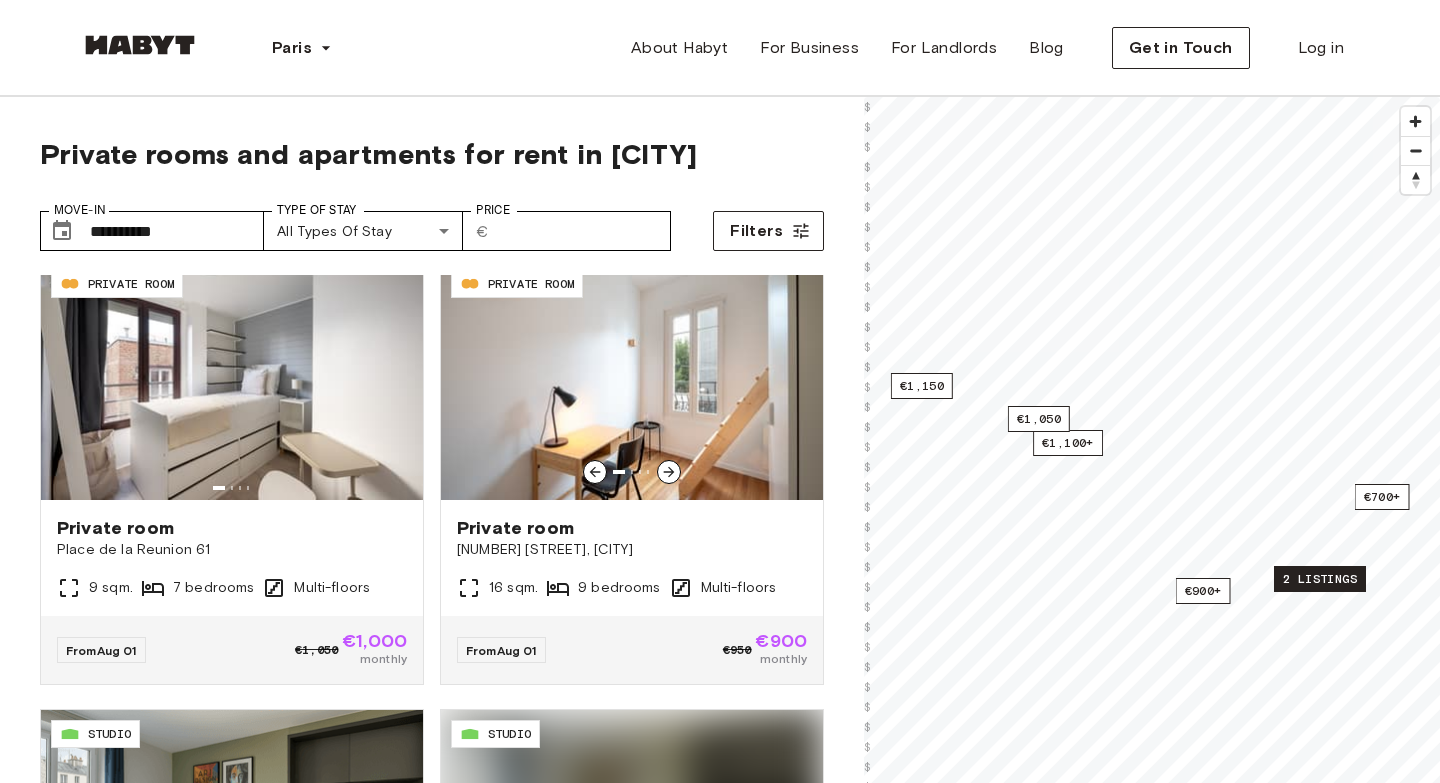scroll, scrollTop: 495, scrollLeft: 0, axis: vertical 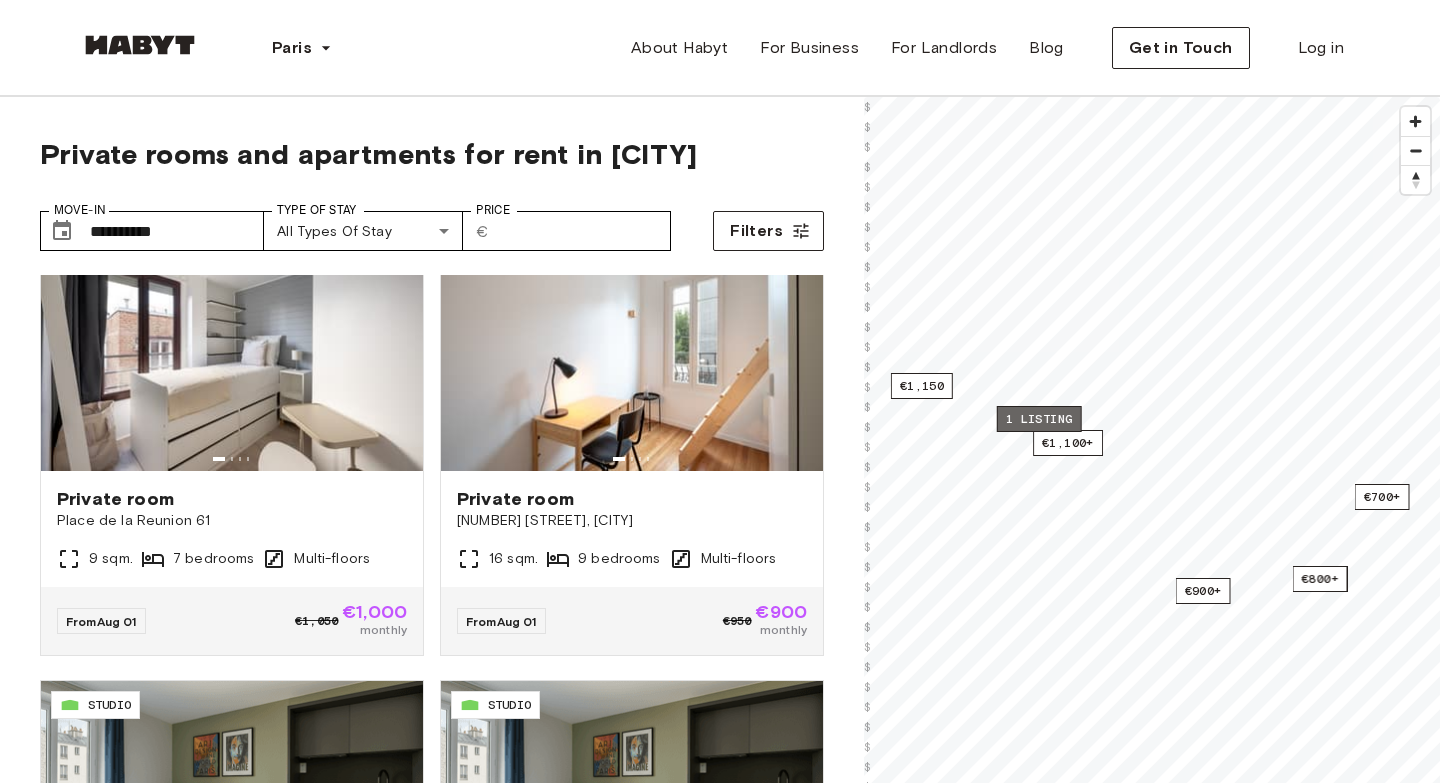 click on "1 listing" at bounding box center (1039, 419) 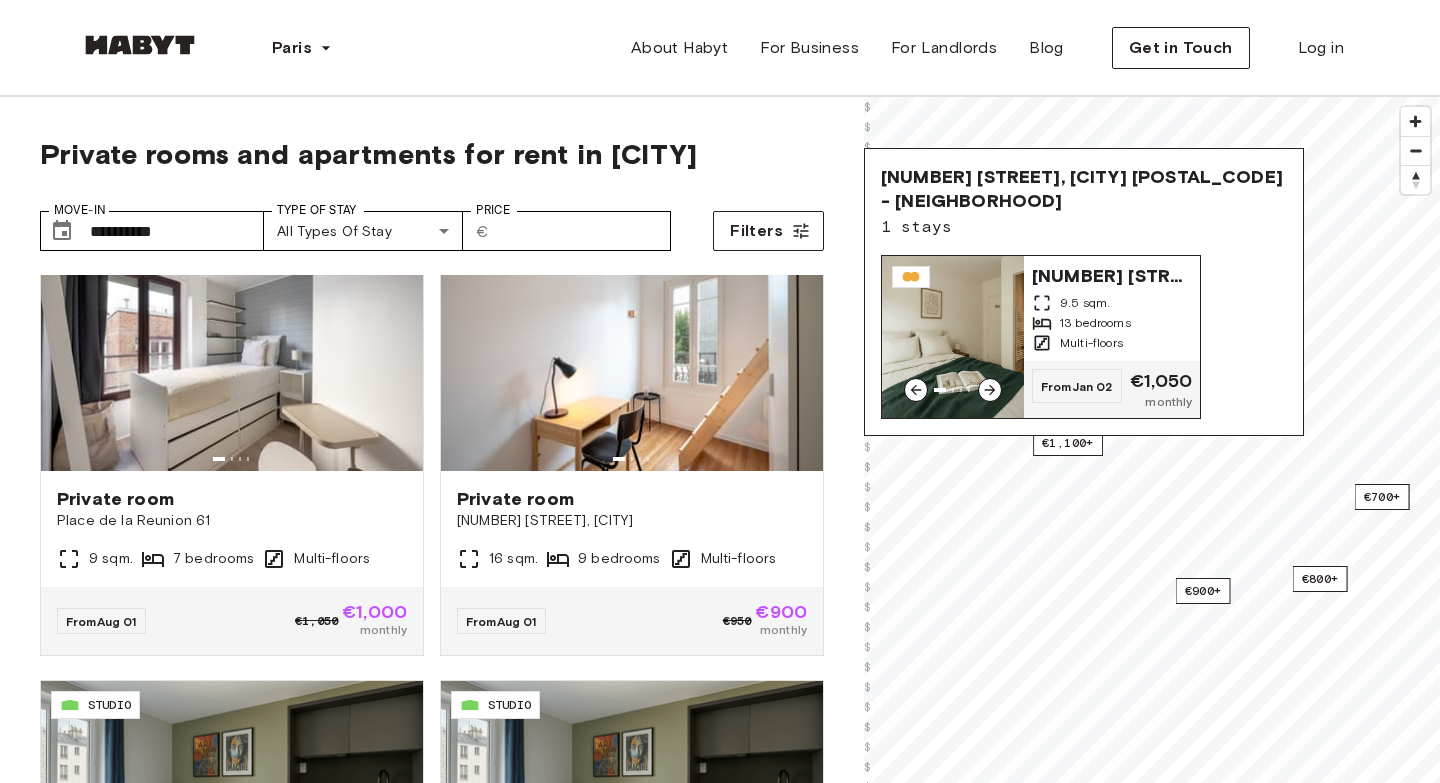 click on "Multi-floors" at bounding box center (1112, 343) 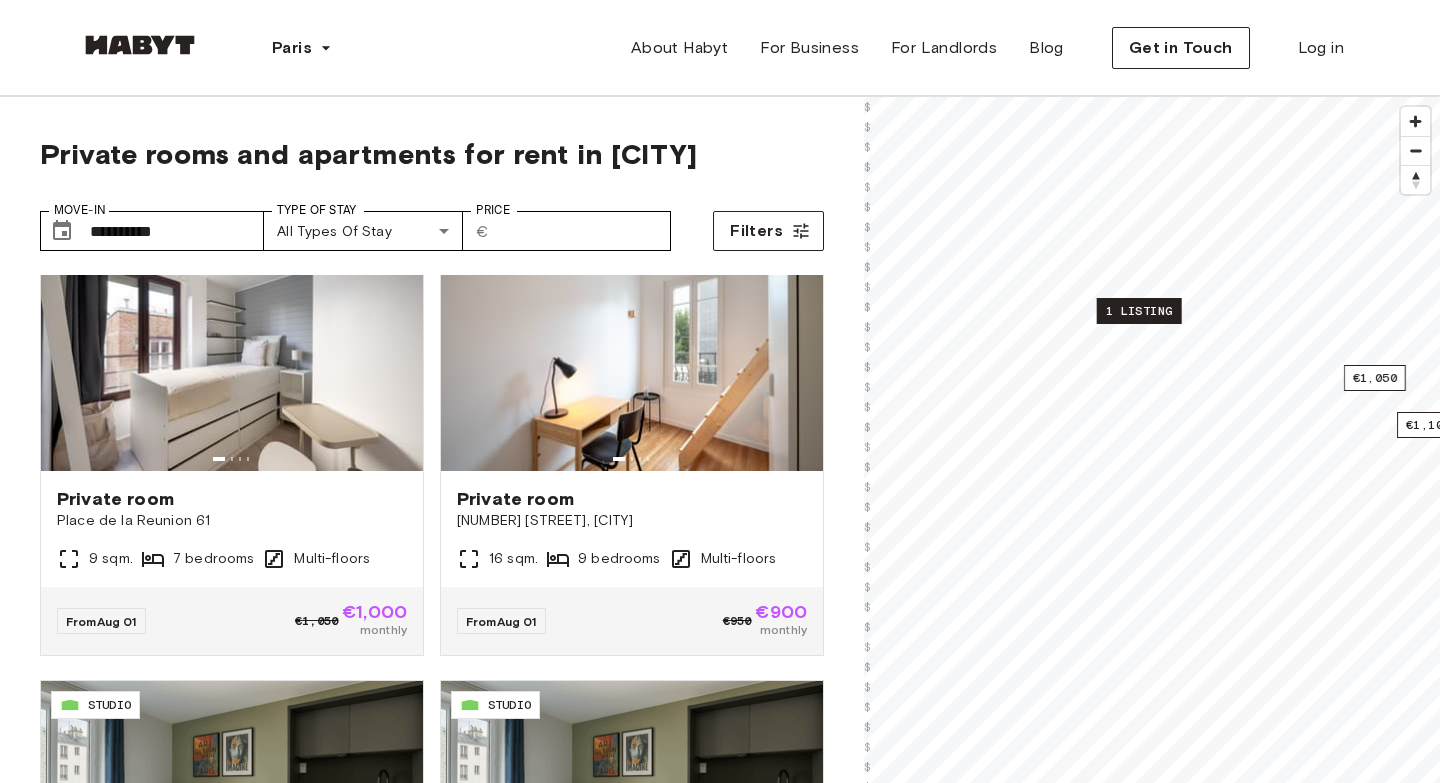 click on "1 listing" at bounding box center [1139, 311] 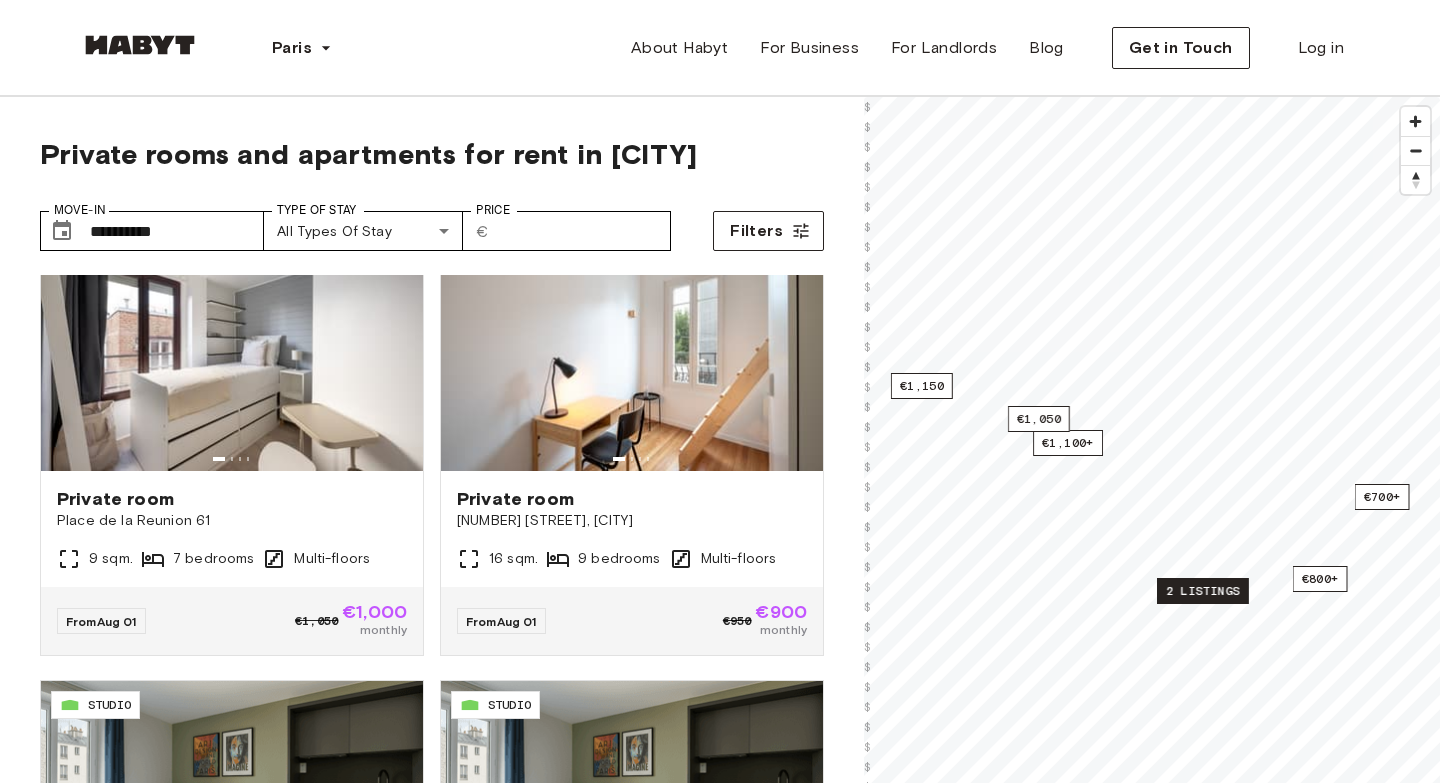 click on "2 listings" at bounding box center [1203, 591] 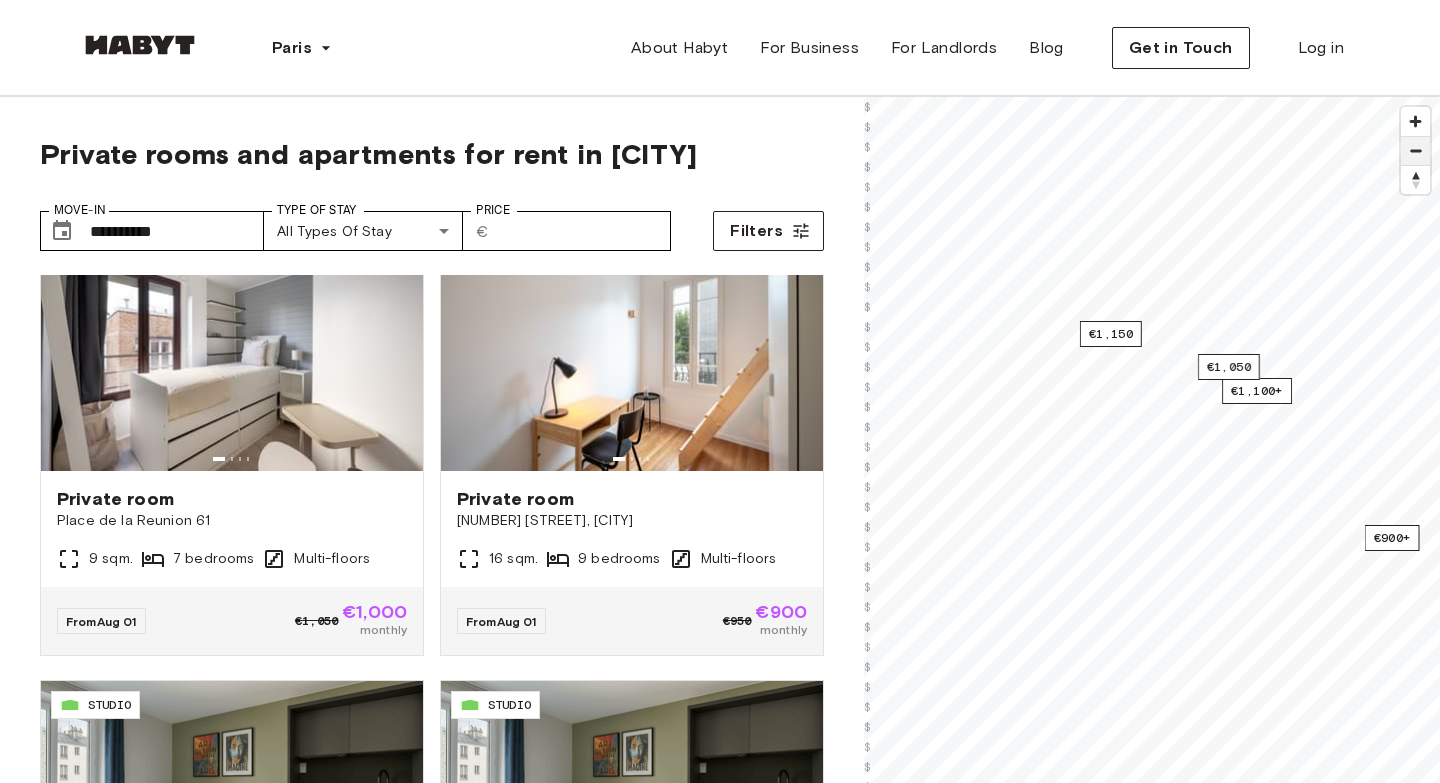 click at bounding box center [1415, 151] 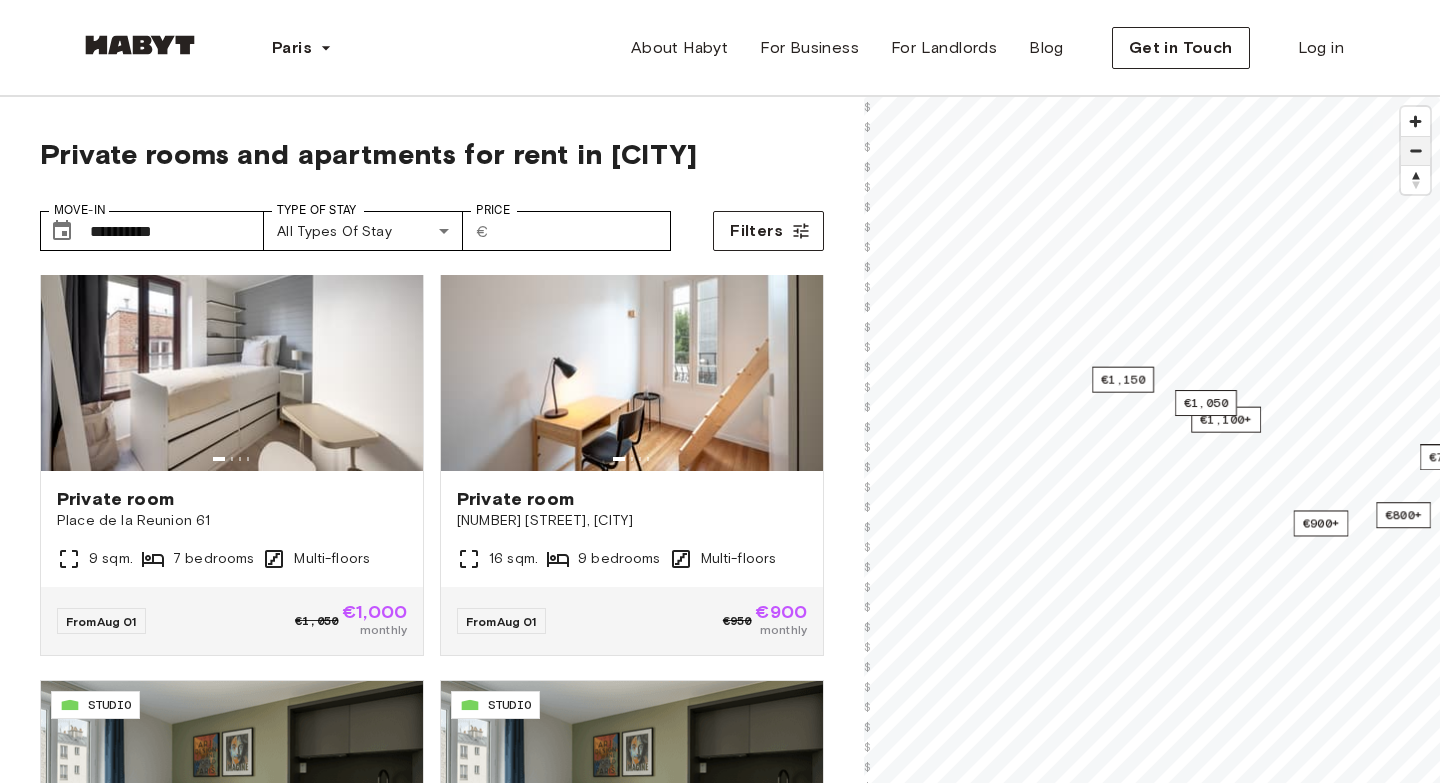 click at bounding box center [1415, 151] 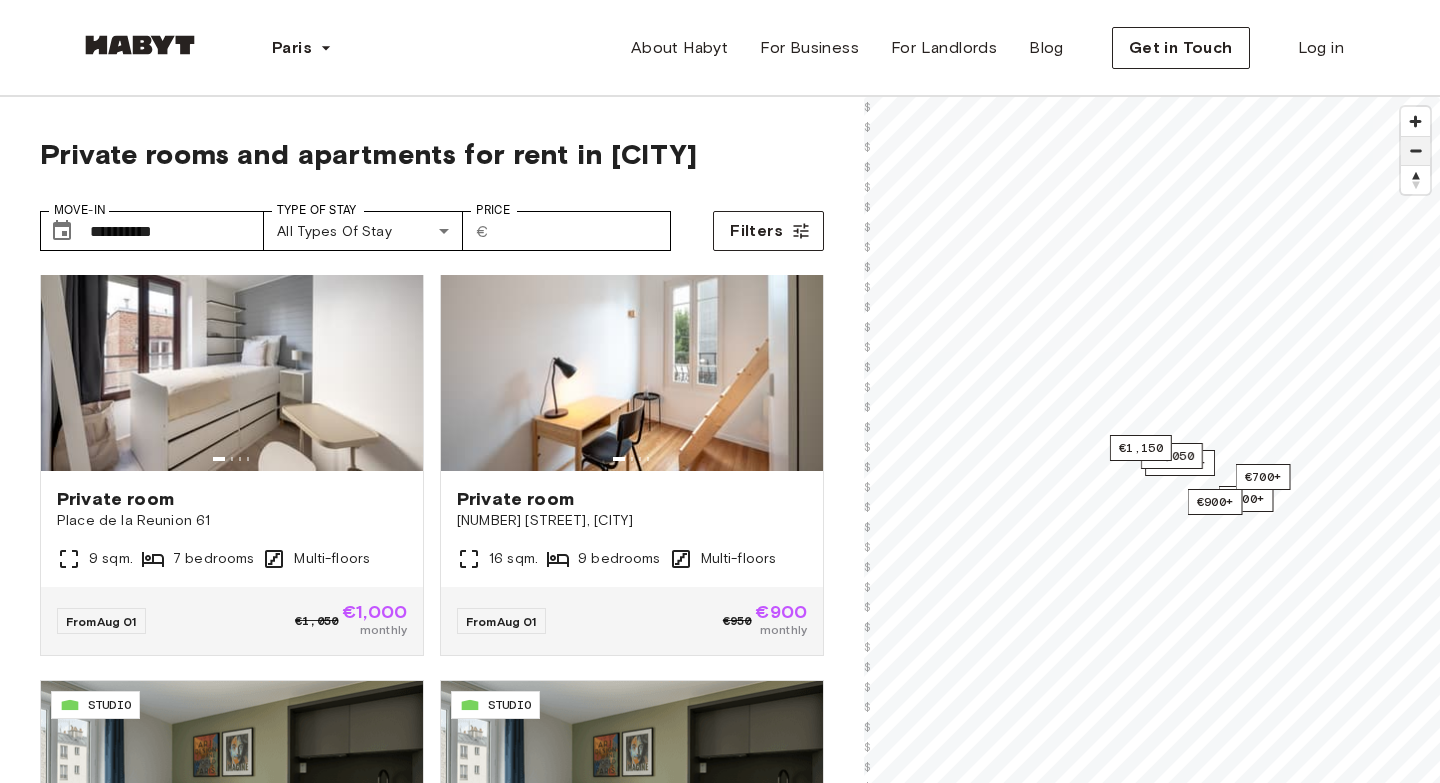 click at bounding box center [1415, 151] 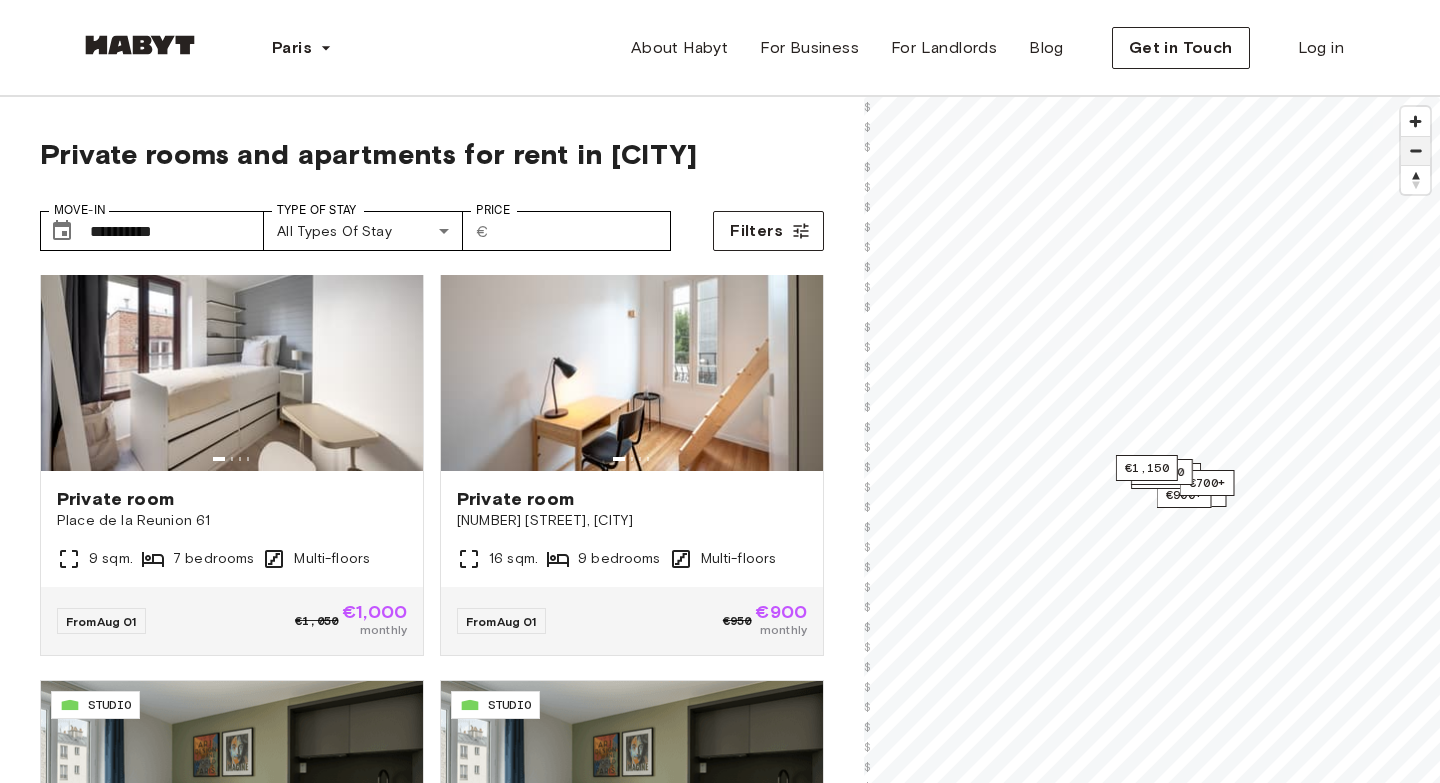 click at bounding box center [1415, 151] 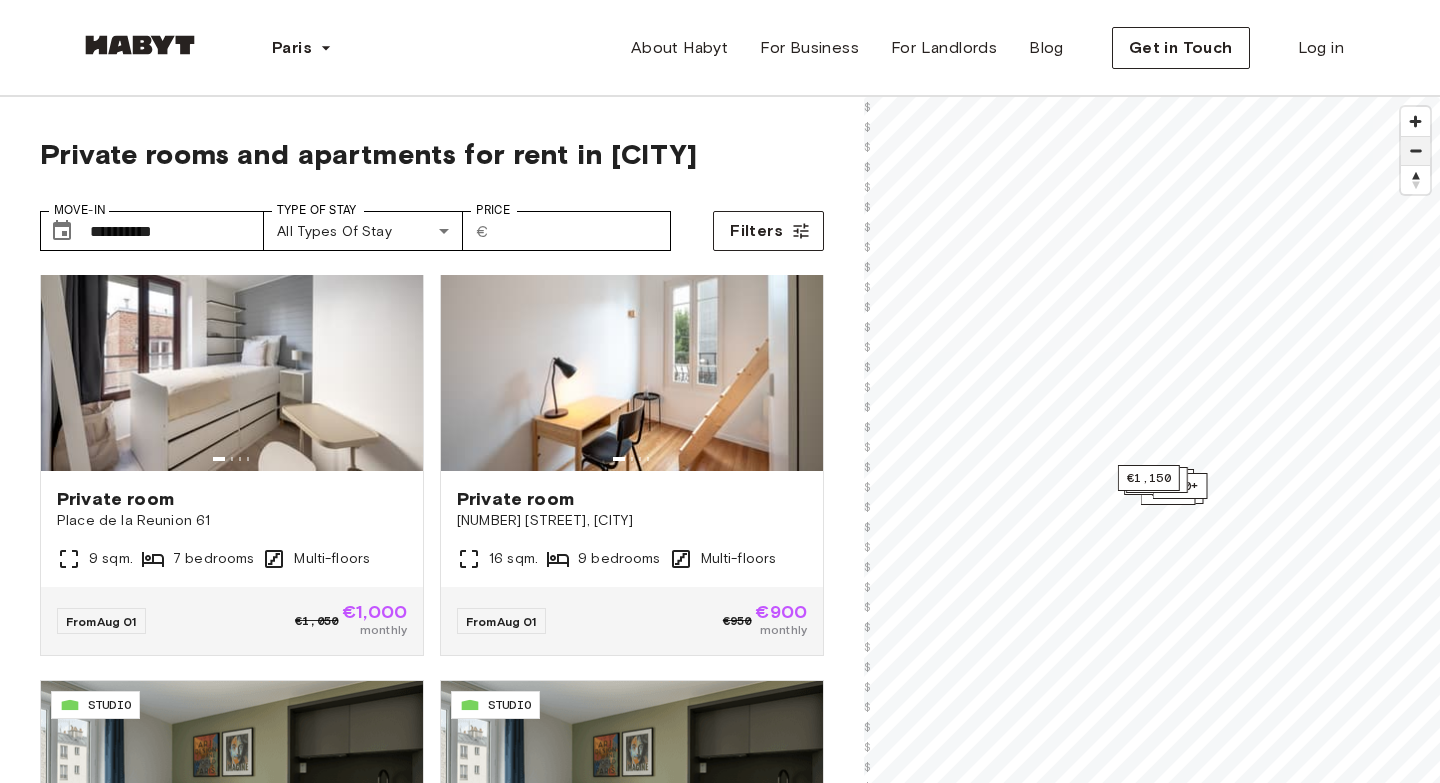 click at bounding box center (1415, 151) 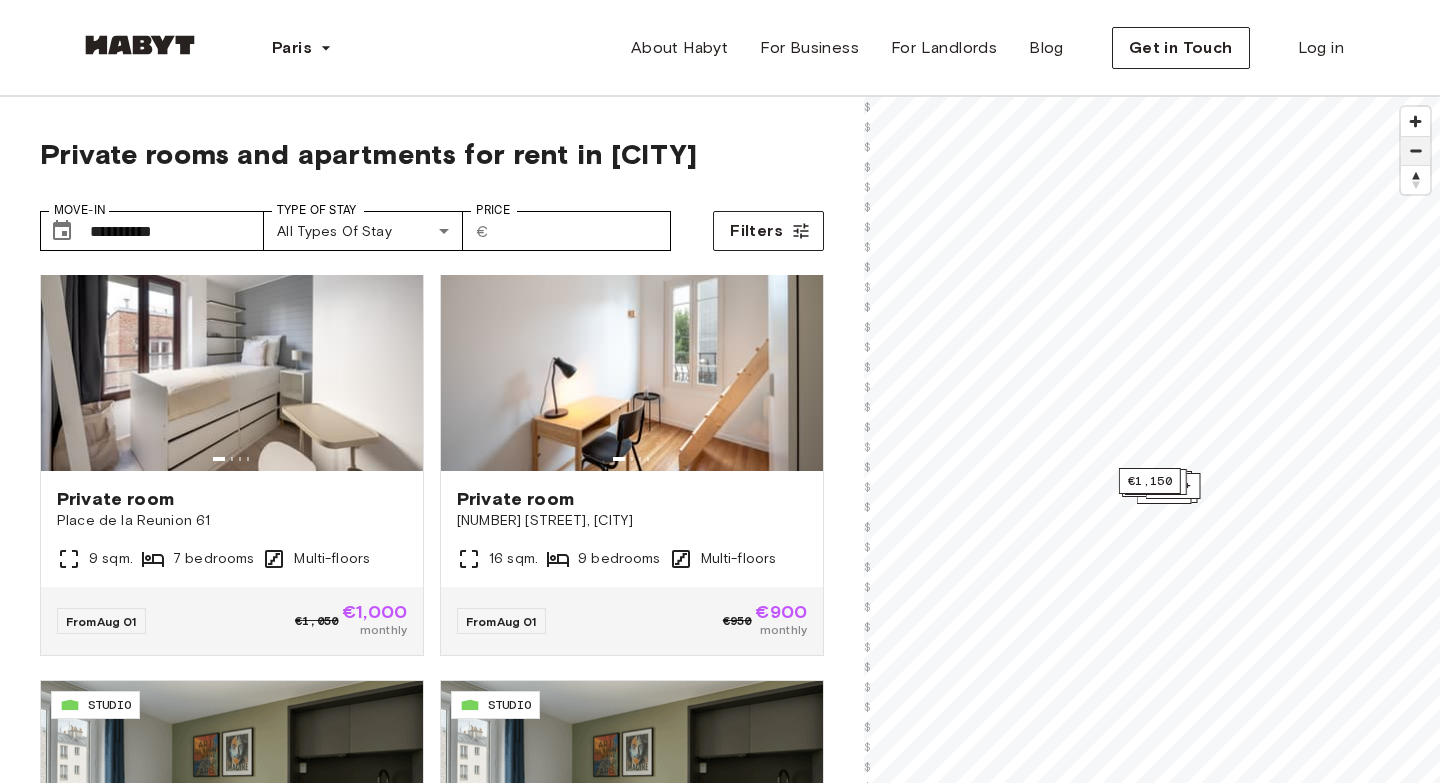 click at bounding box center [1415, 151] 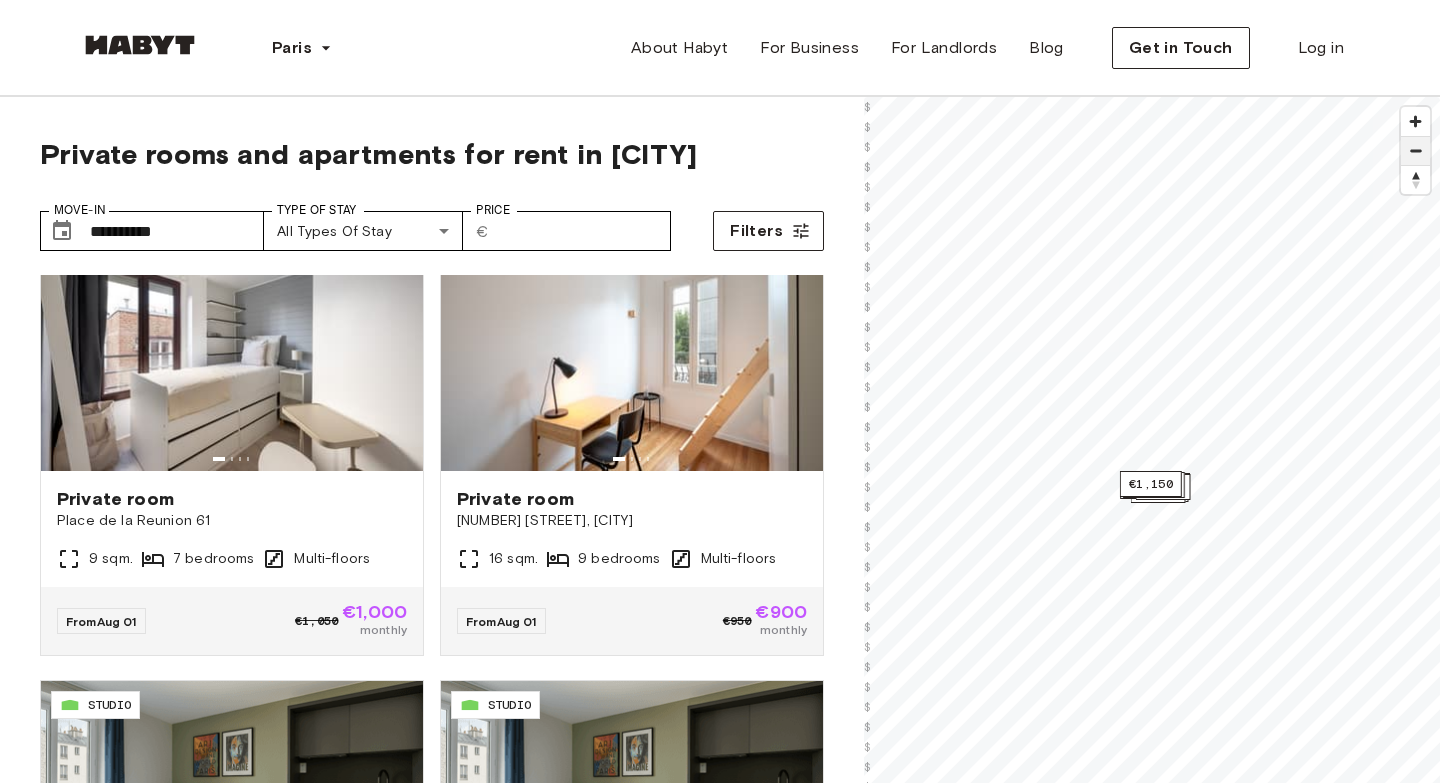 click at bounding box center [1415, 151] 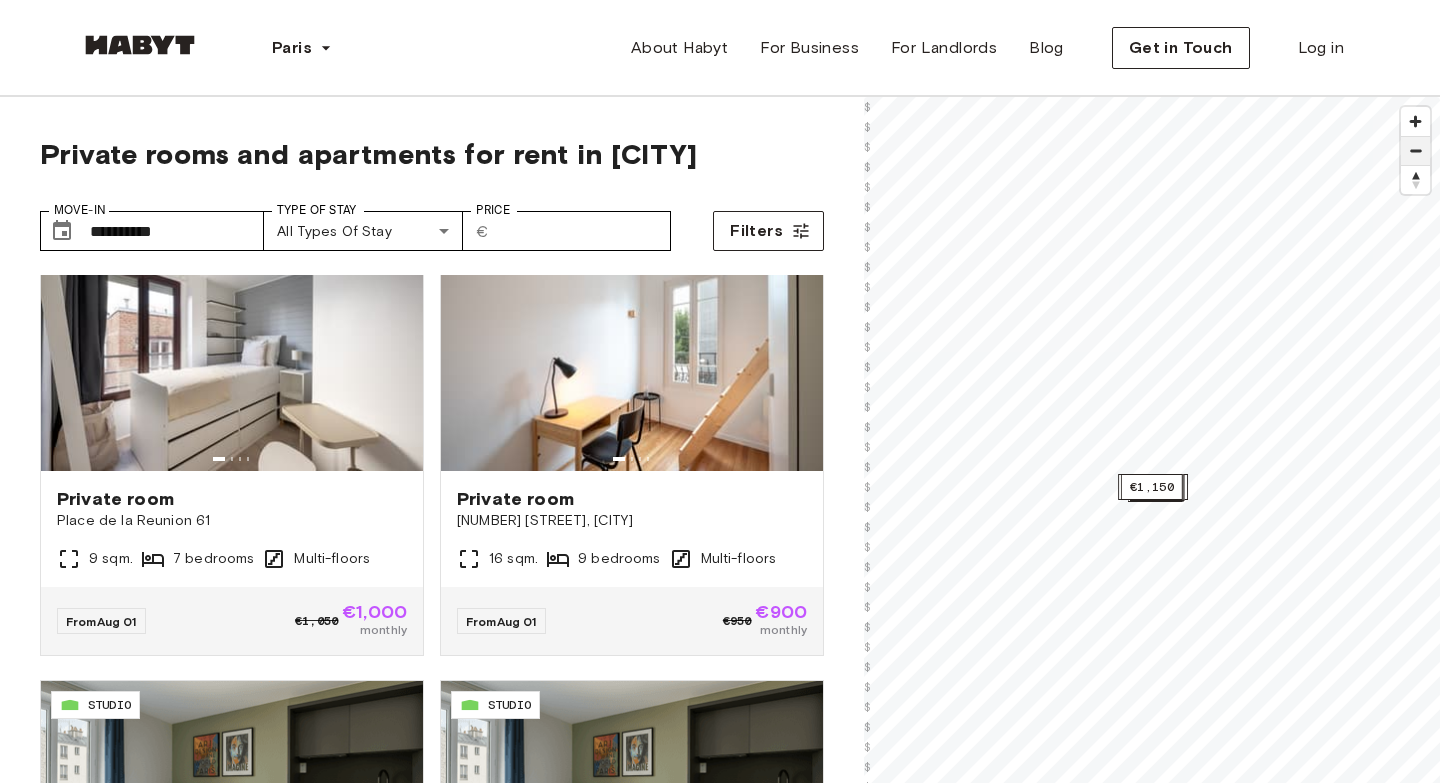 click at bounding box center (1415, 151) 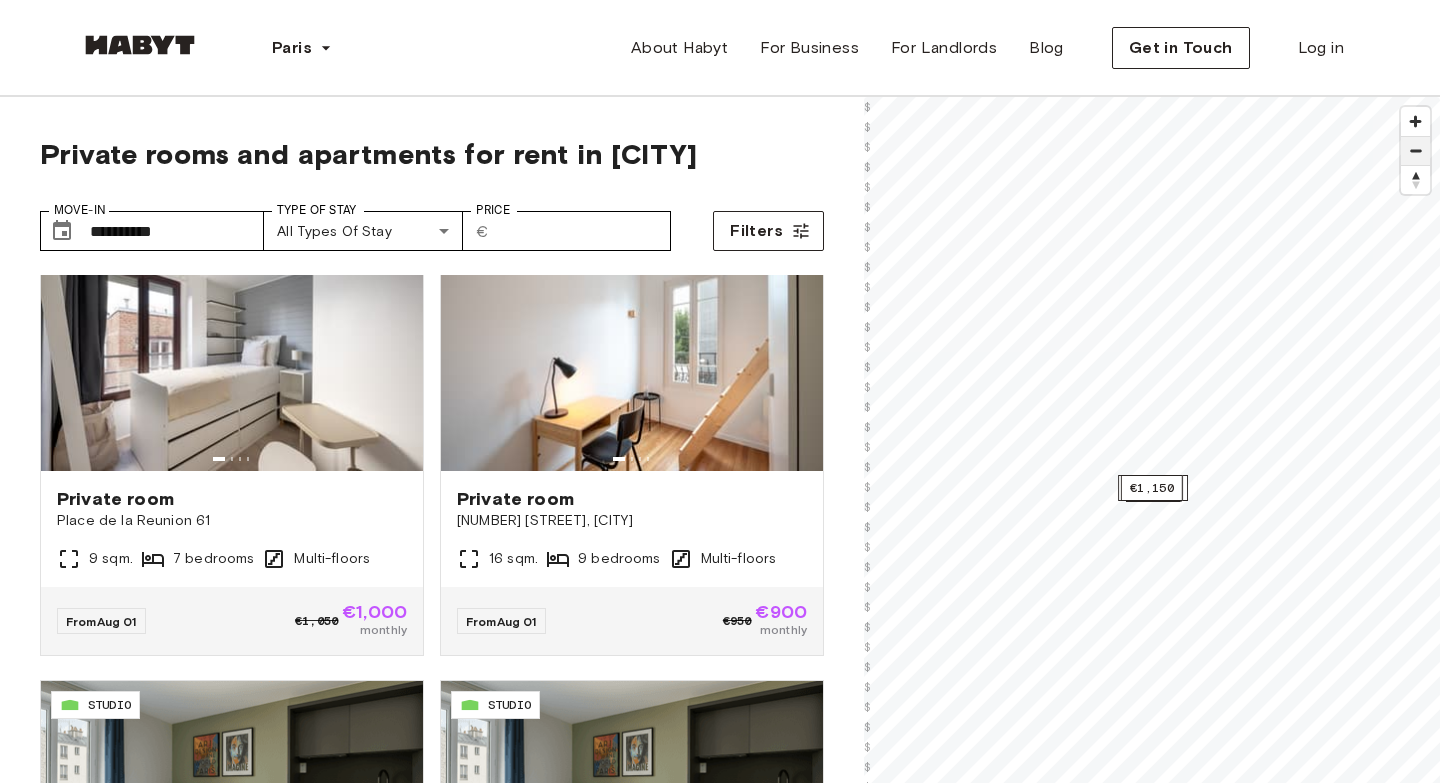 click at bounding box center [1415, 151] 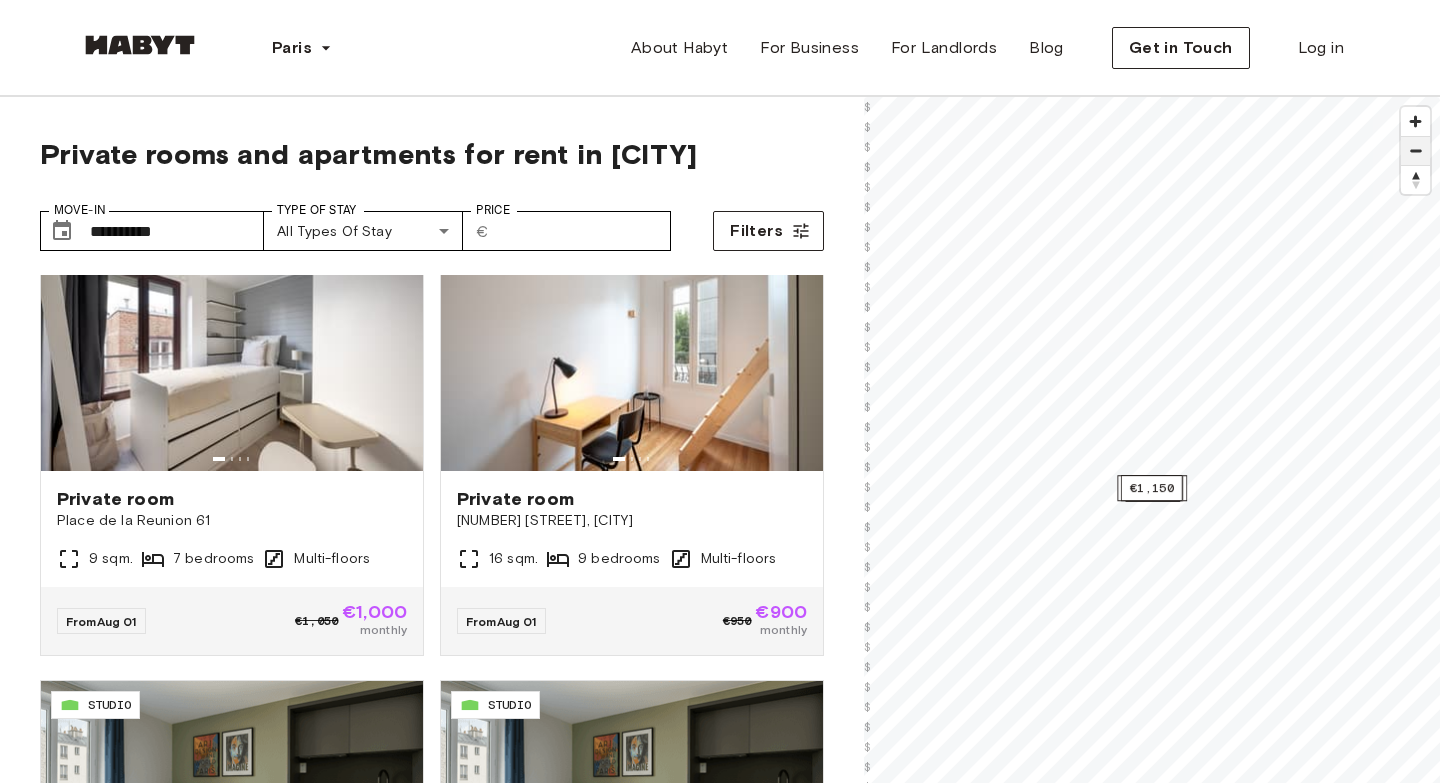 click at bounding box center (1415, 151) 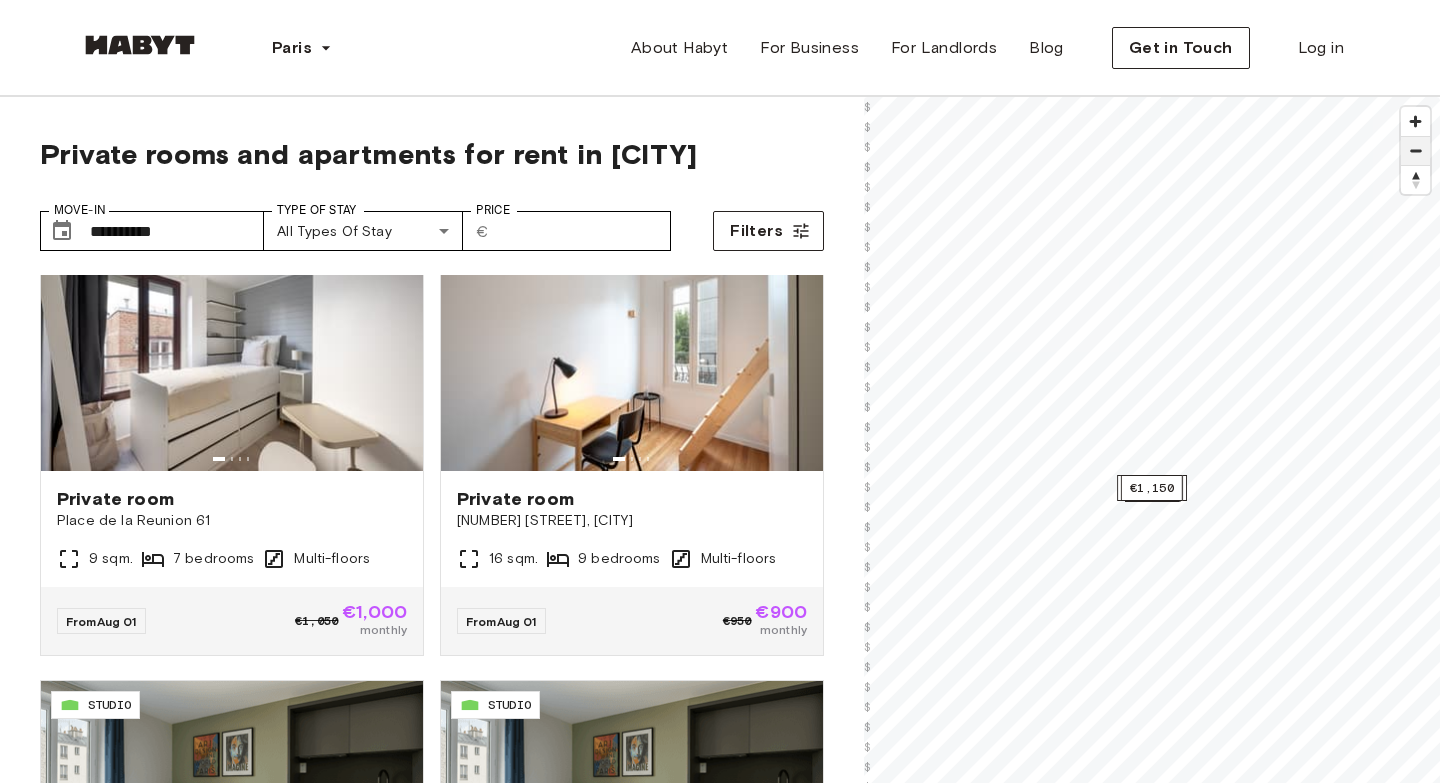 click at bounding box center [1415, 151] 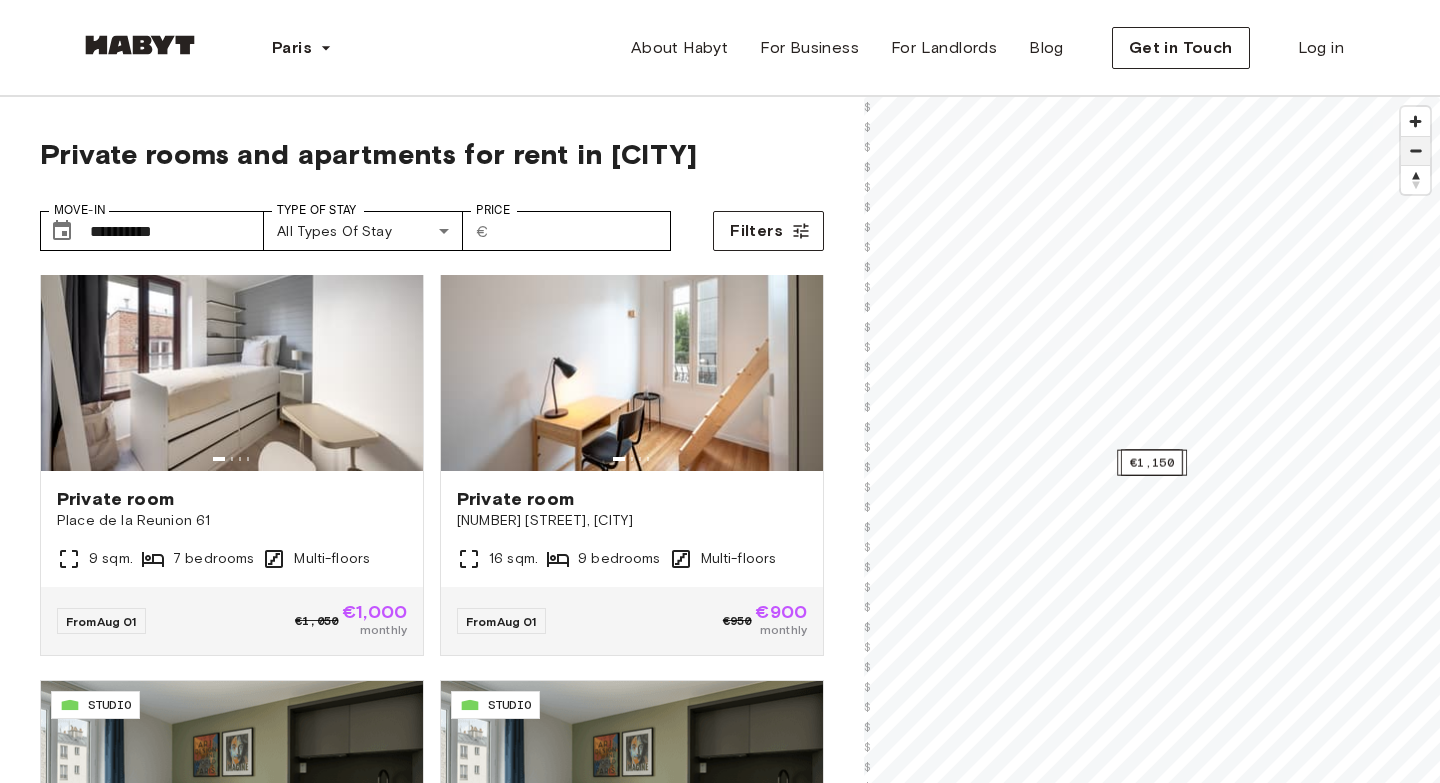 click at bounding box center (1415, 151) 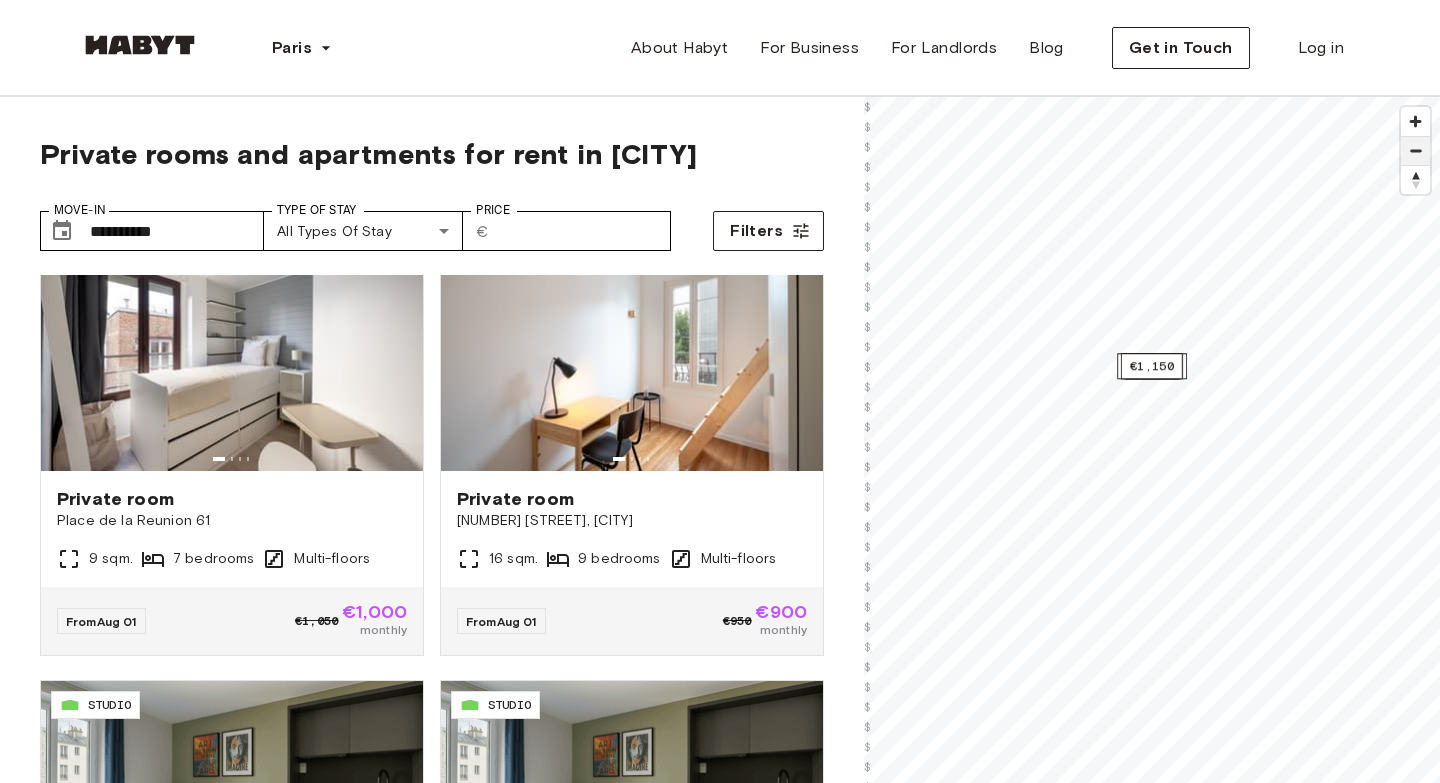 click at bounding box center (1415, 151) 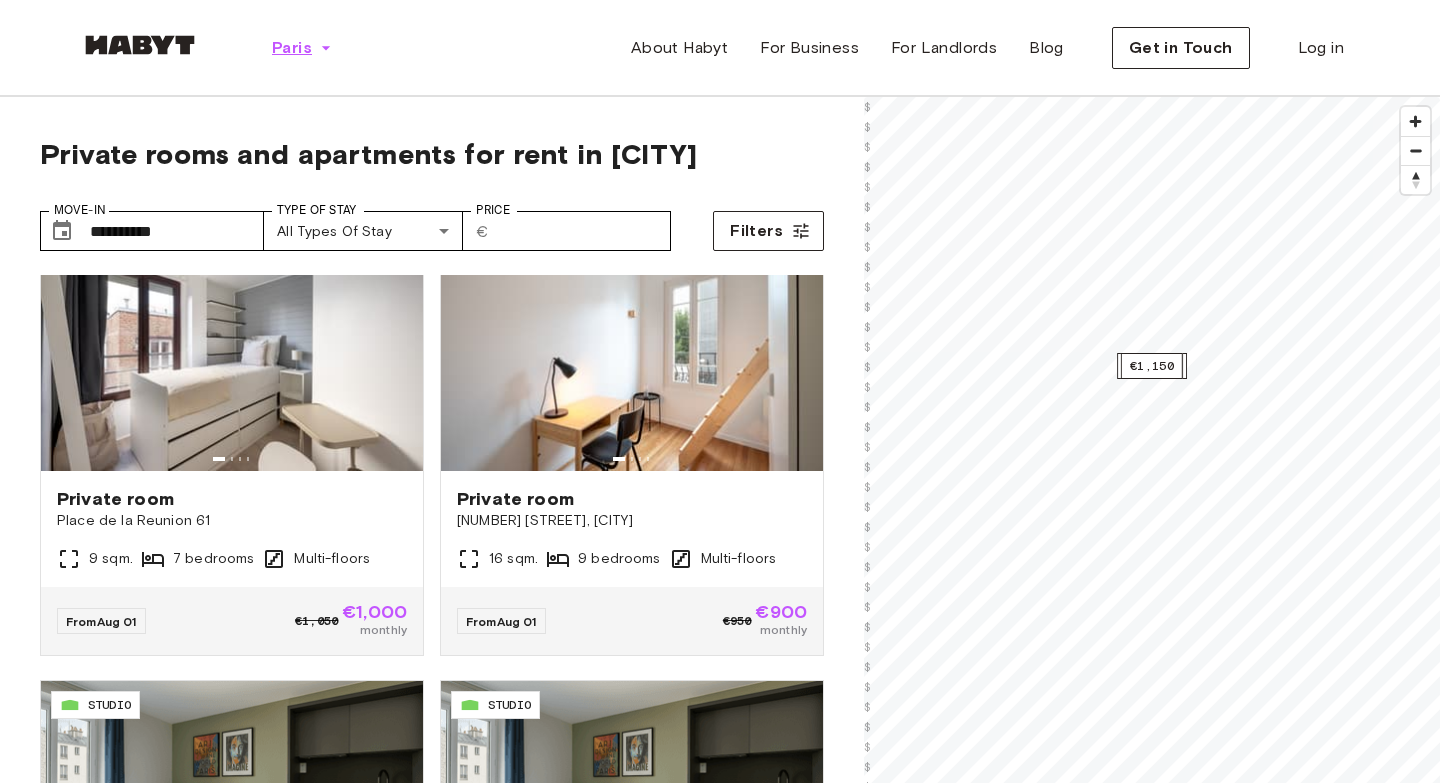 click on "Paris" at bounding box center (302, 48) 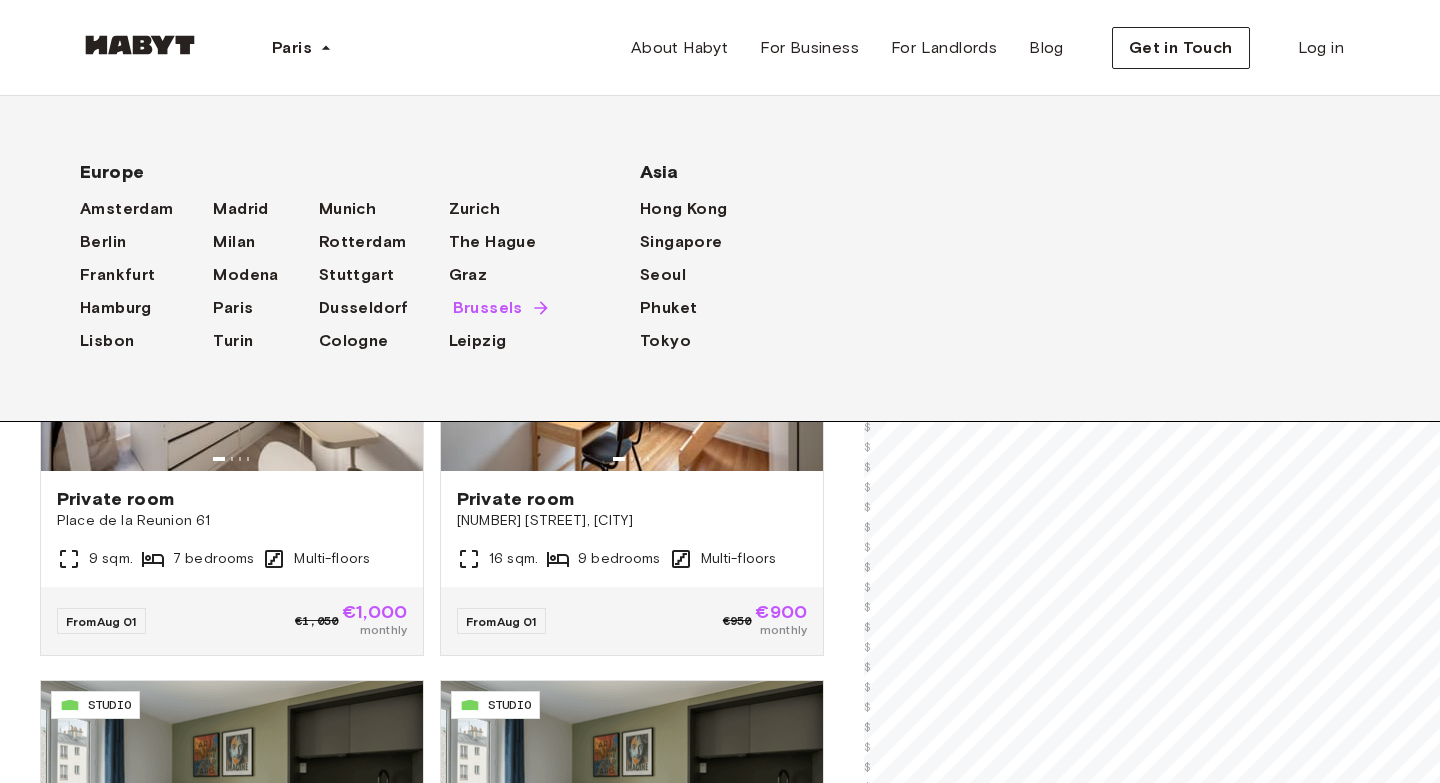 click on "Brussels" at bounding box center (488, 308) 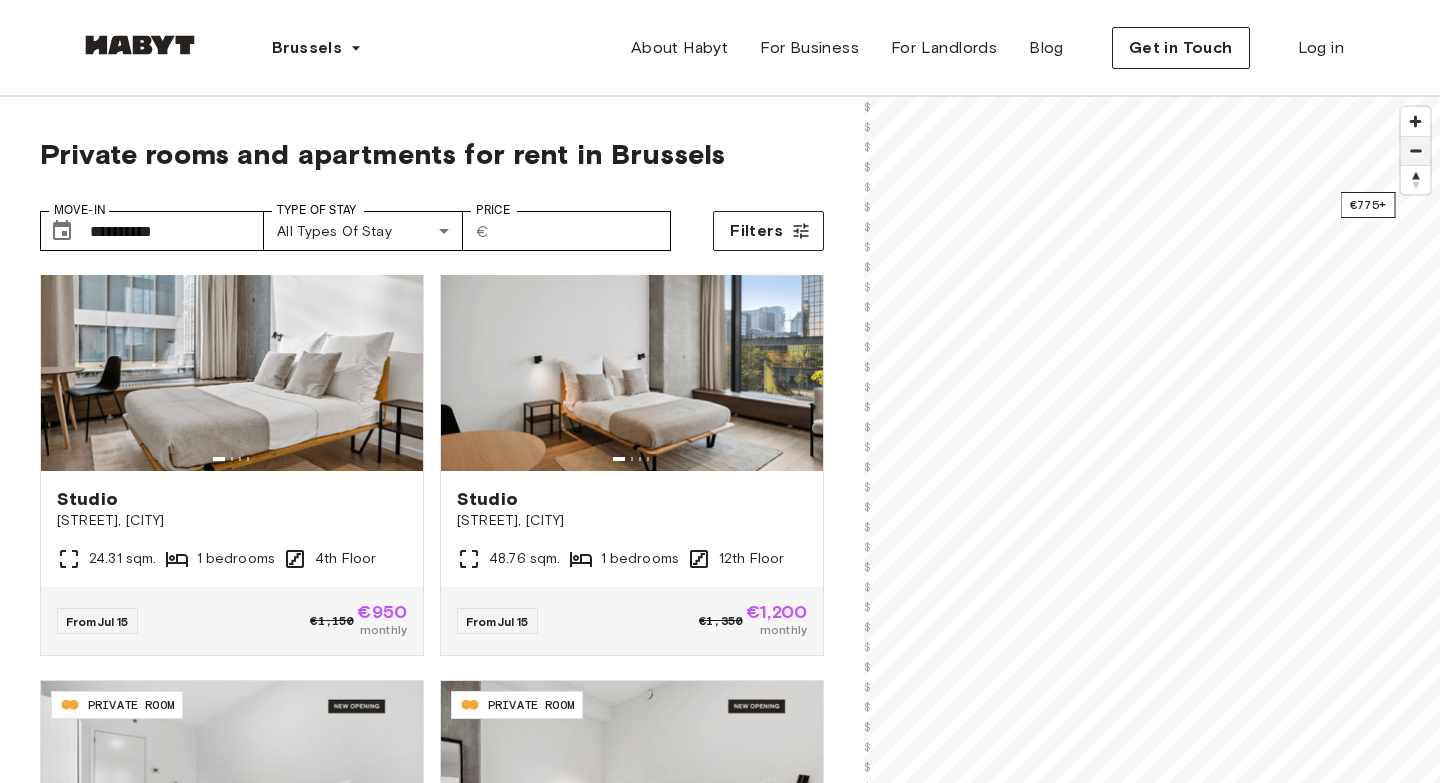 click at bounding box center (1415, 151) 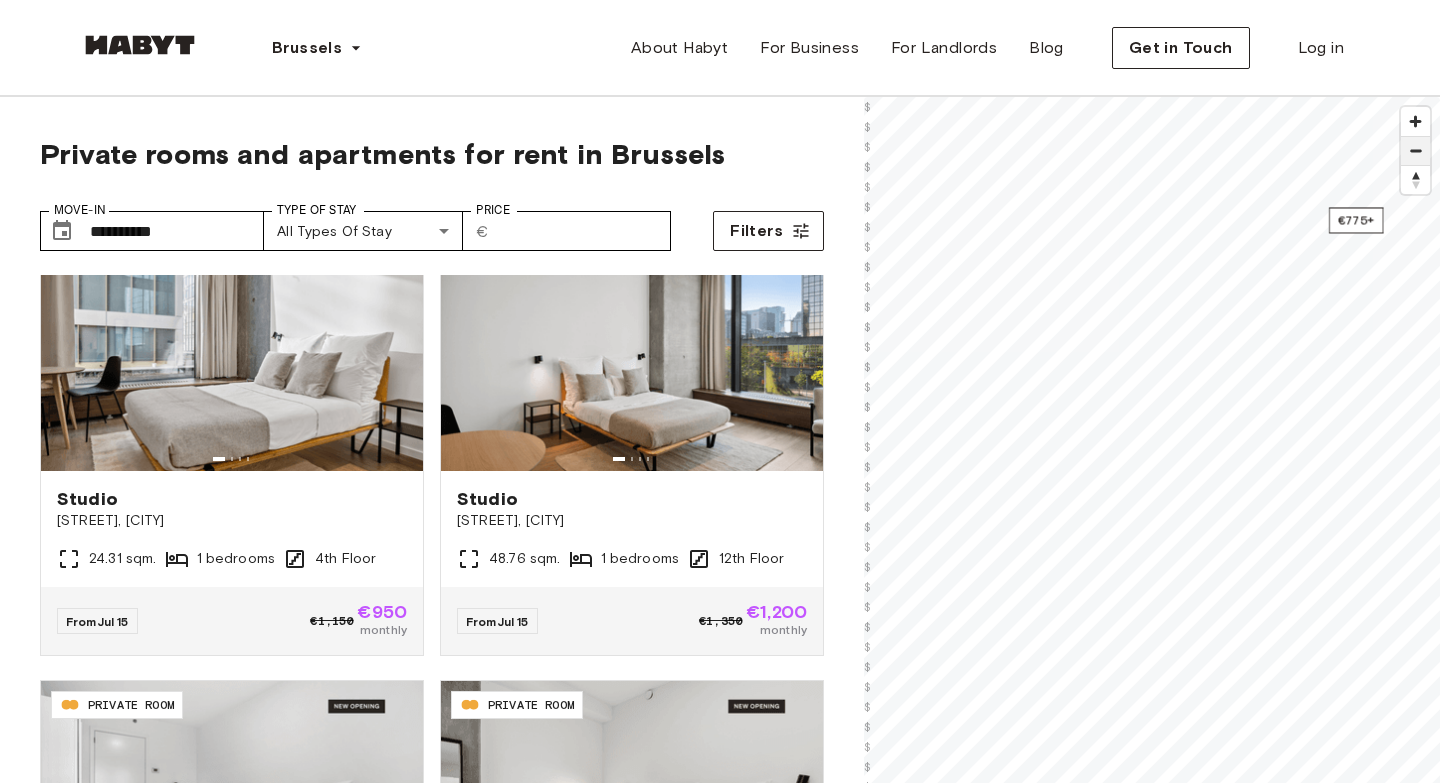 click at bounding box center (1415, 151) 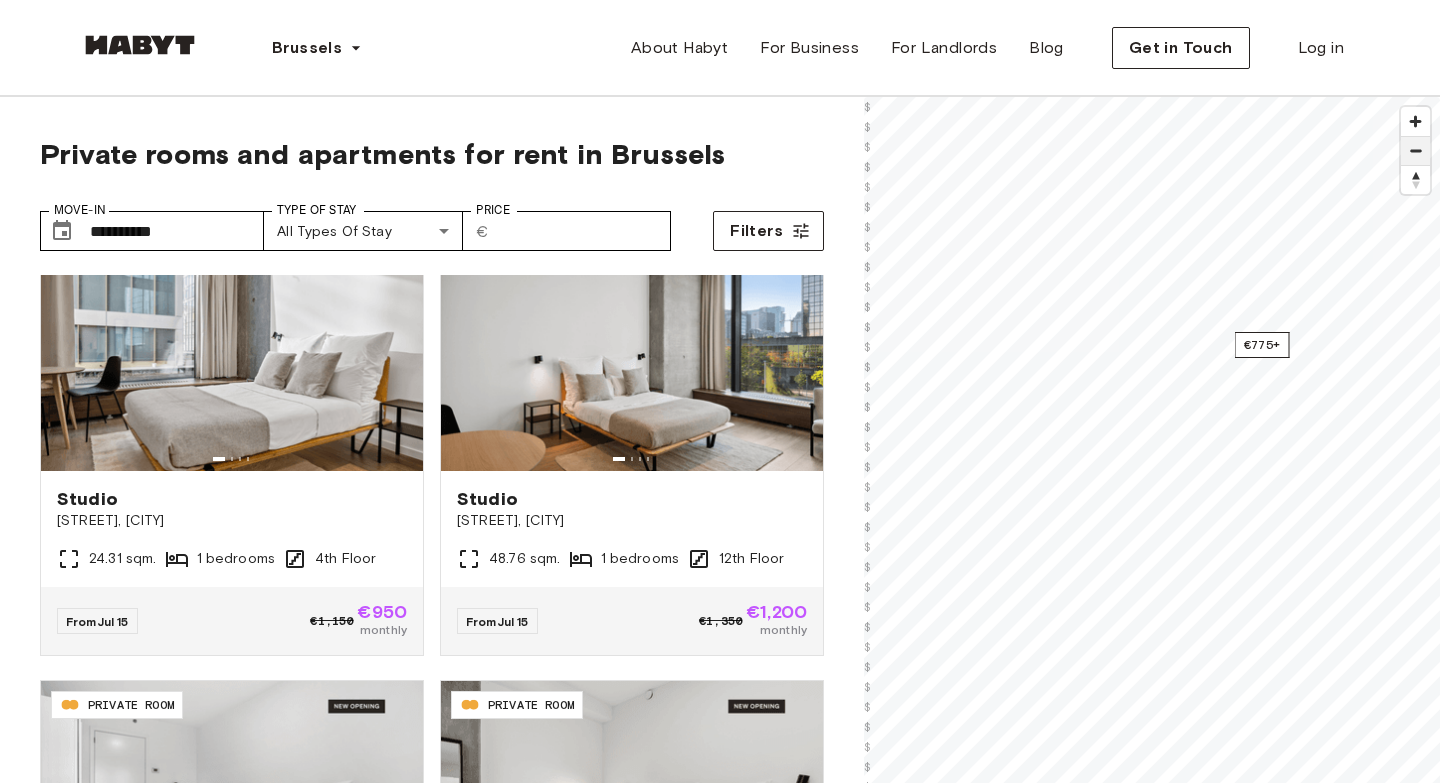 click at bounding box center (1415, 151) 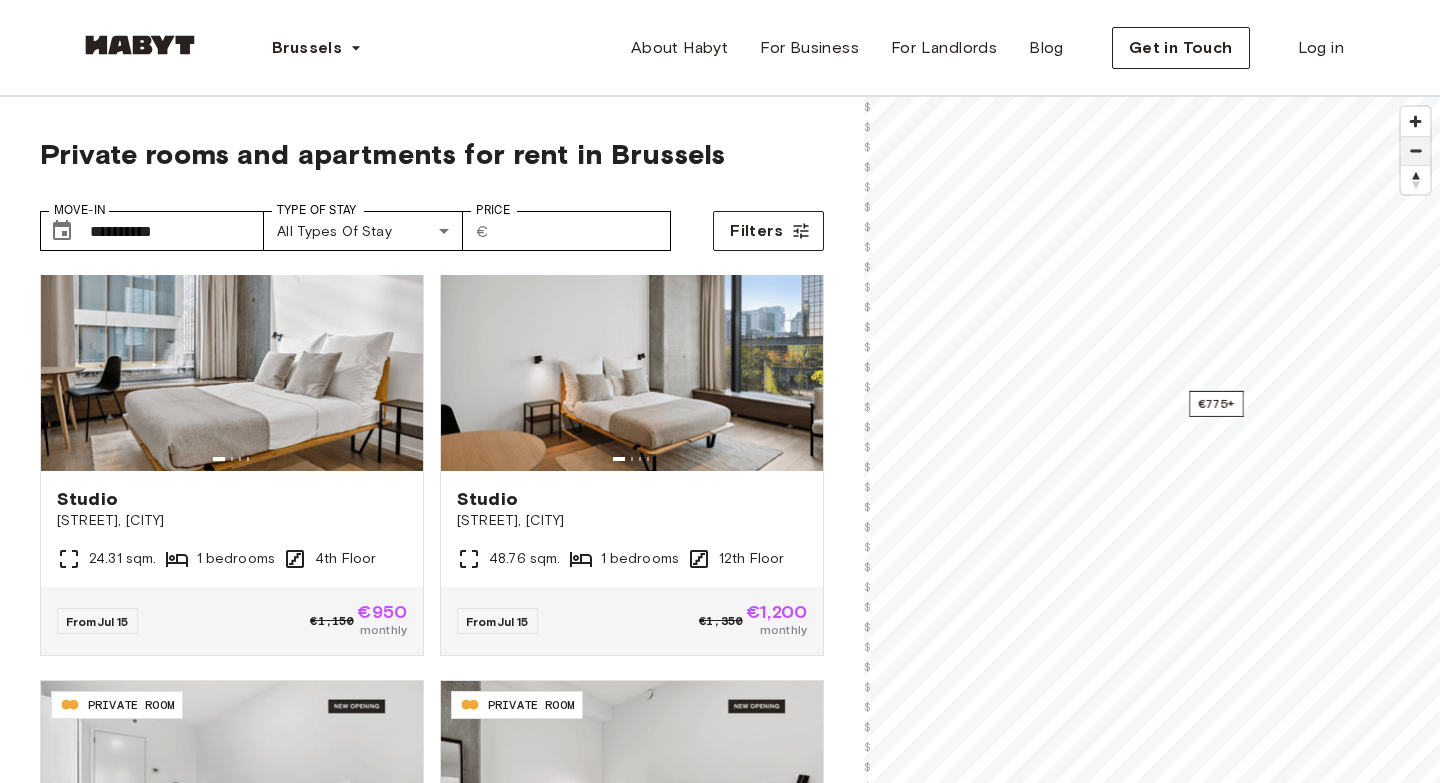click at bounding box center (1415, 151) 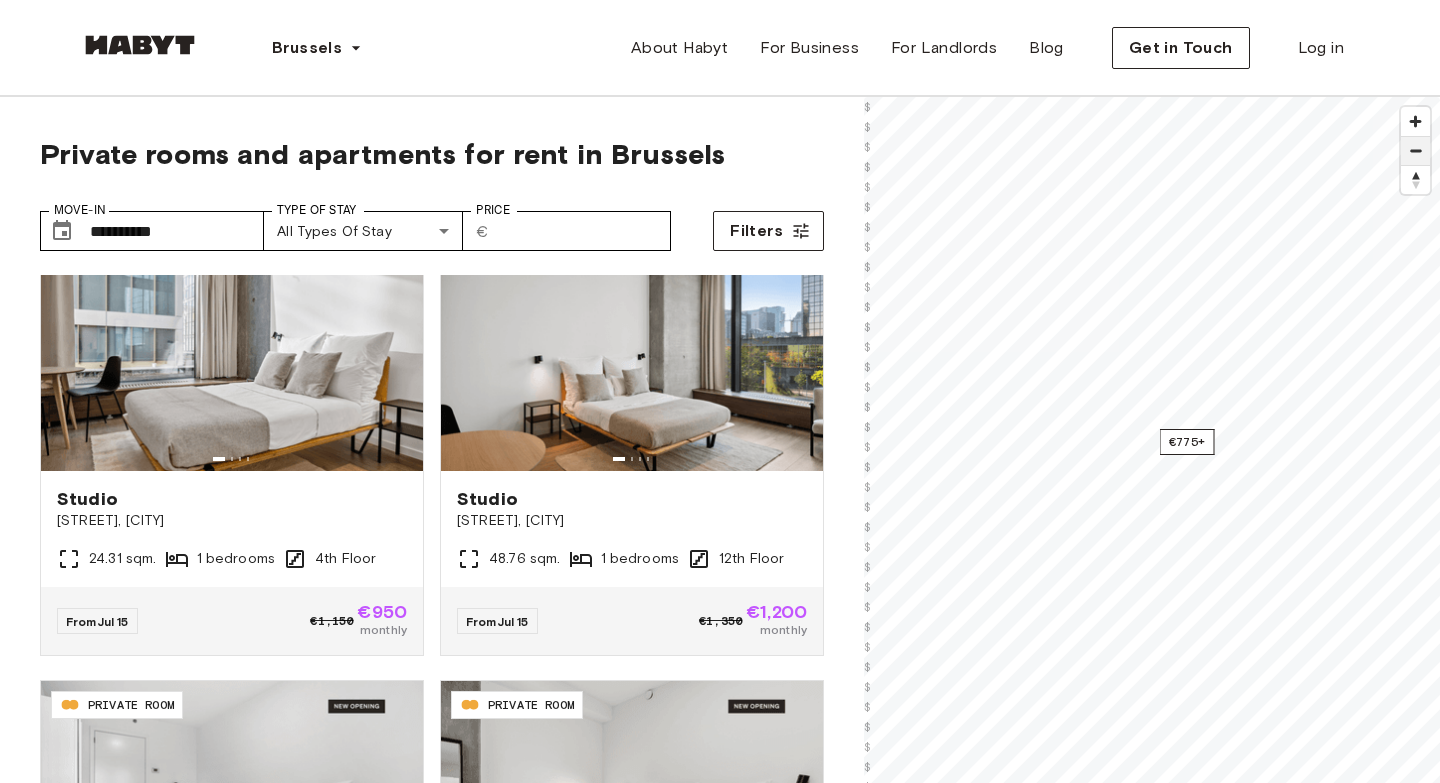 click at bounding box center [1415, 151] 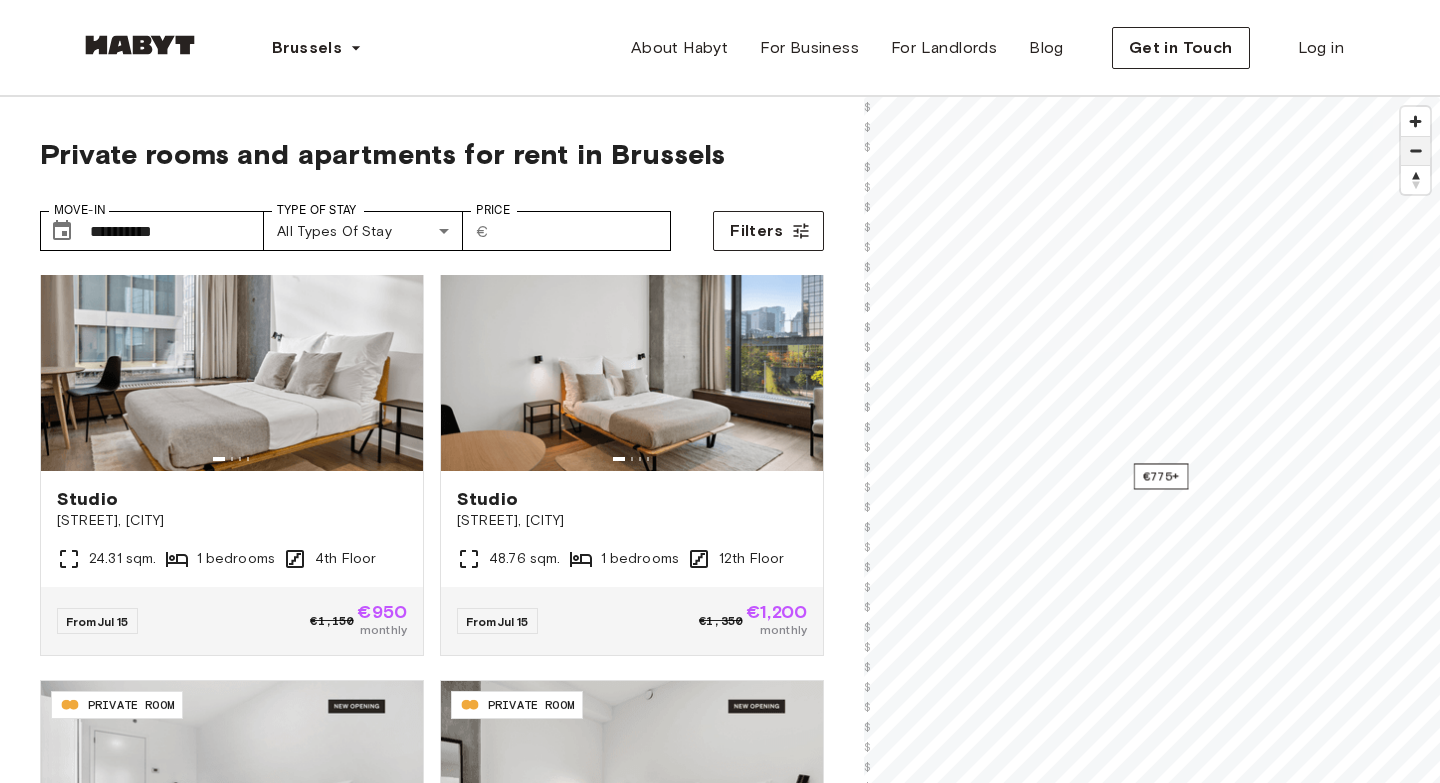 click at bounding box center (1415, 151) 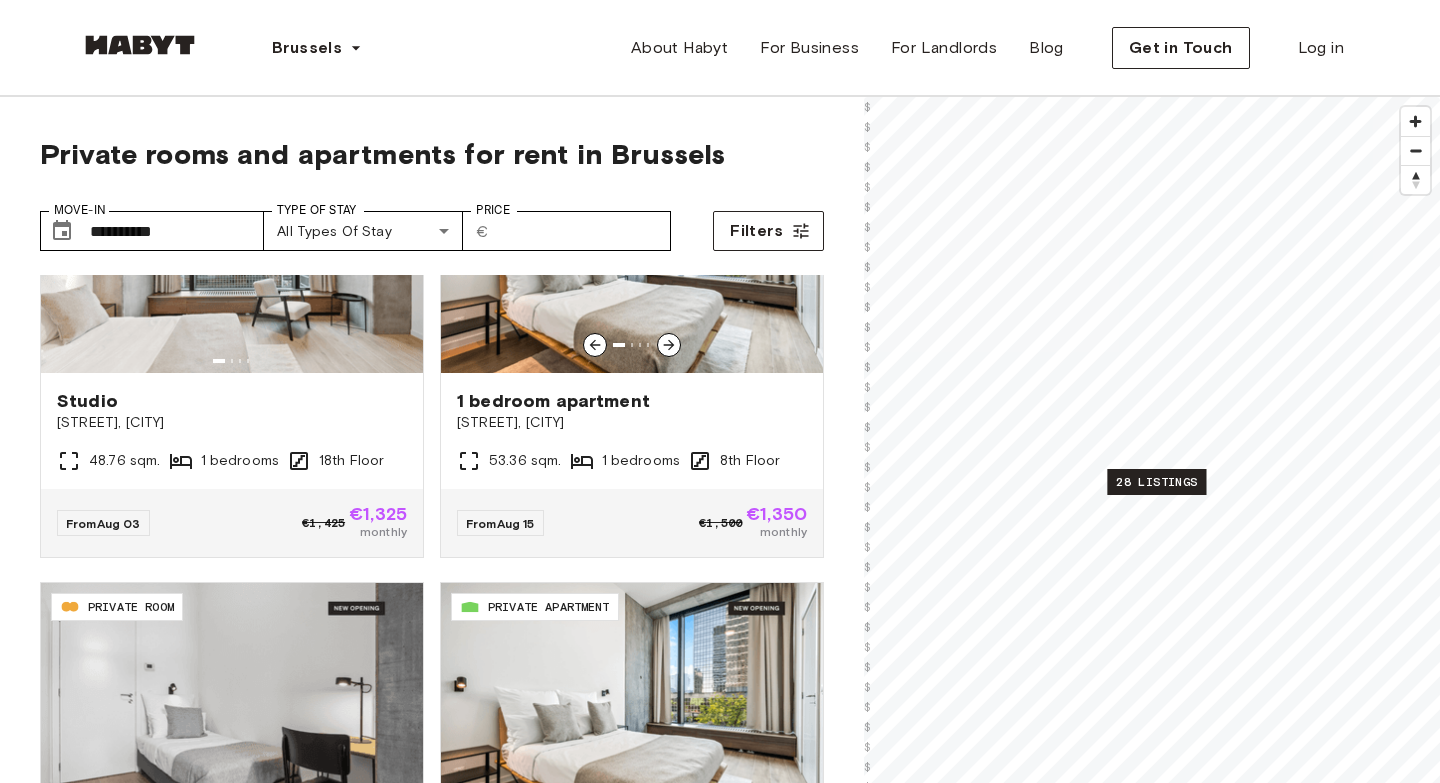 scroll, scrollTop: 3297, scrollLeft: 0, axis: vertical 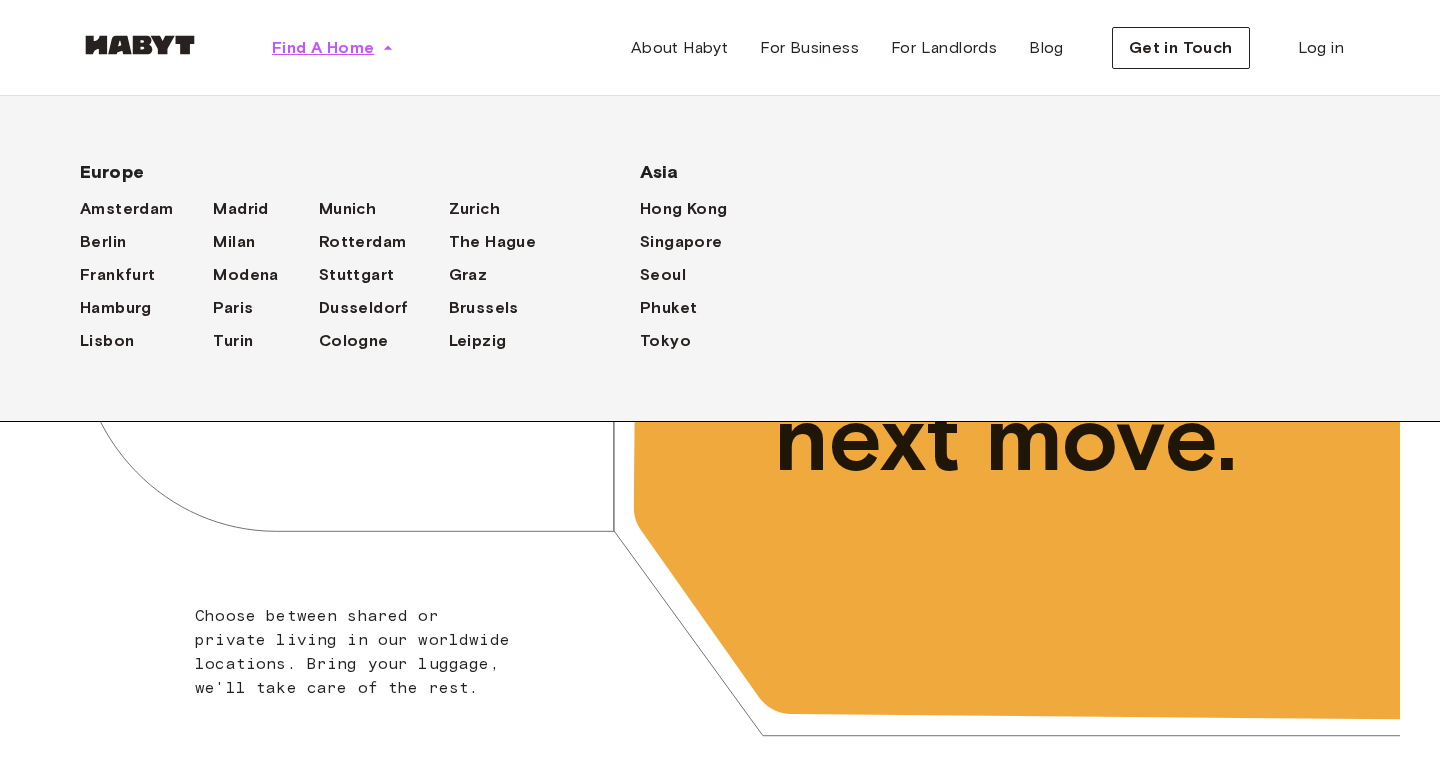 click on "Find A Home" at bounding box center [323, 48] 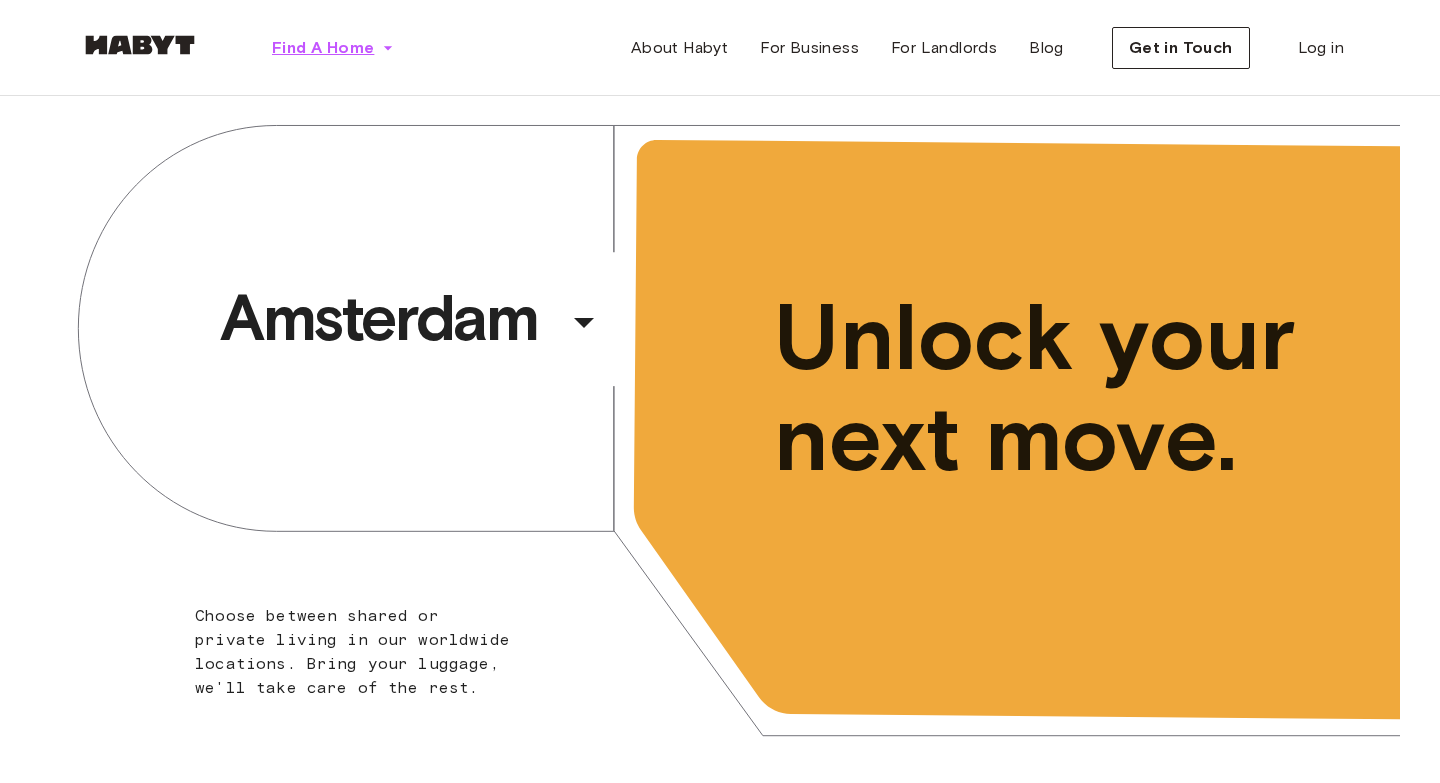 click on "Find A Home" at bounding box center (323, 48) 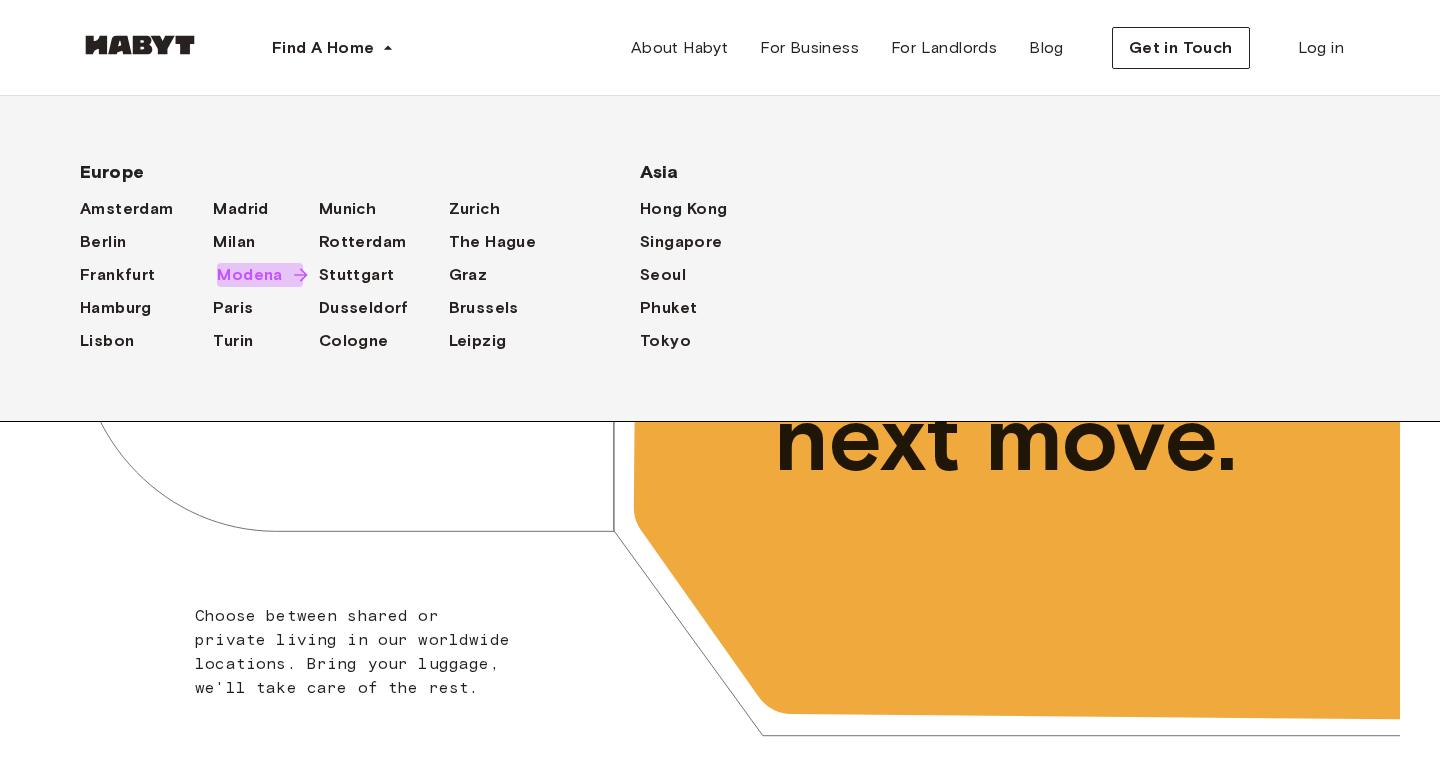 click on "Modena" at bounding box center [249, 275] 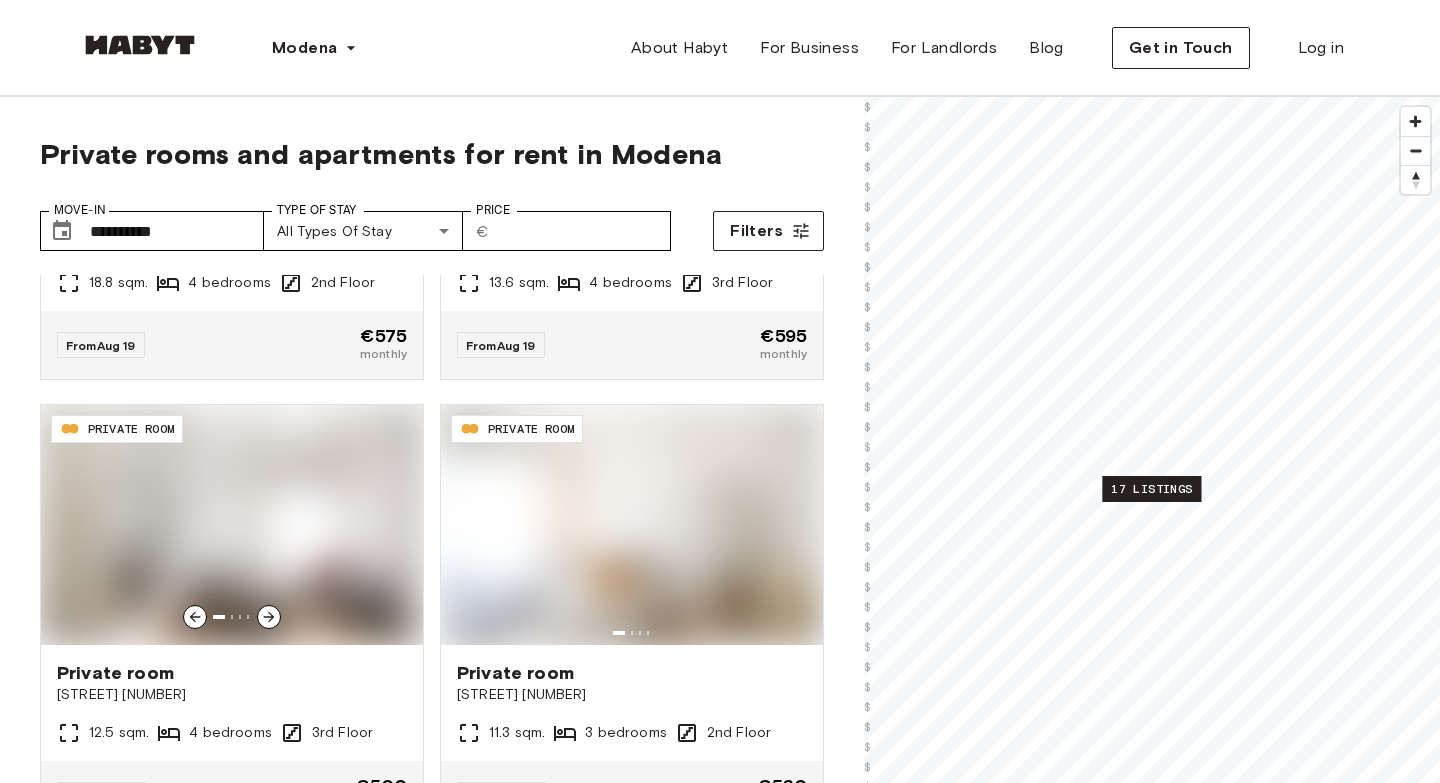 scroll, scrollTop: 3283, scrollLeft: 0, axis: vertical 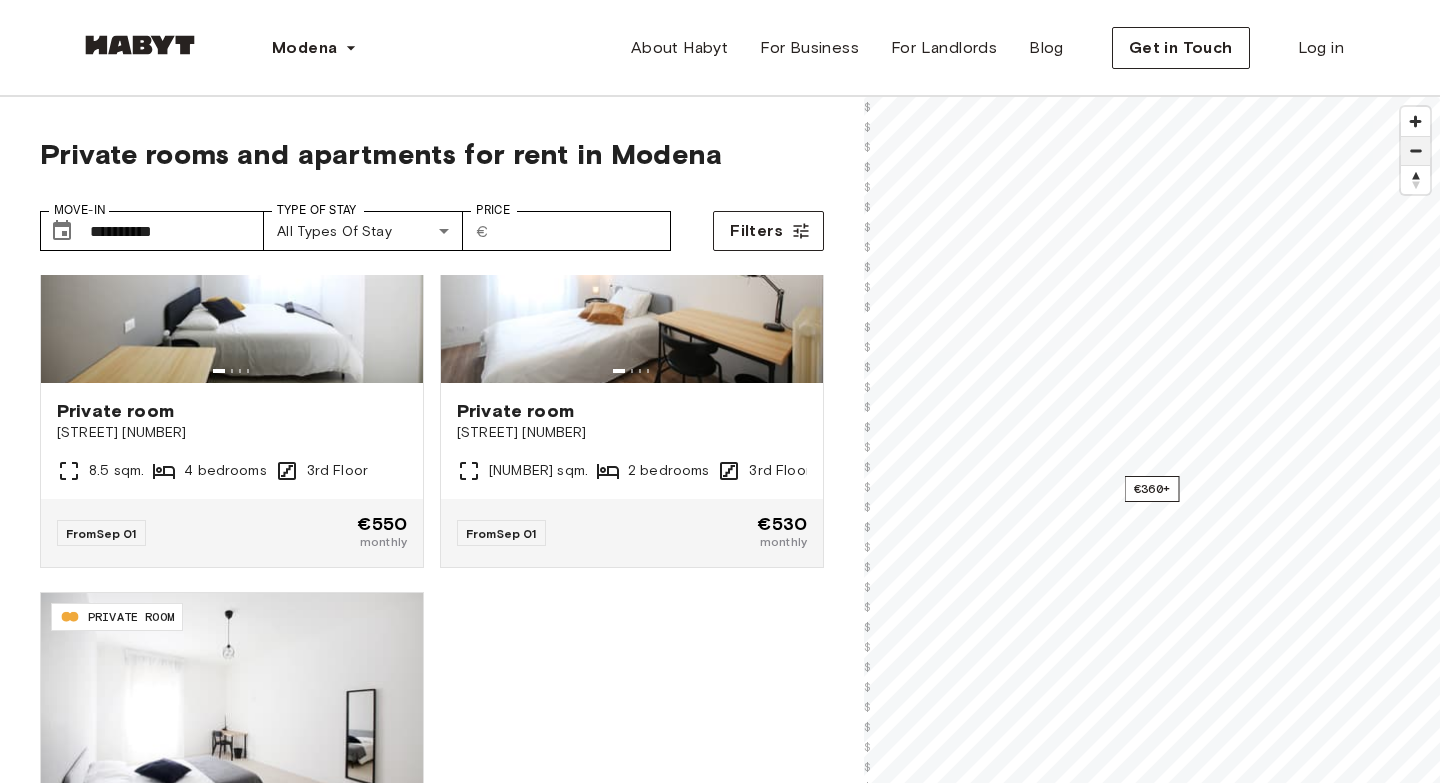 click at bounding box center [1415, 151] 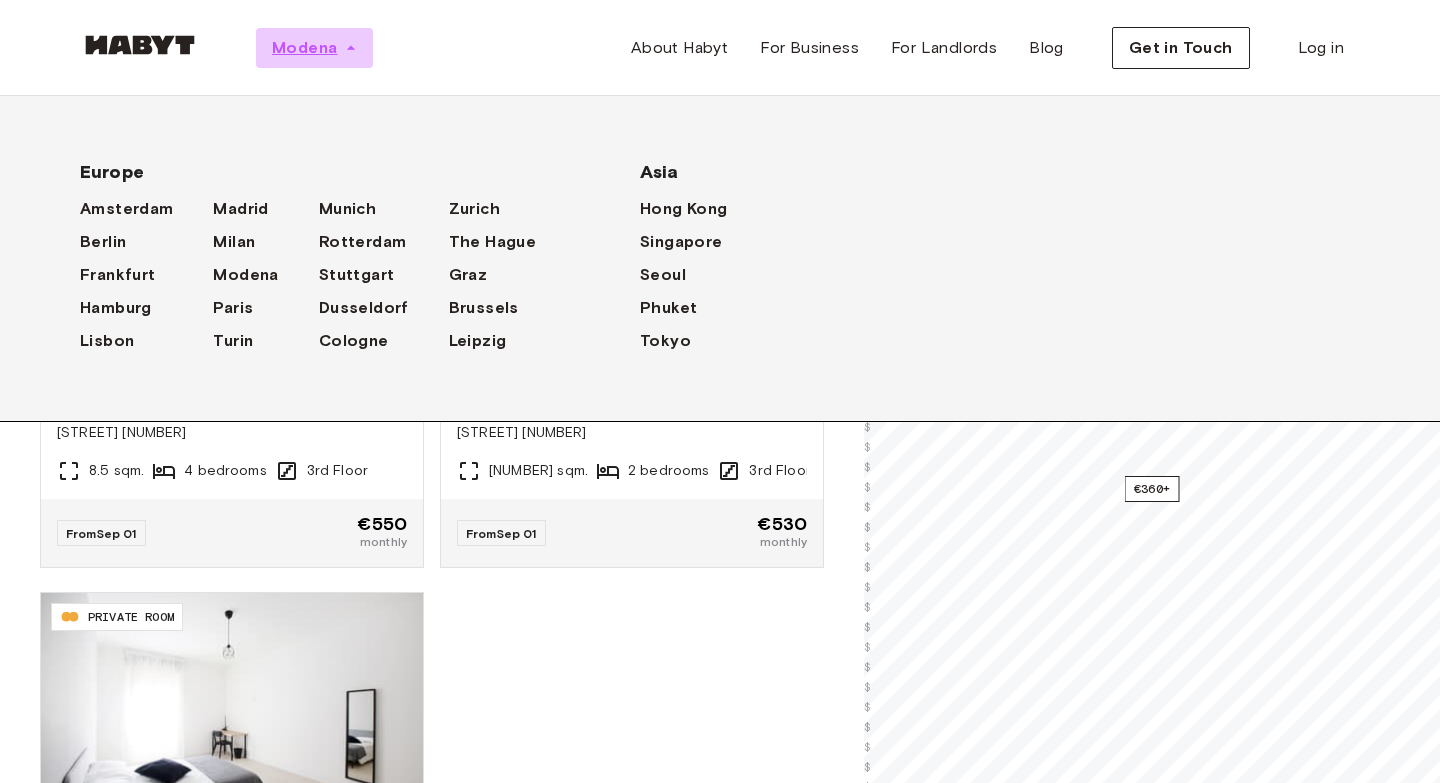 click on "Modena" at bounding box center [314, 48] 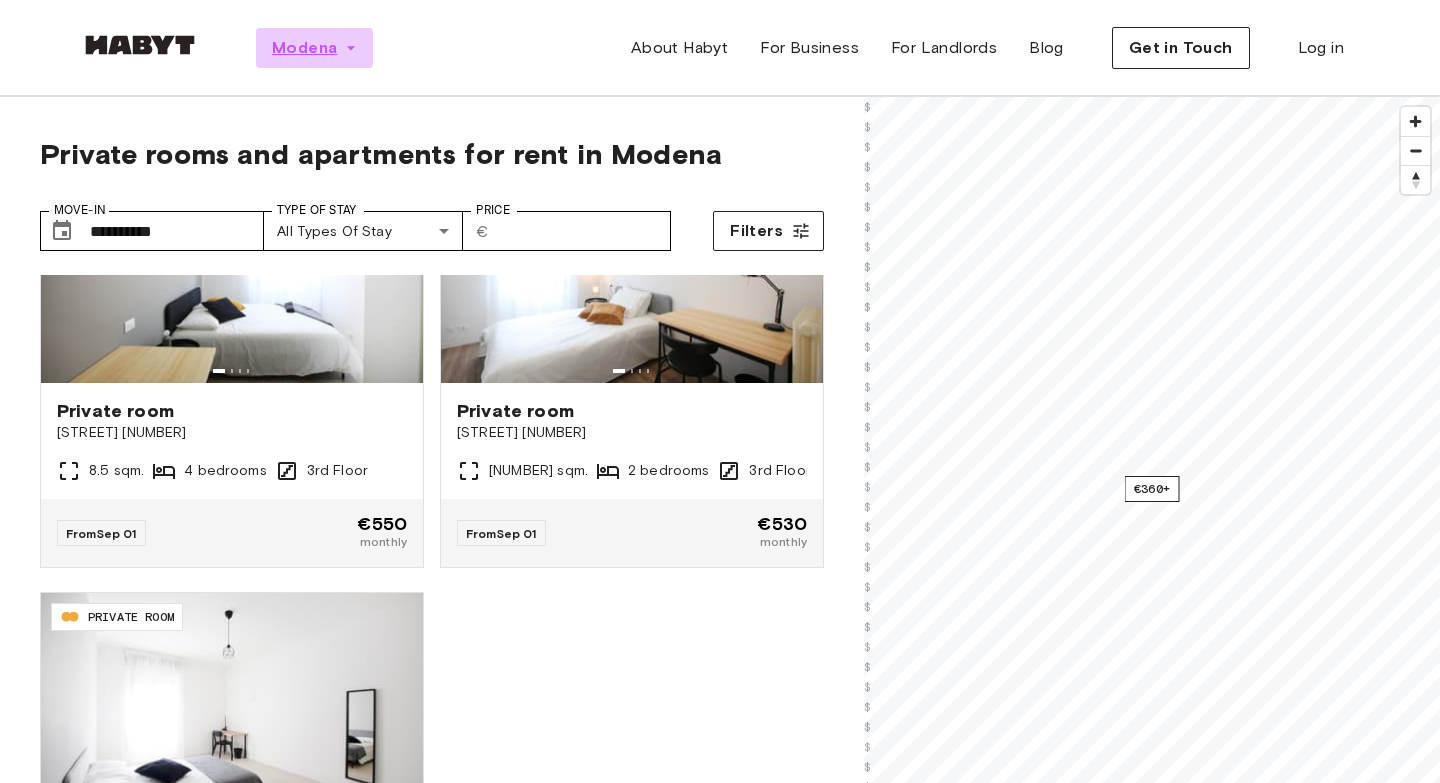 click on "Modena" at bounding box center (314, 48) 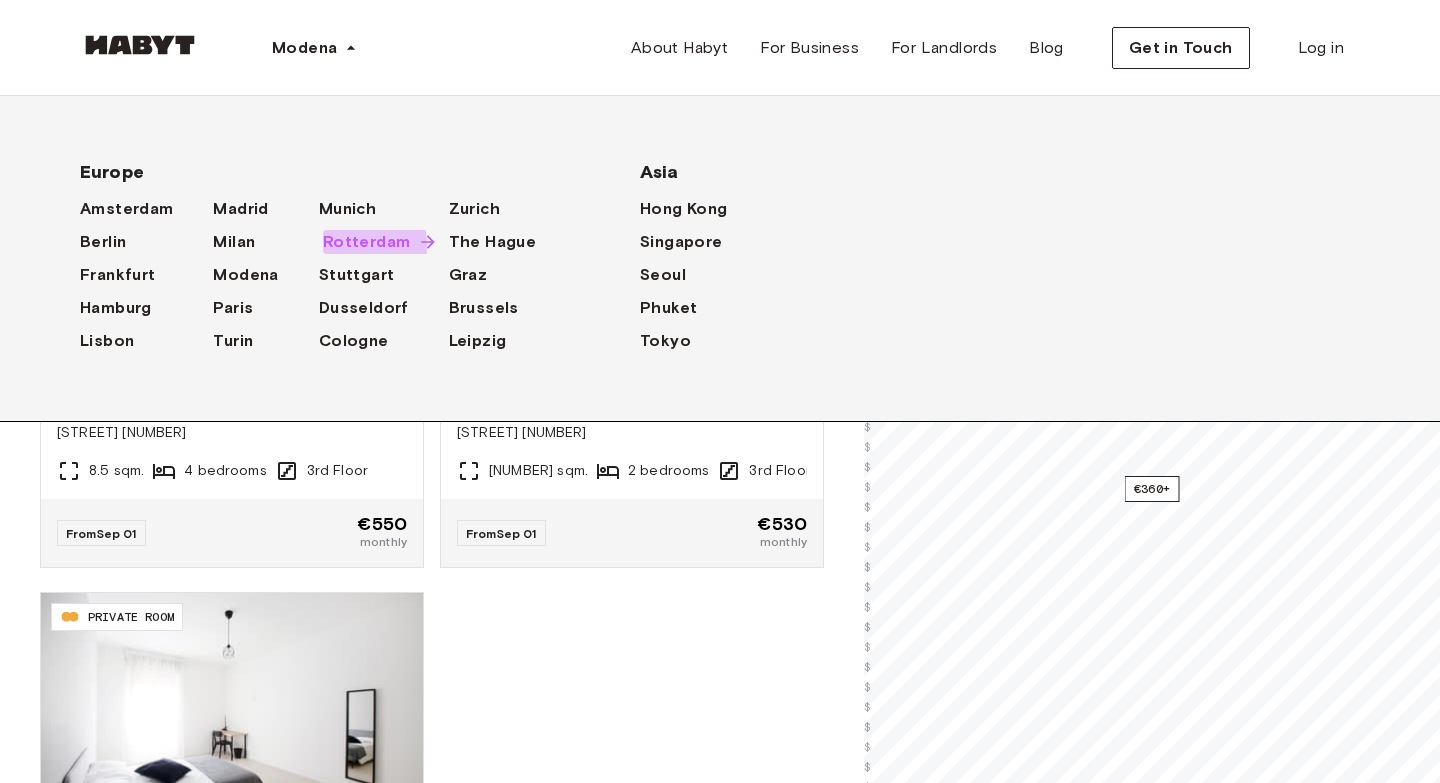 click on "Rotterdam" at bounding box center (367, 242) 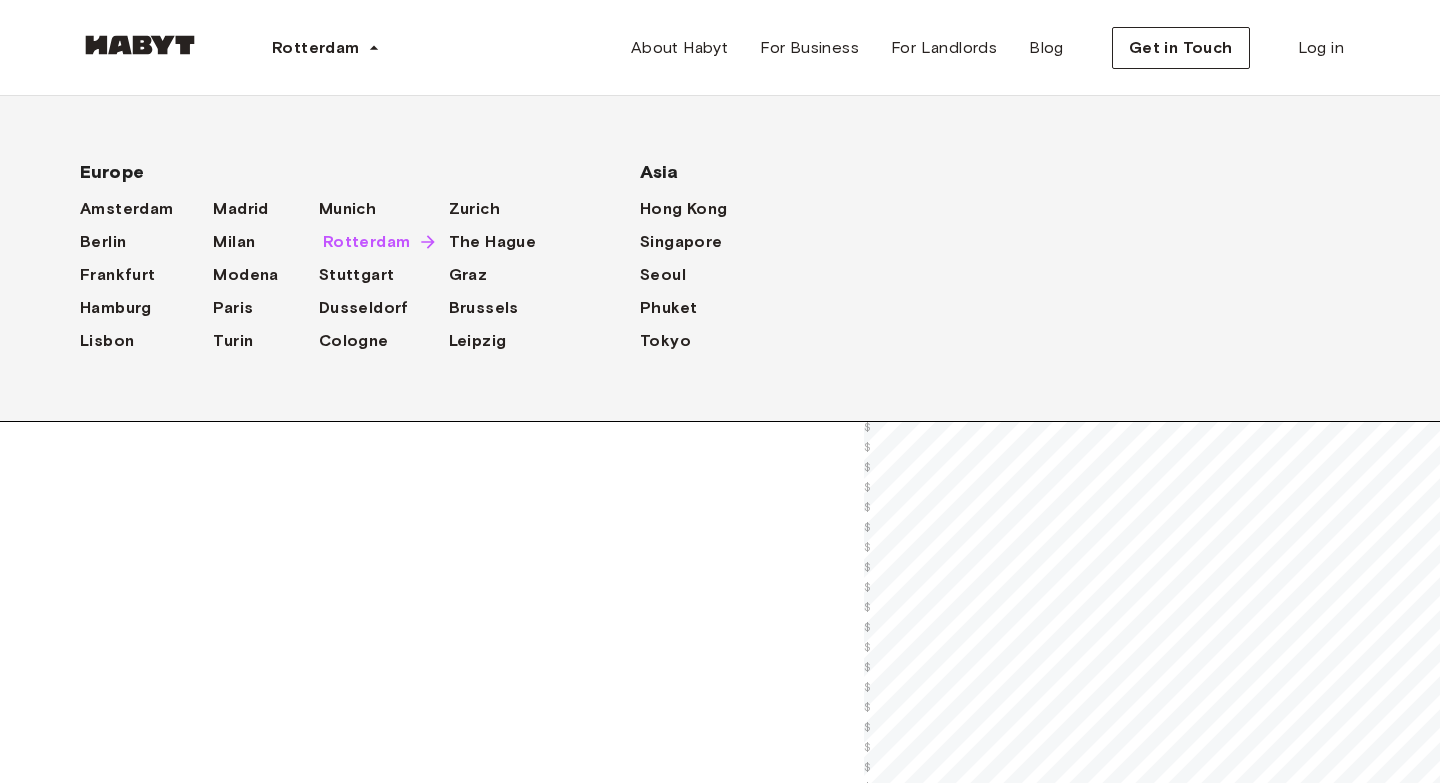 scroll, scrollTop: 0, scrollLeft: 0, axis: both 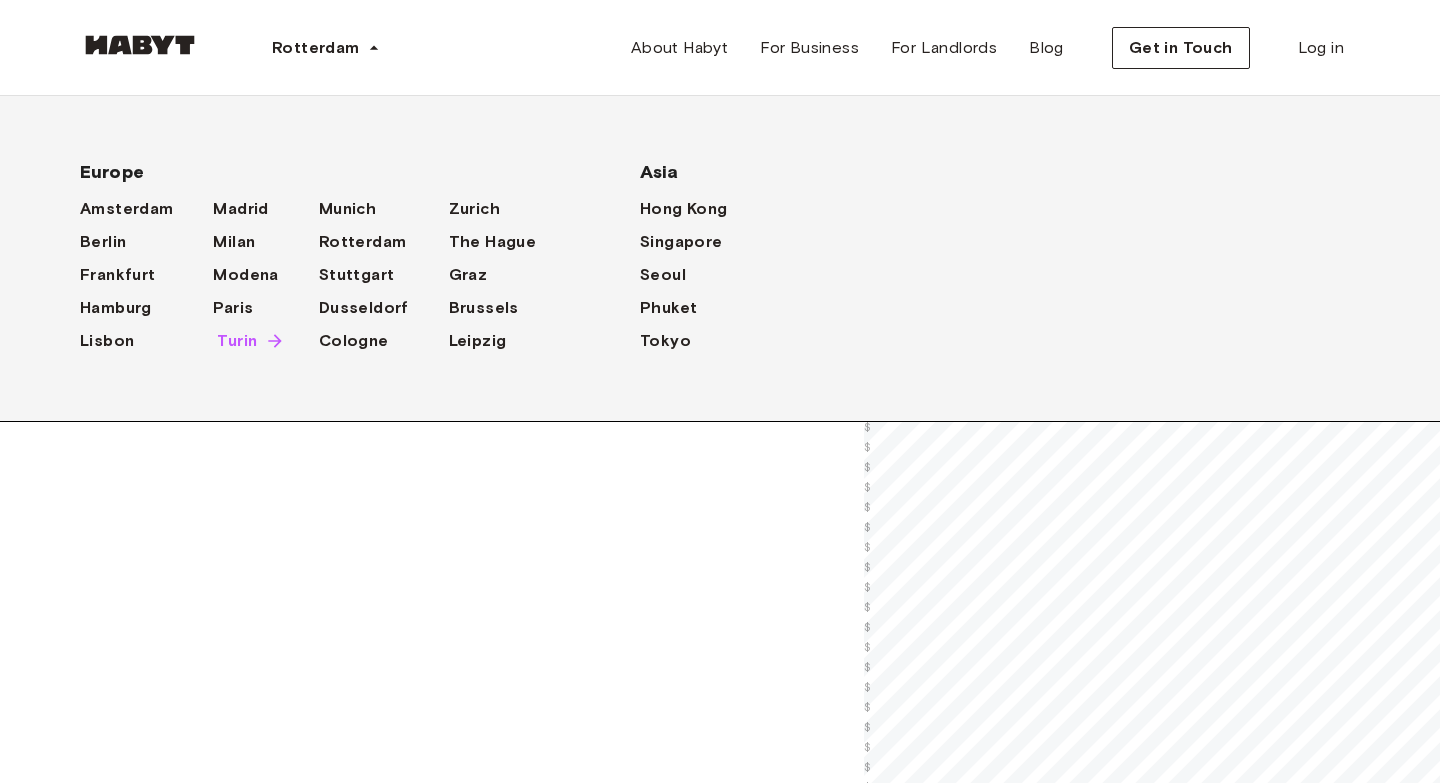 click on "Turin" at bounding box center [237, 341] 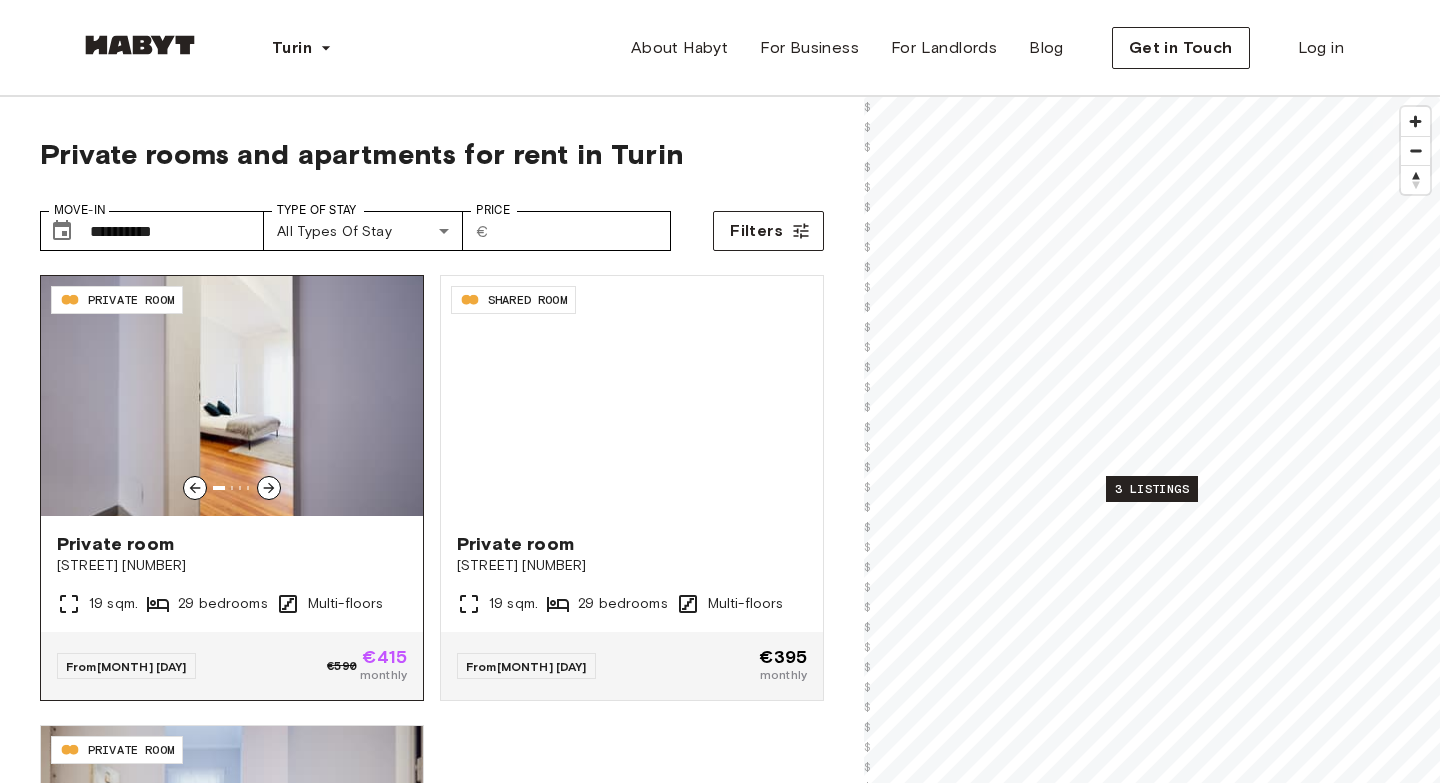 scroll, scrollTop: 133, scrollLeft: 0, axis: vertical 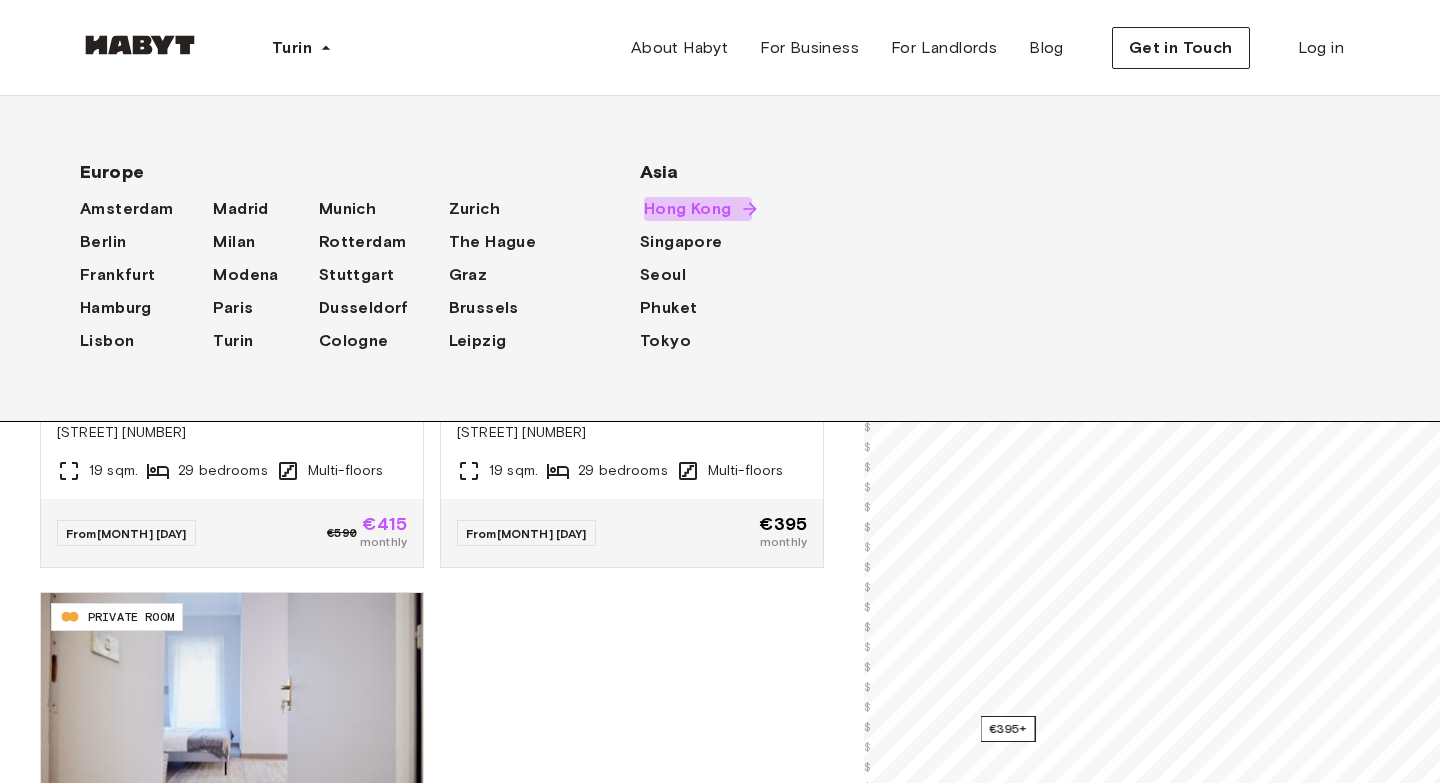 click on "Hong Kong" at bounding box center (688, 209) 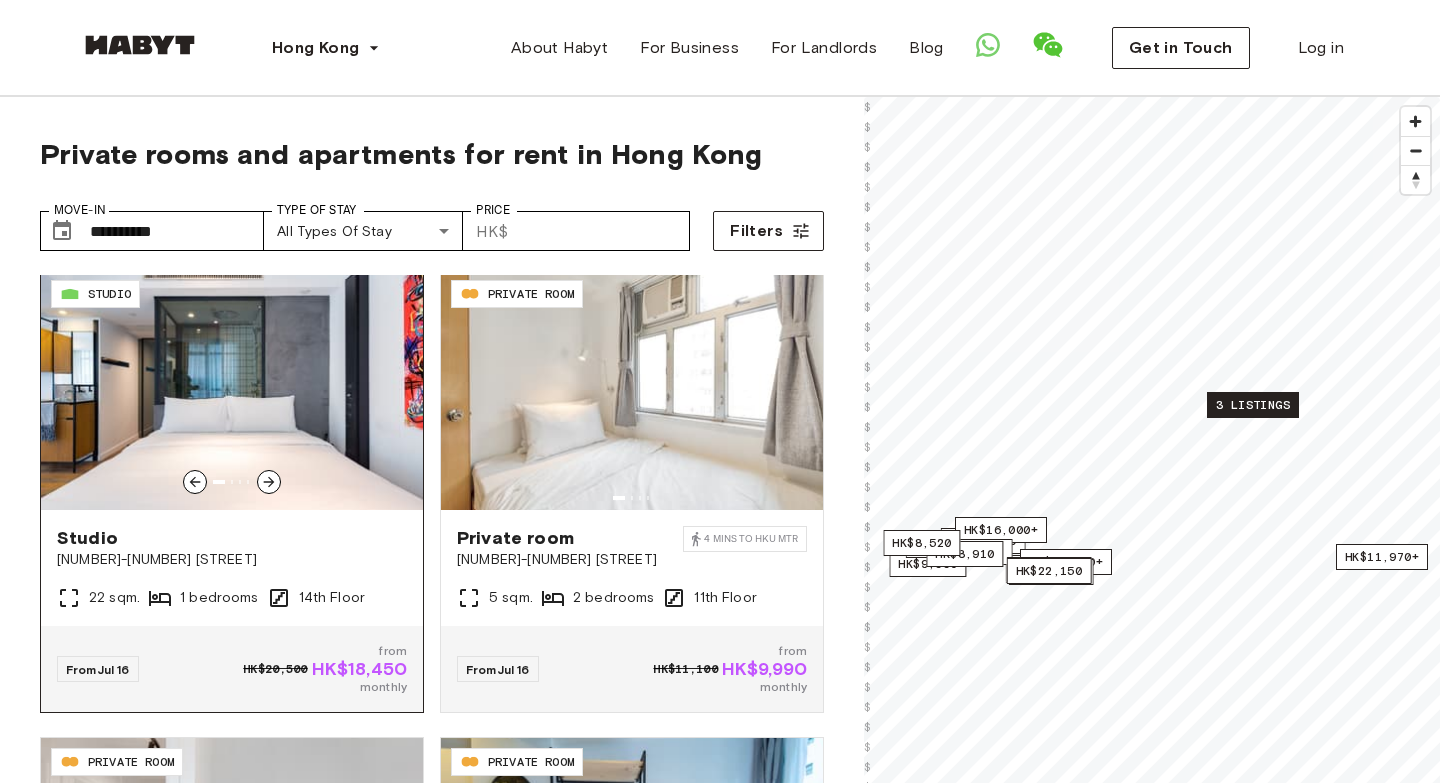 scroll, scrollTop: 0, scrollLeft: 0, axis: both 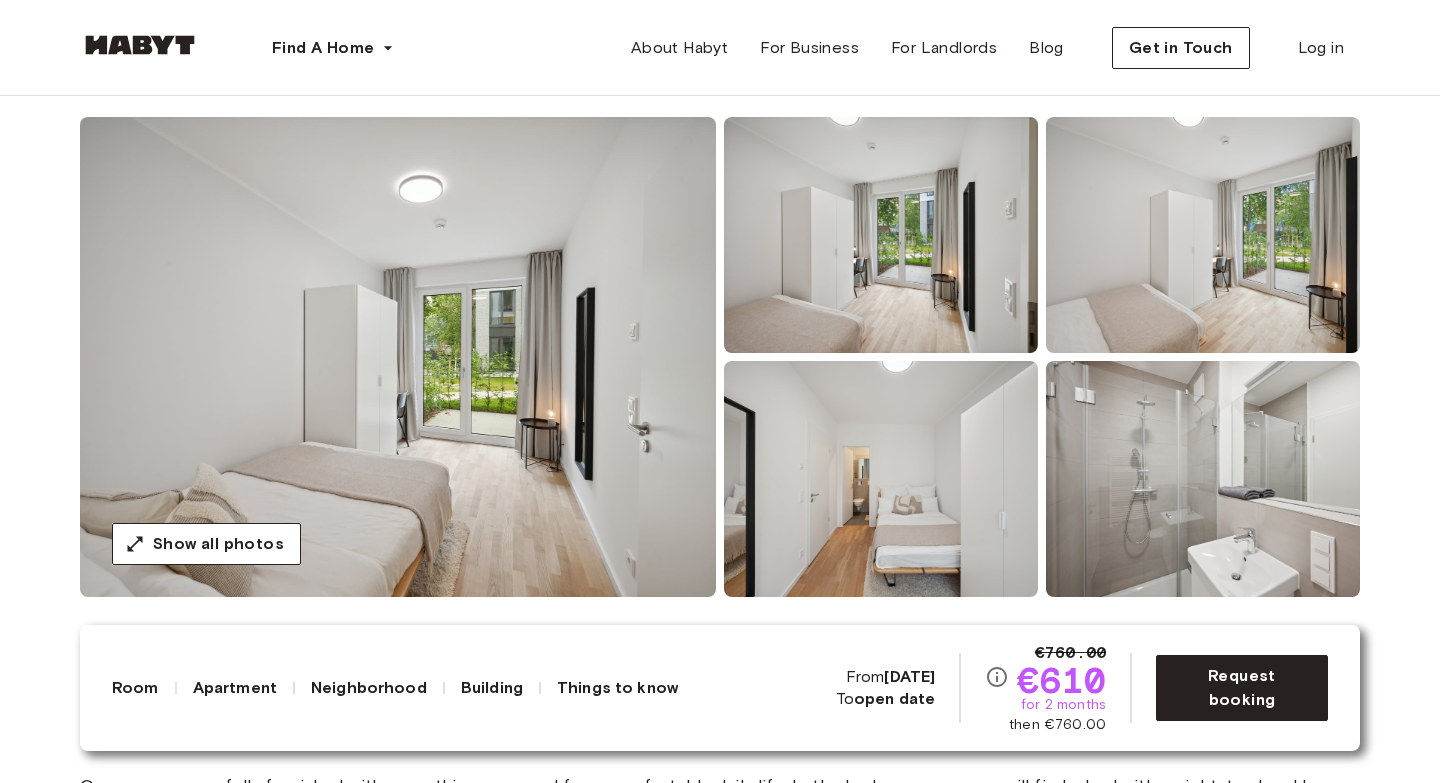 click at bounding box center [1203, 235] 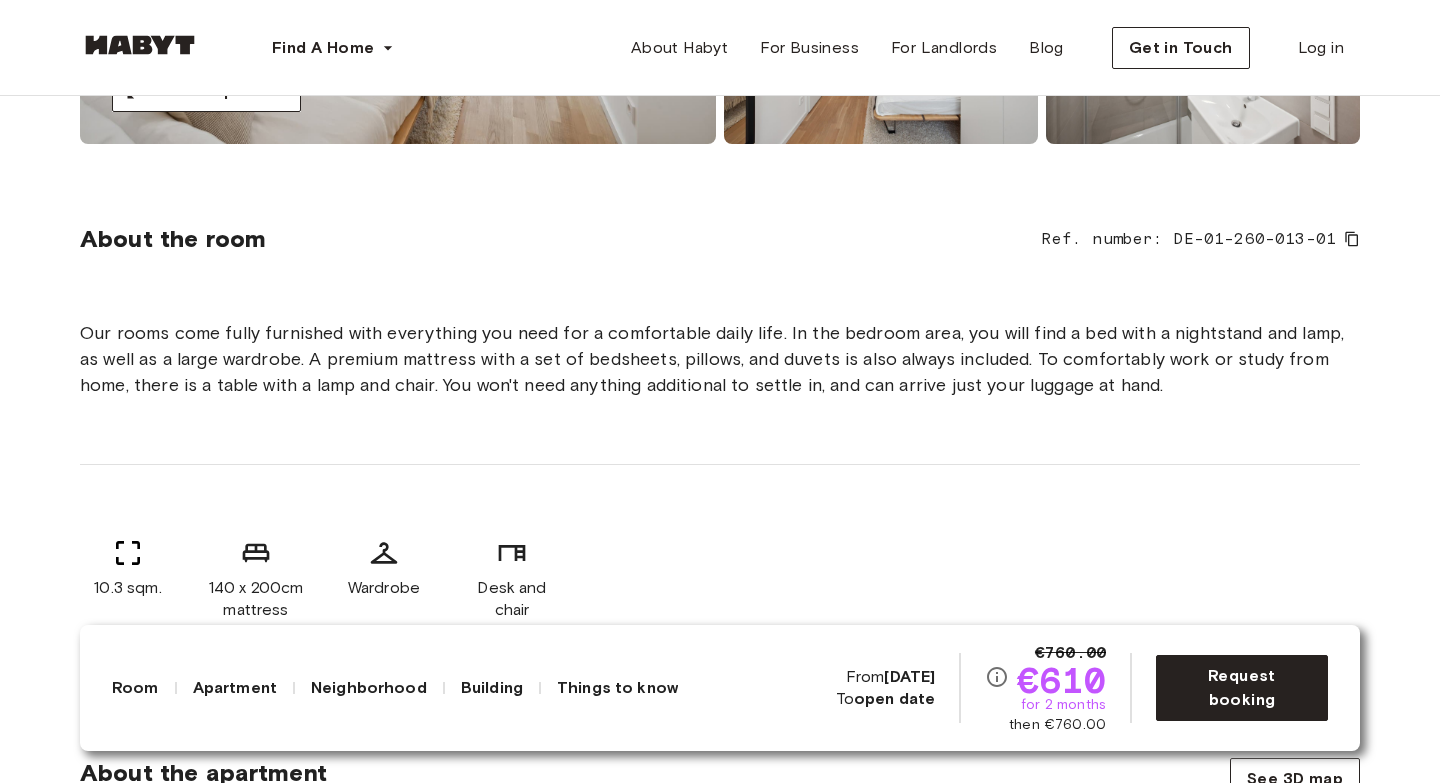 scroll, scrollTop: 607, scrollLeft: 0, axis: vertical 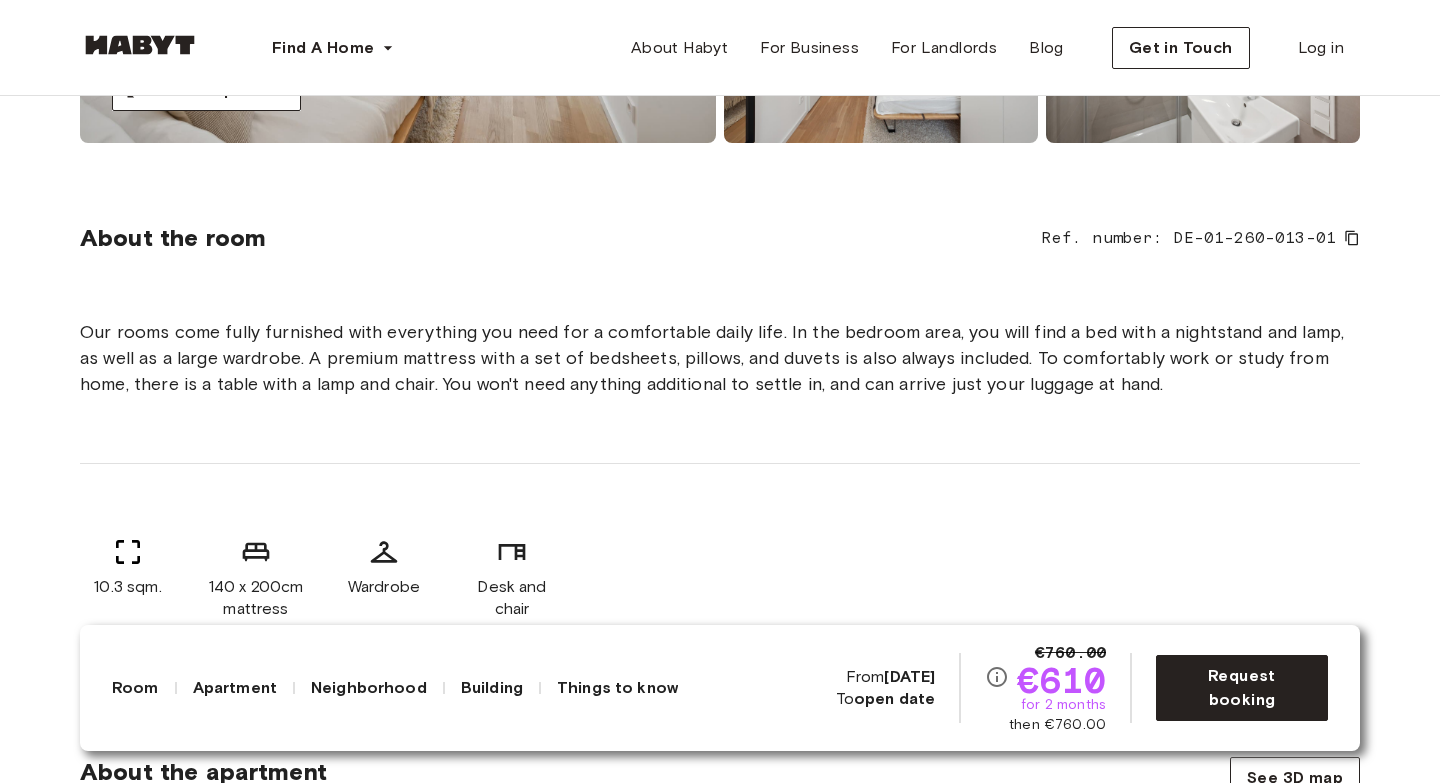 click on "Our rooms come fully furnished with everything you need for a comfortable daily life. In the bedroom area, you will find a bed with a nightstand and lamp, as well as a large wardrobe. A premium mattress with a set of bedsheets, pillows, and duvets is also always included. To comfortably work or study from home, there is a table with a lamp and chair. You won't need anything additional to settle in, and can arrive just your luggage at hand." at bounding box center [720, 358] 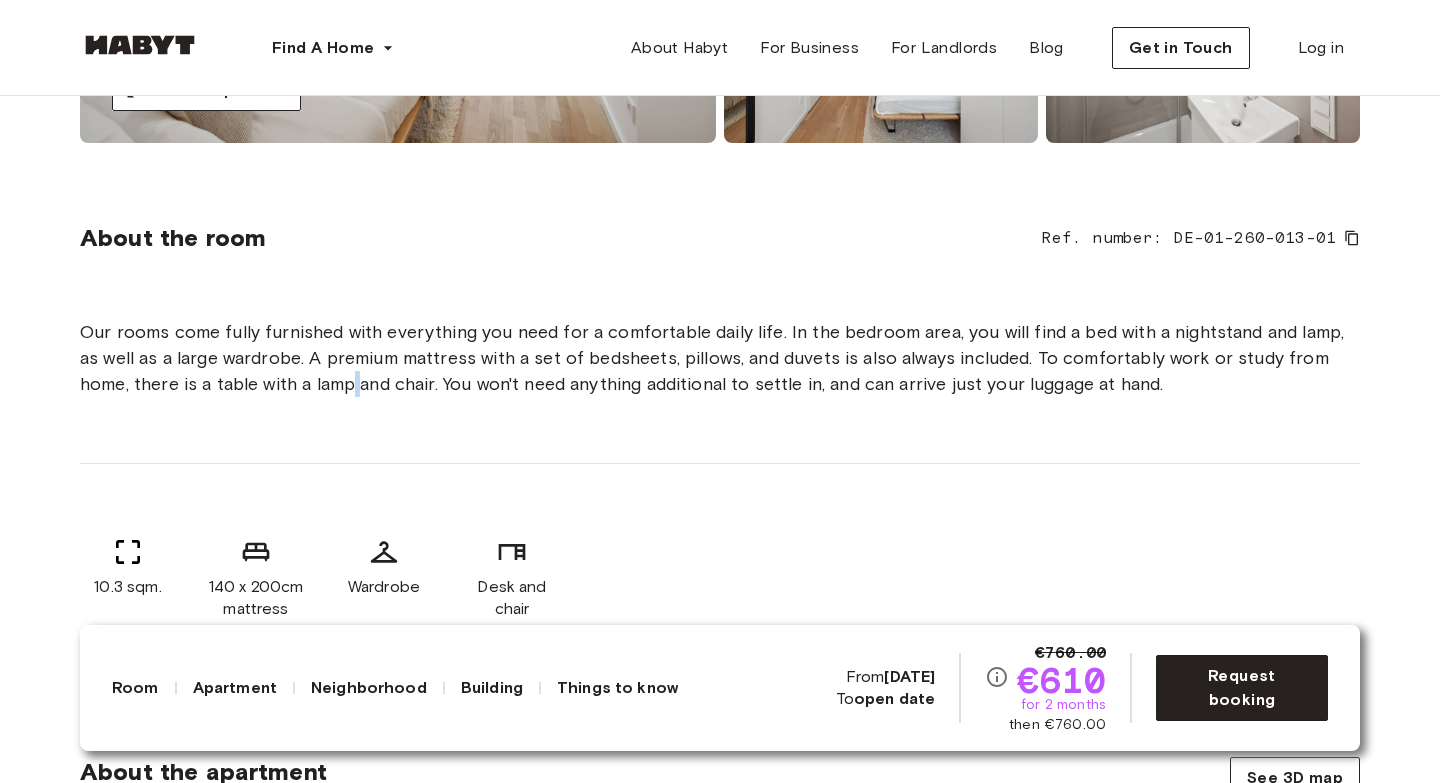 click on "Our rooms come fully furnished with everything you need for a comfortable daily life. In the bedroom area, you will find a bed with a nightstand and lamp, as well as a large wardrobe. A premium mattress with a set of bedsheets, pillows, and duvets is also always included. To comfortably work or study from home, there is a table with a lamp and chair. You won't need anything additional to settle in, and can arrive just your luggage at hand." at bounding box center [720, 358] 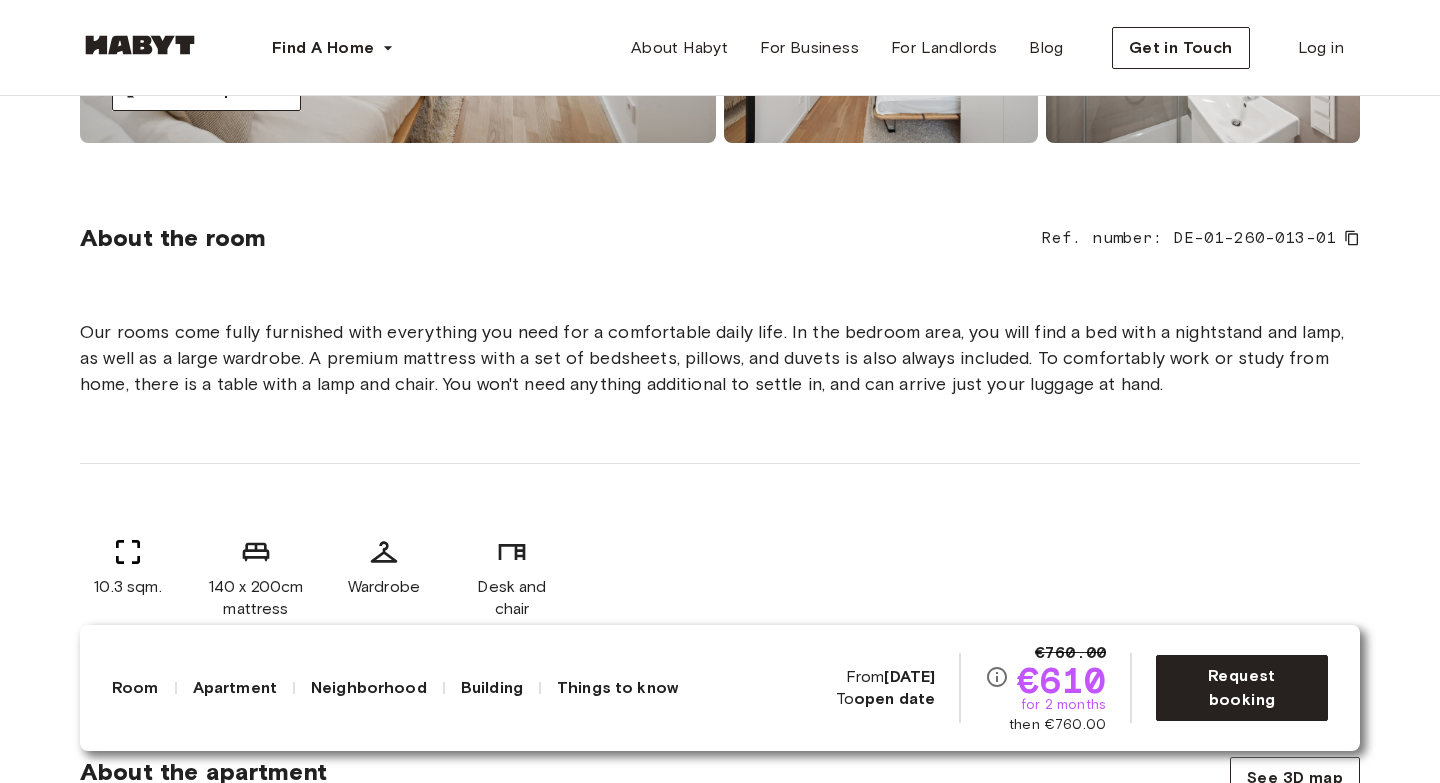 click on "Our rooms come fully furnished with everything you need for a comfortable daily life. In the bedroom area, you will find a bed with a nightstand and lamp, as well as a large wardrobe. A premium mattress with a set of bedsheets, pillows, and duvets is also always included. To comfortably work or study from home, there is a table with a lamp and chair. You won't need anything additional to settle in, and can arrive just your luggage at hand." at bounding box center (720, 358) 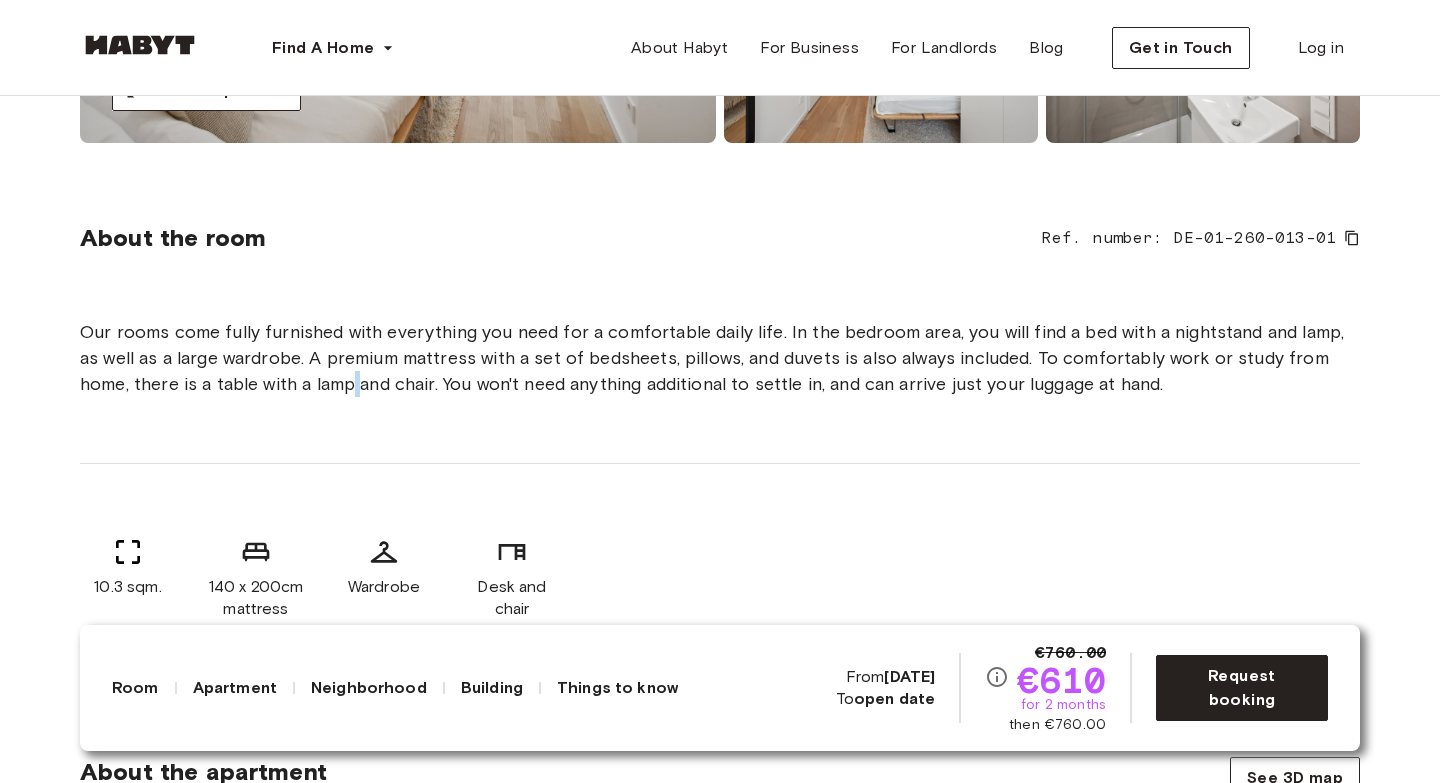 click on "Our rooms come fully furnished with everything you need for a comfortable daily life. In the bedroom area, you will find a bed with a nightstand and lamp, as well as a large wardrobe. A premium mattress with a set of bedsheets, pillows, and duvets is also always included. To comfortably work or study from home, there is a table with a lamp and chair. You won't need anything additional to settle in, and can arrive just your luggage at hand." at bounding box center [720, 358] 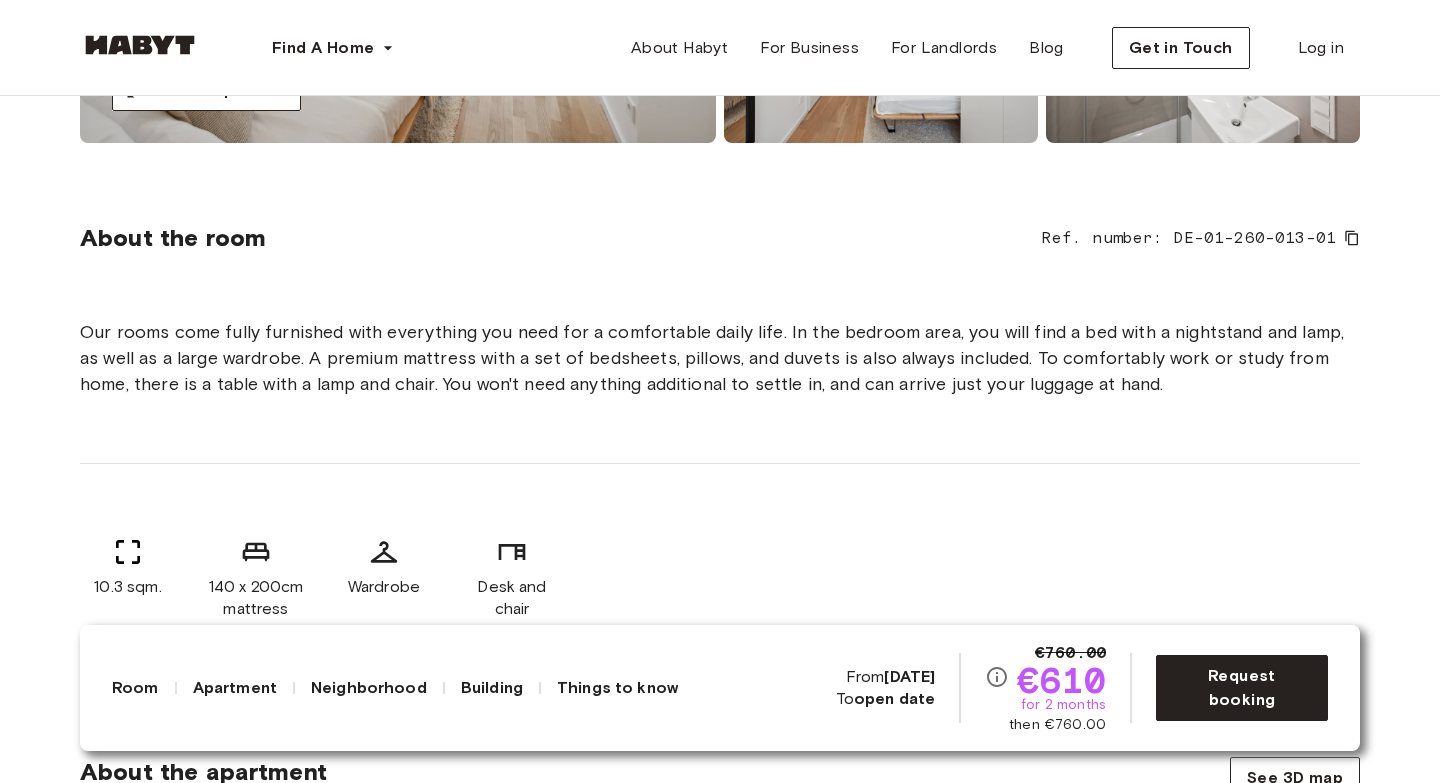 click on "Our rooms come fully furnished with everything you need for a comfortable daily life. In the bedroom area, you will find a bed with a nightstand and lamp, as well as a large wardrobe. A premium mattress with a set of bedsheets, pillows, and duvets is also always included. To comfortably work or study from home, there is a table with a lamp and chair. You won't need anything additional to settle in, and can arrive just your luggage at hand." at bounding box center (720, 358) 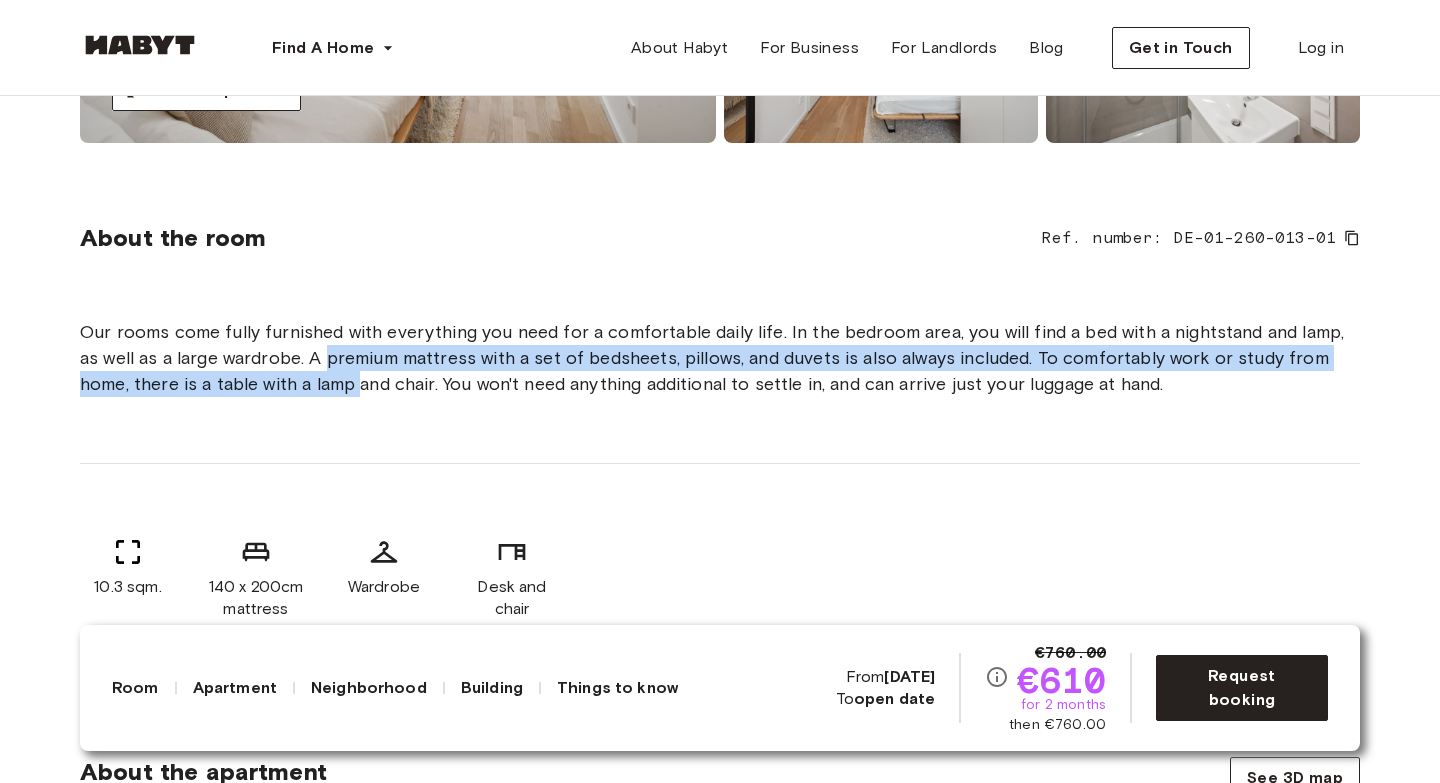 drag, startPoint x: 352, startPoint y: 378, endPoint x: 329, endPoint y: 354, distance: 33.24154 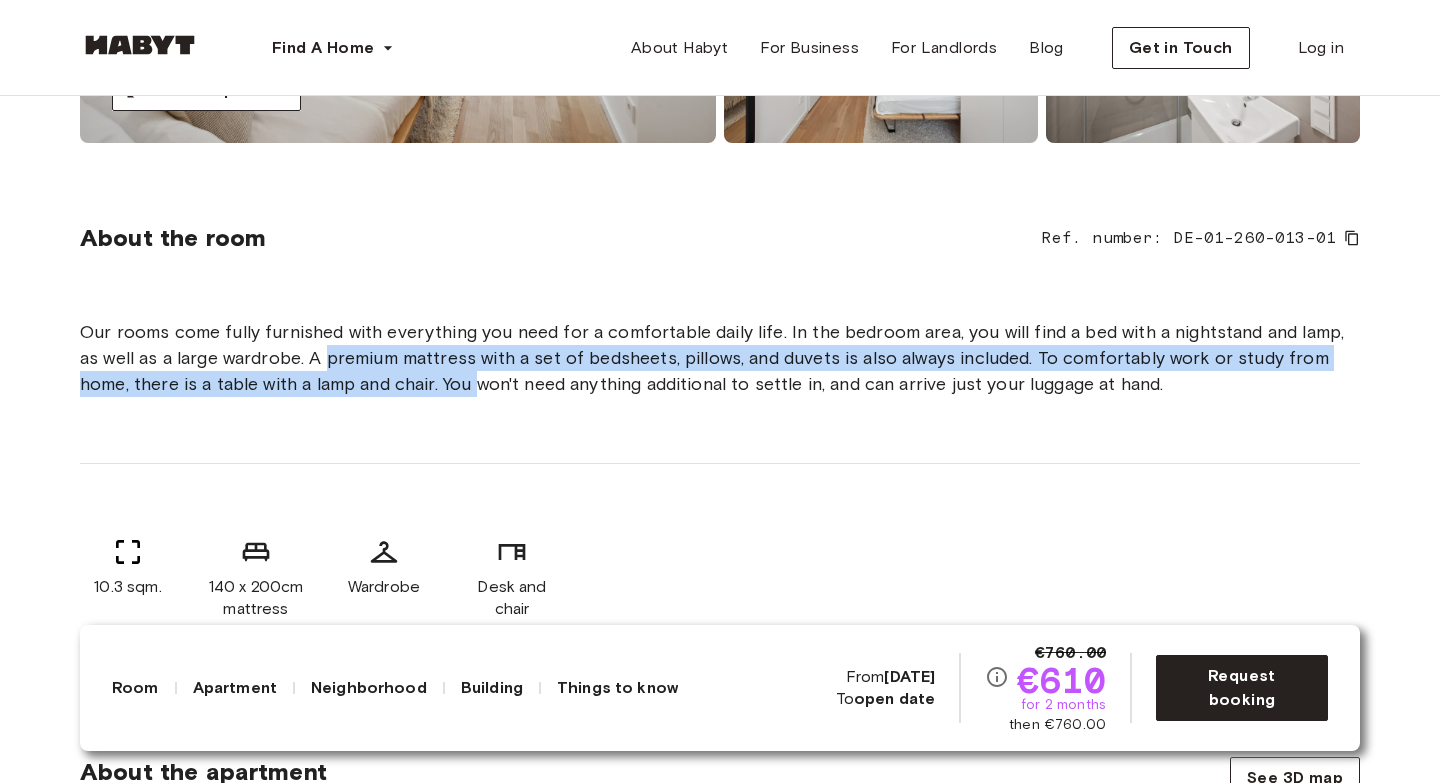 drag, startPoint x: 329, startPoint y: 354, endPoint x: 477, endPoint y: 386, distance: 151.41995 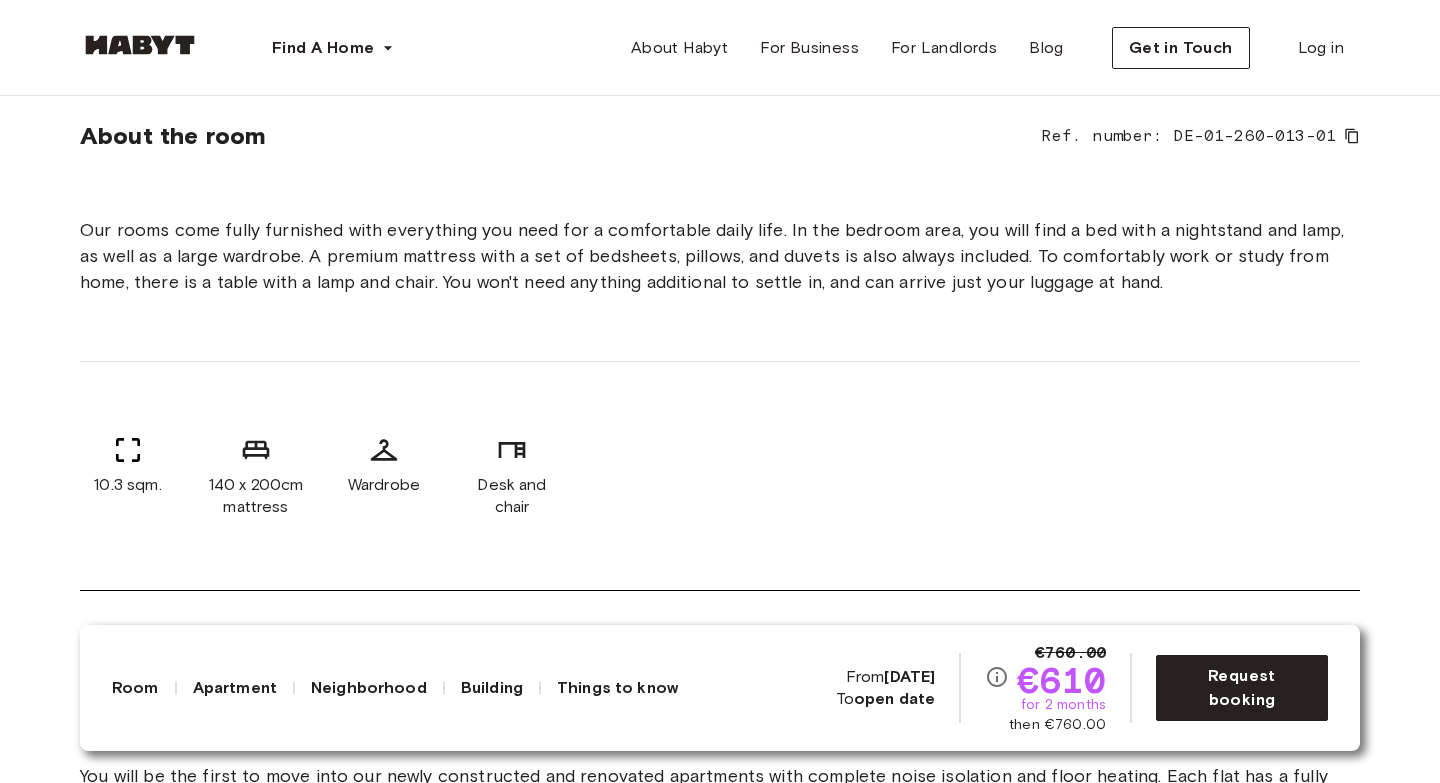 scroll, scrollTop: 722, scrollLeft: 0, axis: vertical 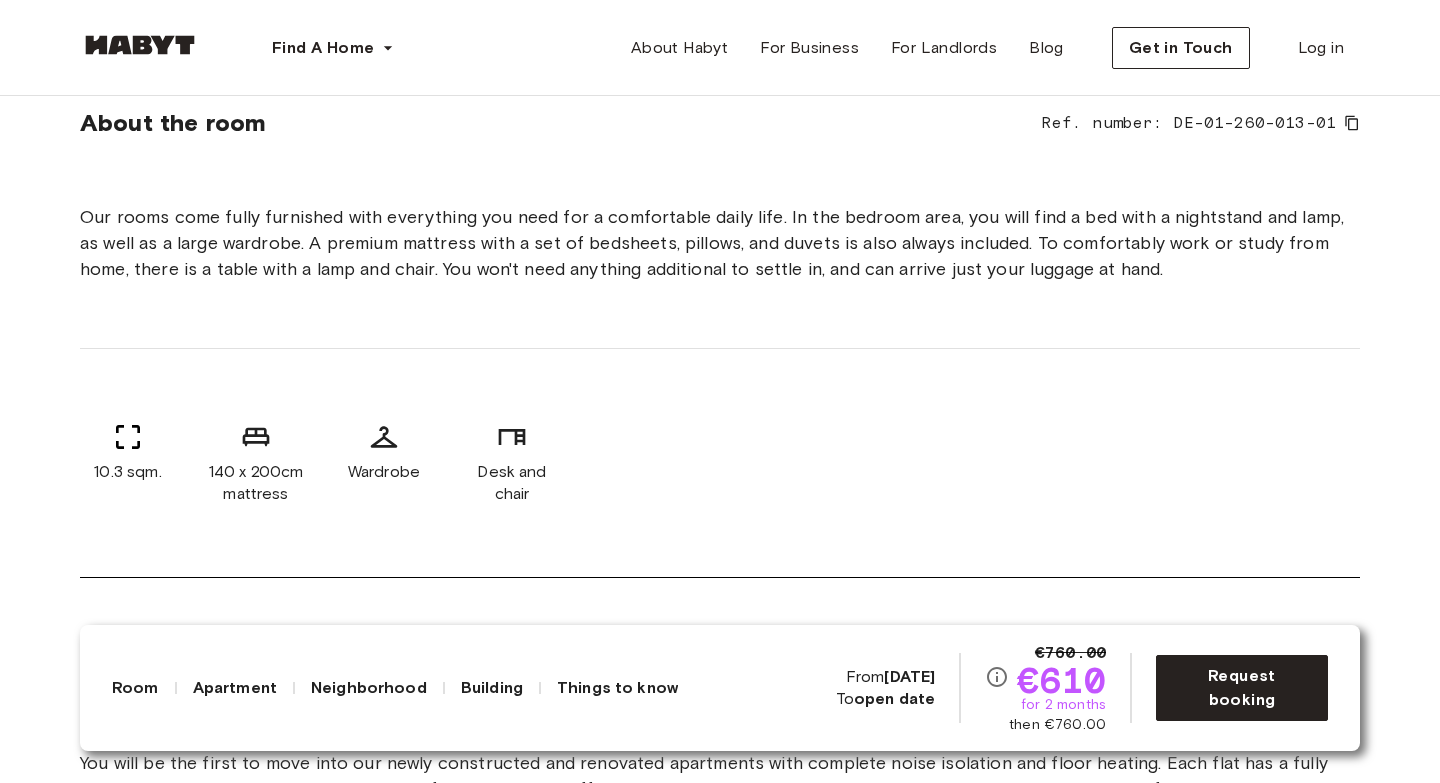 click on "Our rooms come fully furnished with everything you need for a comfortable daily life. In the bedroom area, you will find a bed with a nightstand and lamp, as well as a large wardrobe. A premium mattress with a set of bedsheets, pillows, and duvets is also always included. To comfortably work or study from home, there is a table with a lamp and chair. You won't need anything additional to settle in, and can arrive just your luggage at hand." at bounding box center (720, 243) 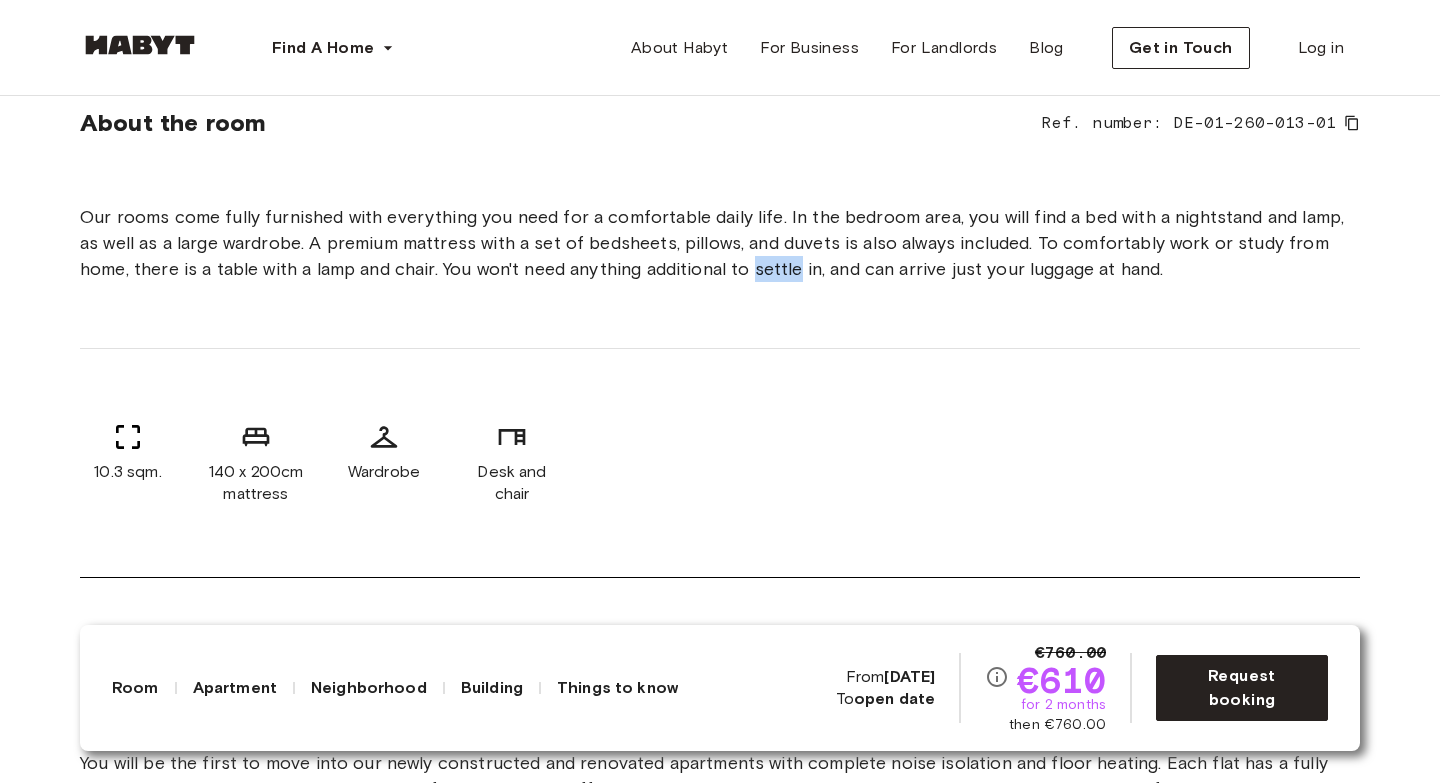 click on "Our rooms come fully furnished with everything you need for a comfortable daily life. In the bedroom area, you will find a bed with a nightstand and lamp, as well as a large wardrobe. A premium mattress with a set of bedsheets, pillows, and duvets is also always included. To comfortably work or study from home, there is a table with a lamp and chair. You won't need anything additional to settle in, and can arrive just your luggage at hand." at bounding box center [720, 243] 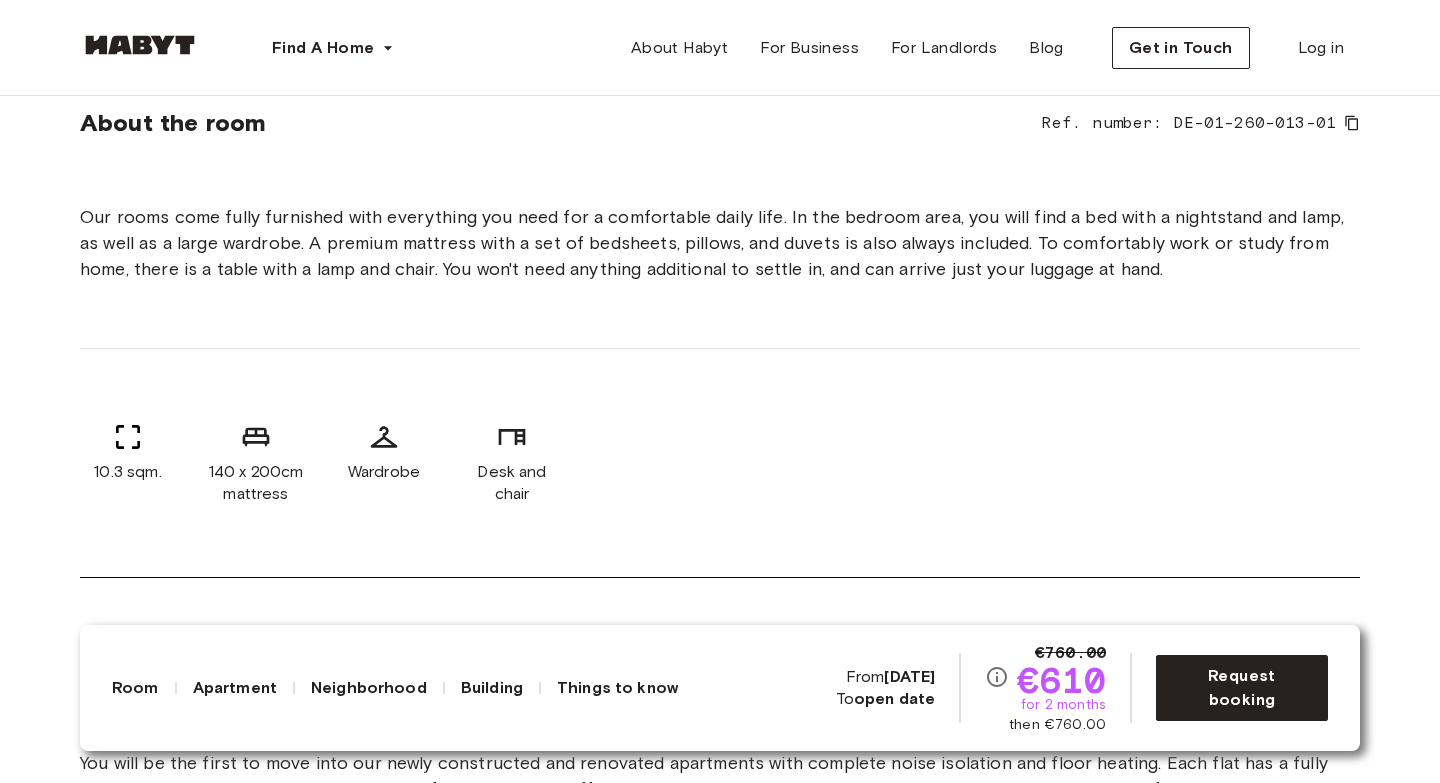 click on "Our rooms come fully furnished with everything you need for a comfortable daily life. In the bedroom area, you will find a bed with a nightstand and lamp, as well as a large wardrobe. A premium mattress with a set of bedsheets, pillows, and duvets is also always included. To comfortably work or study from home, there is a table with a lamp and chair. You won't need anything additional to settle in, and can arrive just your luggage at hand." at bounding box center [720, 243] 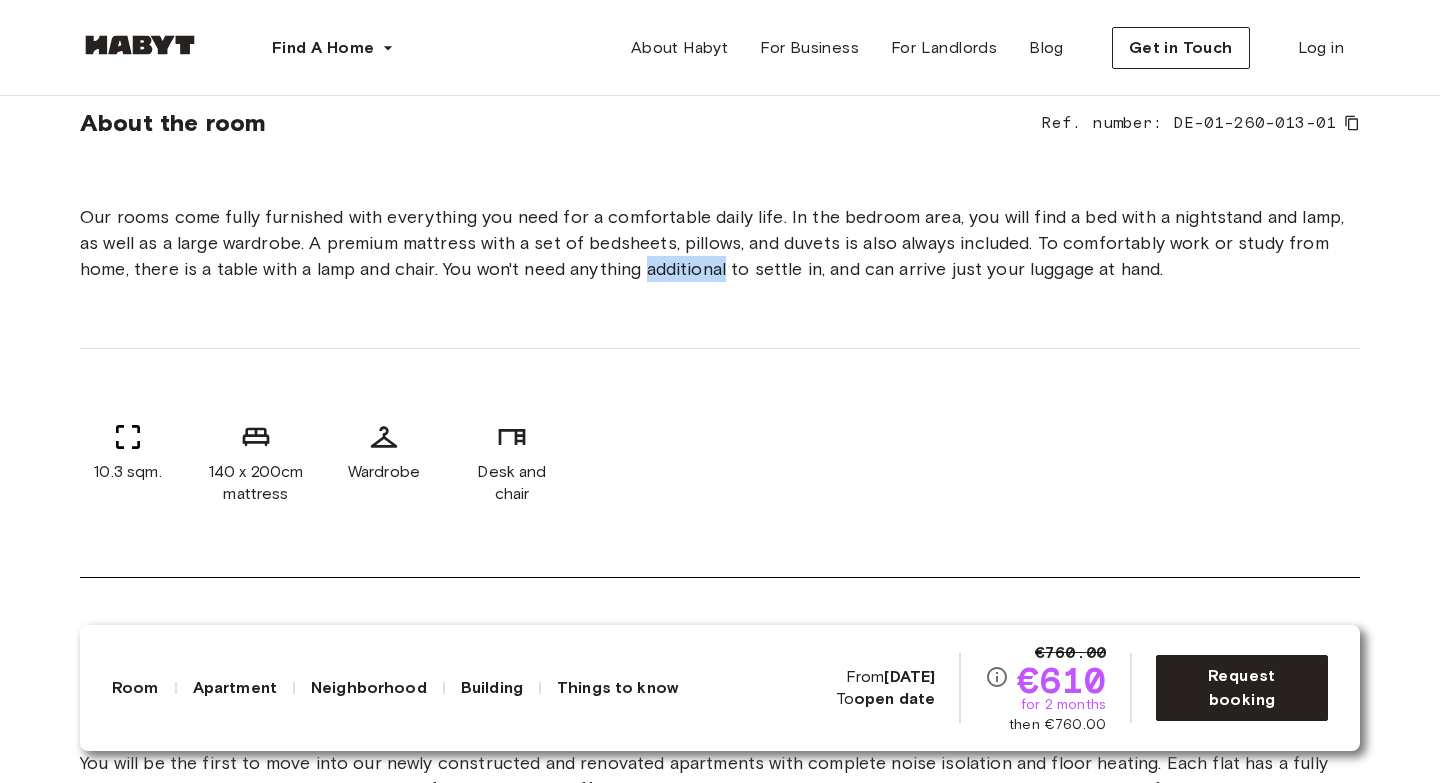 click on "Our rooms come fully furnished with everything you need for a comfortable daily life. In the bedroom area, you will find a bed with a nightstand and lamp, as well as a large wardrobe. A premium mattress with a set of bedsheets, pillows, and duvets is also always included. To comfortably work or study from home, there is a table with a lamp and chair. You won't need anything additional to settle in, and can arrive just your luggage at hand." at bounding box center (720, 243) 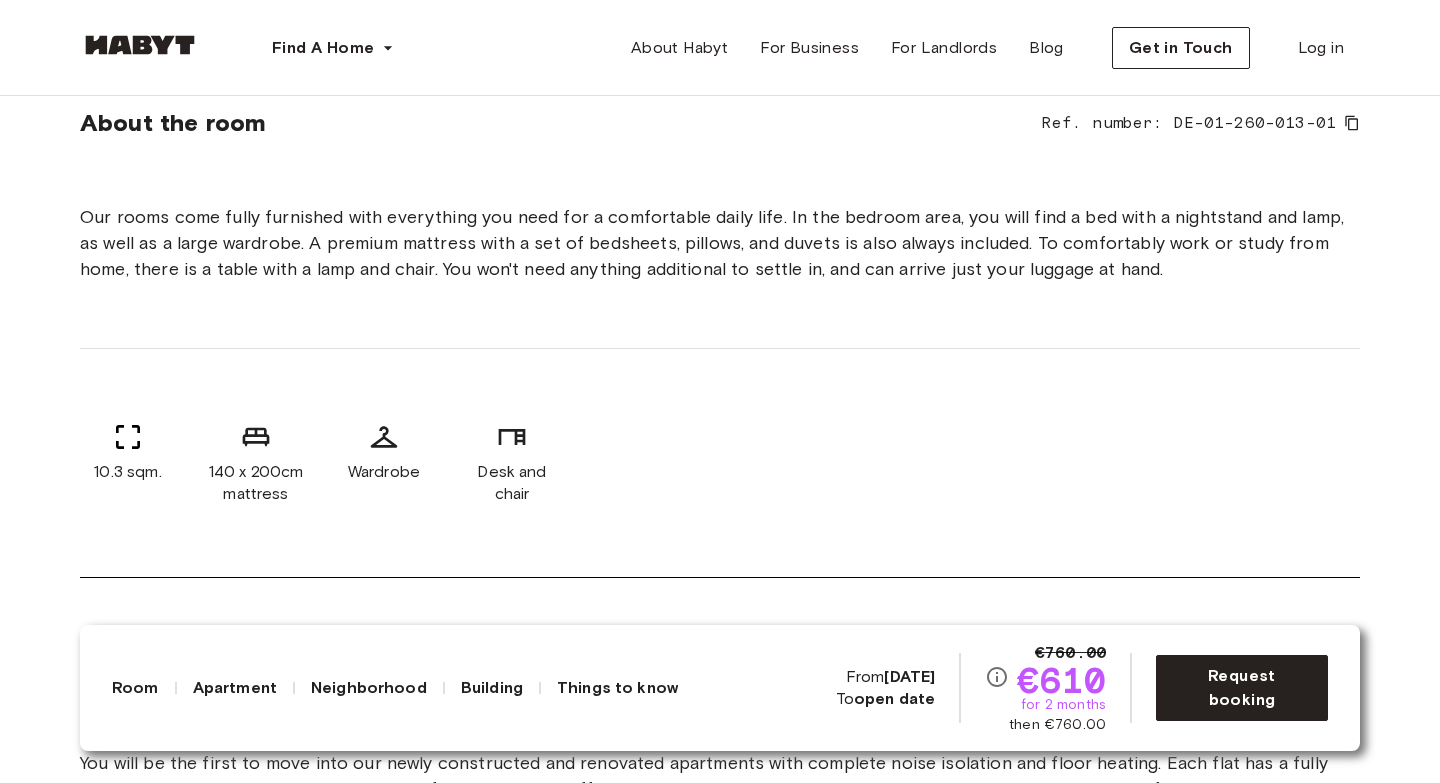 click on "Our rooms come fully furnished with everything you need for a comfortable daily life. In the bedroom area, you will find a bed with a nightstand and lamp, as well as a large wardrobe. A premium mattress with a set of bedsheets, pillows, and duvets is also always included. To comfortably work or study from home, there is a table with a lamp and chair. You won't need anything additional to settle in, and can arrive just your luggage at hand." at bounding box center (720, 243) 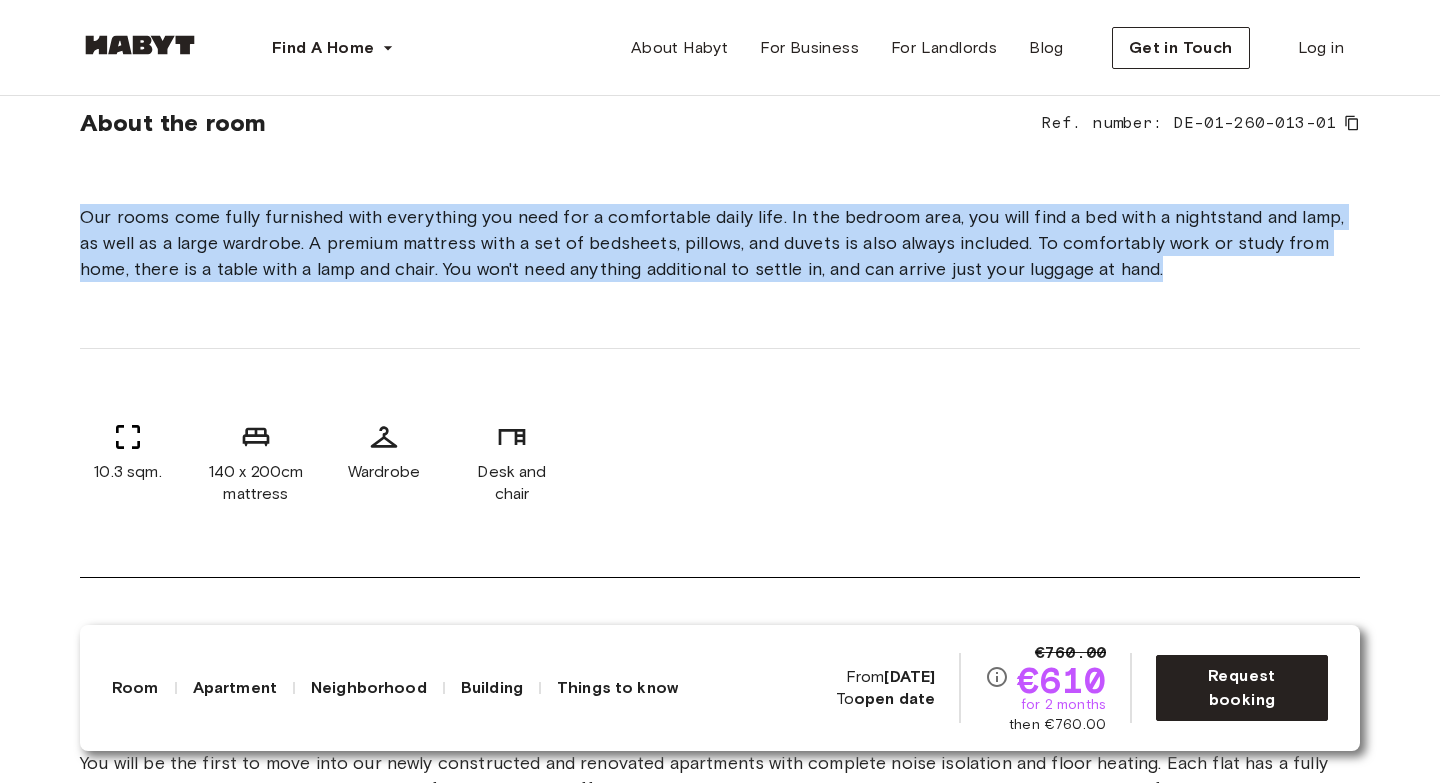 click on "Our rooms come fully furnished with everything you need for a comfortable daily life. In the bedroom area, you will find a bed with a nightstand and lamp, as well as a large wardrobe. A premium mattress with a set of bedsheets, pillows, and duvets is also always included. To comfortably work or study from home, there is a table with a lamp and chair. You won't need anything additional to settle in, and can arrive just your luggage at hand." at bounding box center (720, 243) 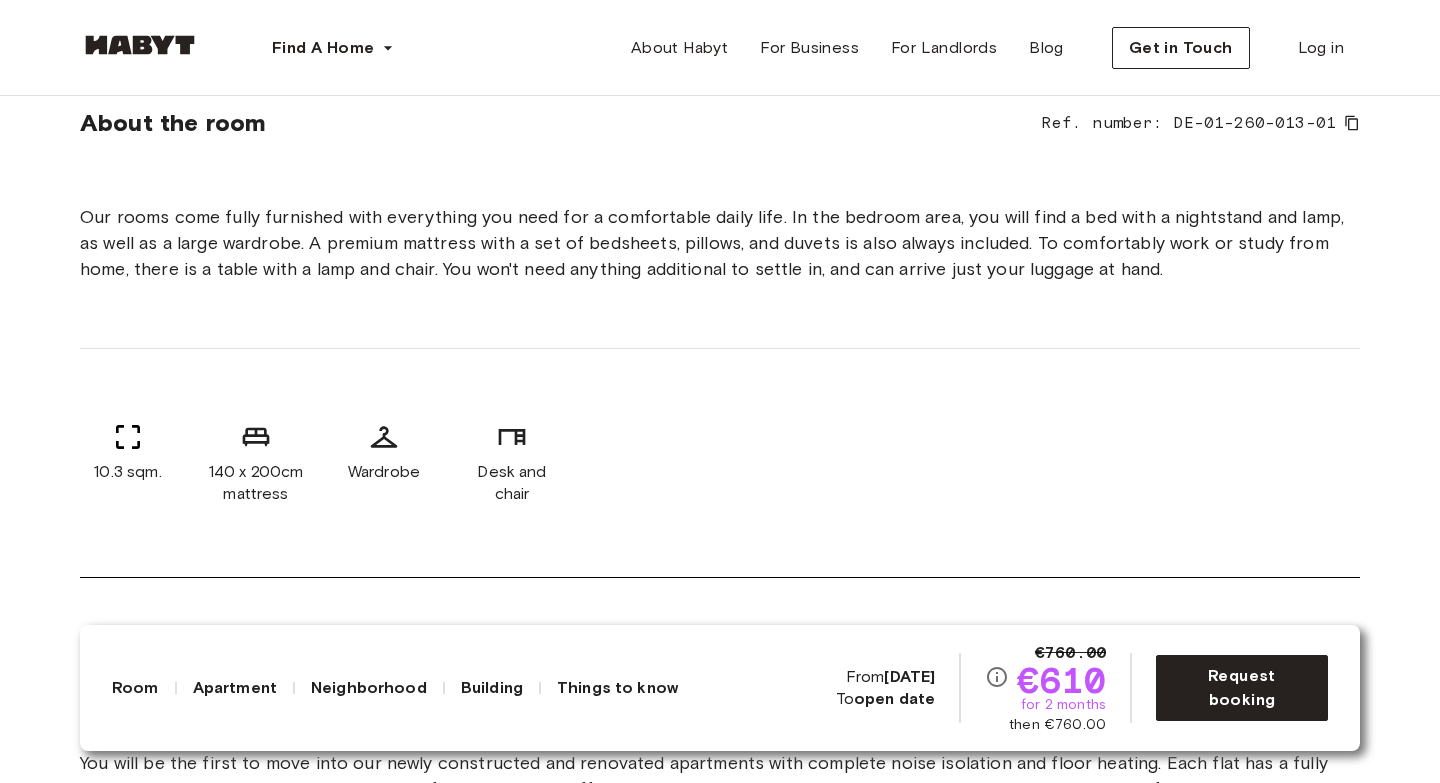 click on "Our rooms come fully furnished with everything you need for a comfortable daily life. In the bedroom area, you will find a bed with a nightstand and lamp, as well as a large wardrobe. A premium mattress with a set of bedsheets, pillows, and duvets is also always included. To comfortably work or study from home, there is a table with a lamp and chair. You won't need anything additional to settle in, and can arrive just your luggage at hand." at bounding box center [720, 243] 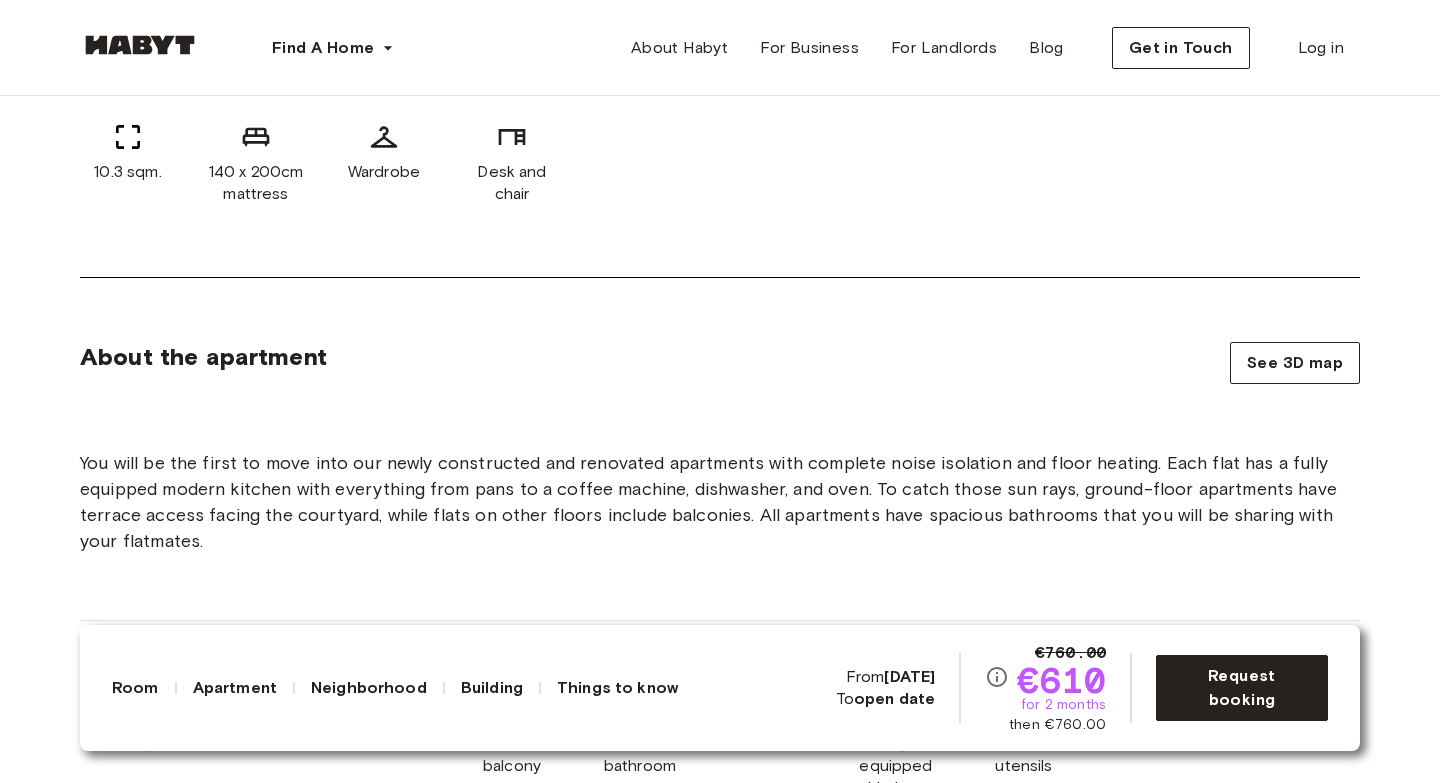 scroll, scrollTop: 1023, scrollLeft: 0, axis: vertical 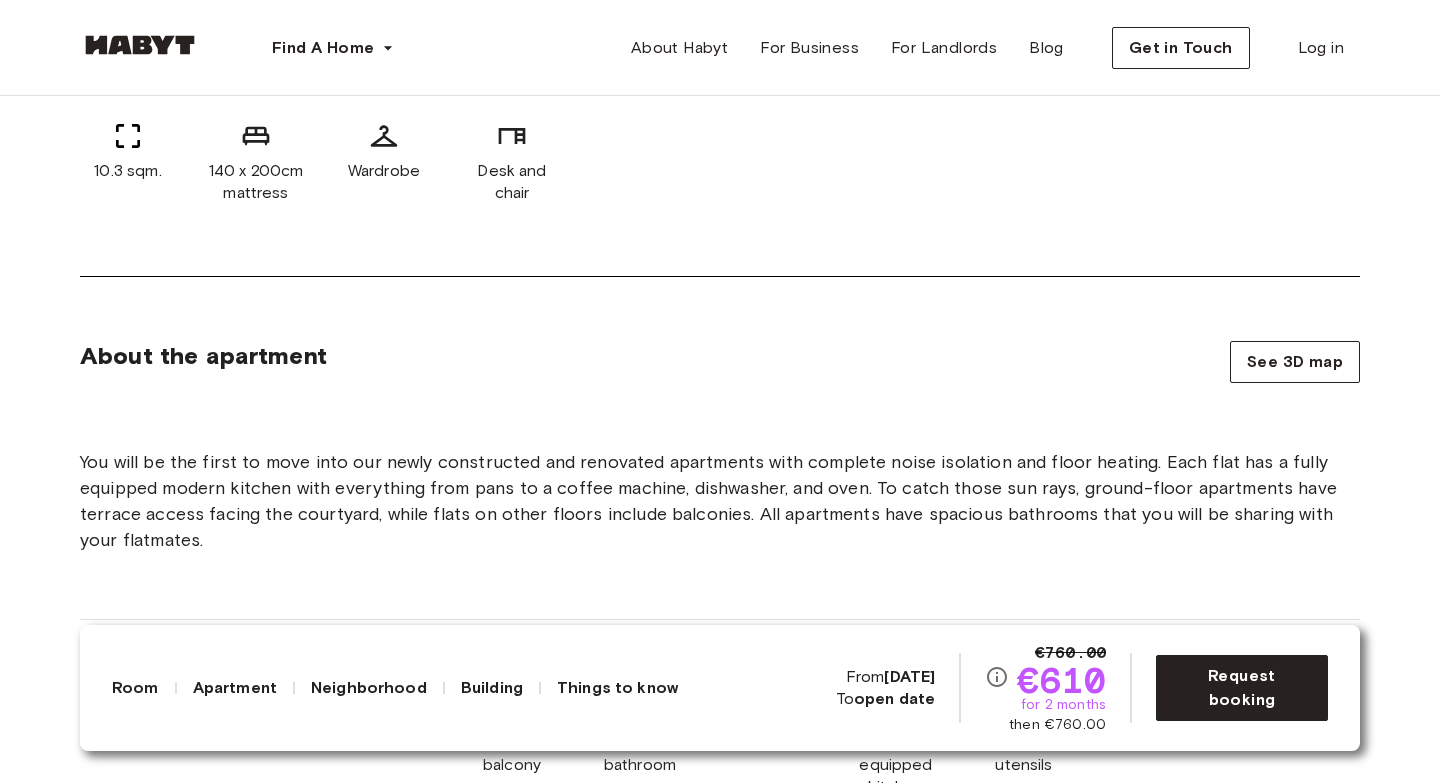 click on "You will be the first to move into our newly constructed and renovated apartments with complete noise isolation and floor heating. Each flat has a fully equipped modern kitchen with everything from pans to a coffee machine, dishwasher, and oven. To catch those sun rays, ground-floor apartments have terrace access facing the courtyard, while flats on other floors include balconies. All apartments have spacious bathrooms that you will be sharing with your flatmates." at bounding box center [720, 501] 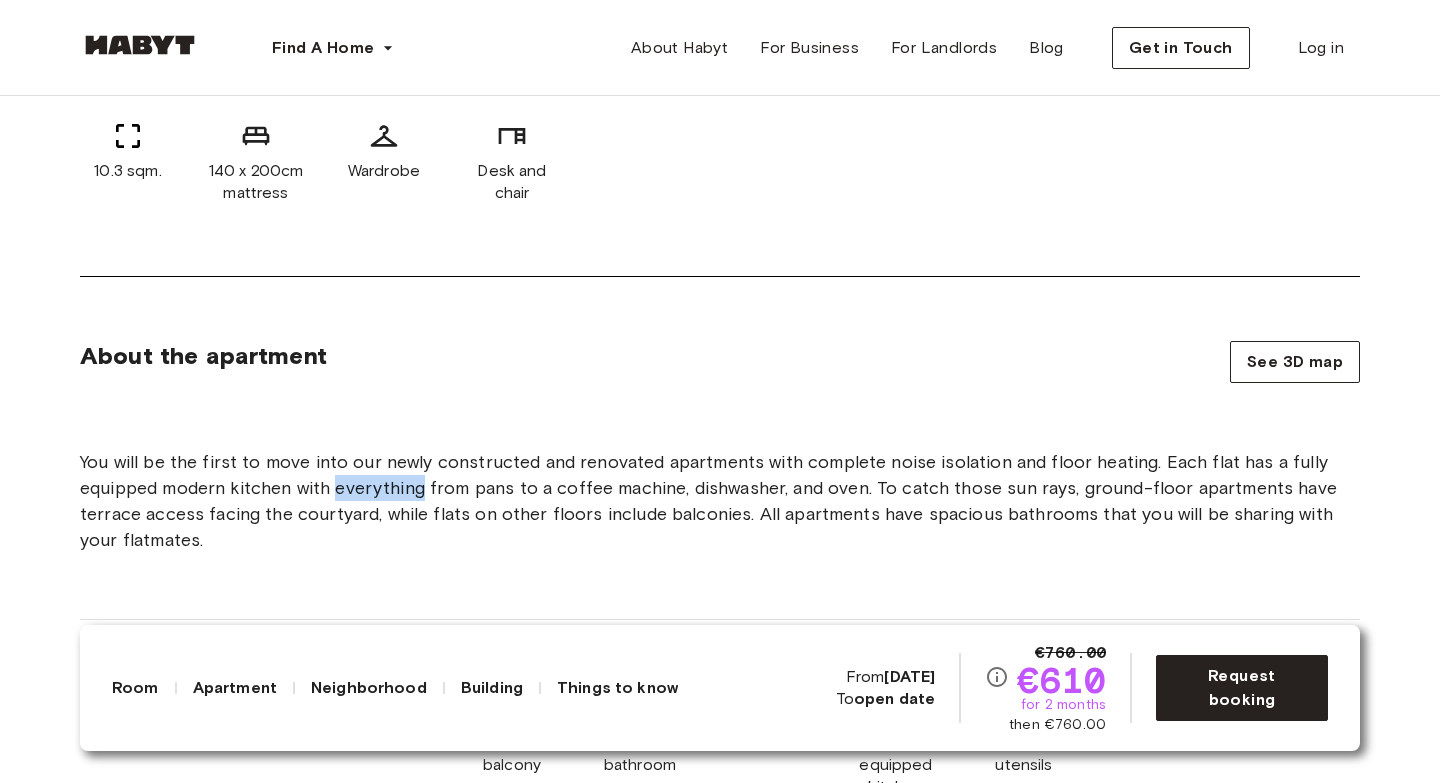 click on "You will be the first to move into our newly constructed and renovated apartments with complete noise isolation and floor heating. Each flat has a fully equipped modern kitchen with everything from pans to a coffee machine, dishwasher, and oven. To catch those sun rays, ground-floor apartments have terrace access facing the courtyard, while flats on other floors include balconies. All apartments have spacious bathrooms that you will be sharing with your flatmates." at bounding box center [720, 501] 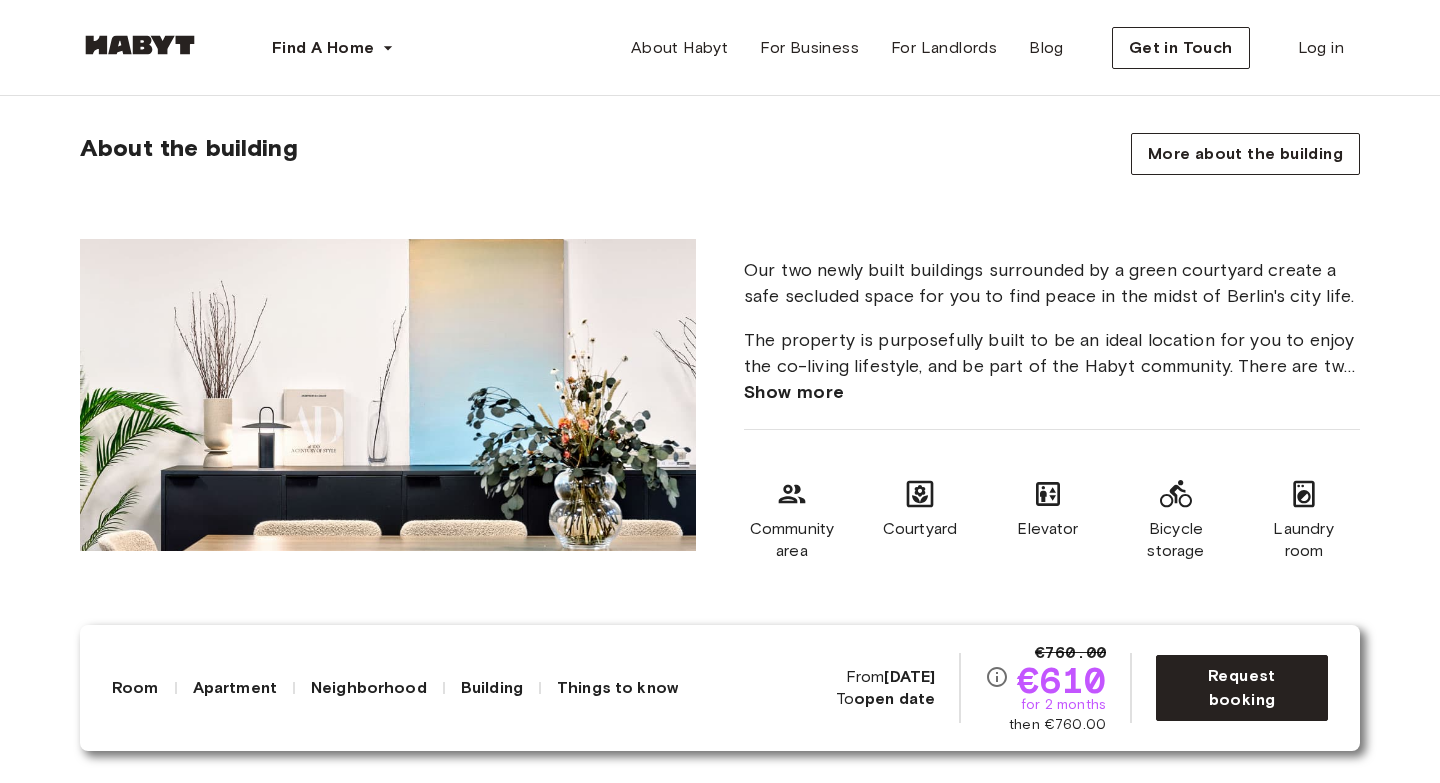 scroll, scrollTop: 2143, scrollLeft: 0, axis: vertical 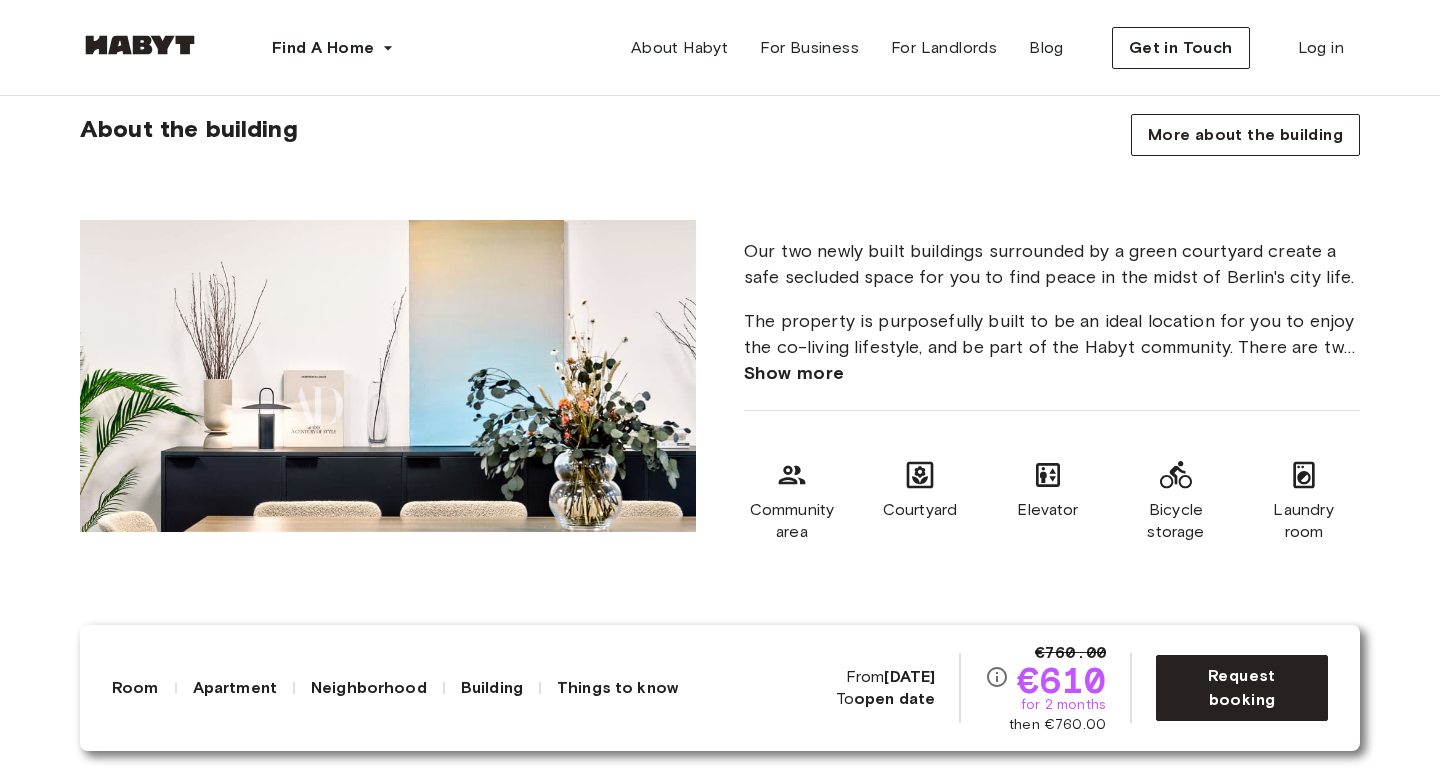 click on "Our two newly built buildings surrounded by a green courtyard create a safe secluded space for you to find peace in the midst of Berlin's city life.  The property is purposefully built to be an ideal location for you to enjoy the co-living lifestyle, and be part of the Habyt community. There are two community spaces - one in each of the buildings. Both of them feature fully equipped kitchens with cooking islands and lounge areas with sofas, armchairs, coffee tables, and a TV. You can spend time cooking meals together with your flatmates here or relax watching a new show.  In alignment with our sustainability efforts, both buildings are illuminated with energy-efficient LED lights. Show more Community area Courtyard Elevator Bicycle storage Laundry room" at bounding box center [1052, 405] 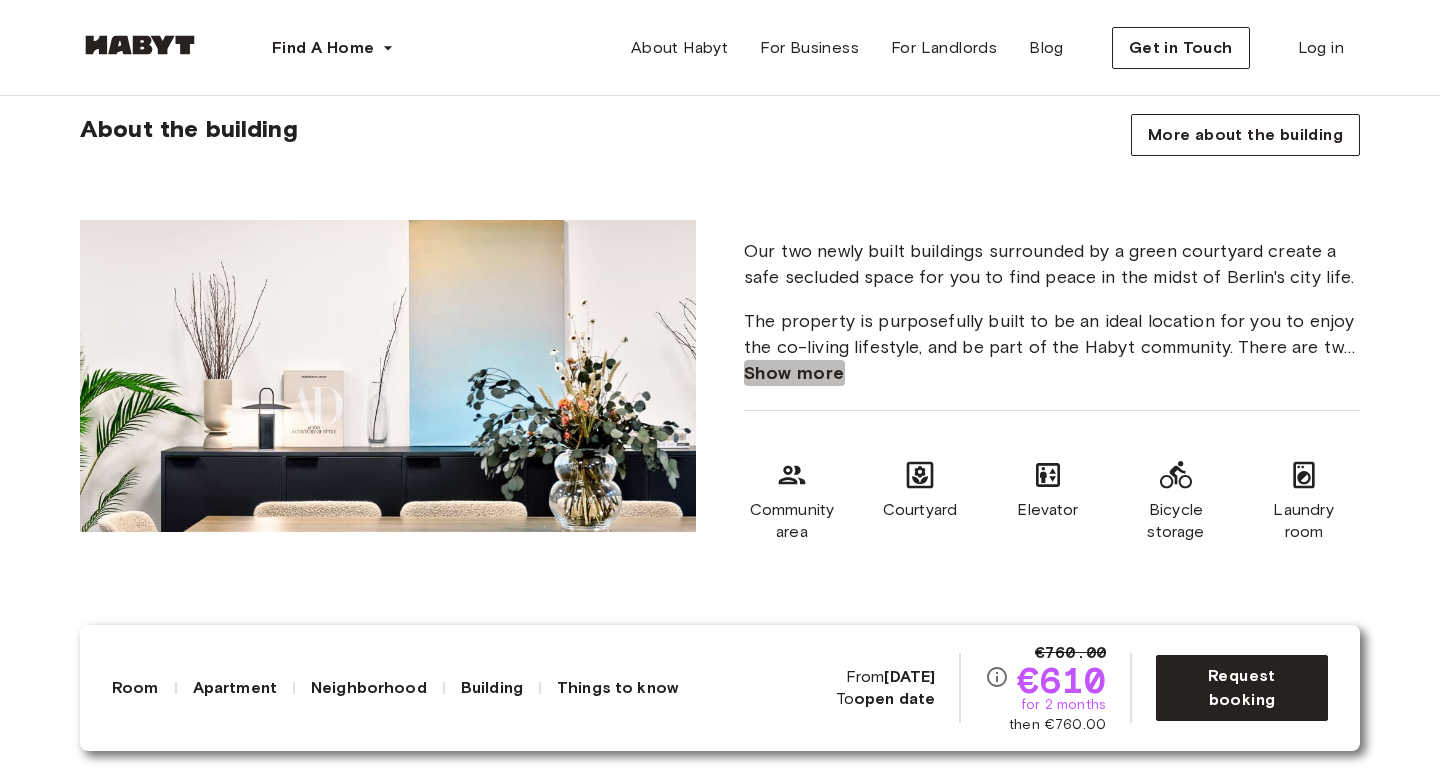 click on "Show more" at bounding box center (794, 373) 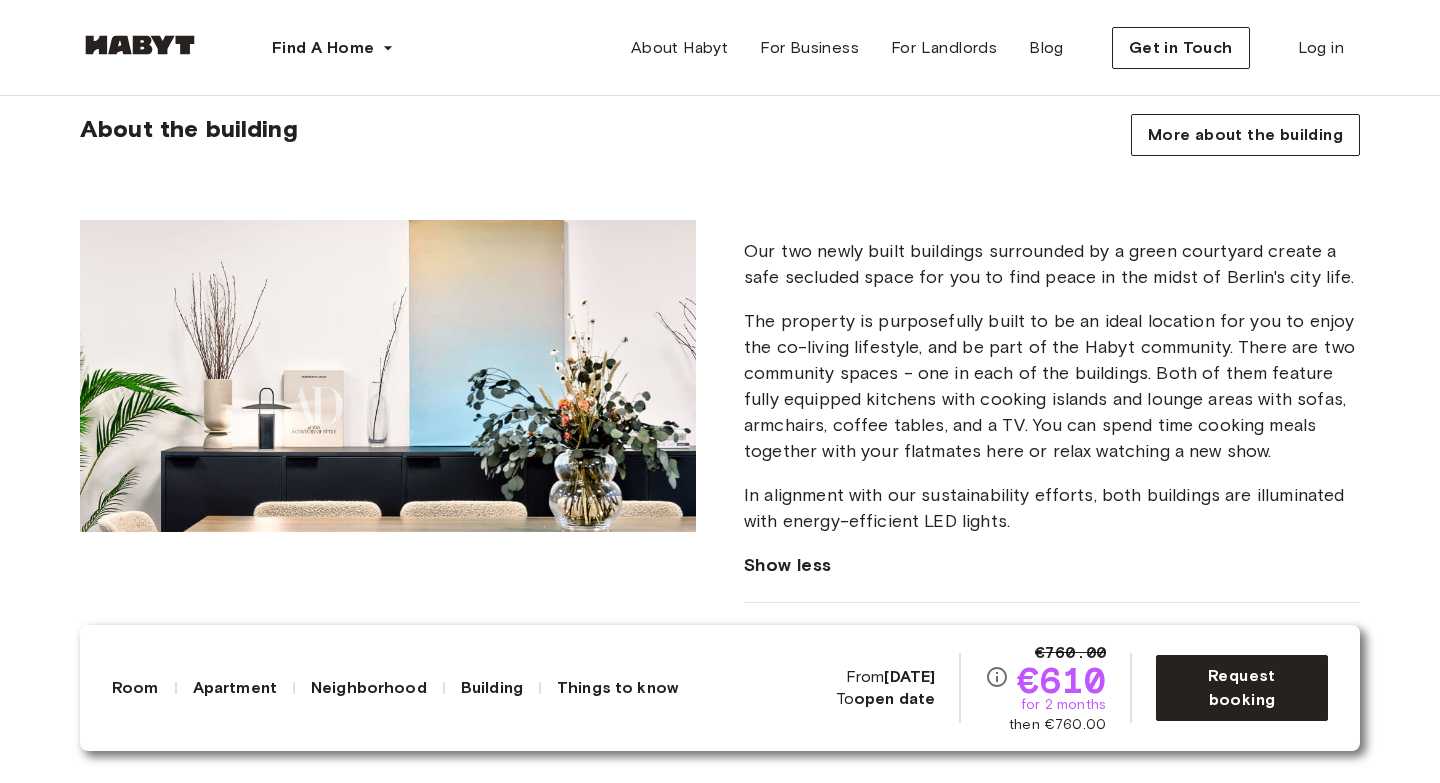 scroll, scrollTop: 2304, scrollLeft: 0, axis: vertical 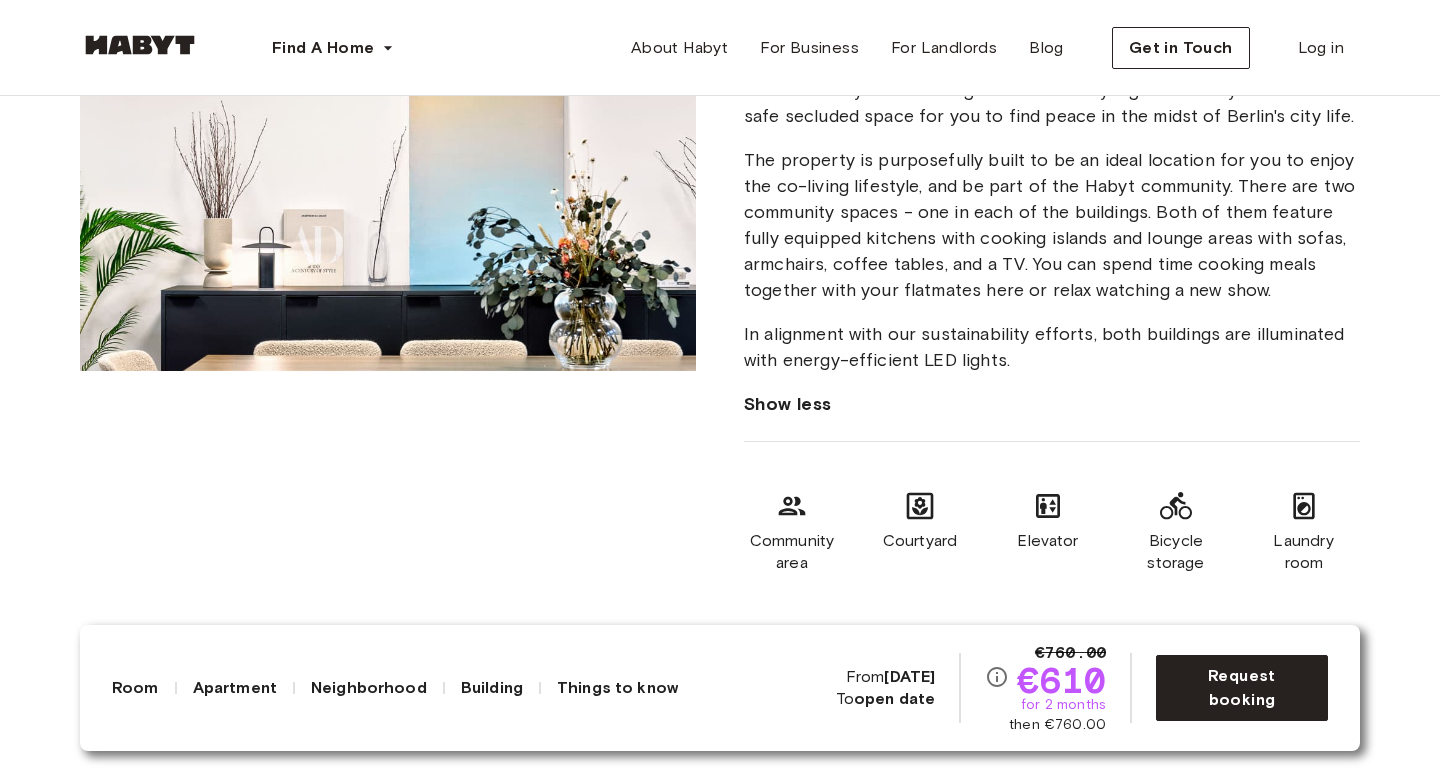 click at bounding box center (388, 215) 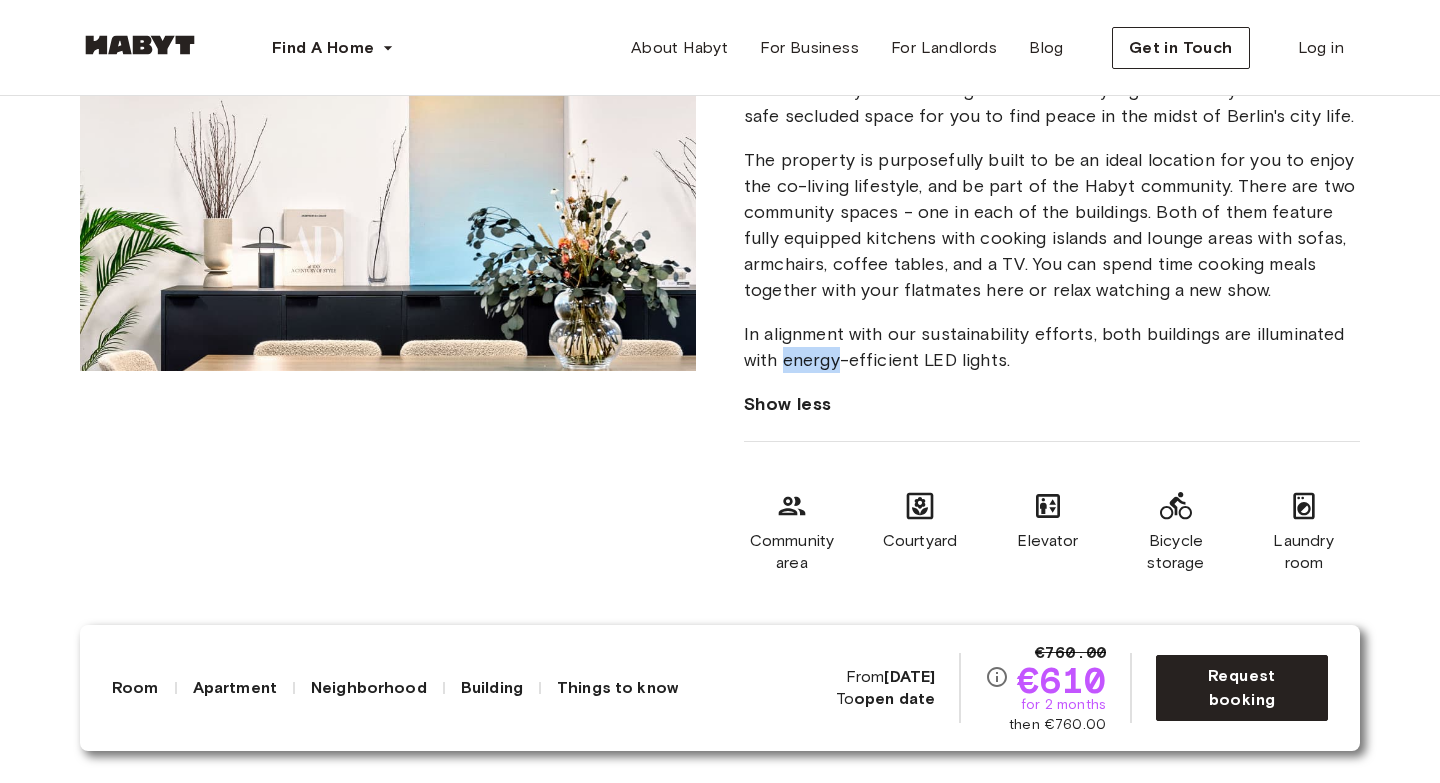 click on "In alignment with our sustainability efforts, both buildings are illuminated with energy-efficient LED lights." at bounding box center (1052, 347) 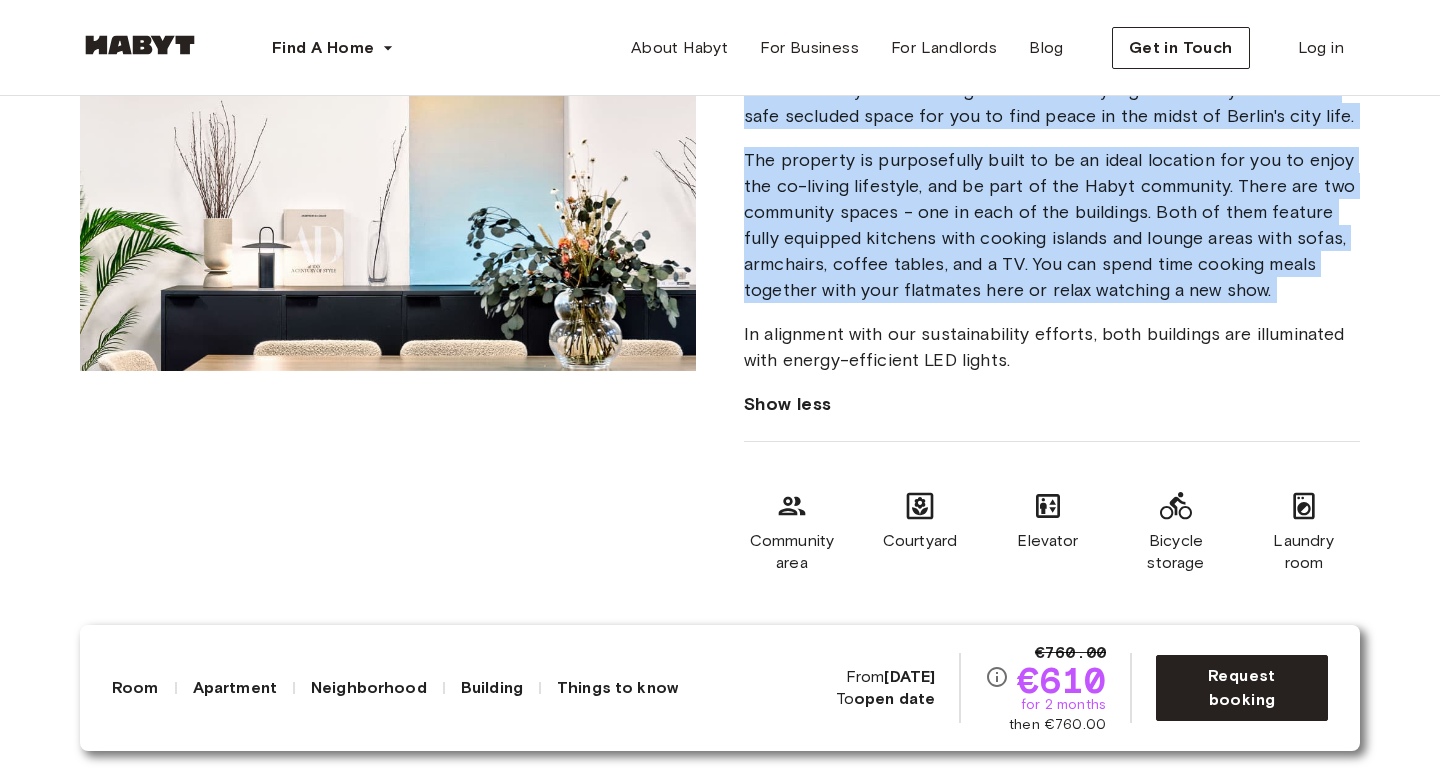 click on "In alignment with our sustainability efforts, both buildings are illuminated with energy-efficient LED lights." at bounding box center [1052, 347] 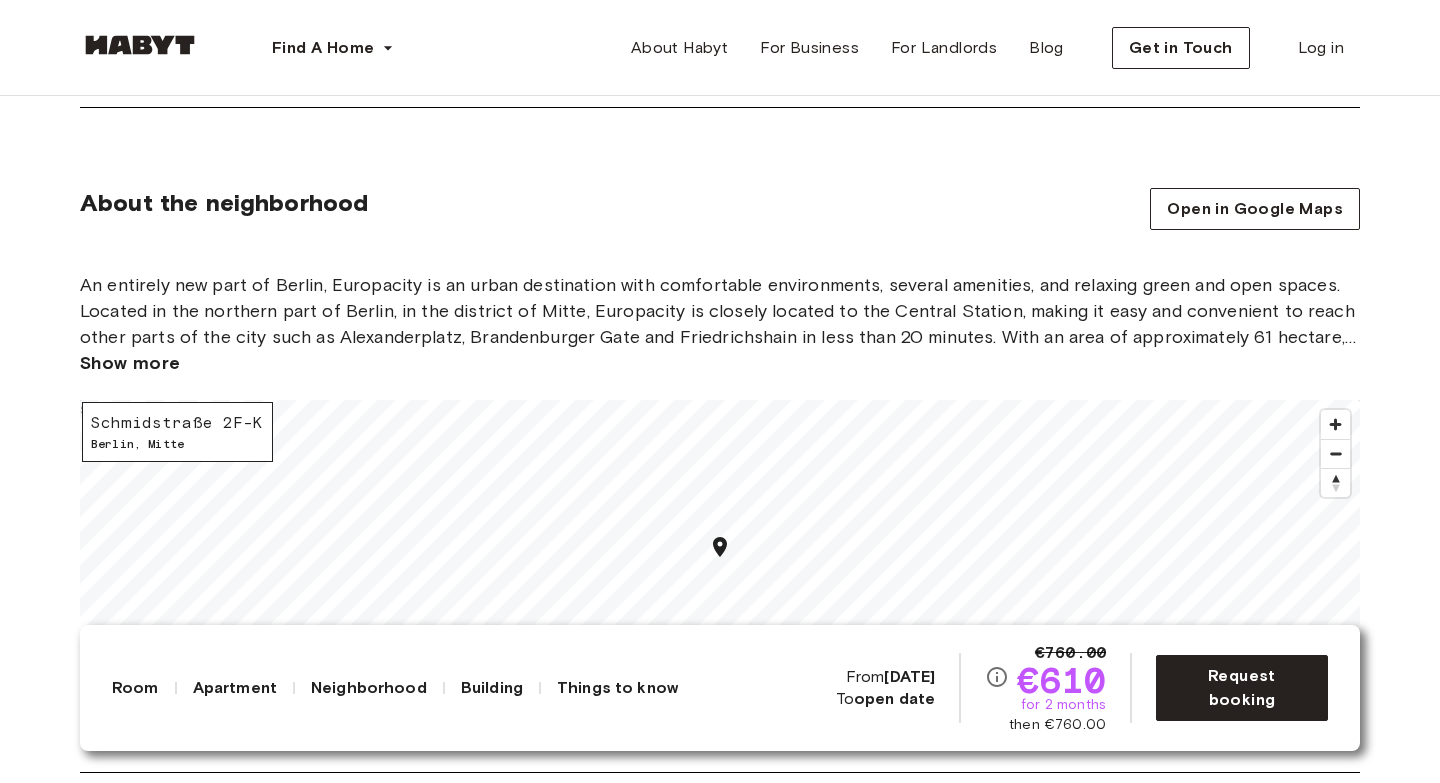 scroll, scrollTop: 2938, scrollLeft: 0, axis: vertical 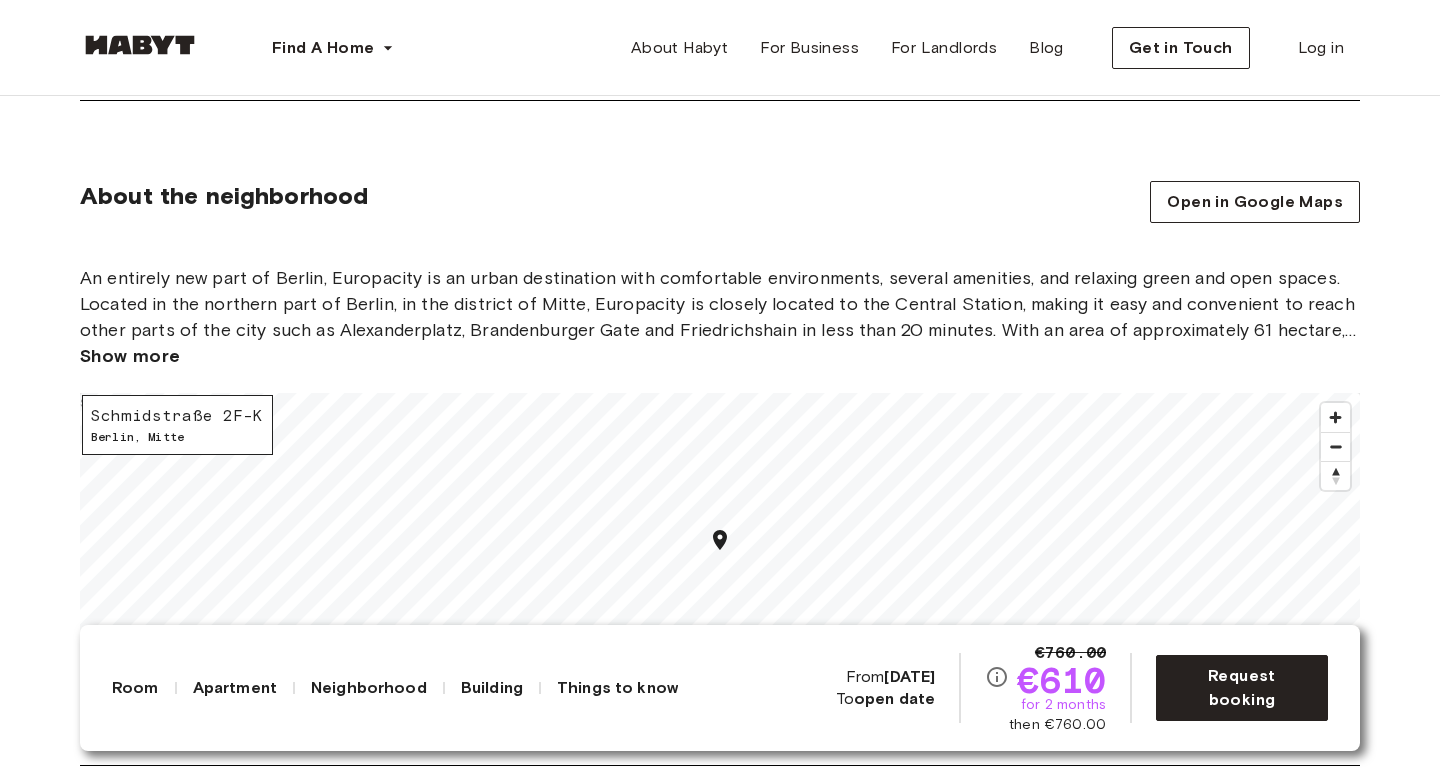 click on "An entirely new part of Berlin, Europacity is an urban destination with comfortable environments, several amenities, and relaxing green and open spaces. Located in the northern part of Berlin, in the district of Mitte, Europacity is closely located to the Central Station, making it easy and convenient to reach other parts of the city such as Alexanderplatz, Brandenburger Gate and Friedrichshain in less than 20 minutes. With an area of approximately 61 hectare, Europacity offers all the amenities you’d expect from the city center, in addition to relaxing green and open spaces." at bounding box center [720, 304] 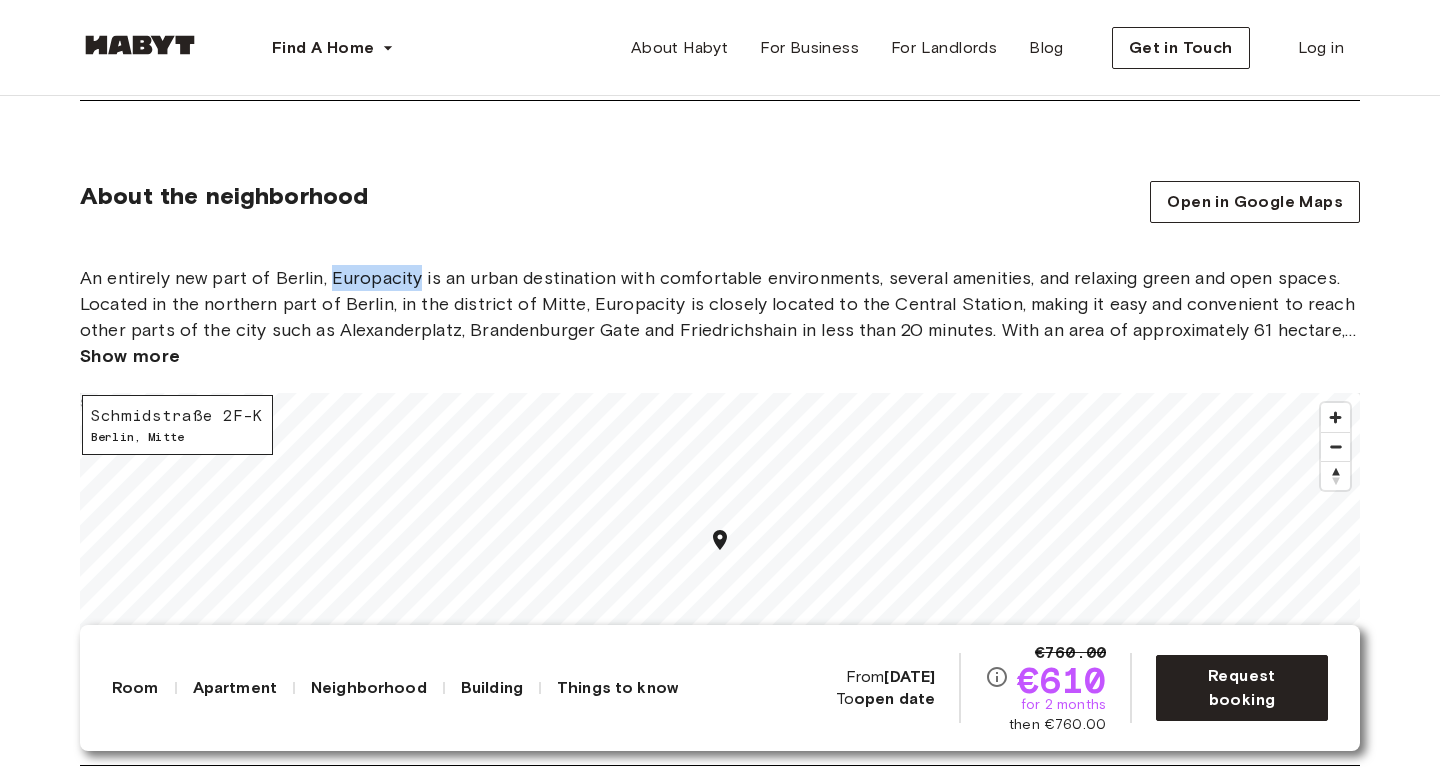 click on "An entirely new part of Berlin, Europacity is an urban destination with comfortable environments, several amenities, and relaxing green and open spaces. Located in the northern part of Berlin, in the district of Mitte, Europacity is closely located to the Central Station, making it easy and convenient to reach other parts of the city such as Alexanderplatz, Brandenburger Gate and Friedrichshain in less than 20 minutes. With an area of approximately 61 hectare, Europacity offers all the amenities you’d expect from the city center, in addition to relaxing green and open spaces." at bounding box center [720, 304] 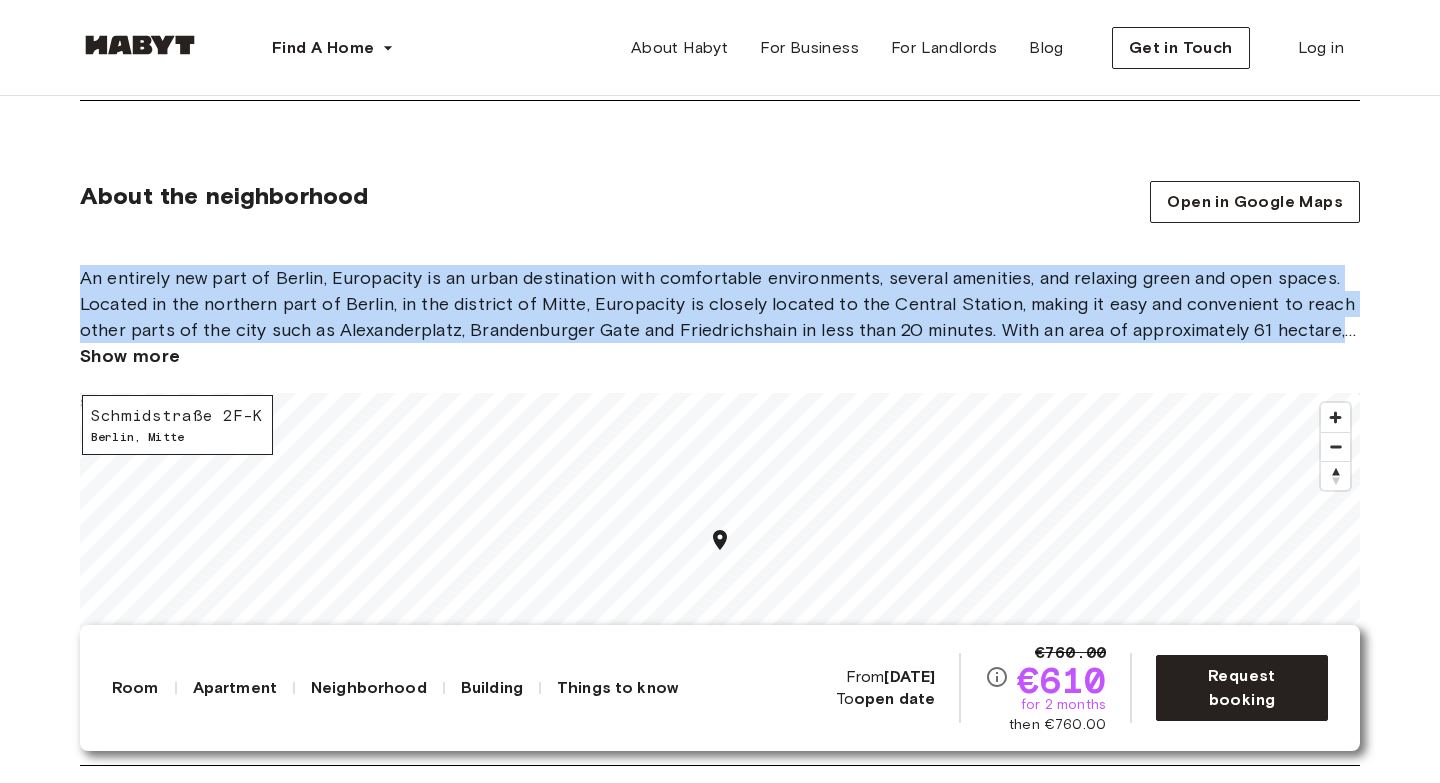 click on "An entirely new part of Berlin, Europacity is an urban destination with comfortable environments, several amenities, and relaxing green and open spaces. Located in the northern part of Berlin, in the district of Mitte, Europacity is closely located to the Central Station, making it easy and convenient to reach other parts of the city such as Alexanderplatz, Brandenburger Gate and Friedrichshain in less than 20 minutes. With an area of approximately 61 hectare, Europacity offers all the amenities you’d expect from the city center, in addition to relaxing green and open spaces." at bounding box center (720, 304) 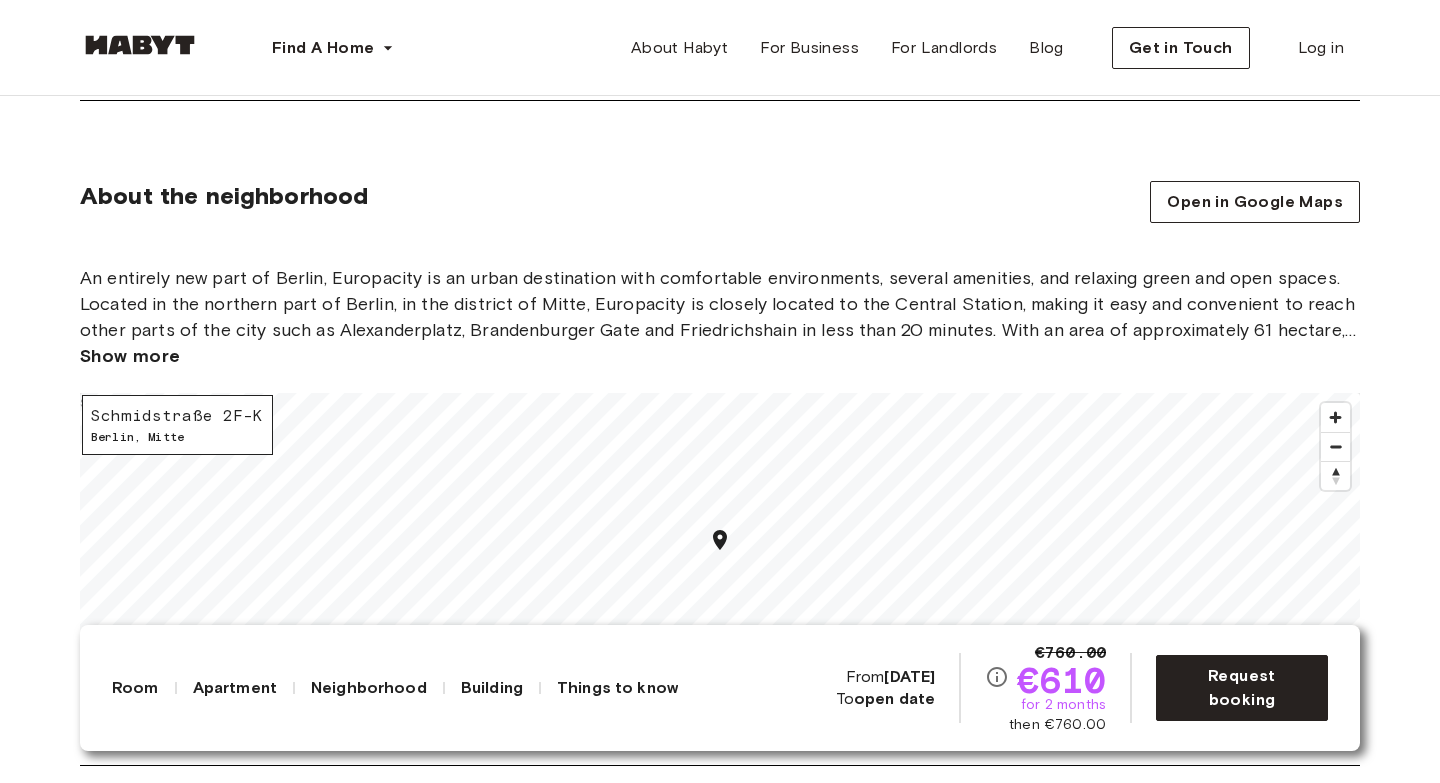 click on "Show more" at bounding box center (720, 356) 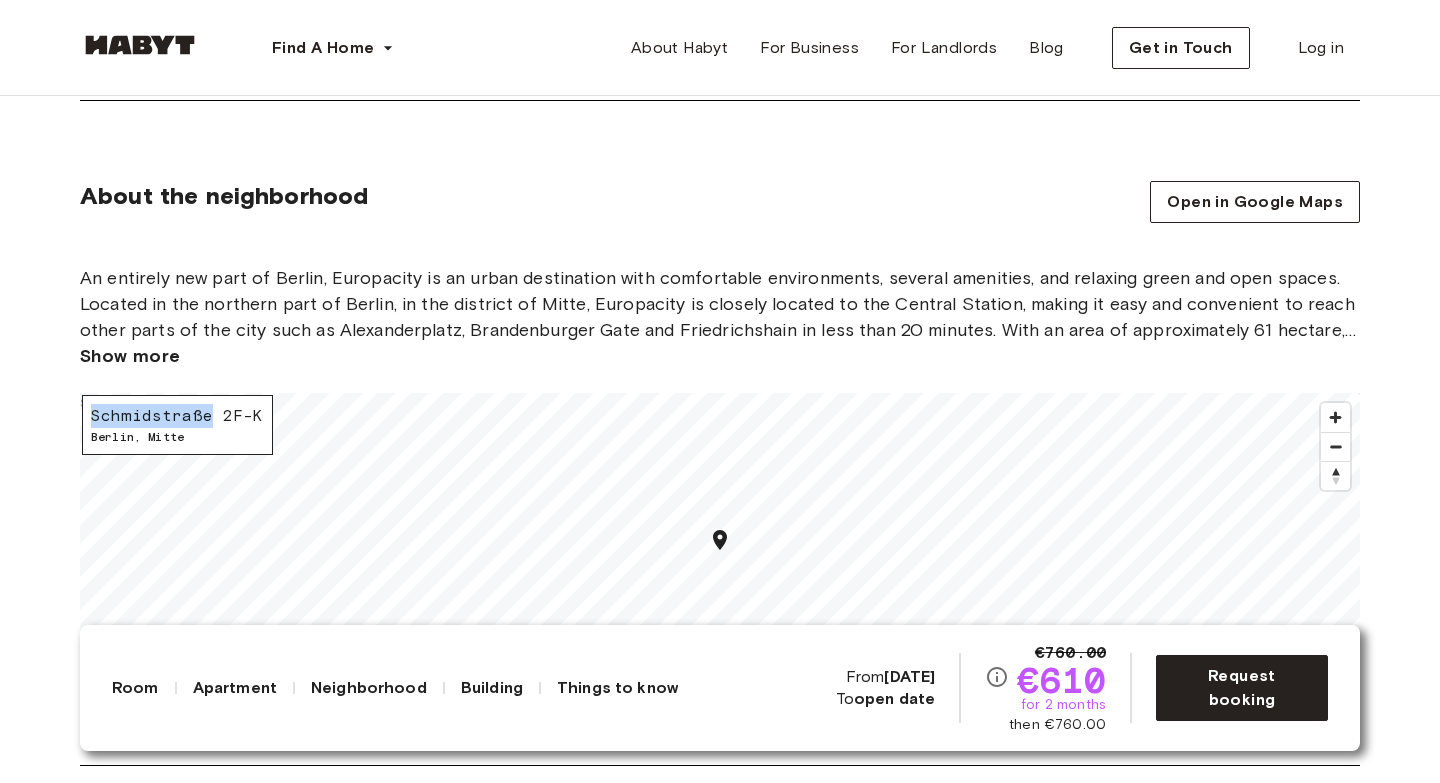 click on "Show more" at bounding box center [720, 356] 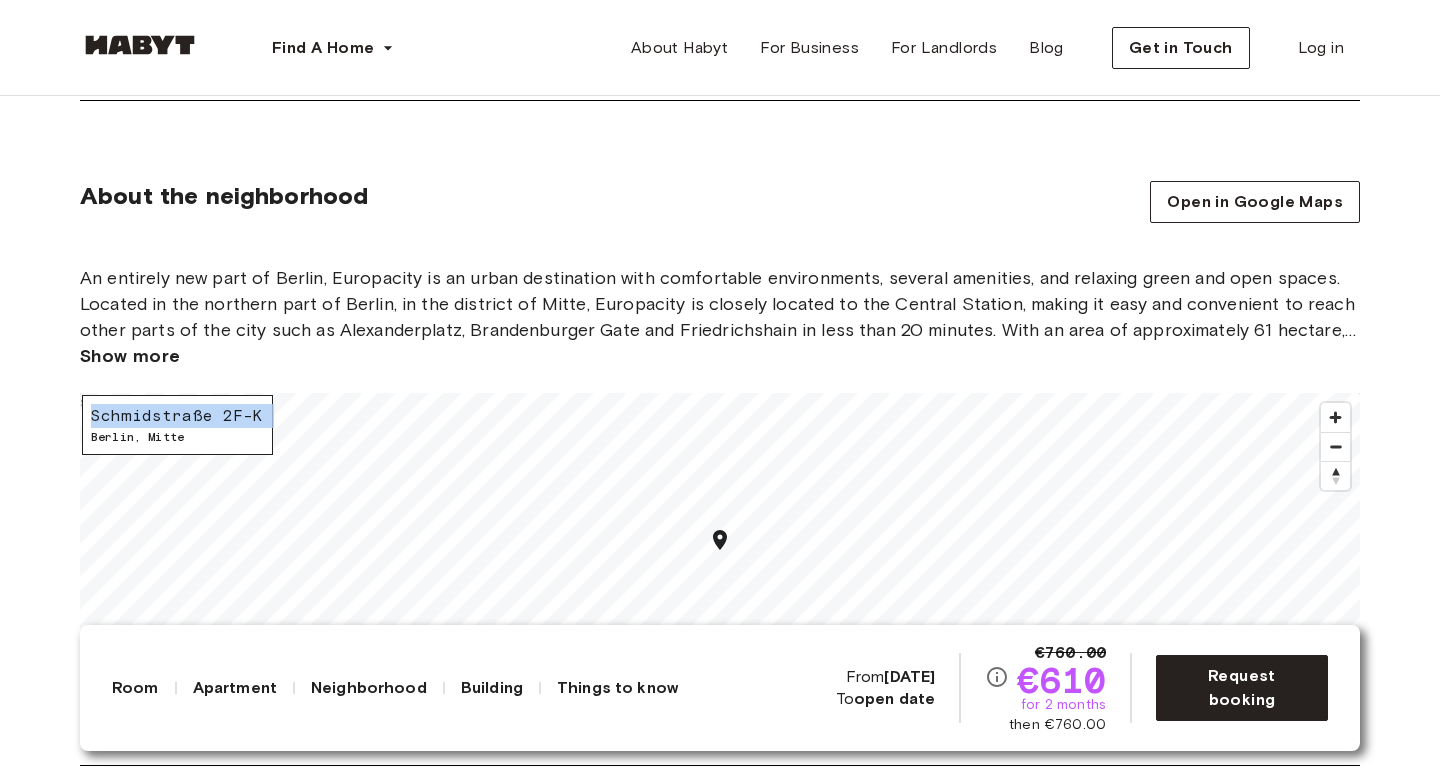 click on "Show more" at bounding box center (720, 356) 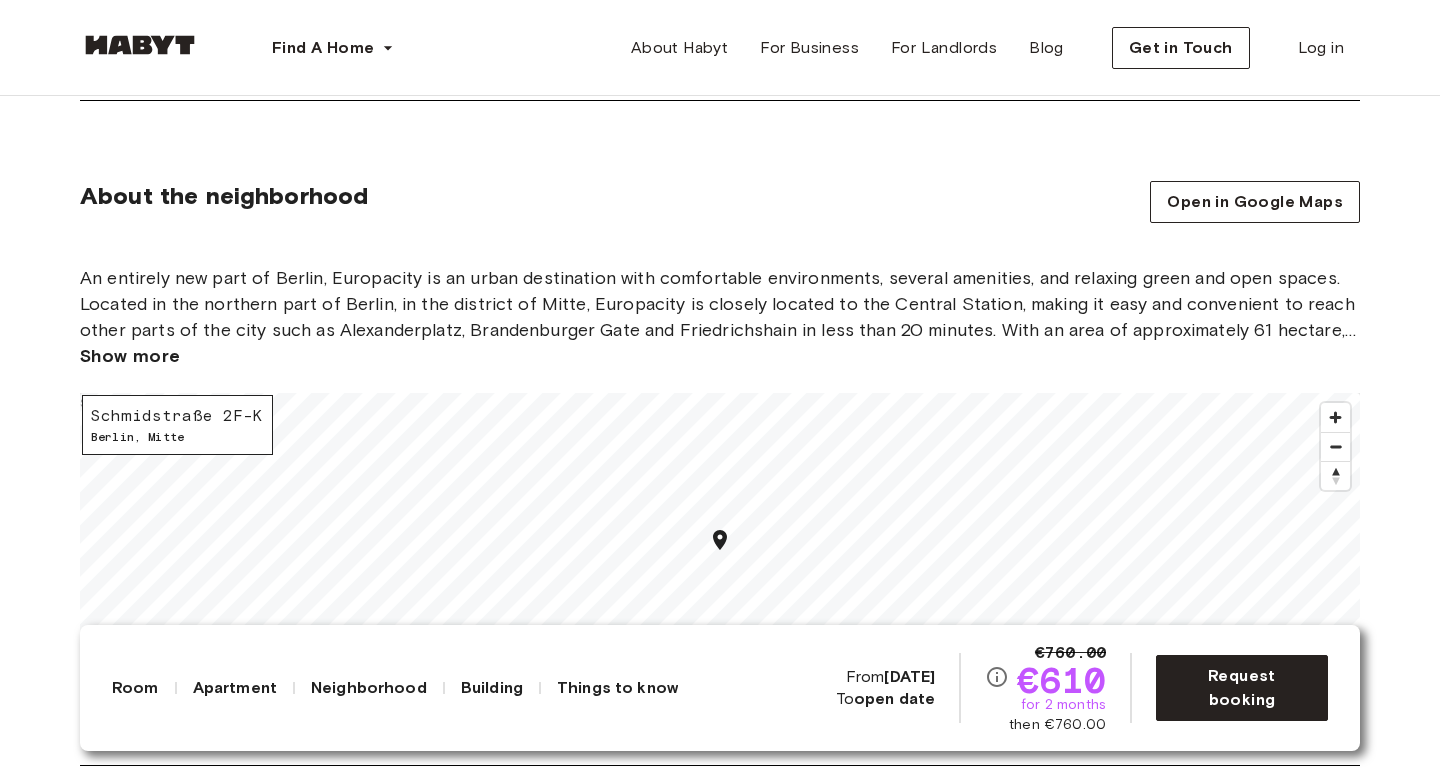 click on "An entirely new part of Berlin, Europacity is an urban destination with comfortable environments, several amenities, and relaxing green and open spaces. Located in the northern part of Berlin, in the district of Mitte, Europacity is closely located to the Central Station, making it easy and convenient to reach other parts of the city such as Alexanderplatz, Brandenburger Gate and Friedrichshain in less than 20 minutes. With an area of approximately 61 hectare, Europacity offers all the amenities you’d expect from the city center, in addition to relaxing green and open spaces." at bounding box center (720, 304) 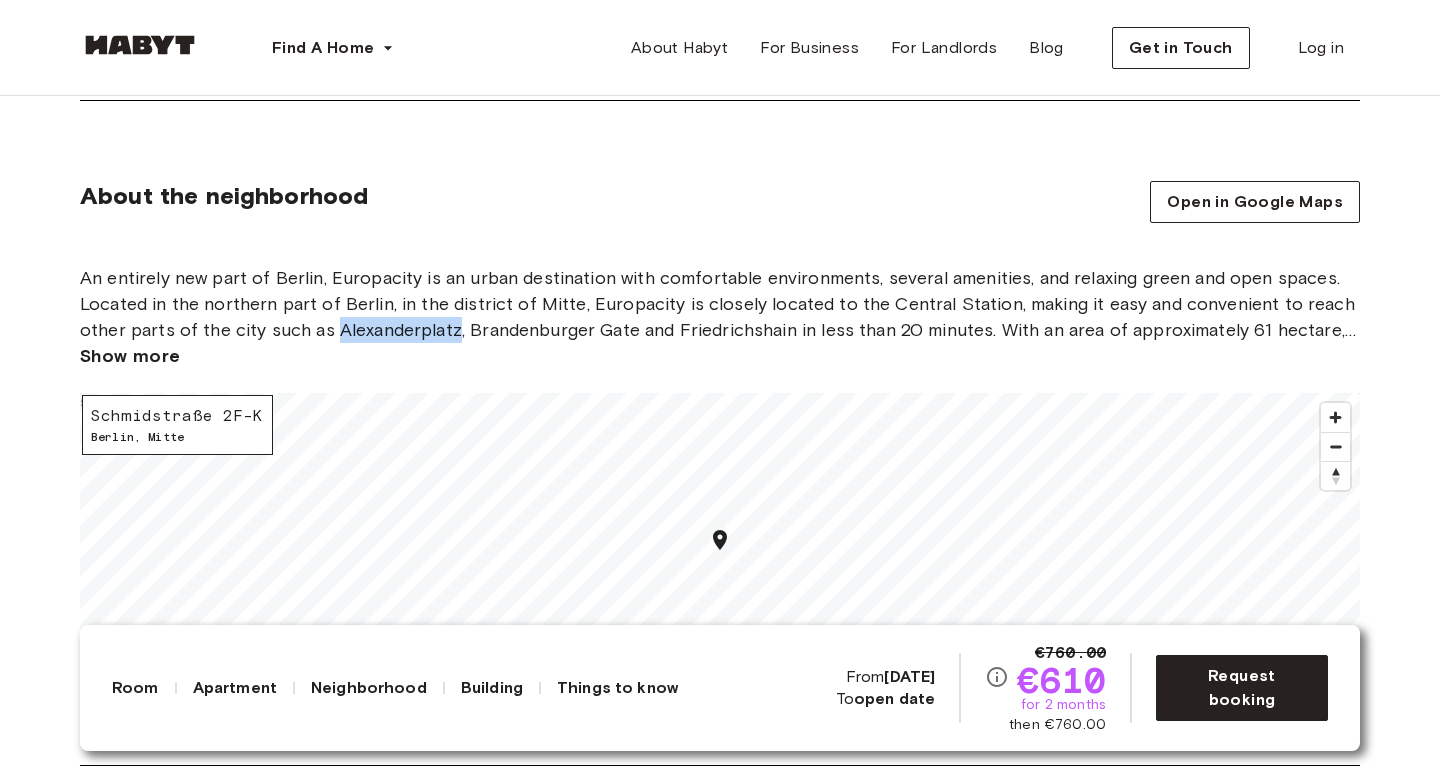 click on "An entirely new part of Berlin, Europacity is an urban destination with comfortable environments, several amenities, and relaxing green and open spaces. Located in the northern part of Berlin, in the district of Mitte, Europacity is closely located to the Central Station, making it easy and convenient to reach other parts of the city such as Alexanderplatz, Brandenburger Gate and Friedrichshain in less than 20 minutes. With an area of approximately 61 hectare, Europacity offers all the amenities you’d expect from the city center, in addition to relaxing green and open spaces." at bounding box center (720, 304) 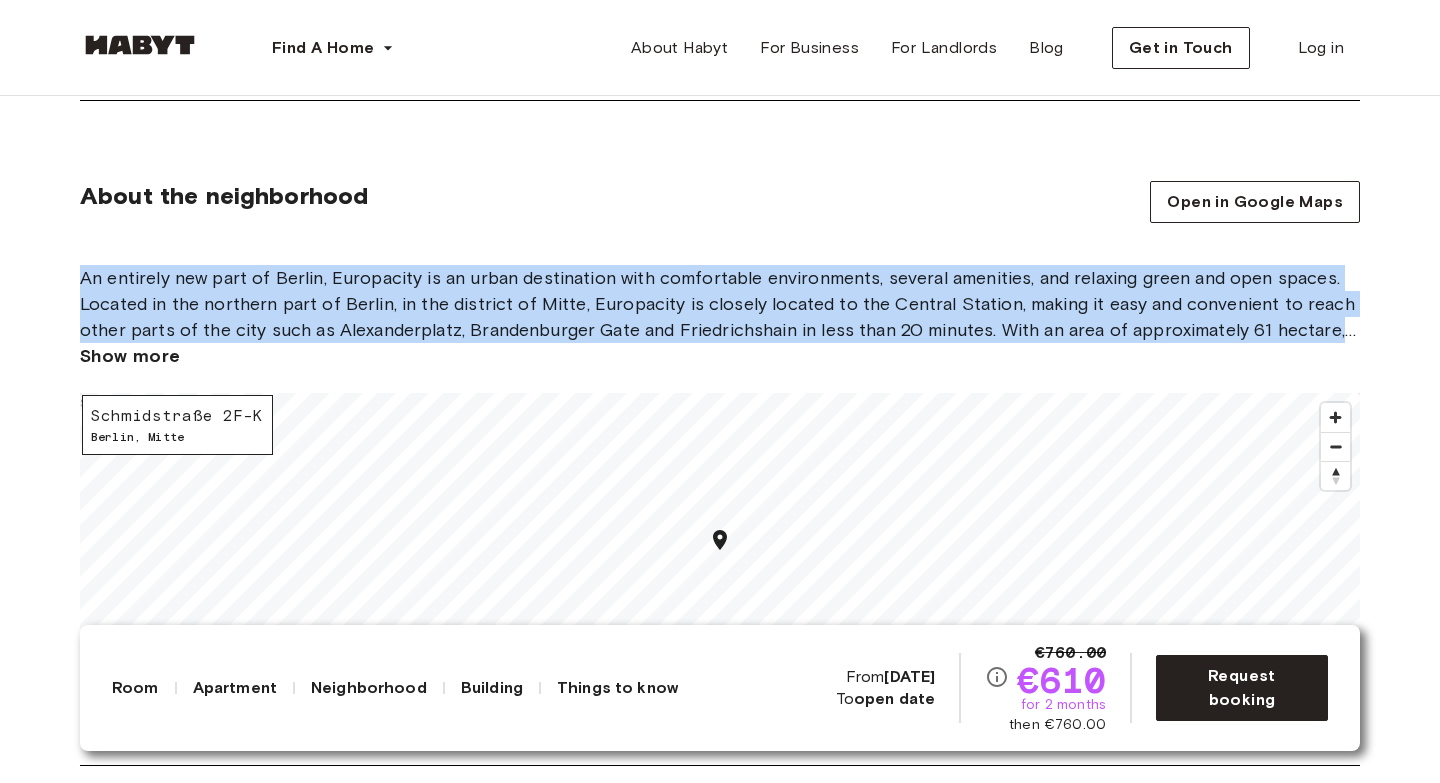 click on "An entirely new part of Berlin, Europacity is an urban destination with comfortable environments, several amenities, and relaxing green and open spaces. Located in the northern part of Berlin, in the district of Mitte, Europacity is closely located to the Central Station, making it easy and convenient to reach other parts of the city such as Alexanderplatz, Brandenburger Gate and Friedrichshain in less than 20 minutes. With an area of approximately 61 hectare, Europacity offers all the amenities you’d expect from the city center, in addition to relaxing green and open spaces." at bounding box center (720, 304) 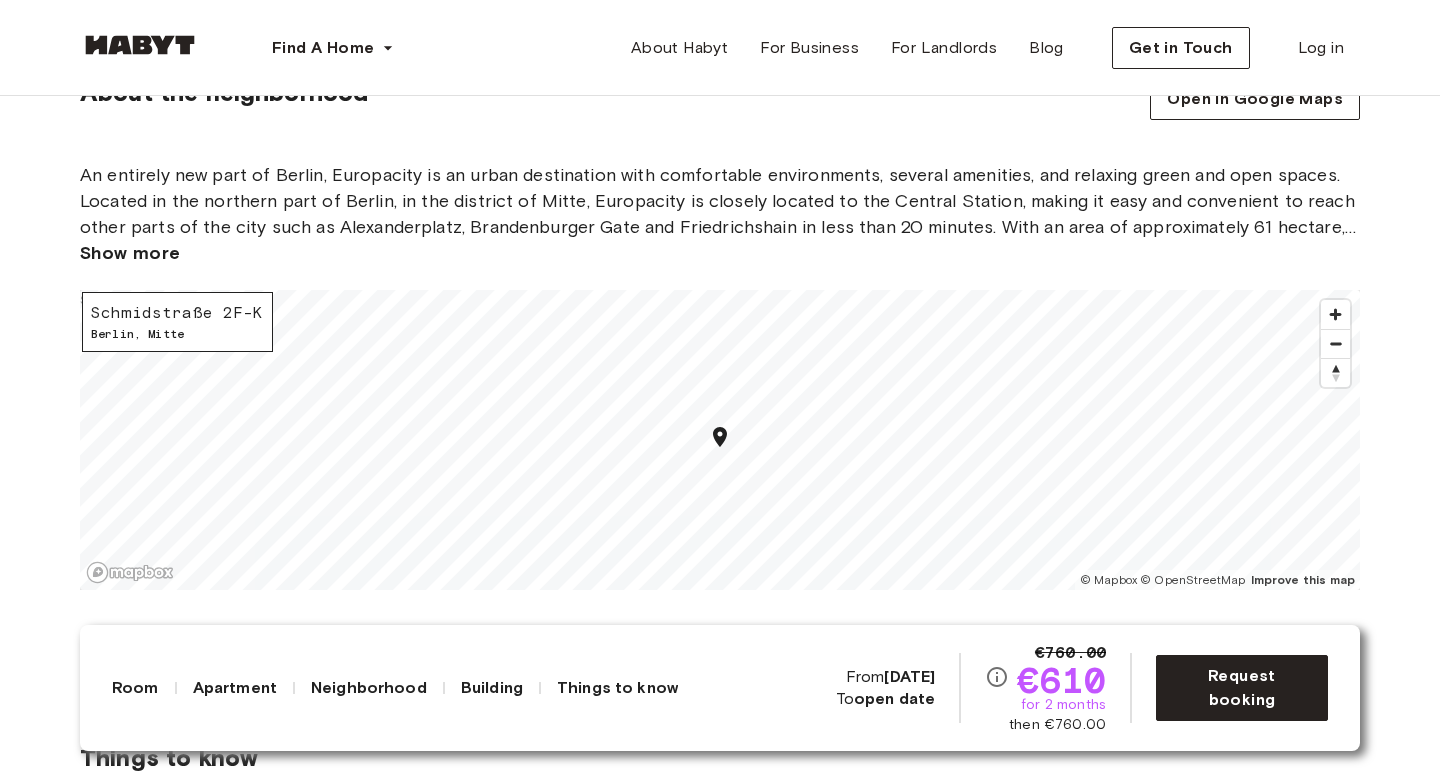 scroll, scrollTop: 3043, scrollLeft: 0, axis: vertical 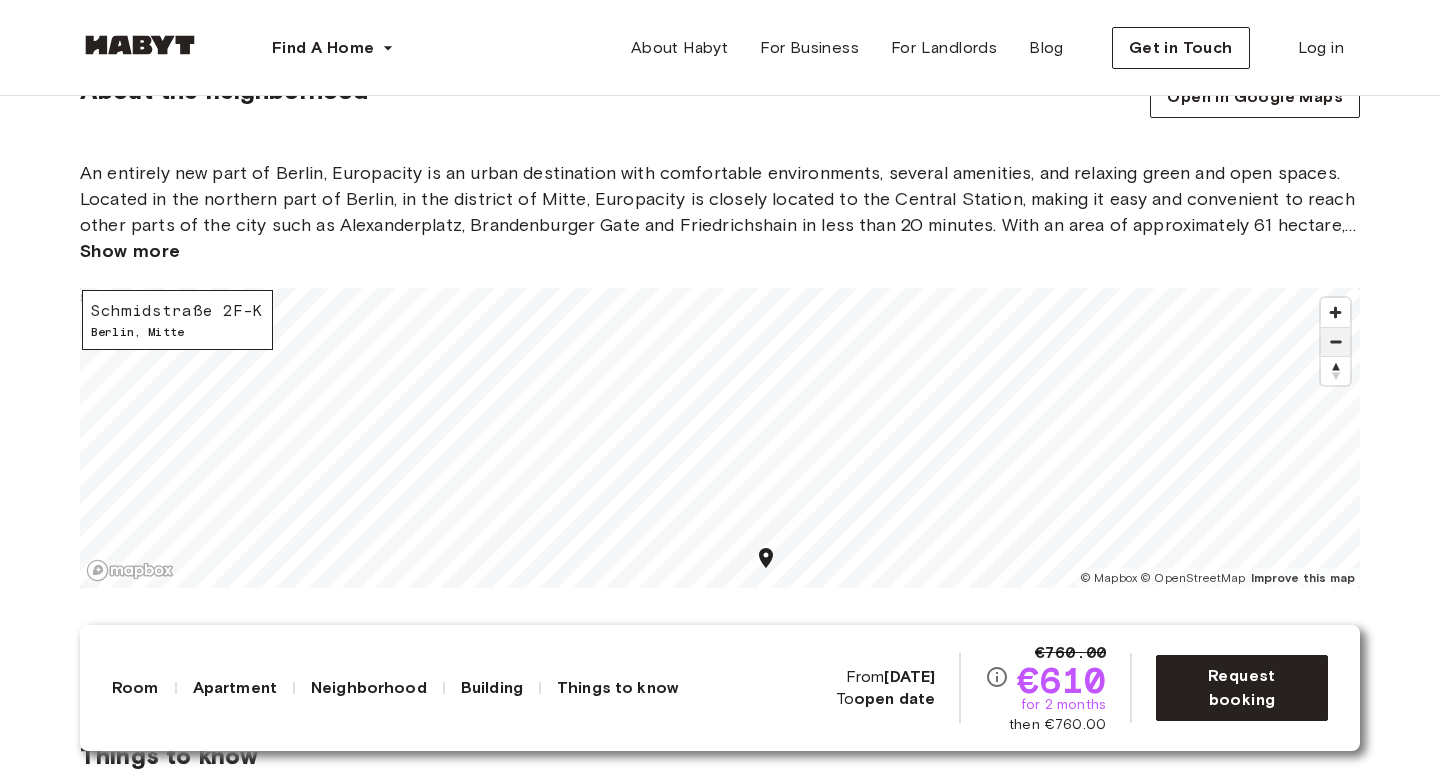 click at bounding box center [1335, 342] 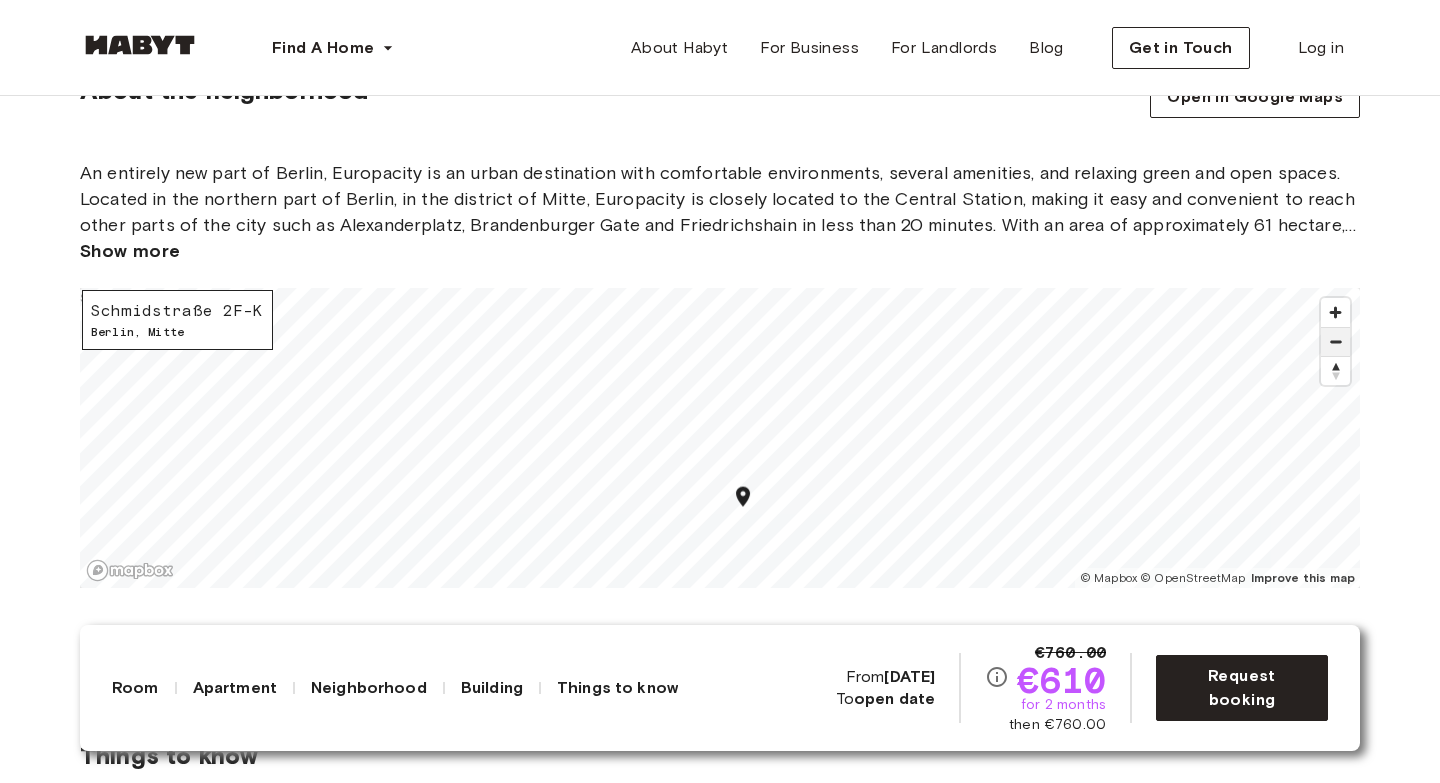 click at bounding box center [1335, 342] 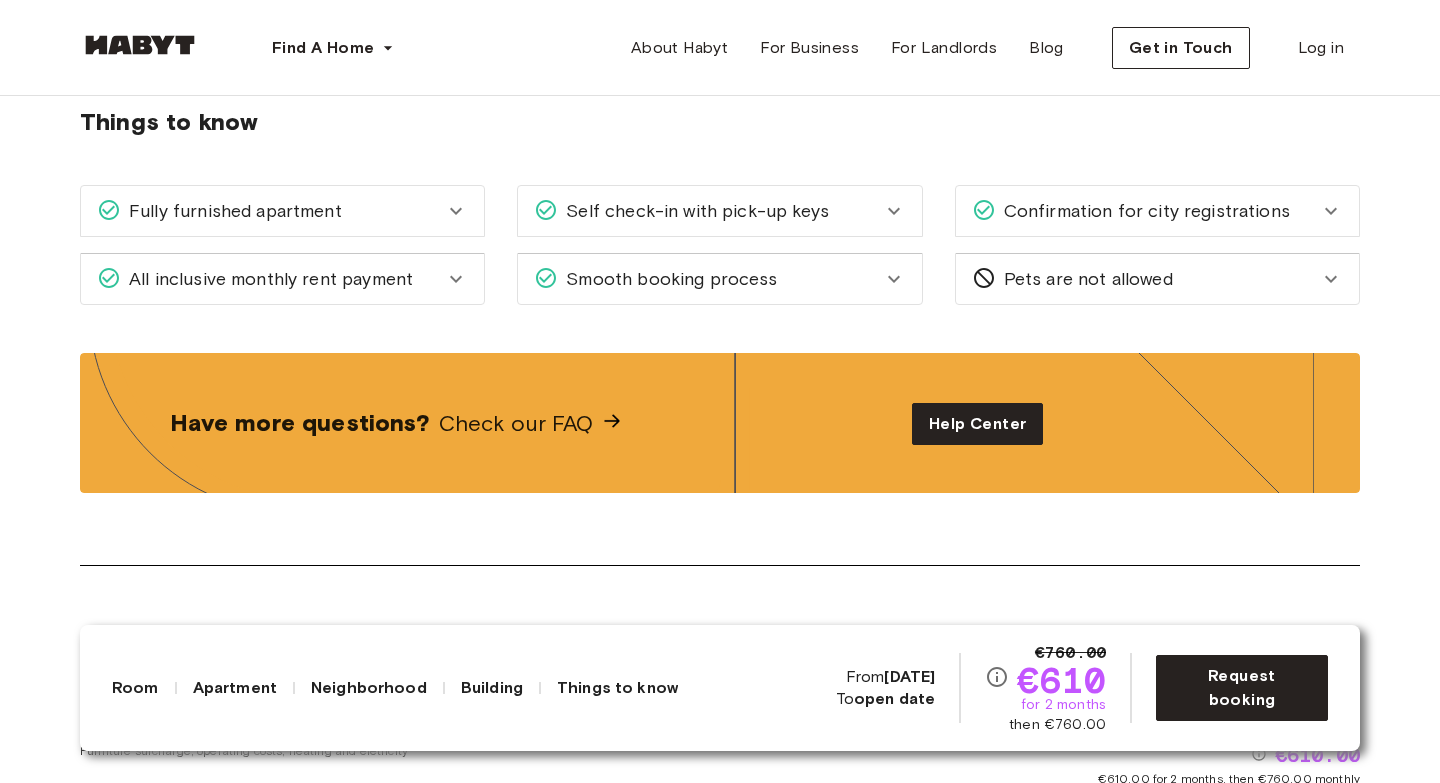 scroll, scrollTop: 3635, scrollLeft: 0, axis: vertical 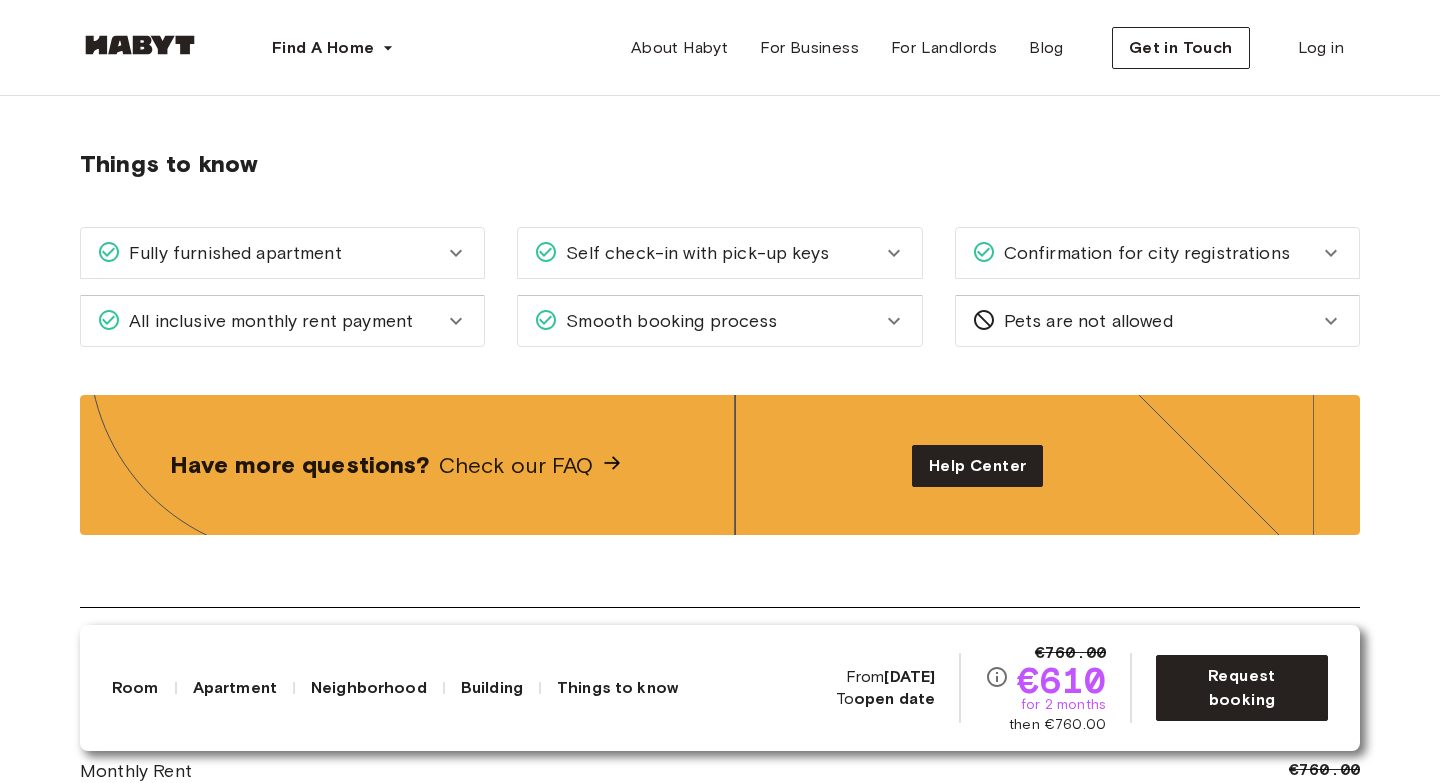 click on "Self check-in with pick-up keys" at bounding box center [719, 253] 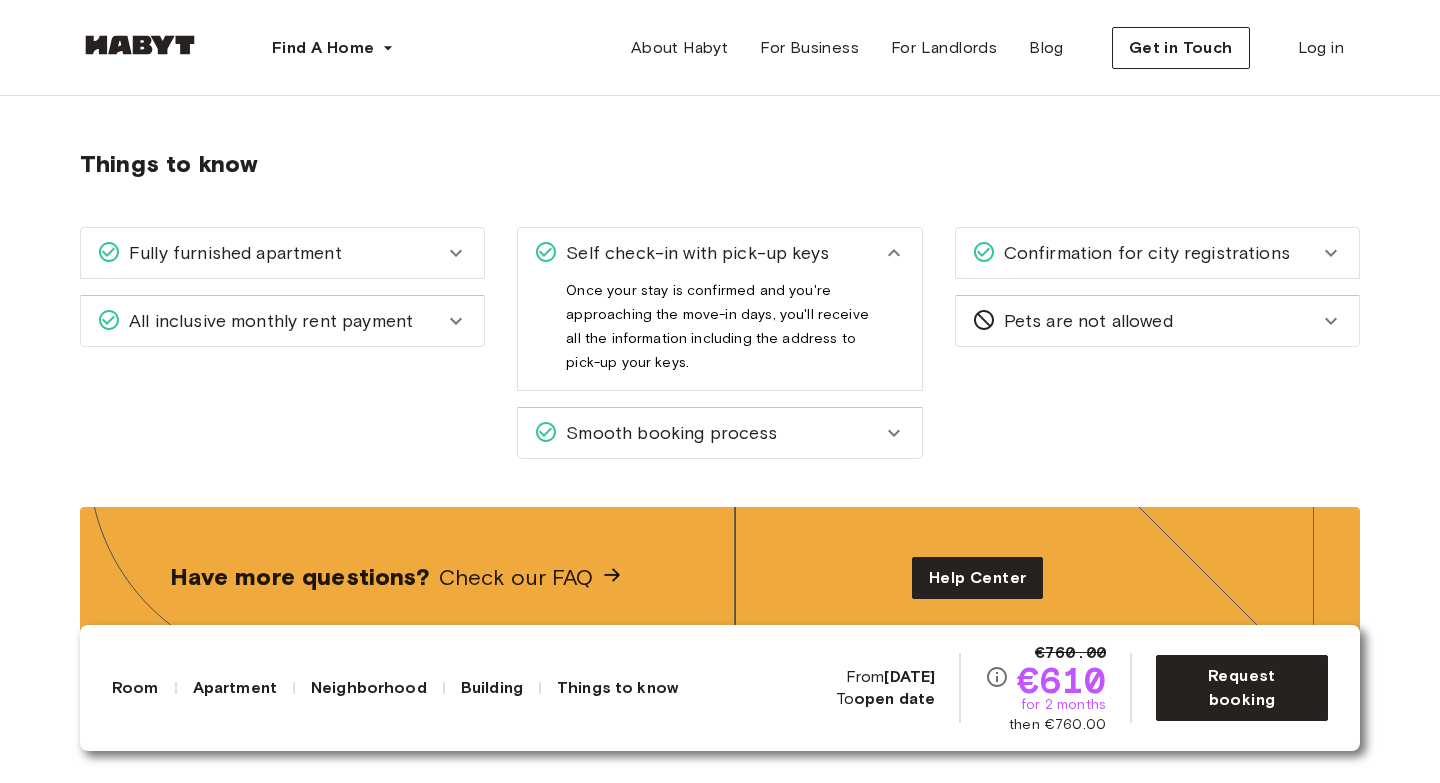 click on "Self check-in with pick-up keys" at bounding box center (719, 253) 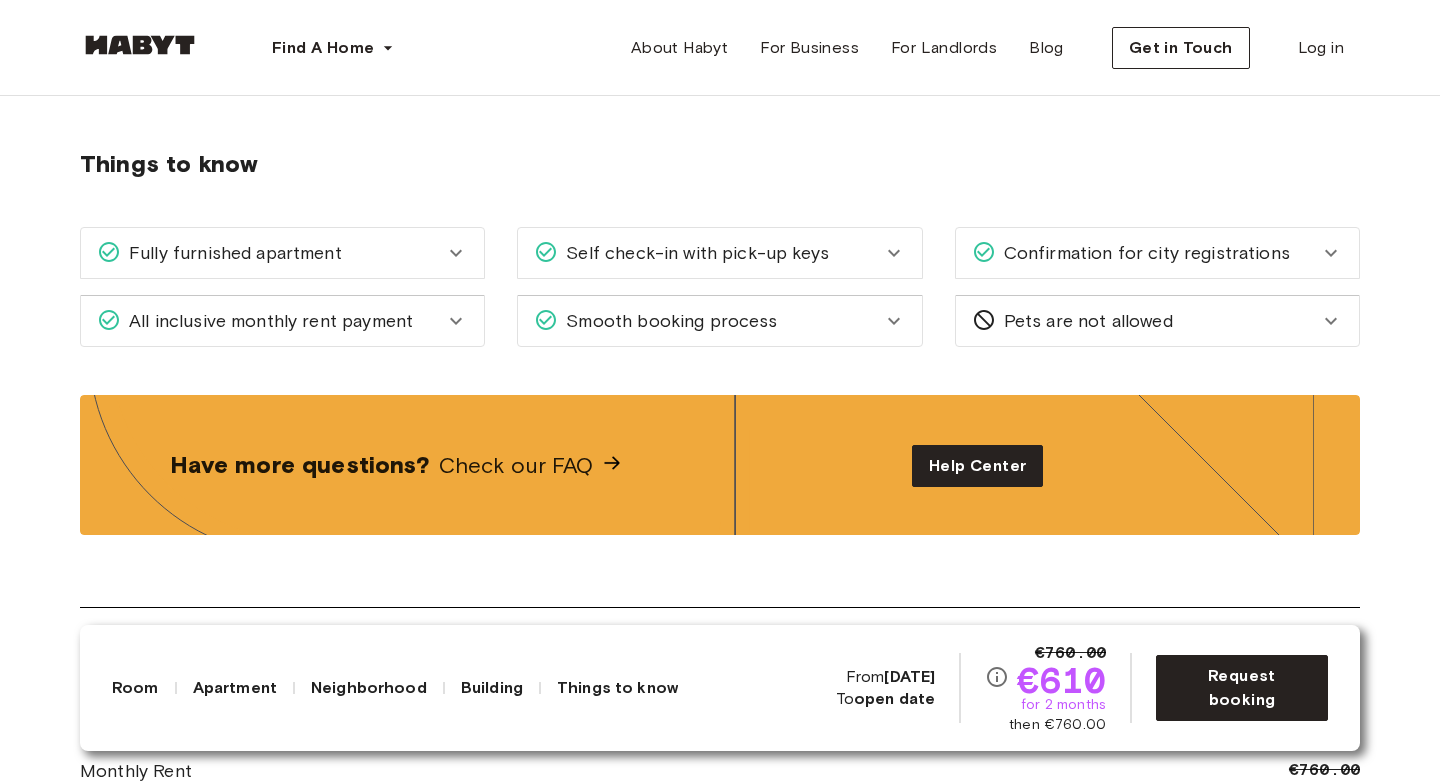 click on "Confirmation for city registrations" at bounding box center (1143, 253) 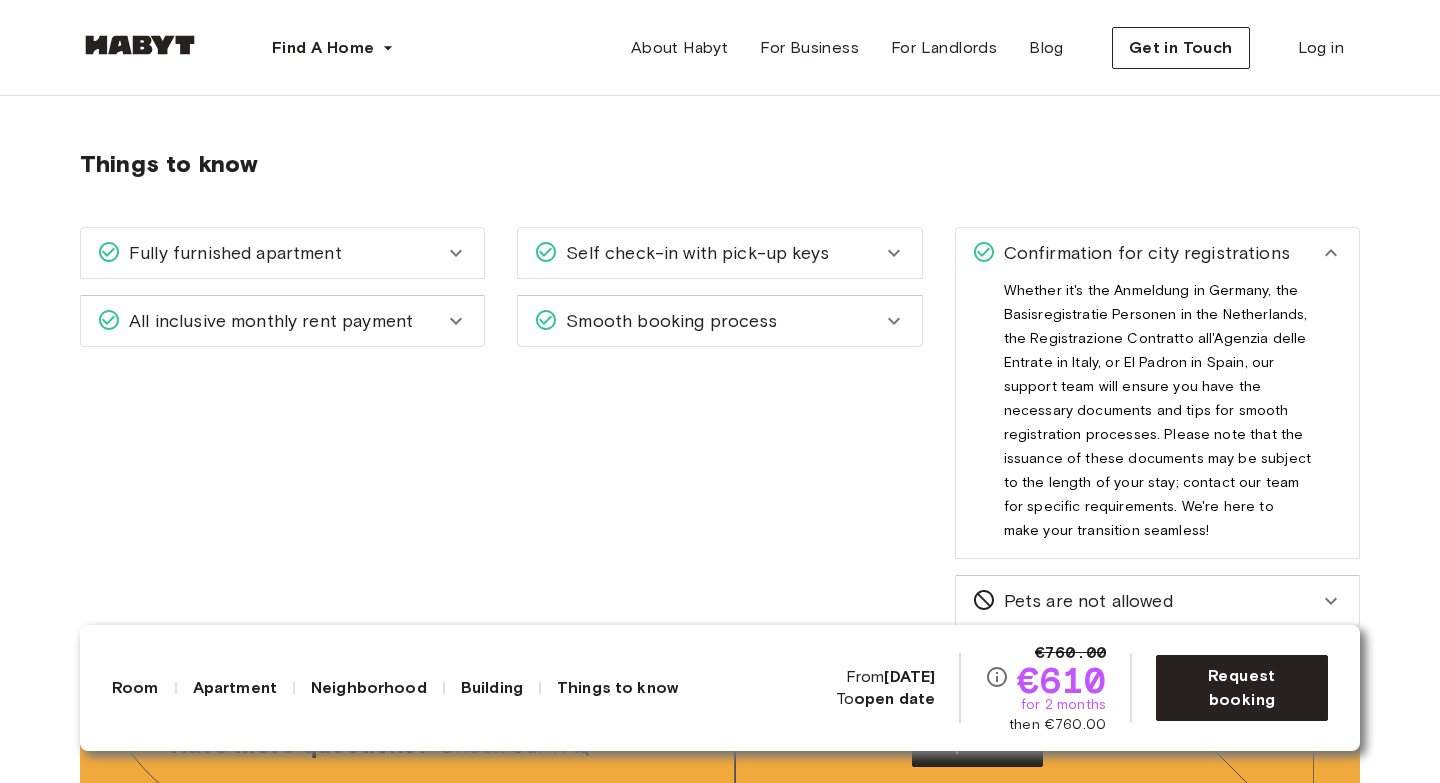 click on "Whether it's the Anmeldung in Germany, the Basisregistratie Personen in the Netherlands, the Registrazione Contratto all'Agenzia delle Entrate in Italy, or El Padron in Spain, our support team will ensure you have the necessary documents and tips for smooth registration processes. Please note that the issuance of these documents may be subject to the length of your stay; contact our team for specific requirements. We're here to make your transition seamless!" at bounding box center [1157, 418] 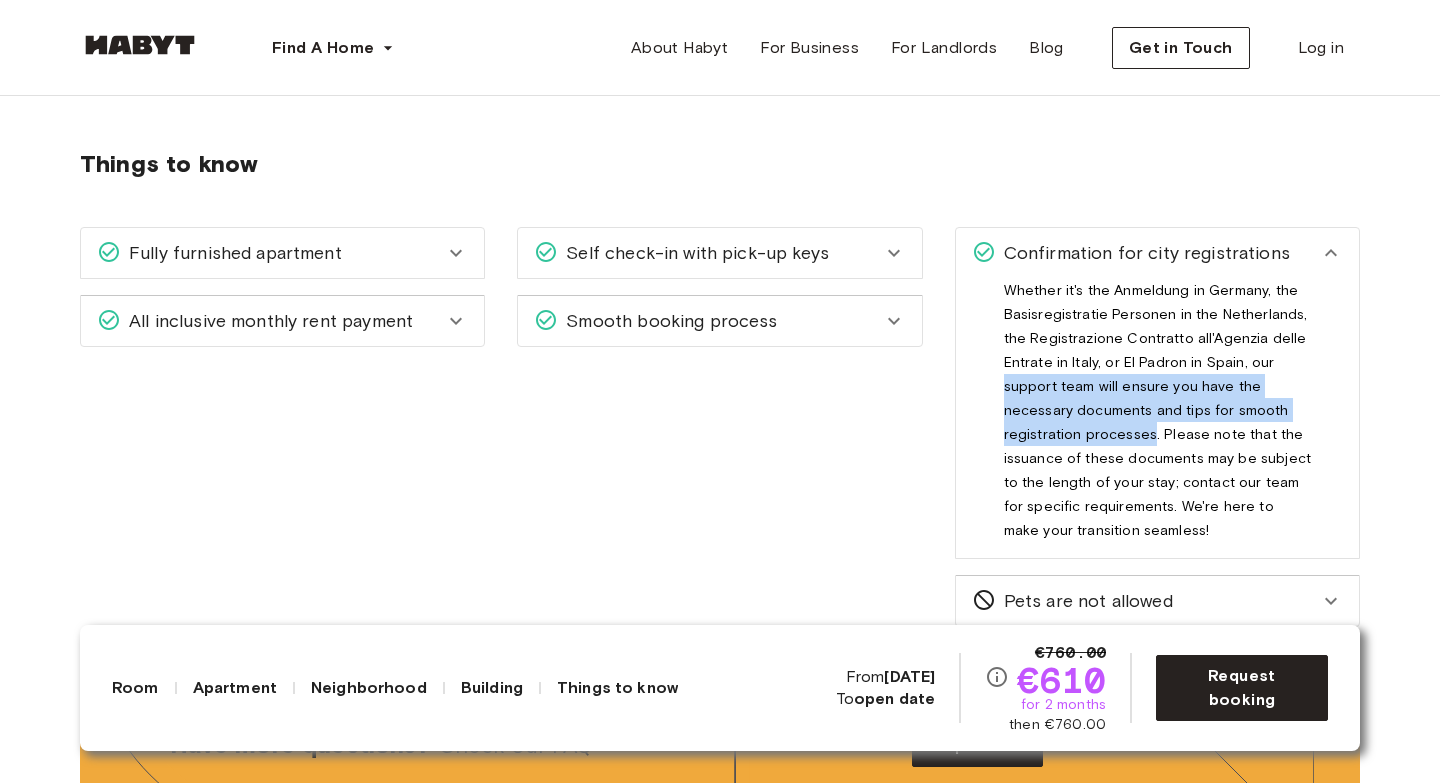 drag, startPoint x: 1030, startPoint y: 418, endPoint x: 1103, endPoint y: 467, distance: 87.92042 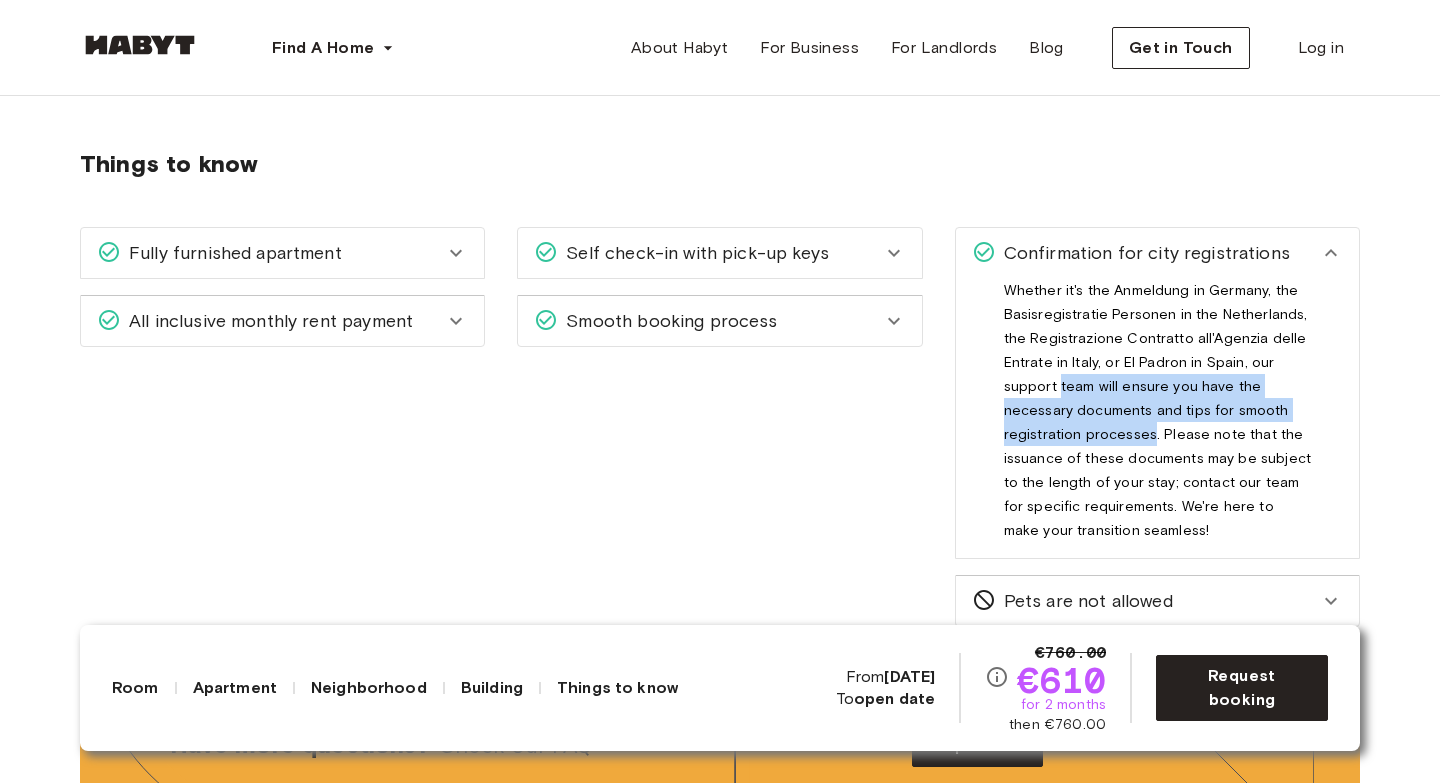 drag, startPoint x: 1104, startPoint y: 467, endPoint x: 1072, endPoint y: 415, distance: 61.05735 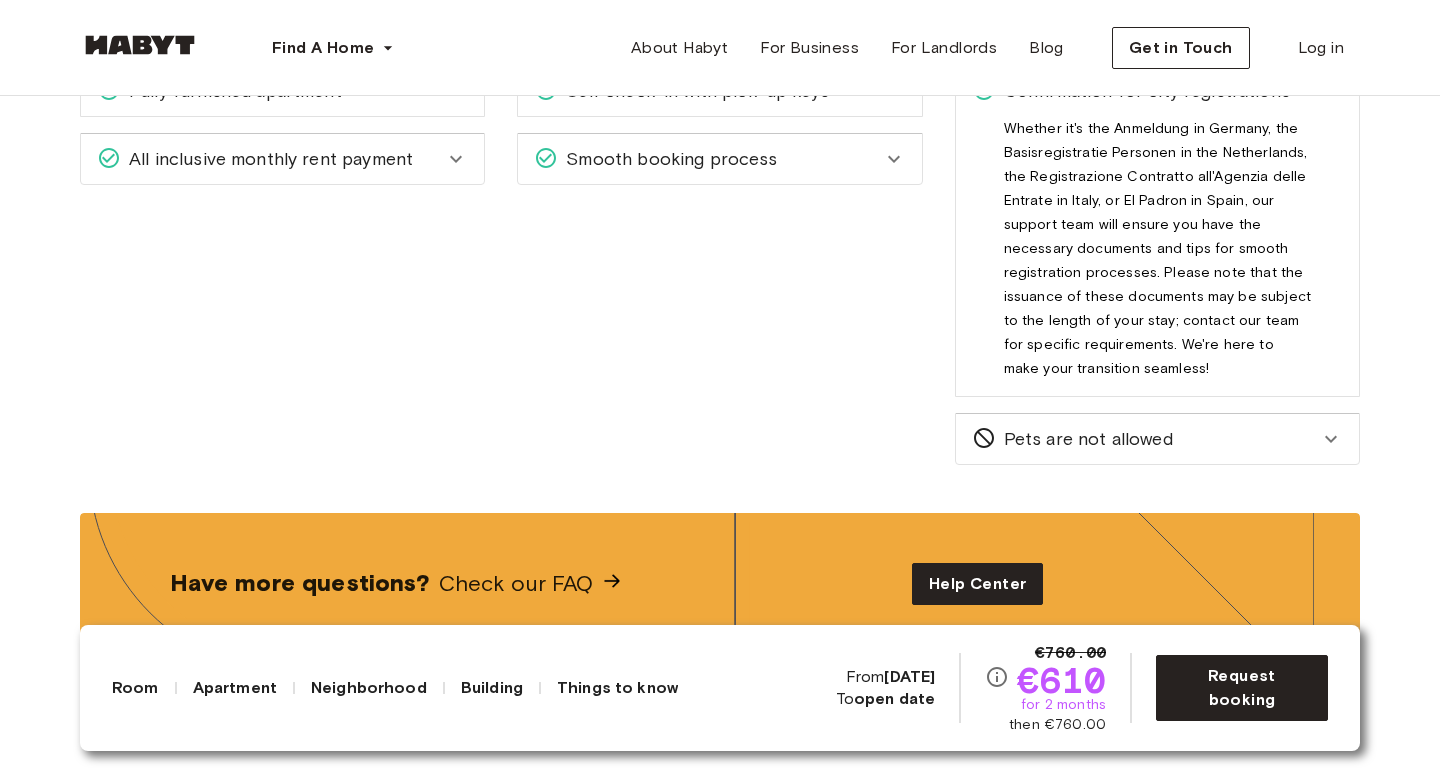 scroll, scrollTop: 3801, scrollLeft: 0, axis: vertical 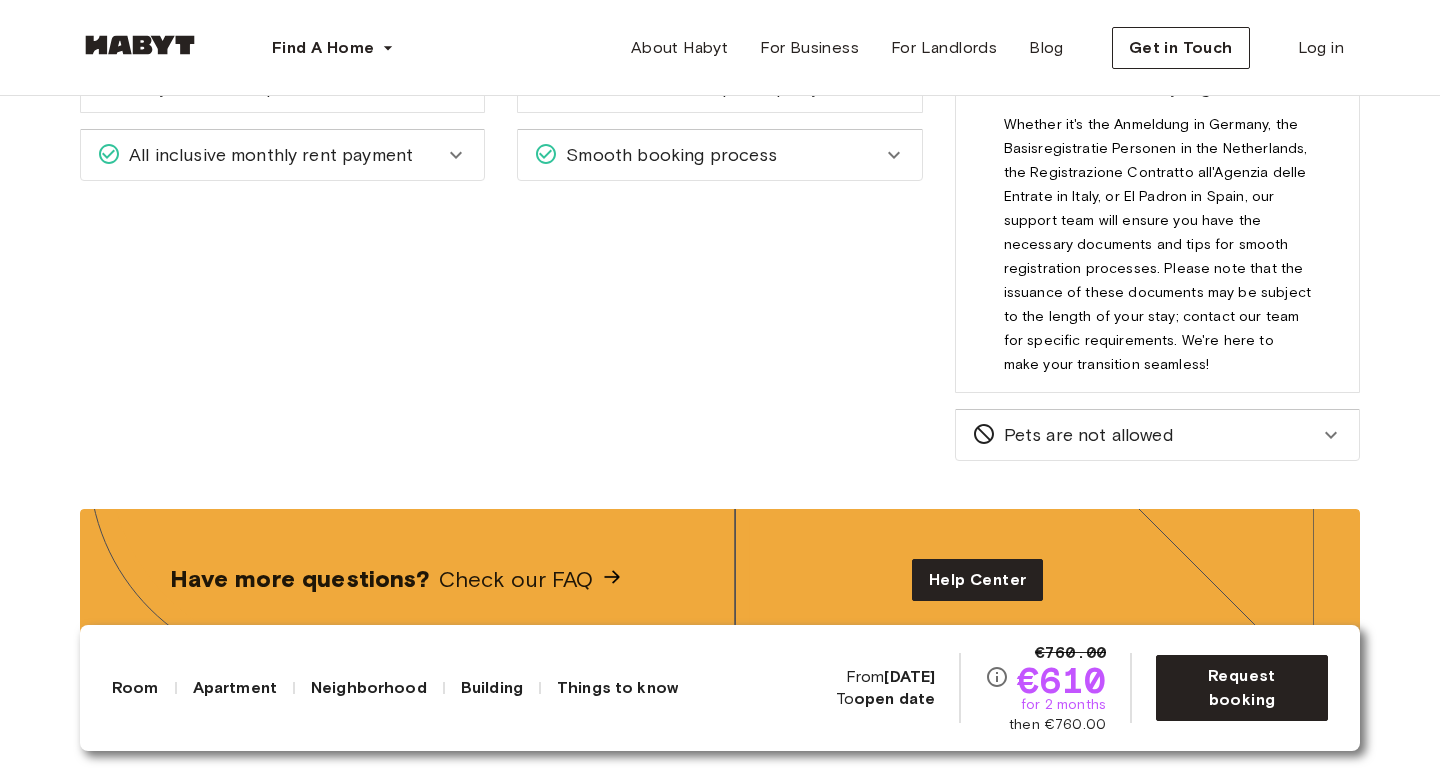 click on "Pets are not allowed" at bounding box center (1084, 435) 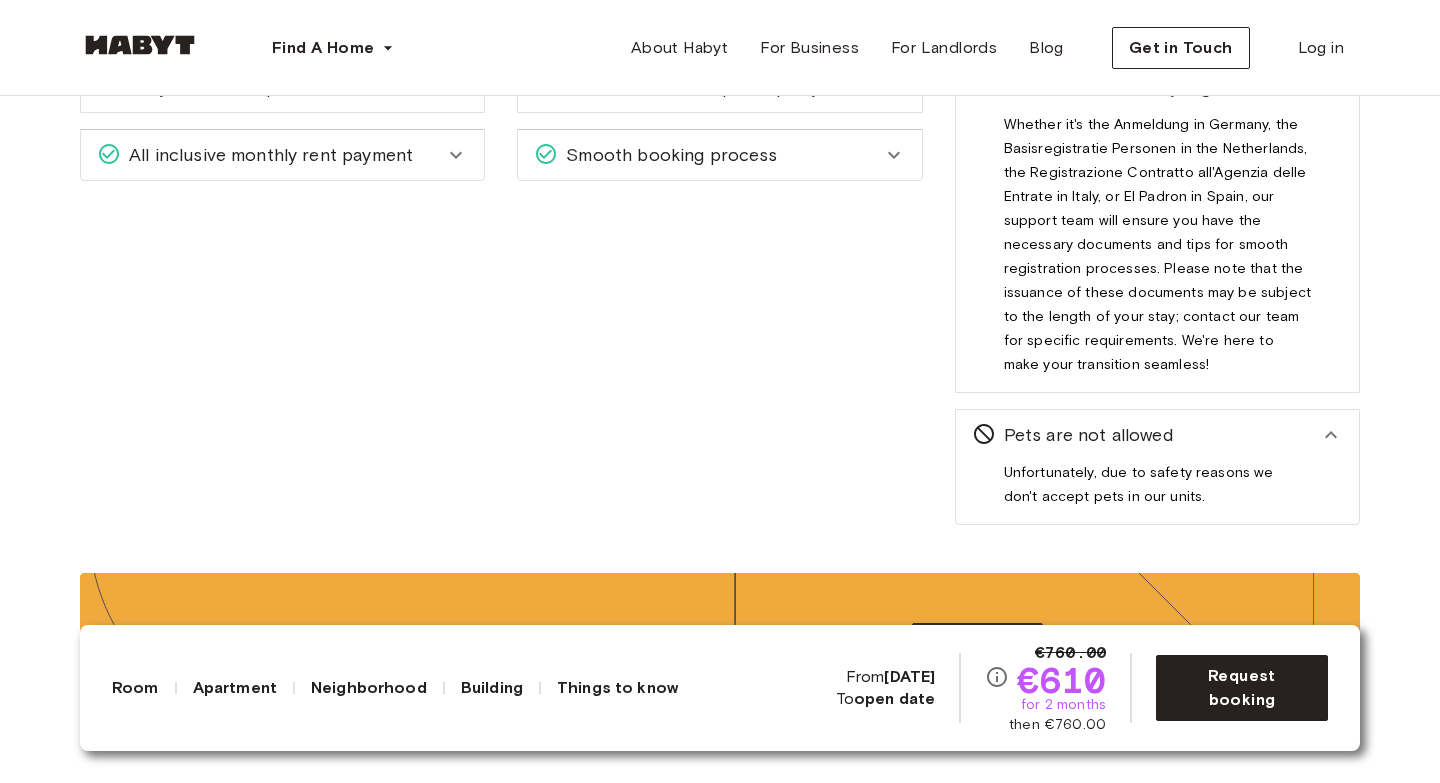 click on "Pets are not allowed" at bounding box center (1084, 435) 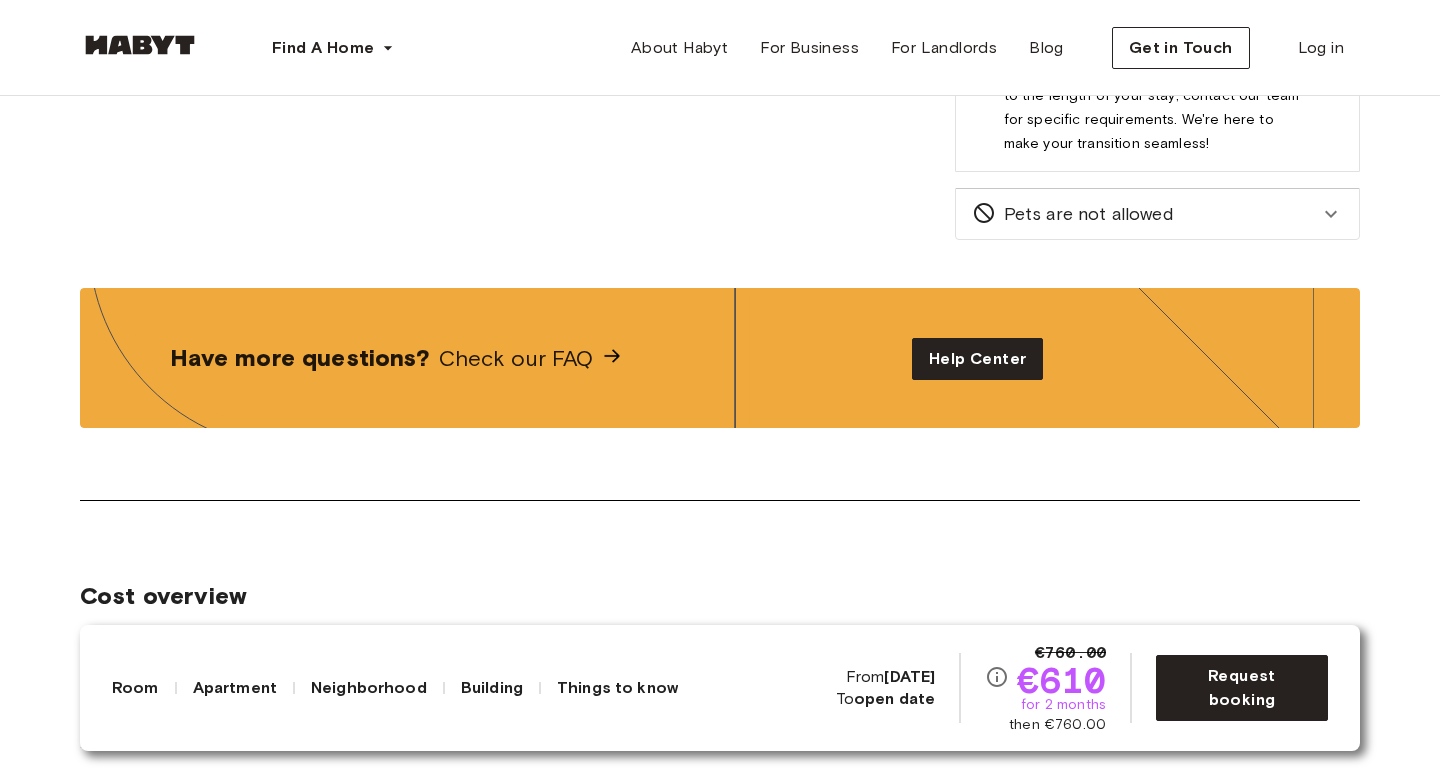 scroll, scrollTop: 3788, scrollLeft: 0, axis: vertical 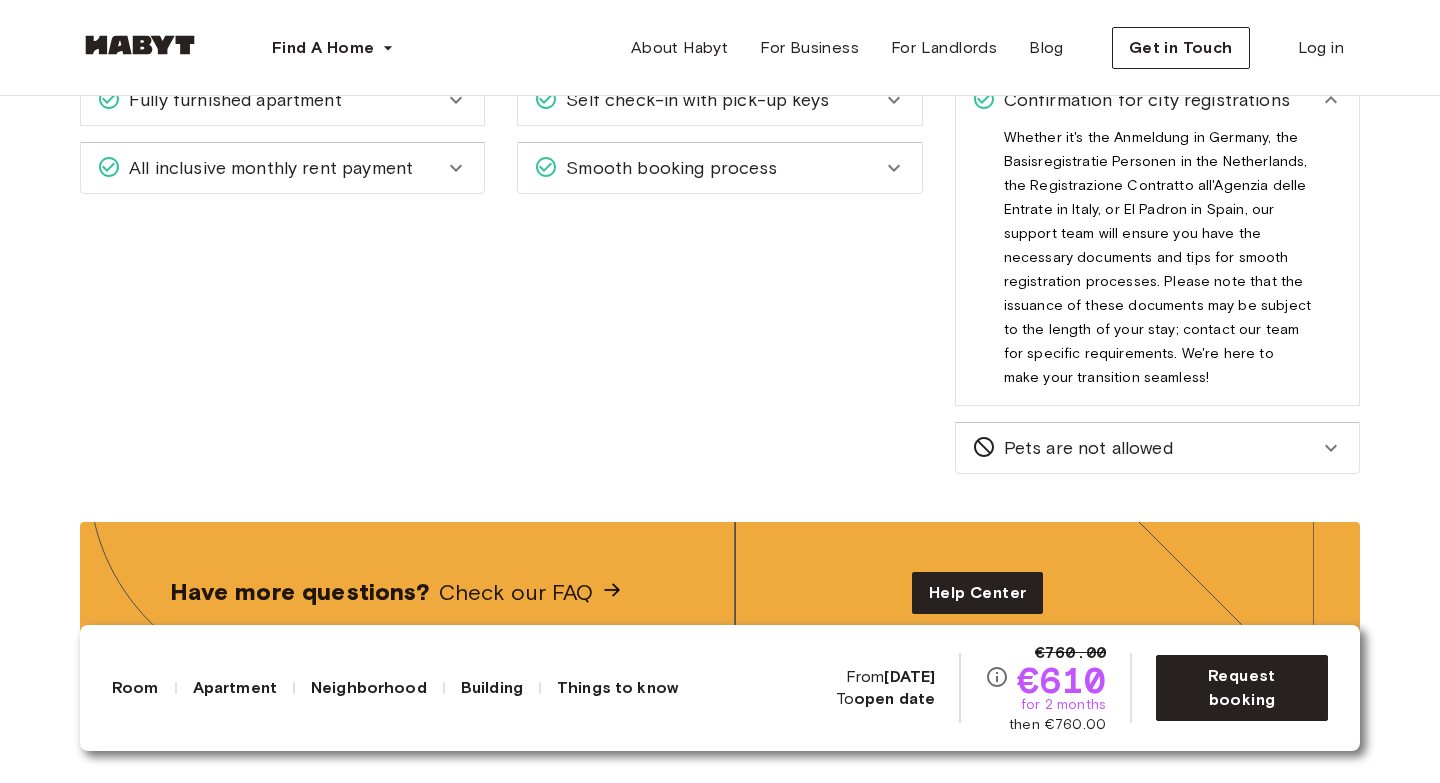 click on "All inclusive monthly rent payment" at bounding box center [267, 168] 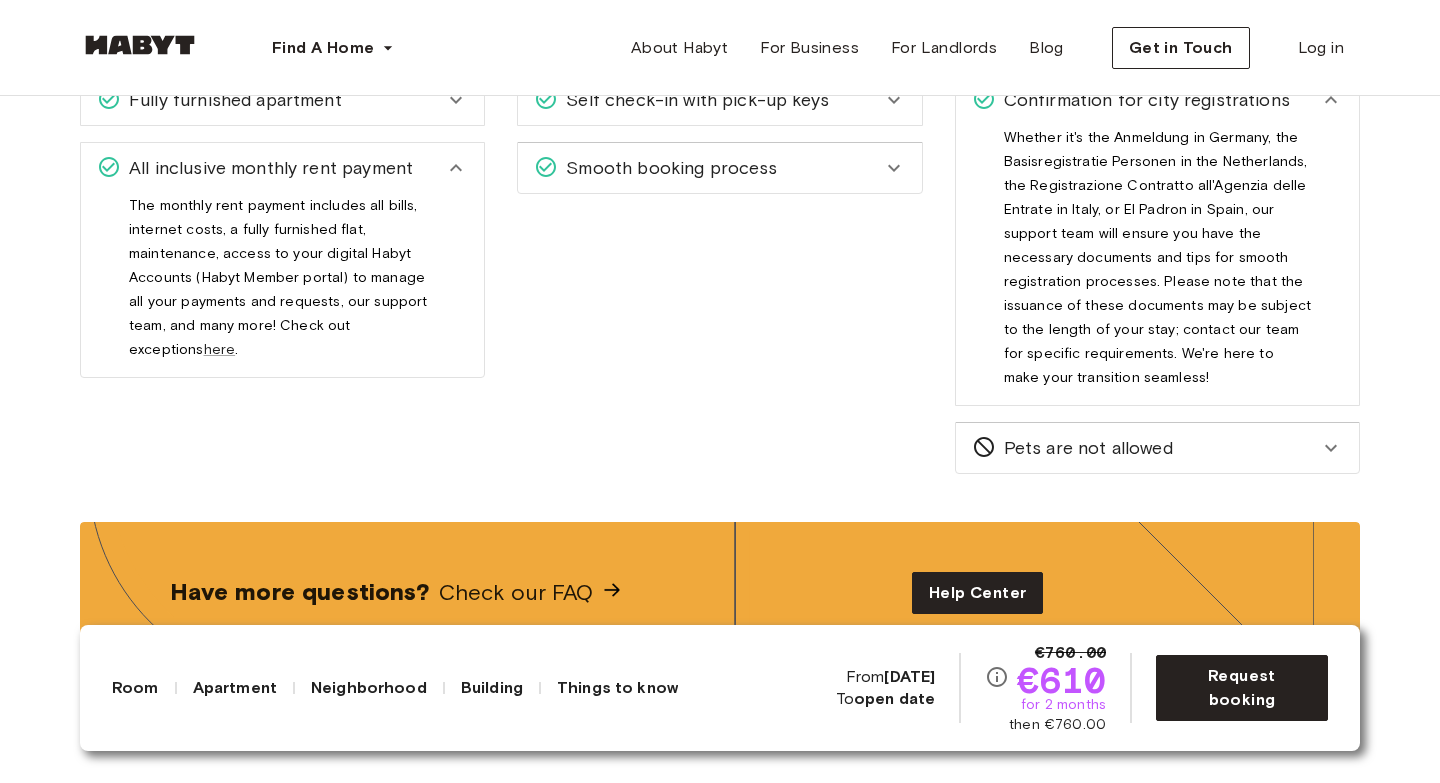 click on "The monthly rent payment includes all bills, internet costs, a fully furnished flat, maintenance, access to your digital Habyt Accounts (Habyt Member portal) to manage all your payments and requests, our support team, and many more! Check out exceptions  here ." at bounding box center [278, 285] 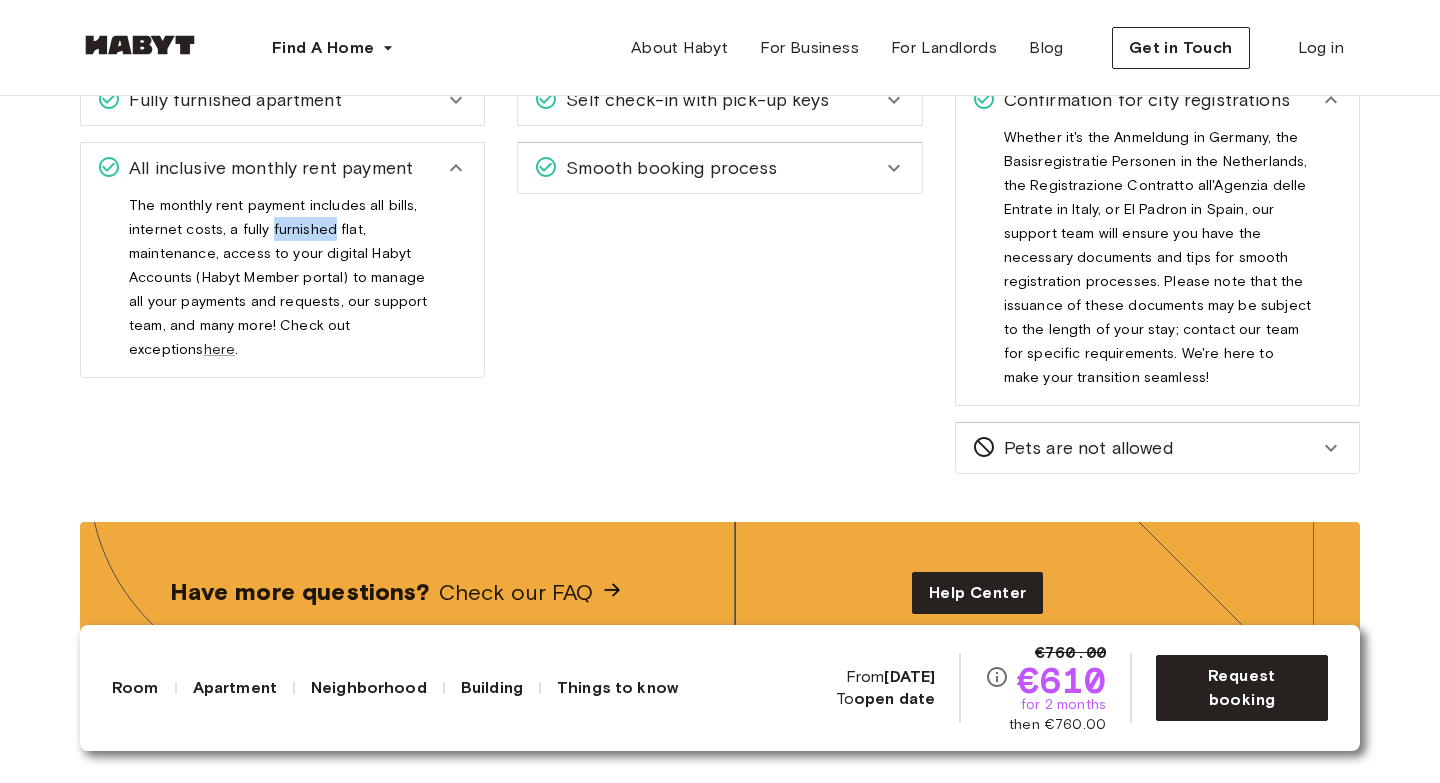 click on "The monthly rent payment includes all bills, internet costs, a fully furnished flat, maintenance, access to your digital Habyt Accounts (Habyt Member portal) to manage all your payments and requests, our support team, and many more! Check out exceptions  here ." at bounding box center (278, 285) 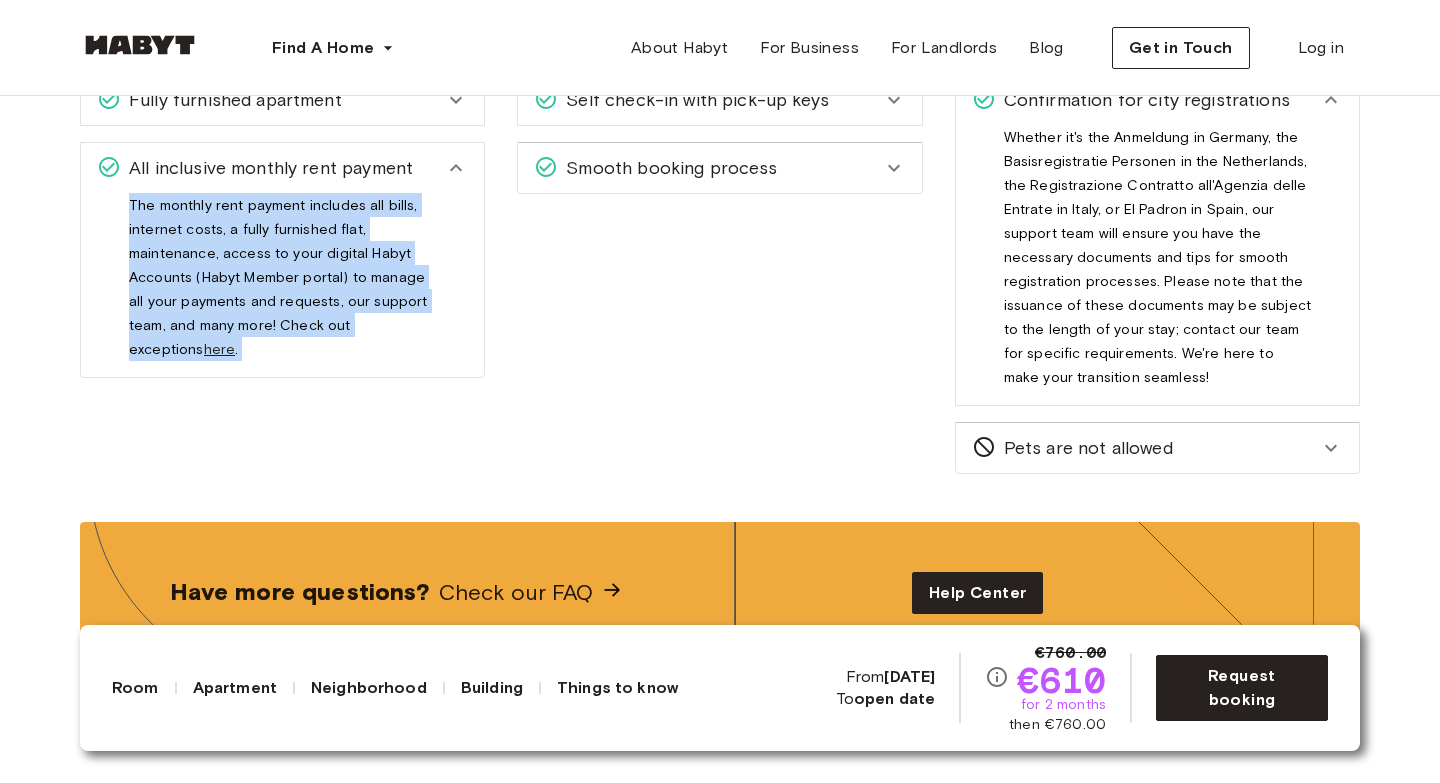 click on "The monthly rent payment includes all bills, internet costs, a fully furnished flat, maintenance, access to your digital Habyt Accounts (Habyt Member portal) to manage all your payments and requests, our support team, and many more! Check out exceptions  here ." at bounding box center (278, 285) 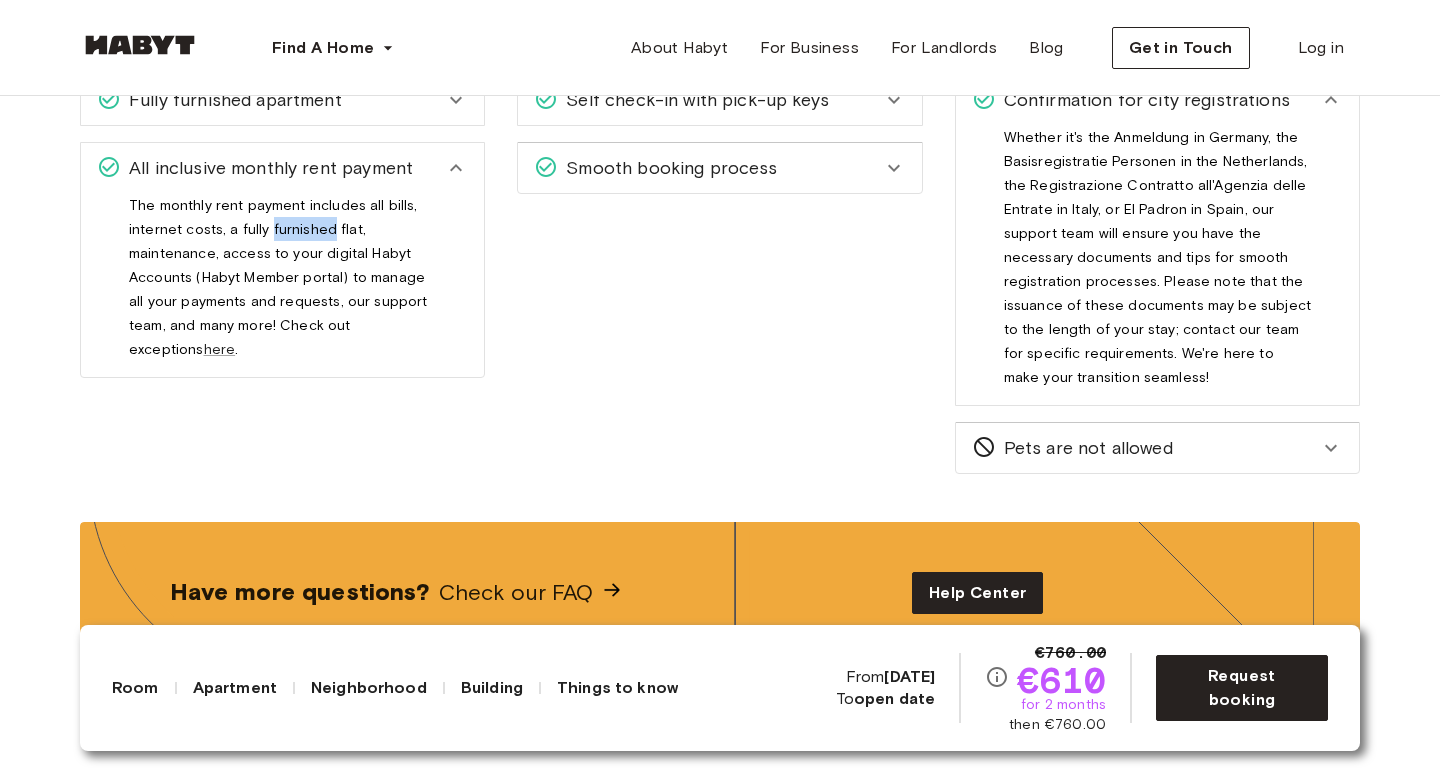 click on "The monthly rent payment includes all bills, internet costs, a fully furnished flat, maintenance, access to your digital Habyt Accounts (Habyt Member portal) to manage all your payments and requests, our support team, and many more! Check out exceptions  here ." at bounding box center [278, 285] 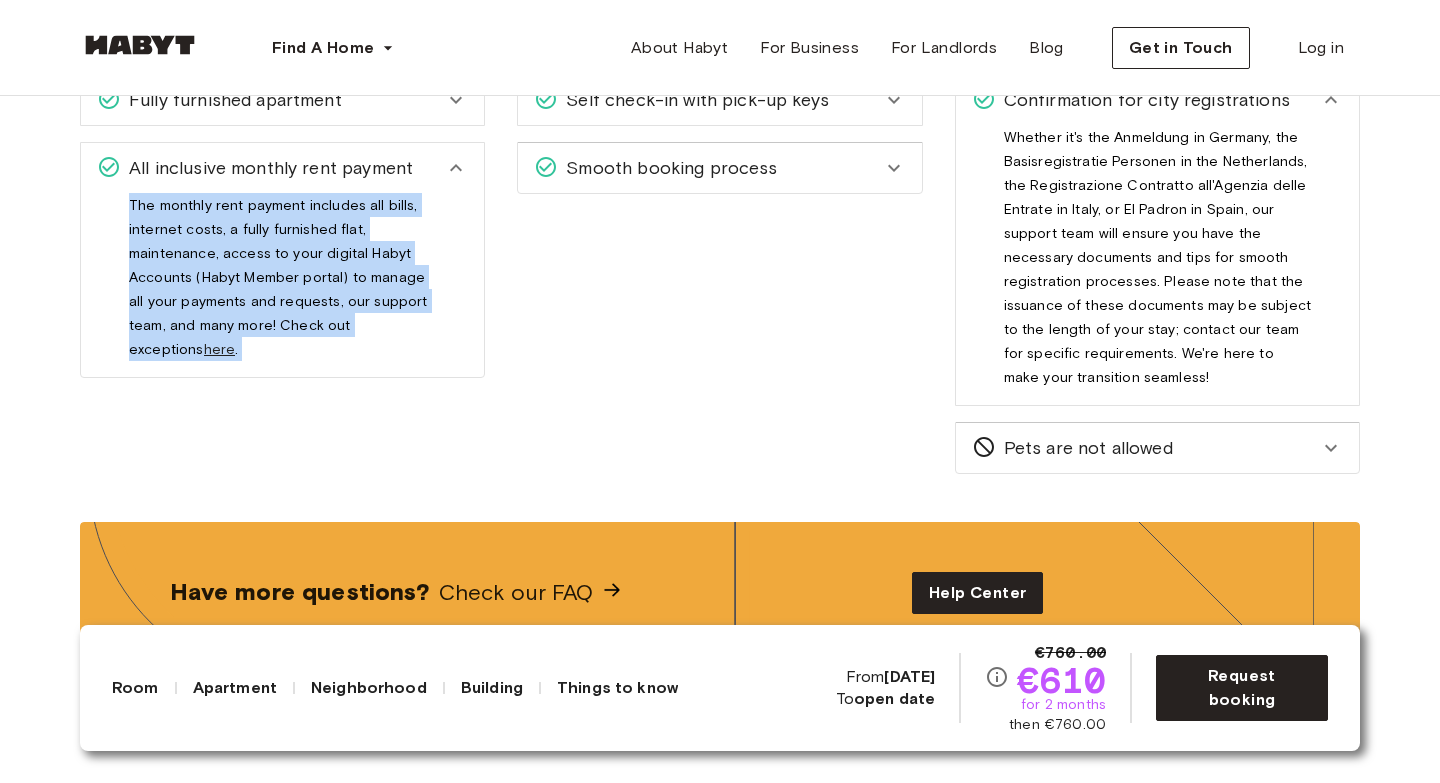 click on "The monthly rent payment includes all bills, internet costs, a fully furnished flat, maintenance, access to your digital Habyt Accounts (Habyt Member portal) to manage all your payments and requests, our support team, and many more! Check out exceptions  here ." at bounding box center (278, 285) 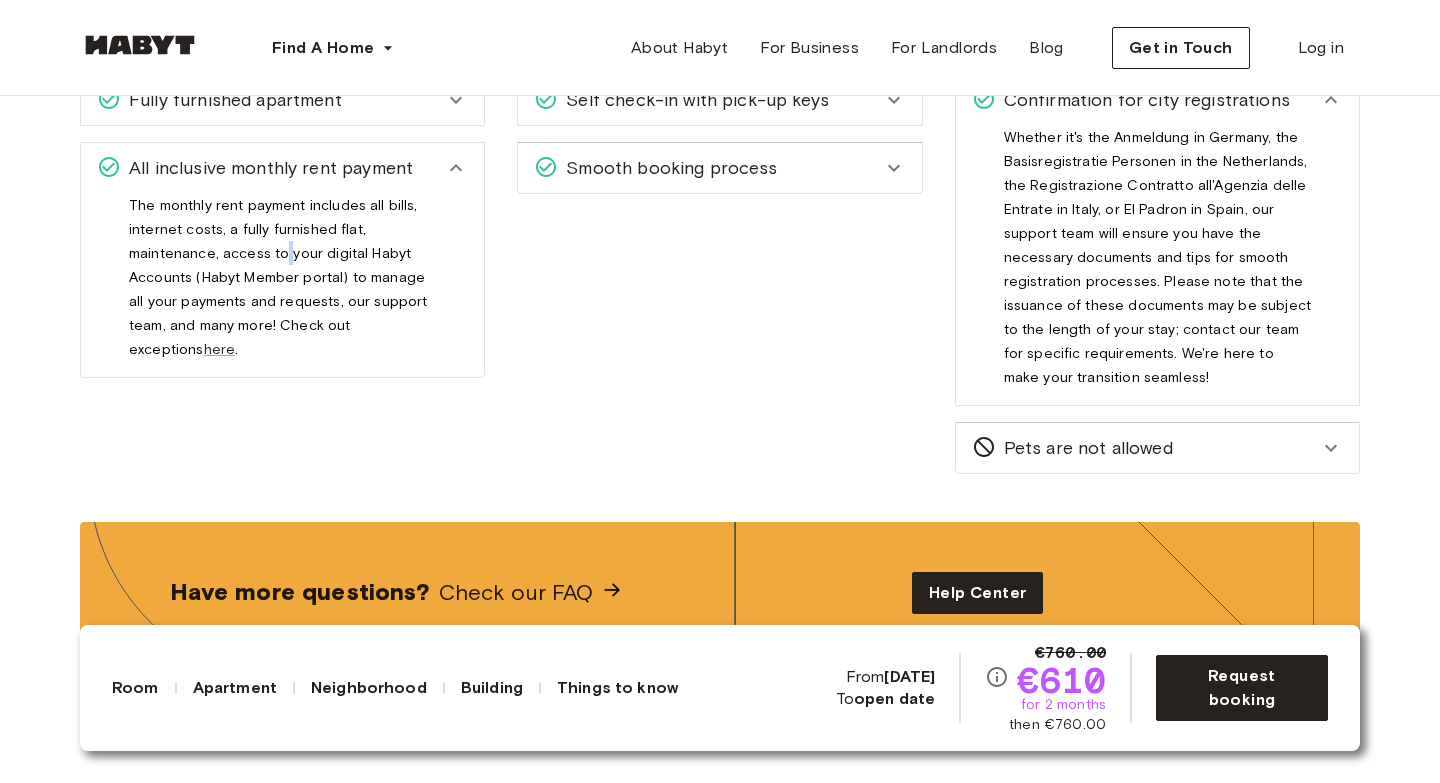 click on "The monthly rent payment includes all bills, internet costs, a fully furnished flat, maintenance, access to your digital Habyt Accounts (Habyt Member portal) to manage all your payments and requests, our support team, and many more! Check out exceptions  here ." at bounding box center [278, 285] 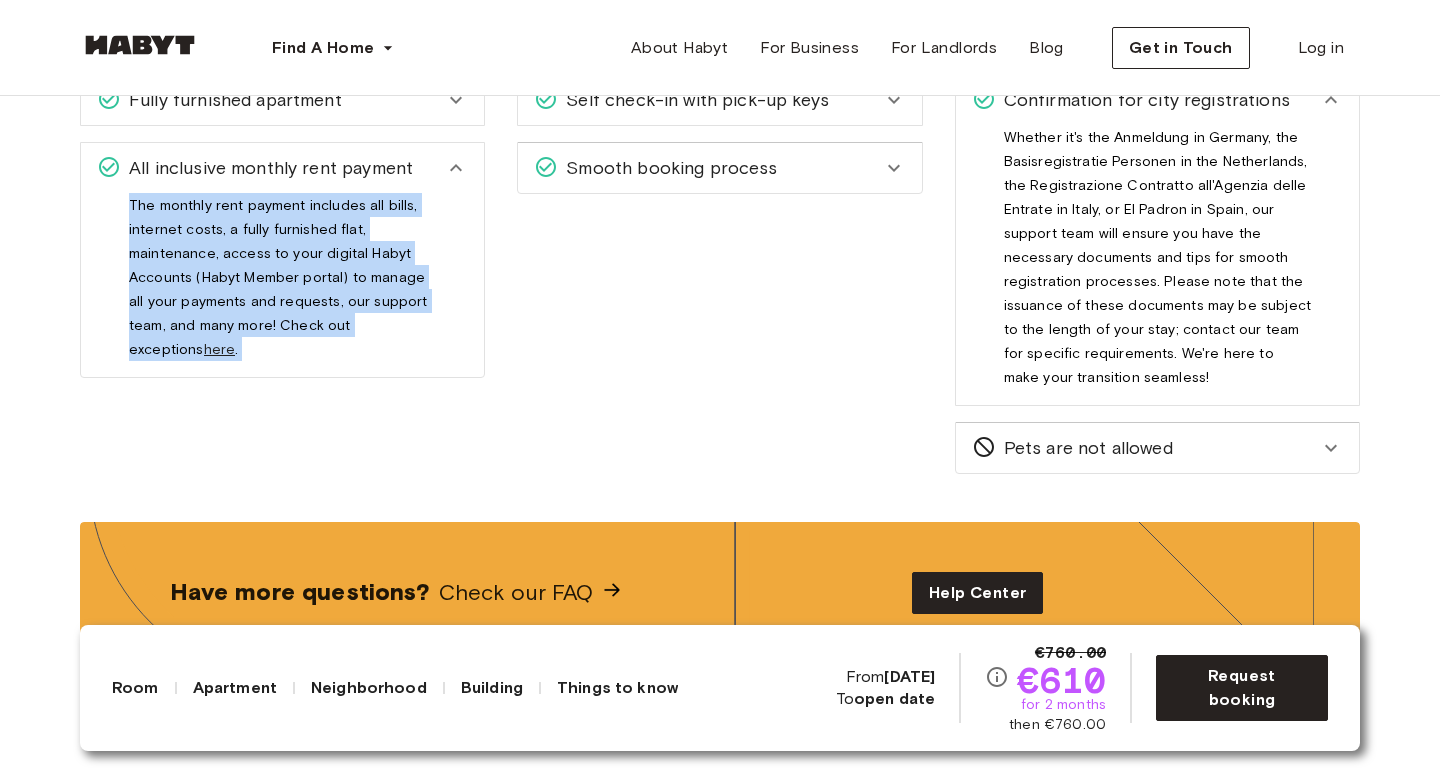 click on "The monthly rent payment includes all bills, internet costs, a fully furnished flat, maintenance, access to your digital Habyt Accounts (Habyt Member portal) to manage all your payments and requests, our support team, and many more! Check out exceptions  here ." at bounding box center [278, 285] 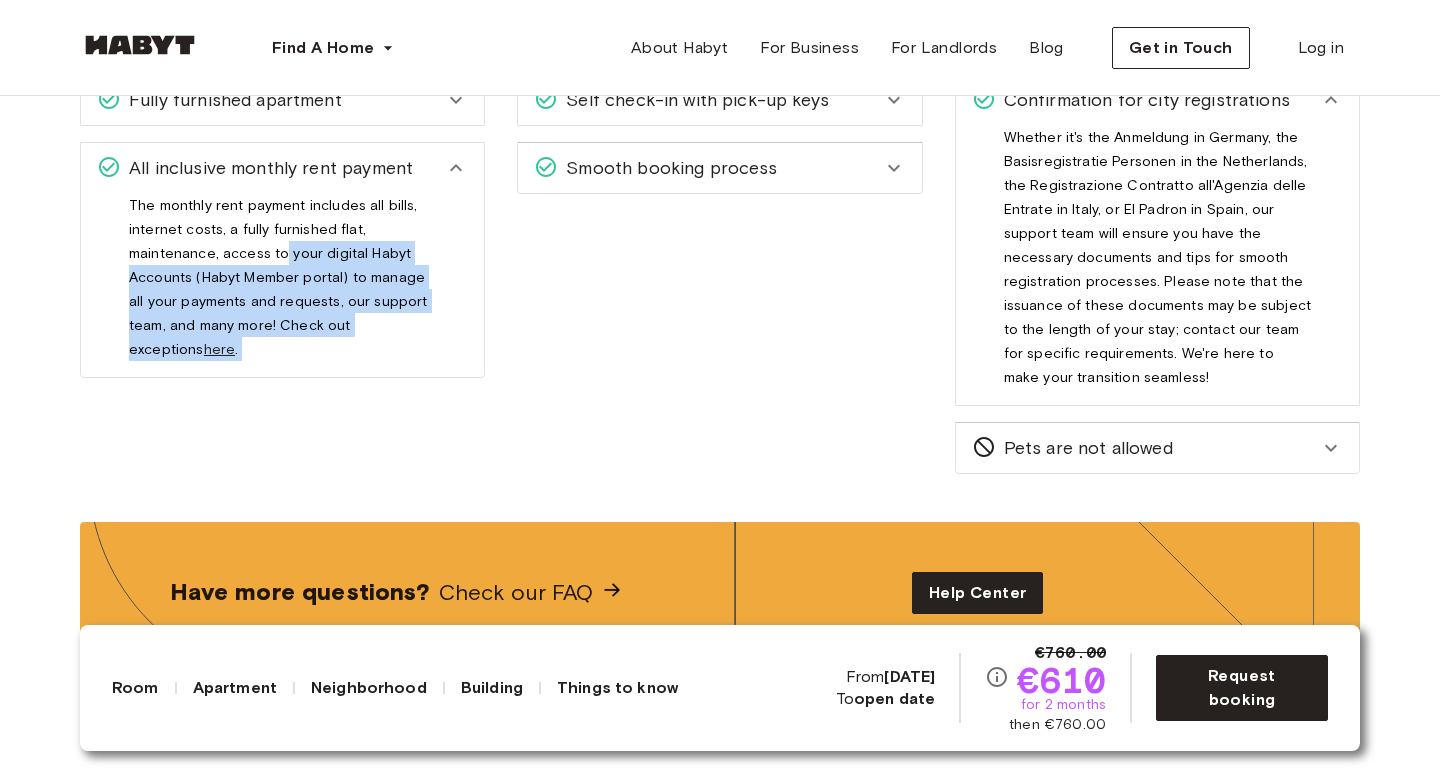 drag, startPoint x: 278, startPoint y: 287, endPoint x: 413, endPoint y: 340, distance: 145.03104 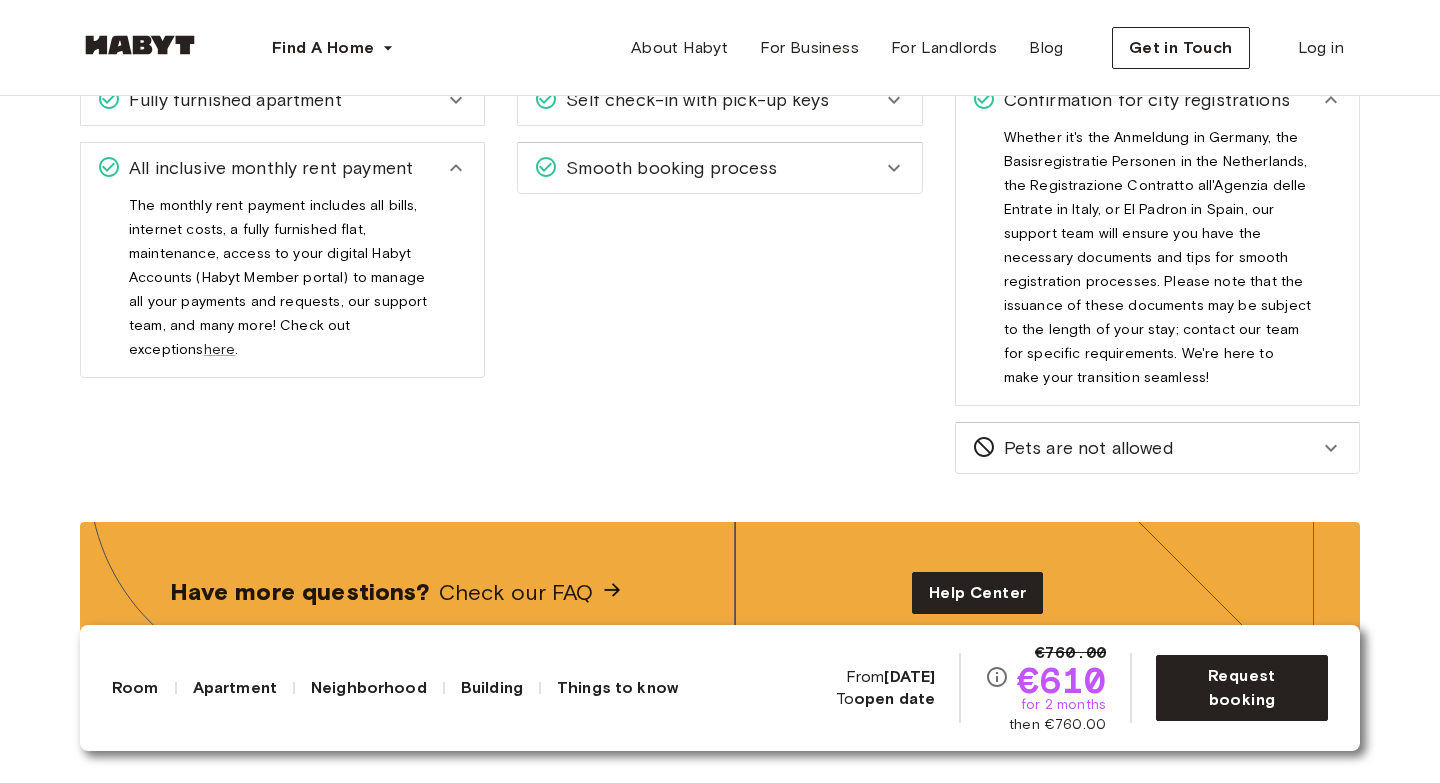 click on "The monthly rent payment includes all bills, internet costs, a fully furnished flat, maintenance, access to your digital Habyt Accounts (Habyt Member portal) to manage all your payments and requests, our support team, and many more! Check out exceptions  here ." at bounding box center (278, 285) 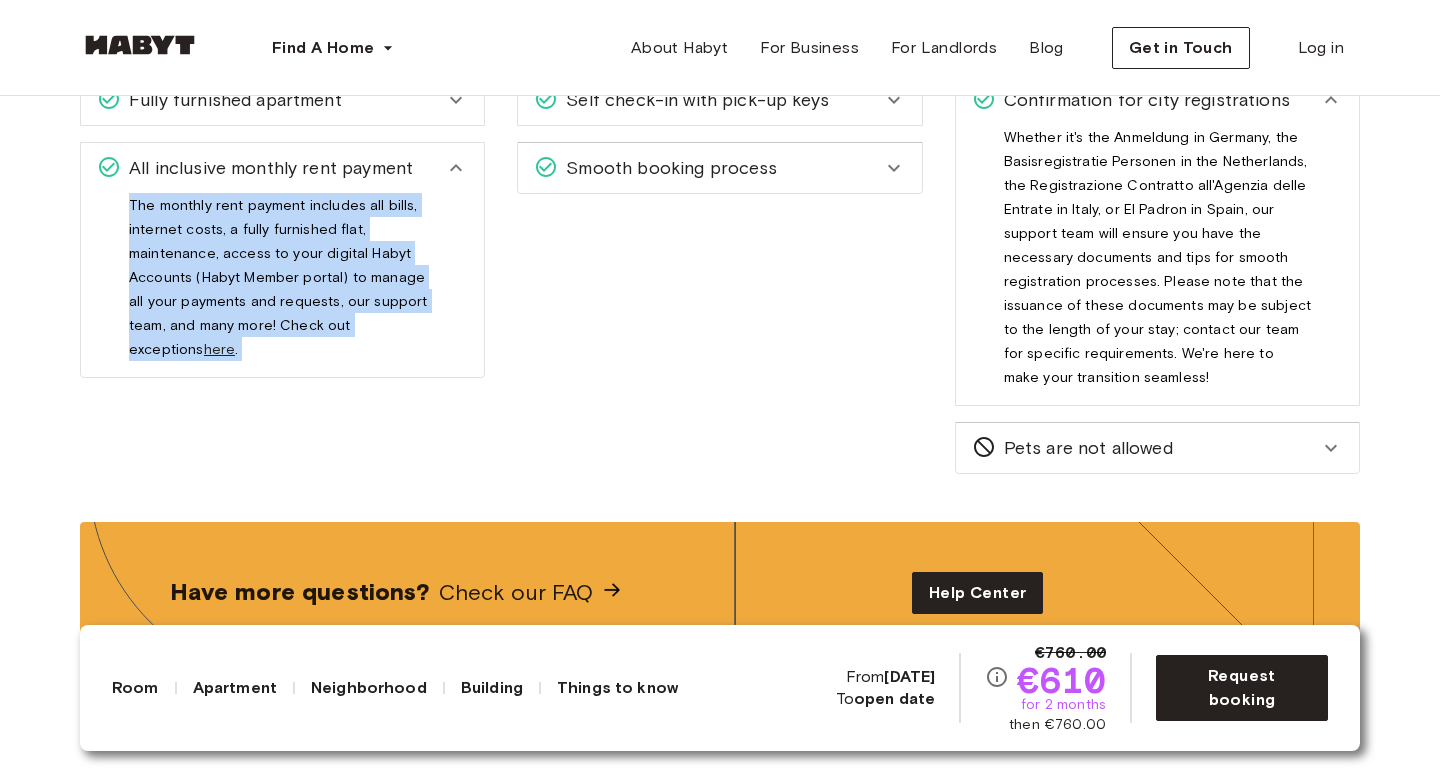click on "The monthly rent payment includes all bills, internet costs, a fully furnished flat, maintenance, access to your digital Habyt Accounts (Habyt Member portal) to manage all your payments and requests, our support team, and many more! Check out exceptions  here ." at bounding box center [278, 285] 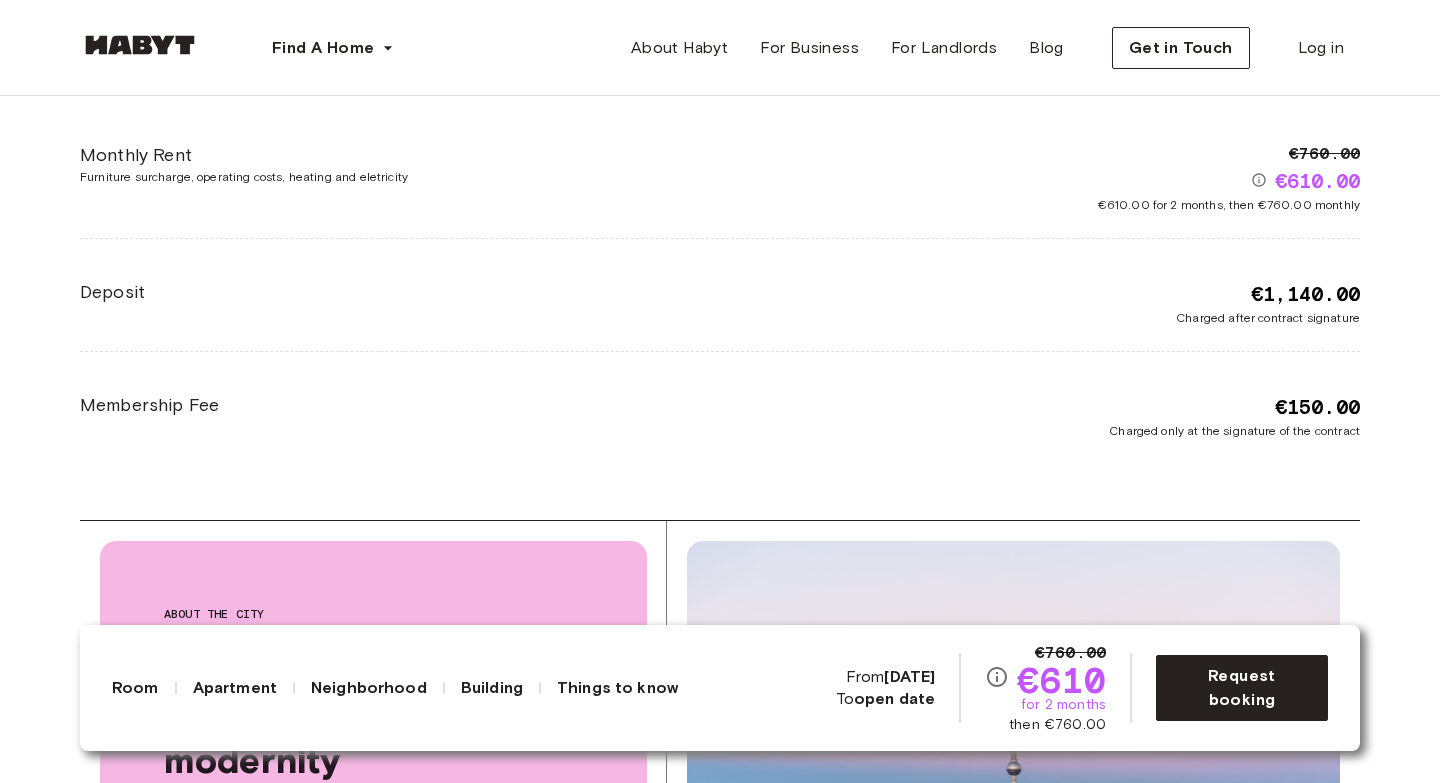 scroll, scrollTop: 4511, scrollLeft: 0, axis: vertical 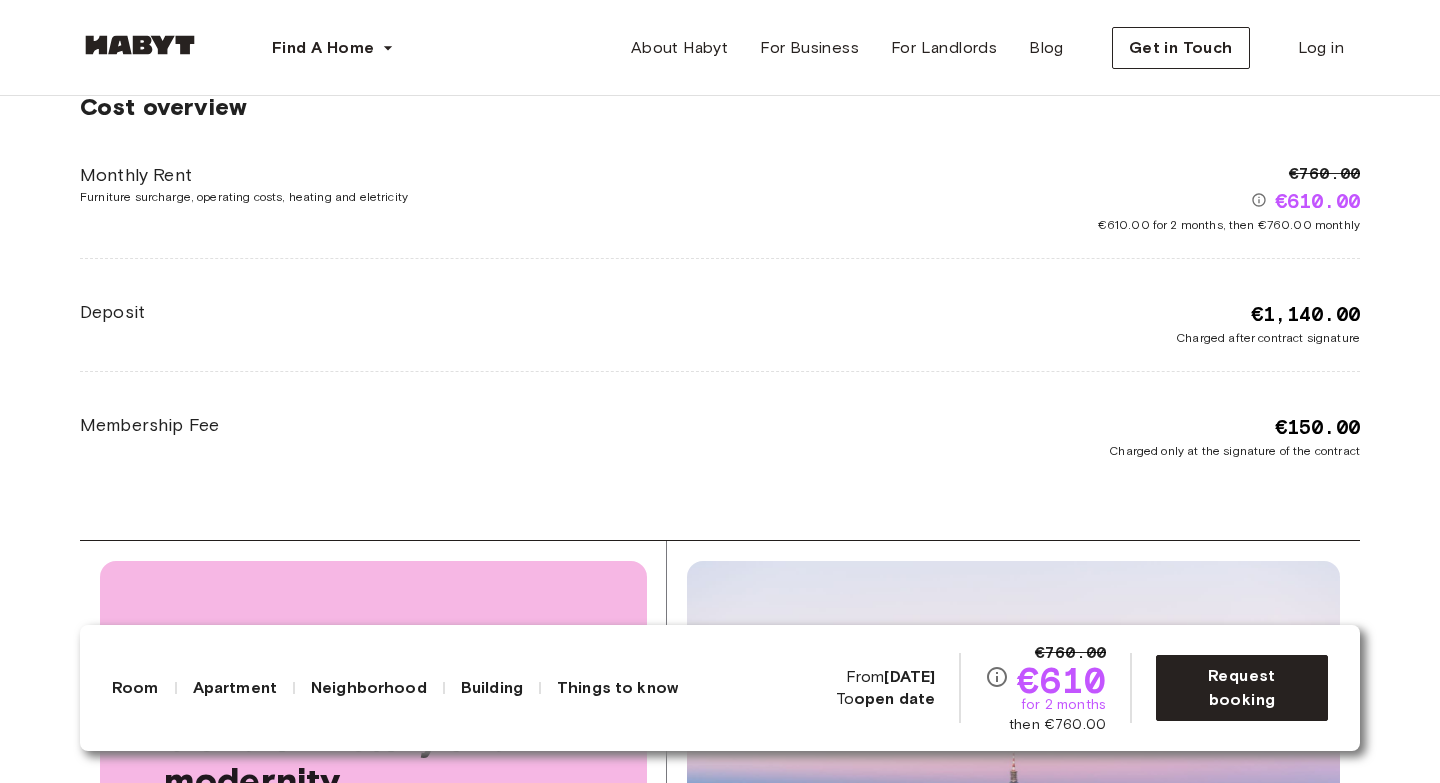 click on "Cost overview Monthly Rent Furniture surcharge, operating costs, heating and eletricity €760.00 €610.00 €610.00 for 2 months, then €760.00 monthly Deposit €1,140.00 Charged after contract signature Membership Fee €150.00 Charged only at the signature of the contract" at bounding box center [720, 276] 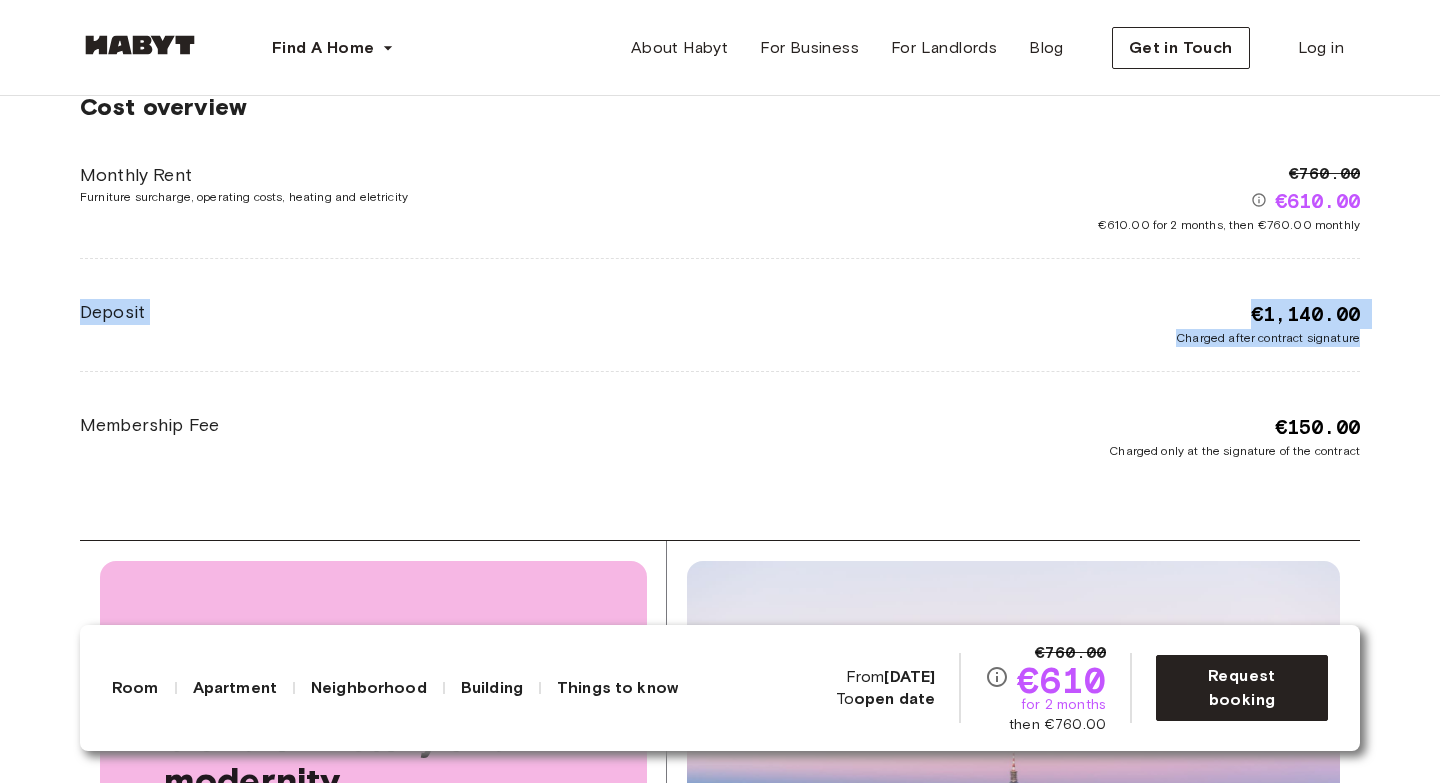 click on "Cost overview Monthly Rent Furniture surcharge, operating costs, heating and eletricity €760.00 €610.00 €610.00 for 2 months, then €760.00 monthly Deposit €1,140.00 Charged after contract signature Membership Fee €150.00 Charged only at the signature of the contract" at bounding box center [720, 276] 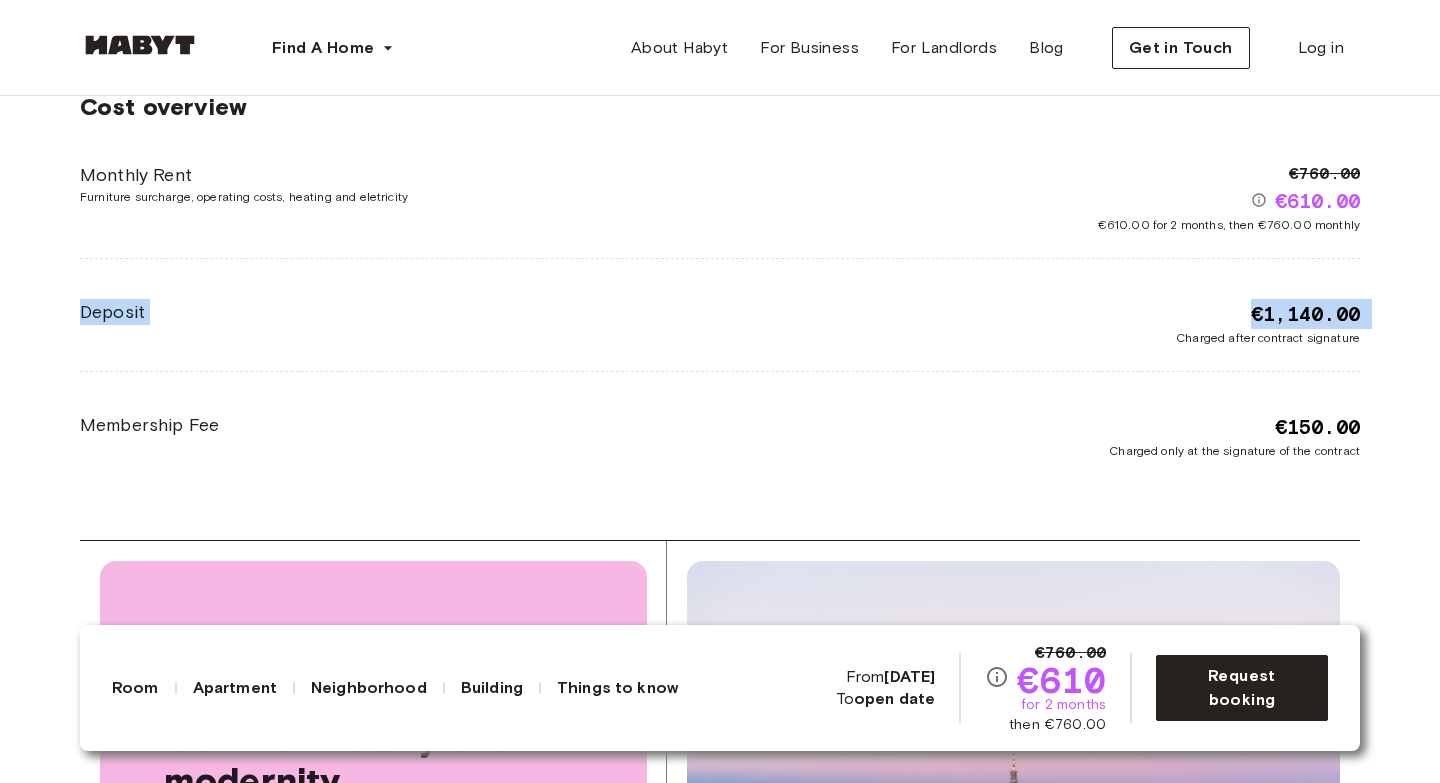 click on "Cost overview Monthly Rent Furniture surcharge, operating costs, heating and eletricity €760.00 €610.00 €610.00 for 2 months, then €760.00 monthly Deposit €1,140.00 Charged after contract signature Membership Fee €150.00 Charged only at the signature of the contract" at bounding box center (720, 276) 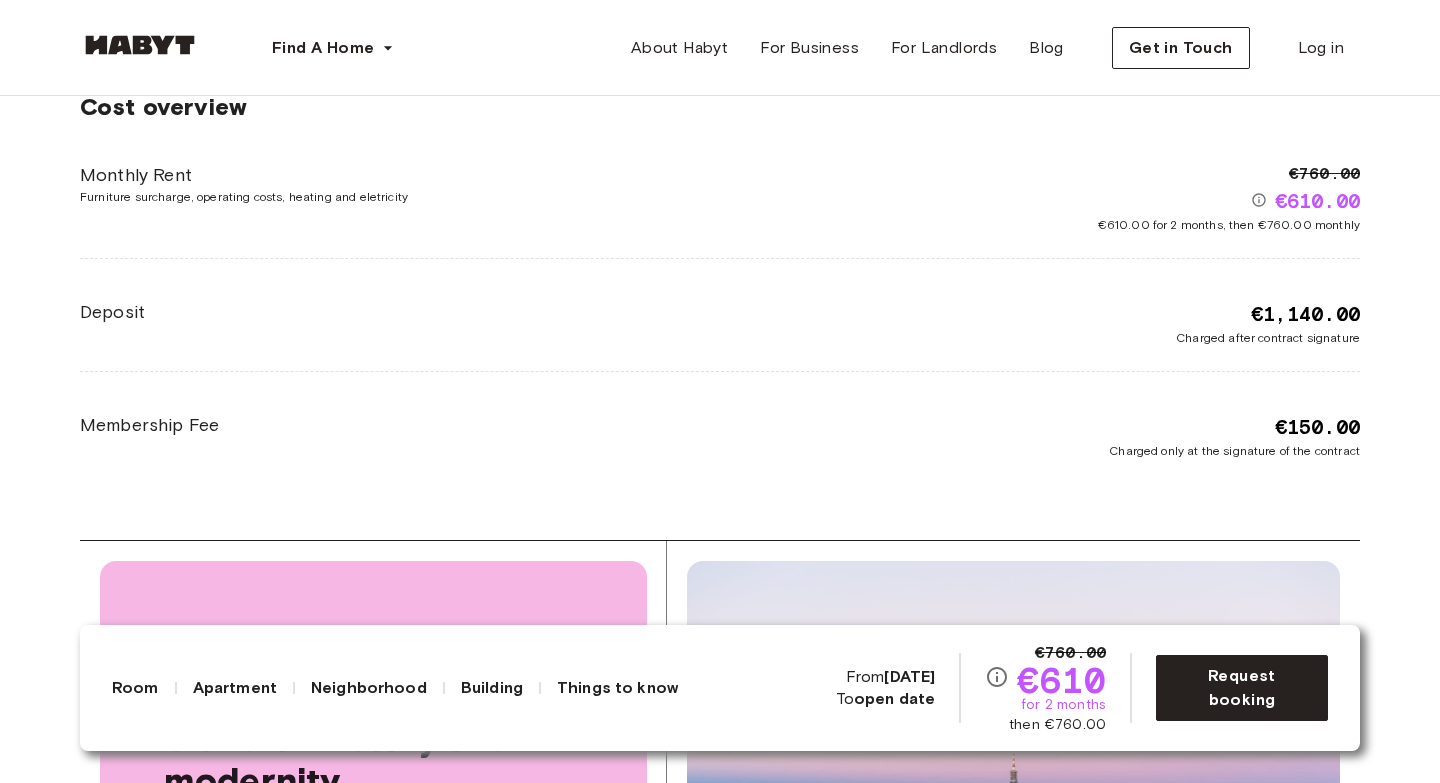click on "Charged only at the signature of the contract" at bounding box center (1234, 451) 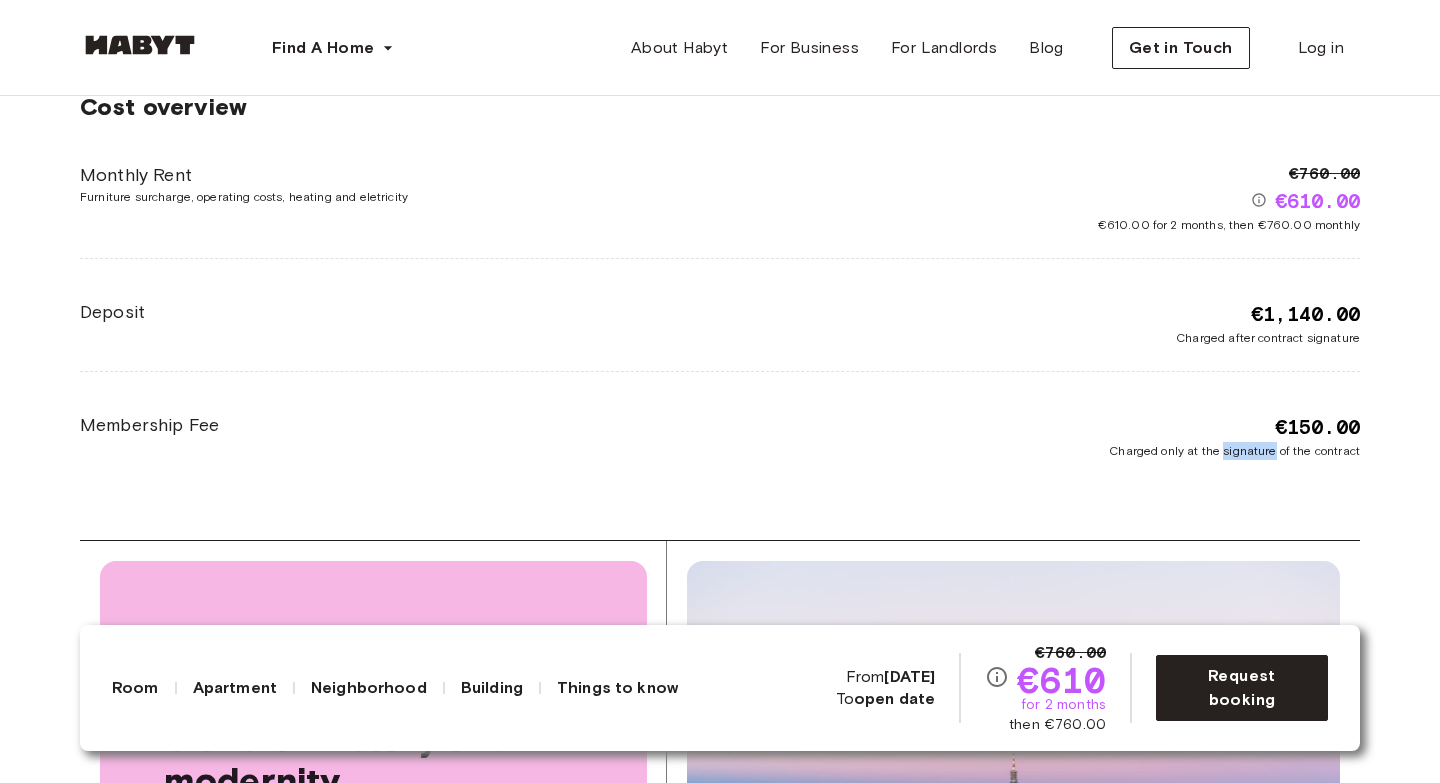 click on "Charged only at the signature of the contract" at bounding box center [1234, 451] 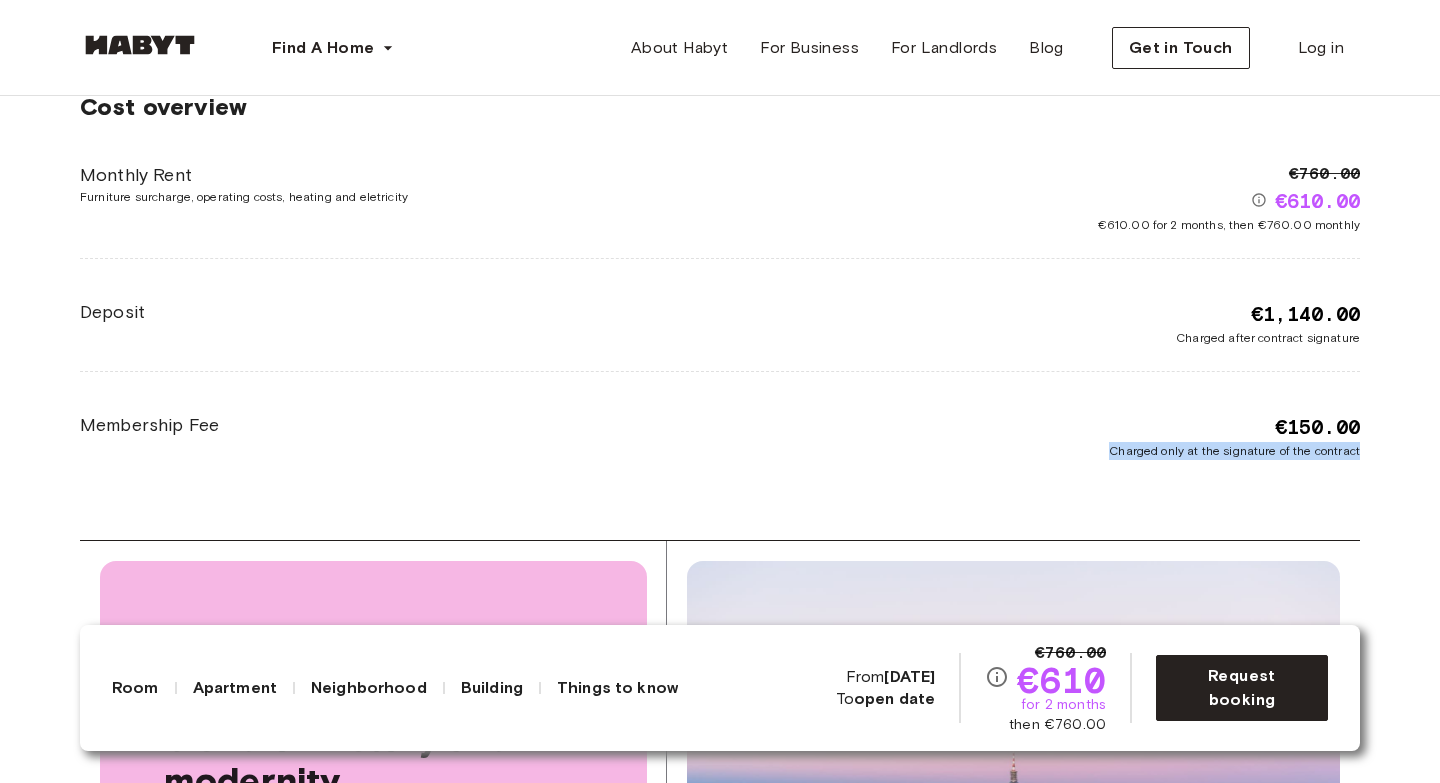 click on "Charged only at the signature of the contract" at bounding box center (1234, 451) 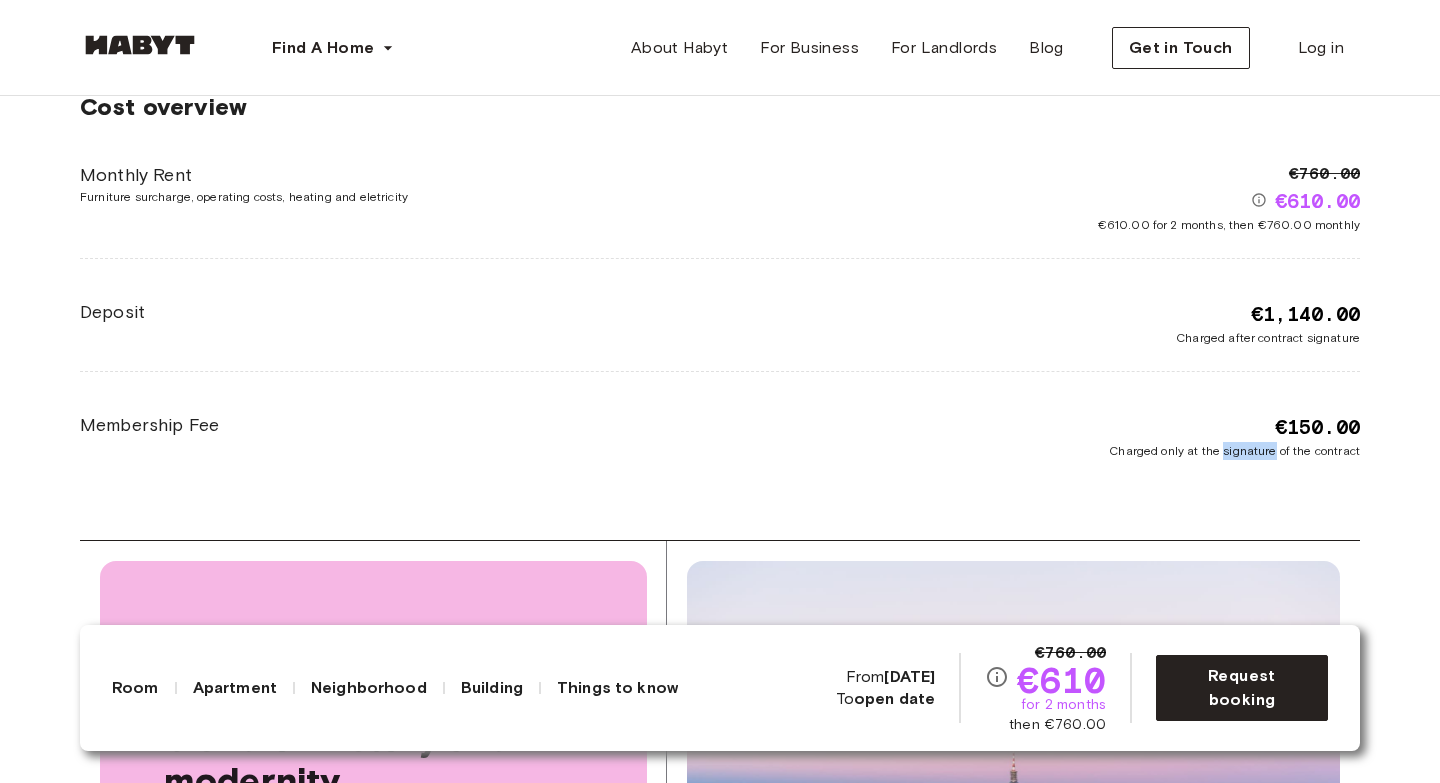 click on "Charged only at the signature of the contract" at bounding box center [1234, 451] 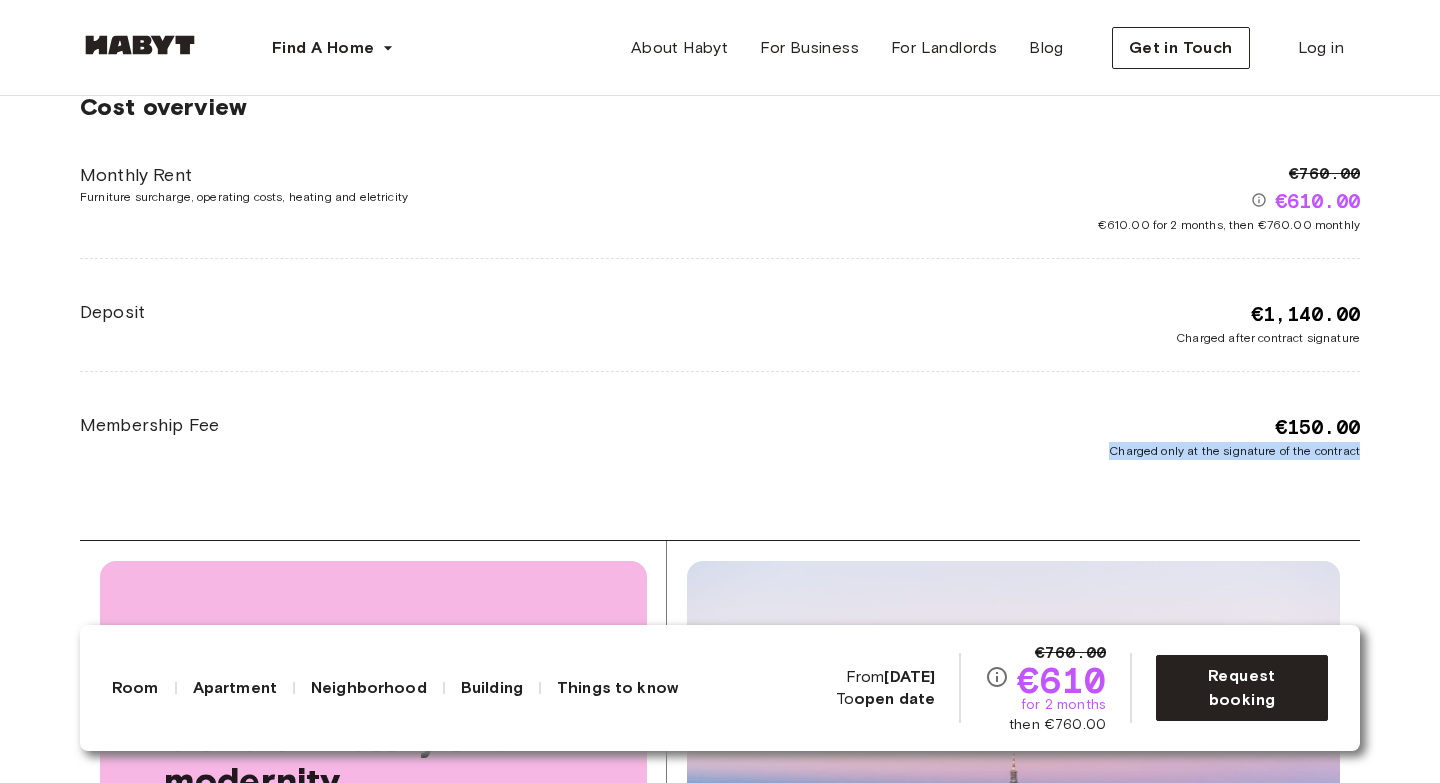 click on "Charged only at the signature of the contract" at bounding box center (1234, 451) 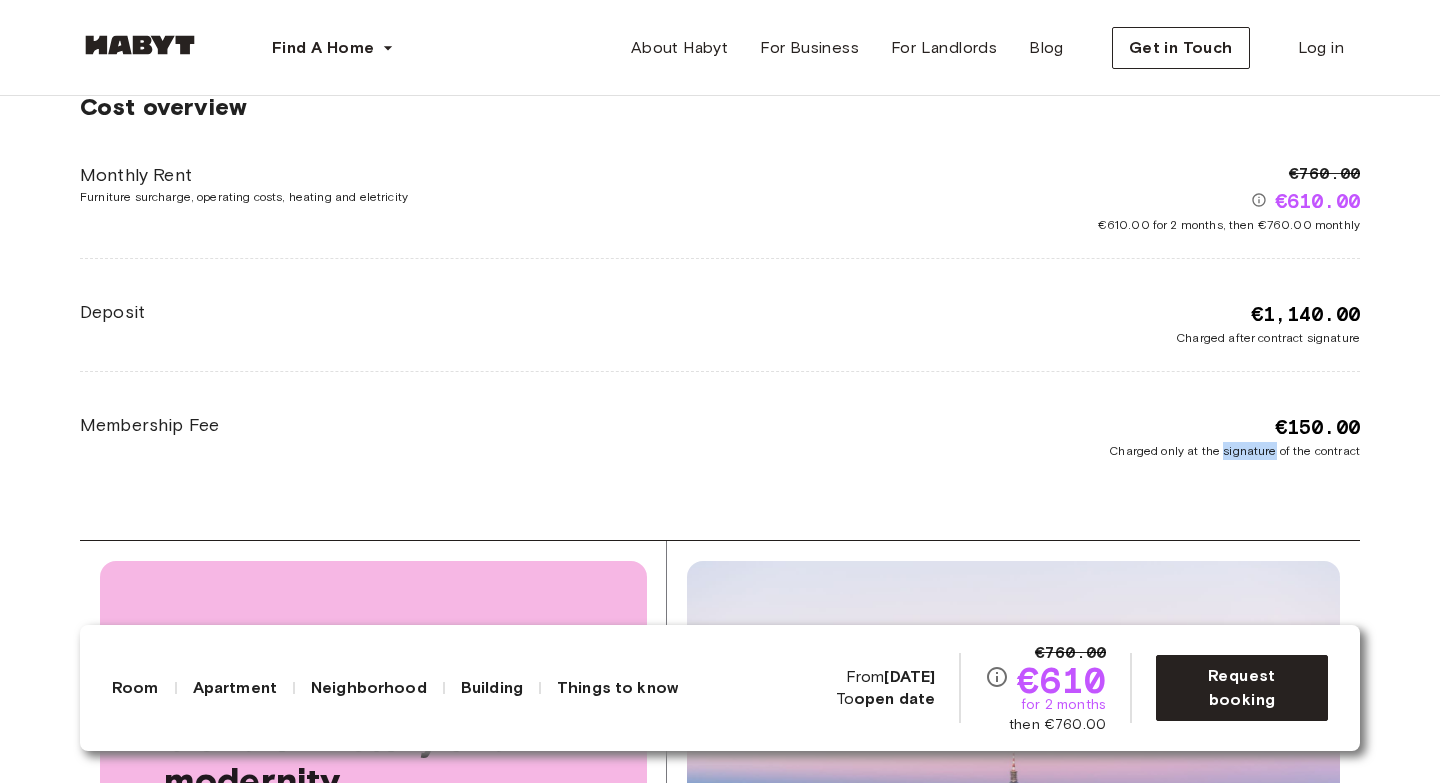 click on "Charged only at the signature of the contract" at bounding box center [1234, 451] 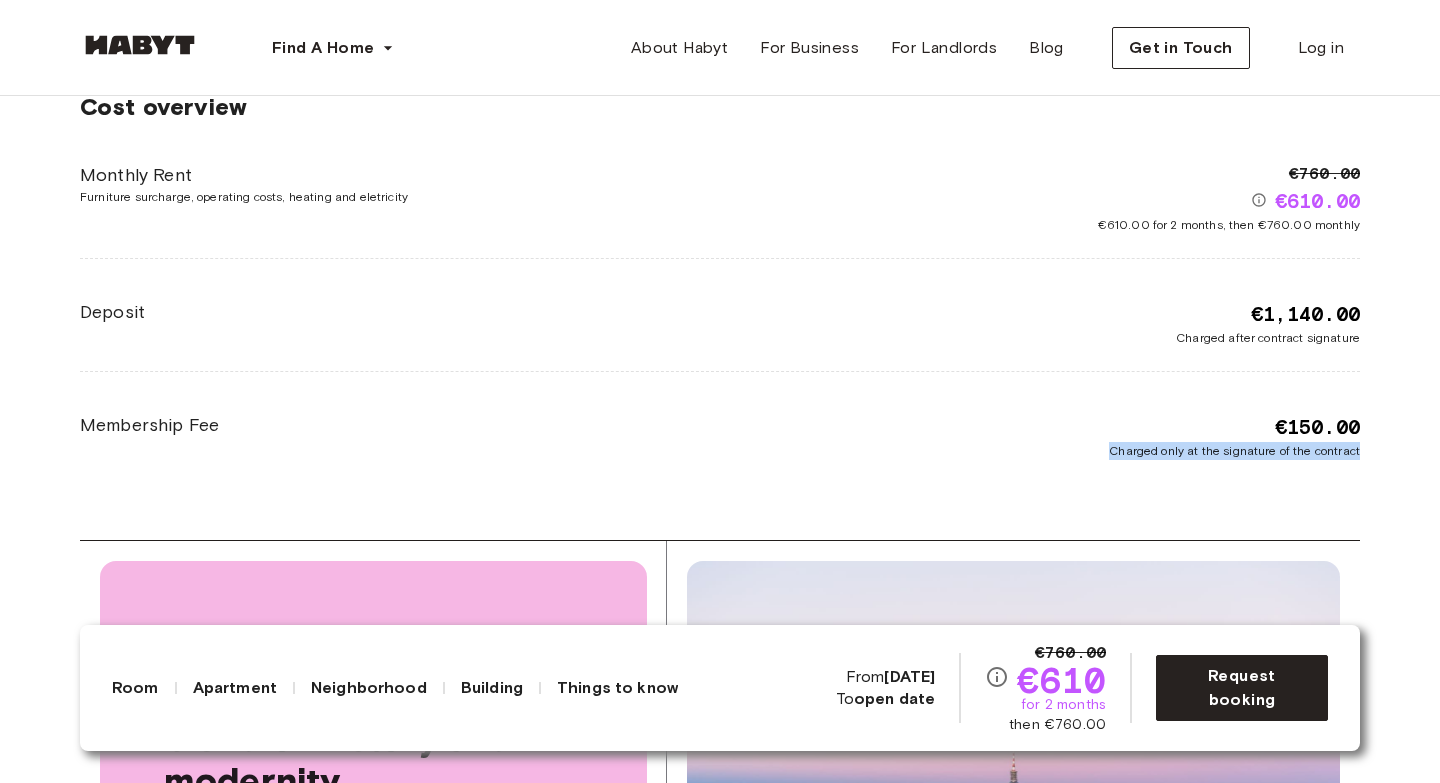 click on "Charged only at the signature of the contract" at bounding box center [1234, 451] 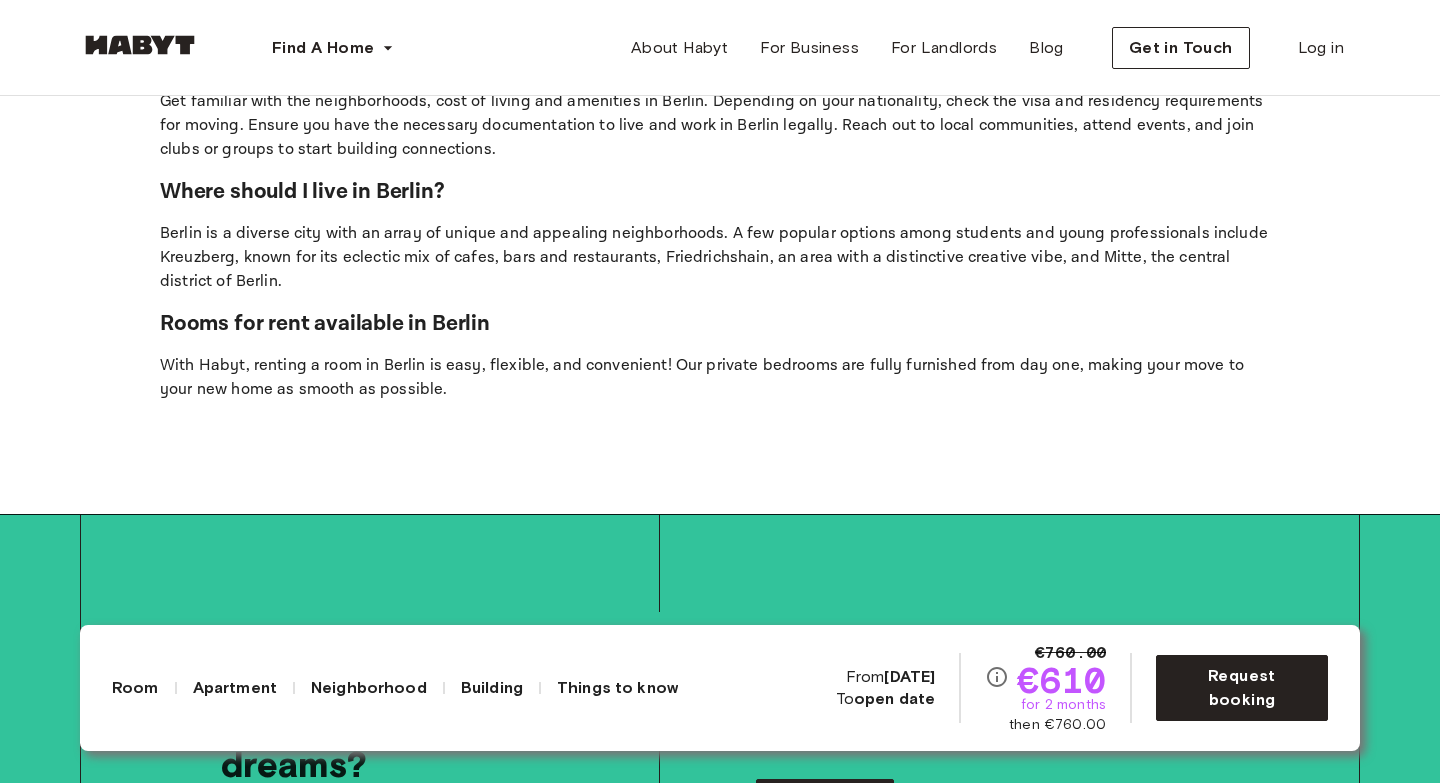 scroll, scrollTop: 5946, scrollLeft: 0, axis: vertical 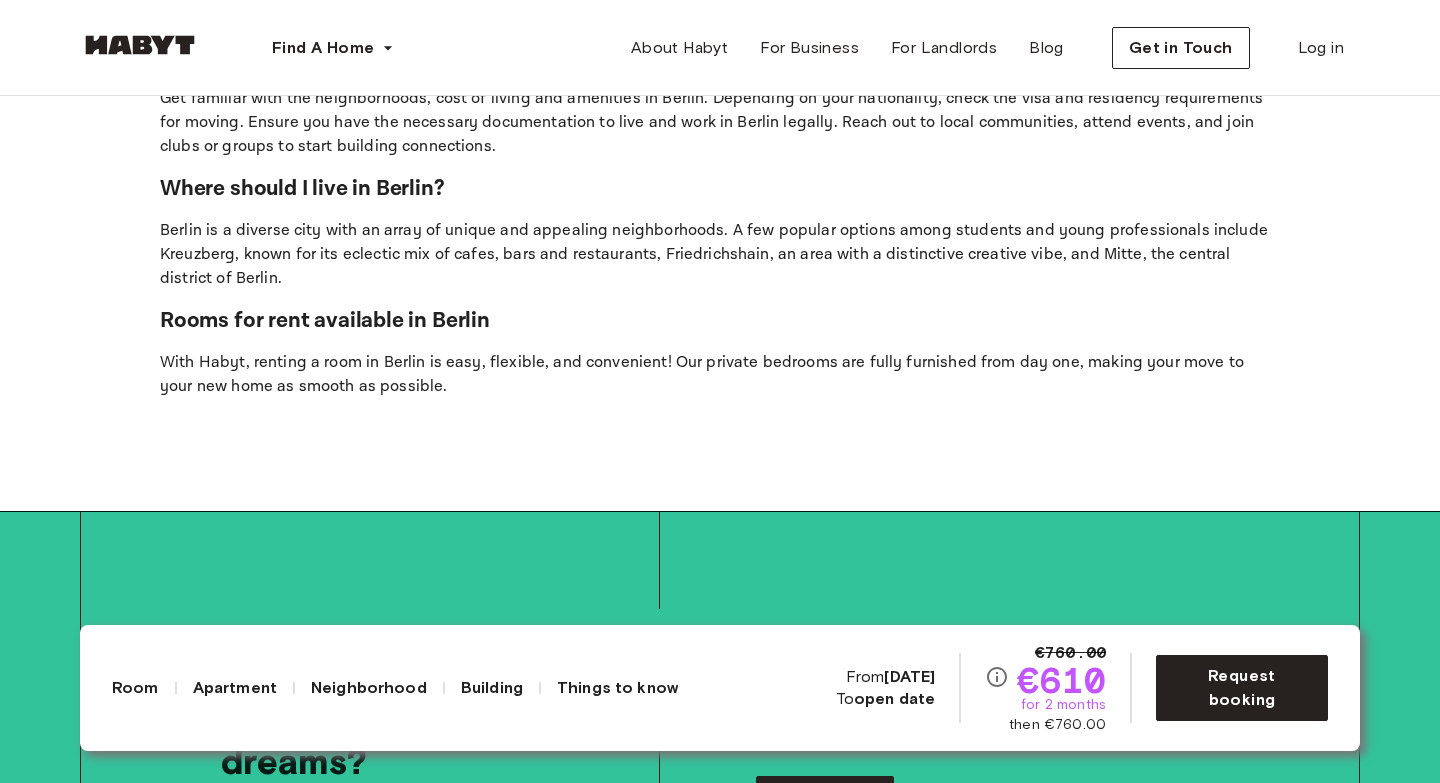 click on "Berlin is a diverse city with an array of unique and appealing neighborhoods. A few popular options among students and young professionals include Kreuzberg, known for its eclectic mix of cafes, bars and restaurants, Friedrichshain, an area with a distinctive creative vibe, and Mitte, the central district of Berlin." at bounding box center (720, 255) 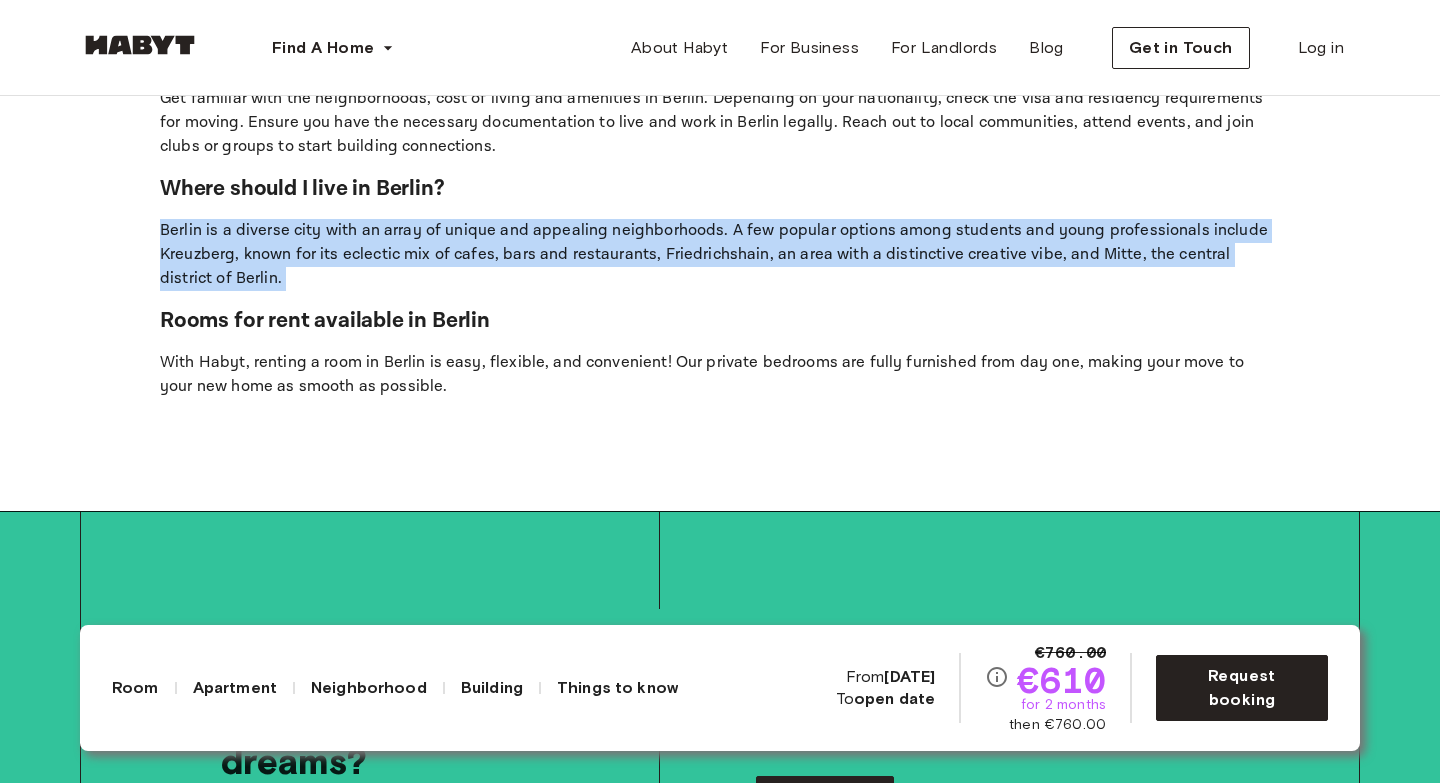click on "Berlin is a diverse city with an array of unique and appealing neighborhoods. A few popular options among students and young professionals include Kreuzberg, known for its eclectic mix of cafes, bars and restaurants, Friedrichshain, an area with a distinctive creative vibe, and Mitte, the central district of Berlin." at bounding box center (720, 255) 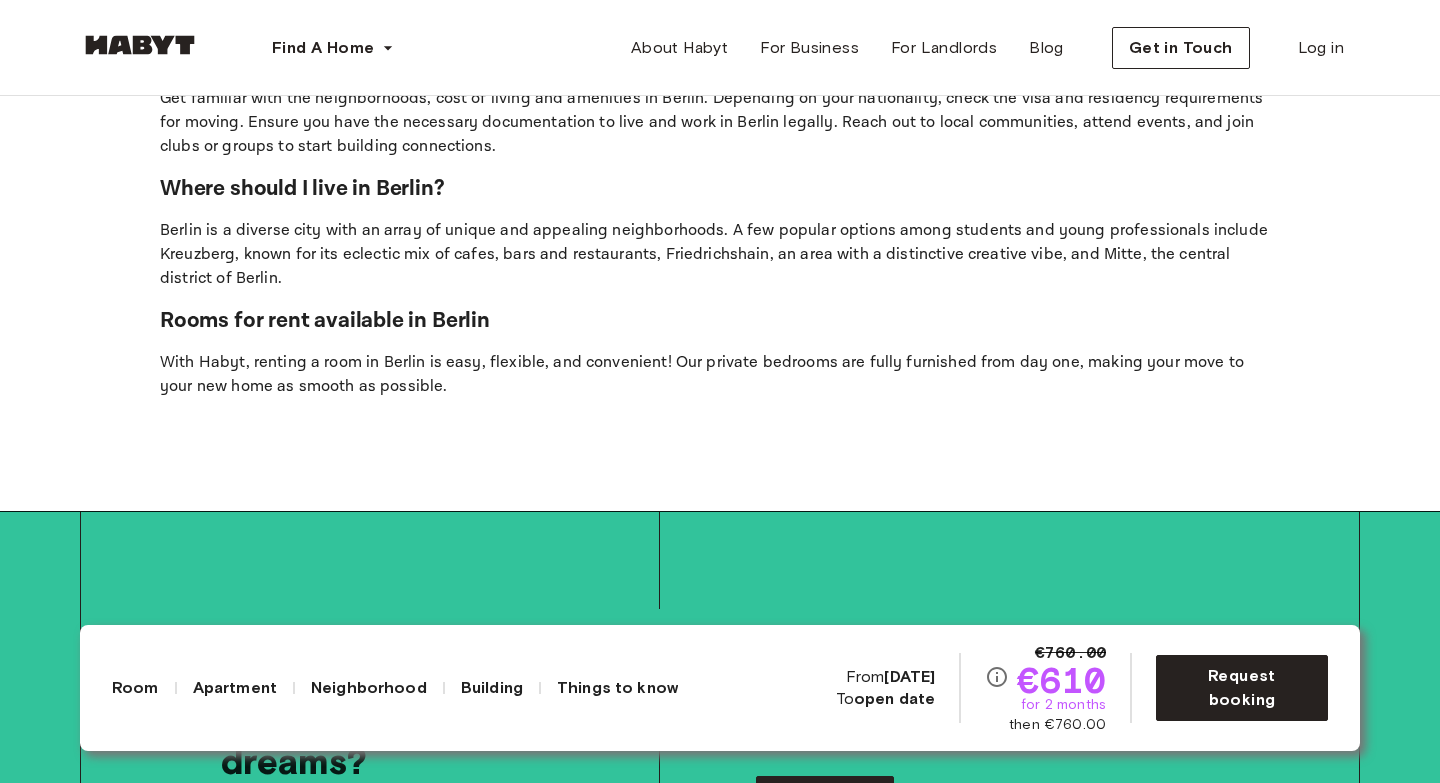 click on "Berlin is a diverse city with an array of unique and appealing neighborhoods. A few popular options among students and young professionals include Kreuzberg, known for its eclectic mix of cafes, bars and restaurants, Friedrichshain, an area with a distinctive creative vibe, and Mitte, the central district of Berlin." at bounding box center [720, 255] 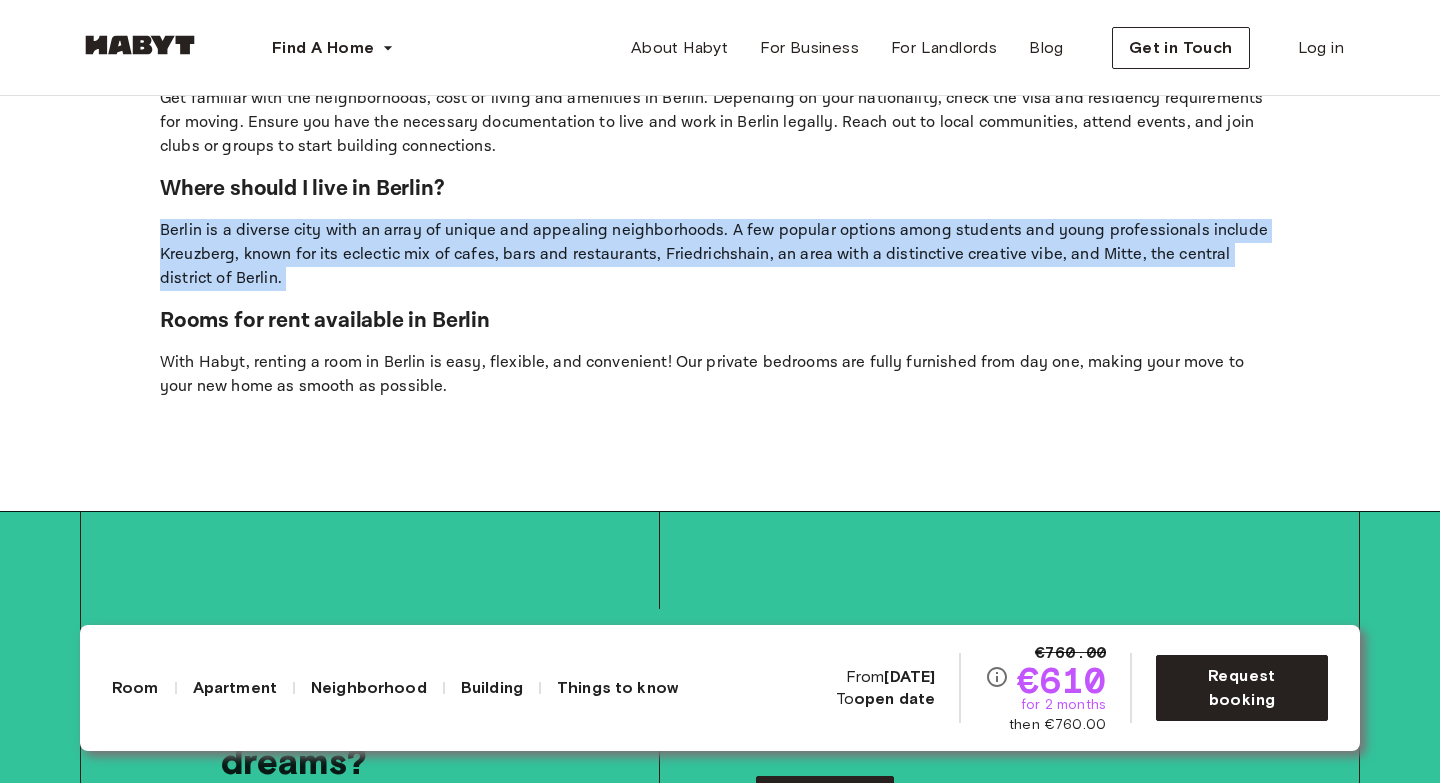 click on "Berlin is a diverse city with an array of unique and appealing neighborhoods. A few popular options among students and young professionals include Kreuzberg, known for its eclectic mix of cafes, bars and restaurants, Friedrichshain, an area with a distinctive creative vibe, and Mitte, the central district of Berlin." at bounding box center [720, 255] 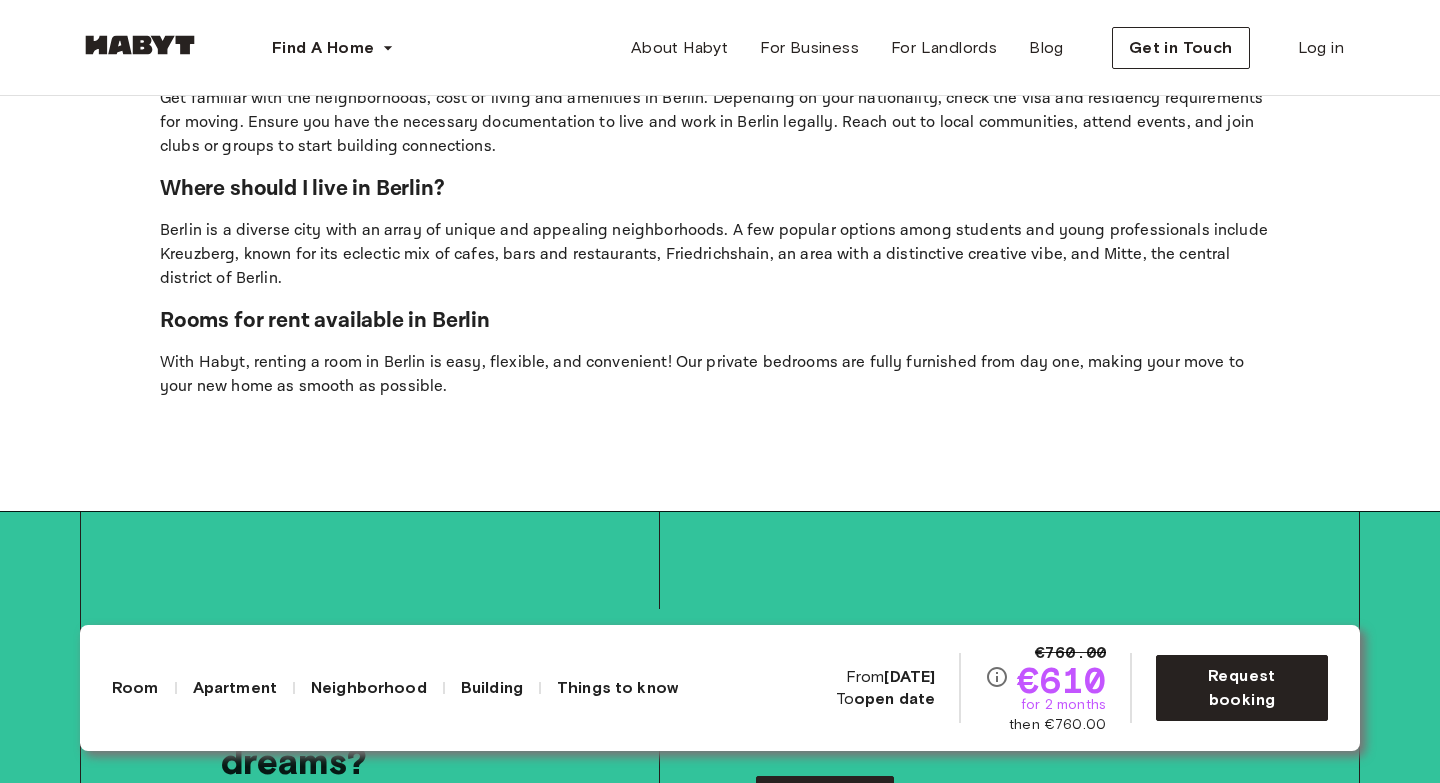 click on "Berlin is a diverse city with an array of unique and appealing neighborhoods. A few popular options among students and young professionals include Kreuzberg, known for its eclectic mix of cafes, bars and restaurants, Friedrichshain, an area with a distinctive creative vibe, and Mitte, the central district of Berlin." at bounding box center [720, 255] 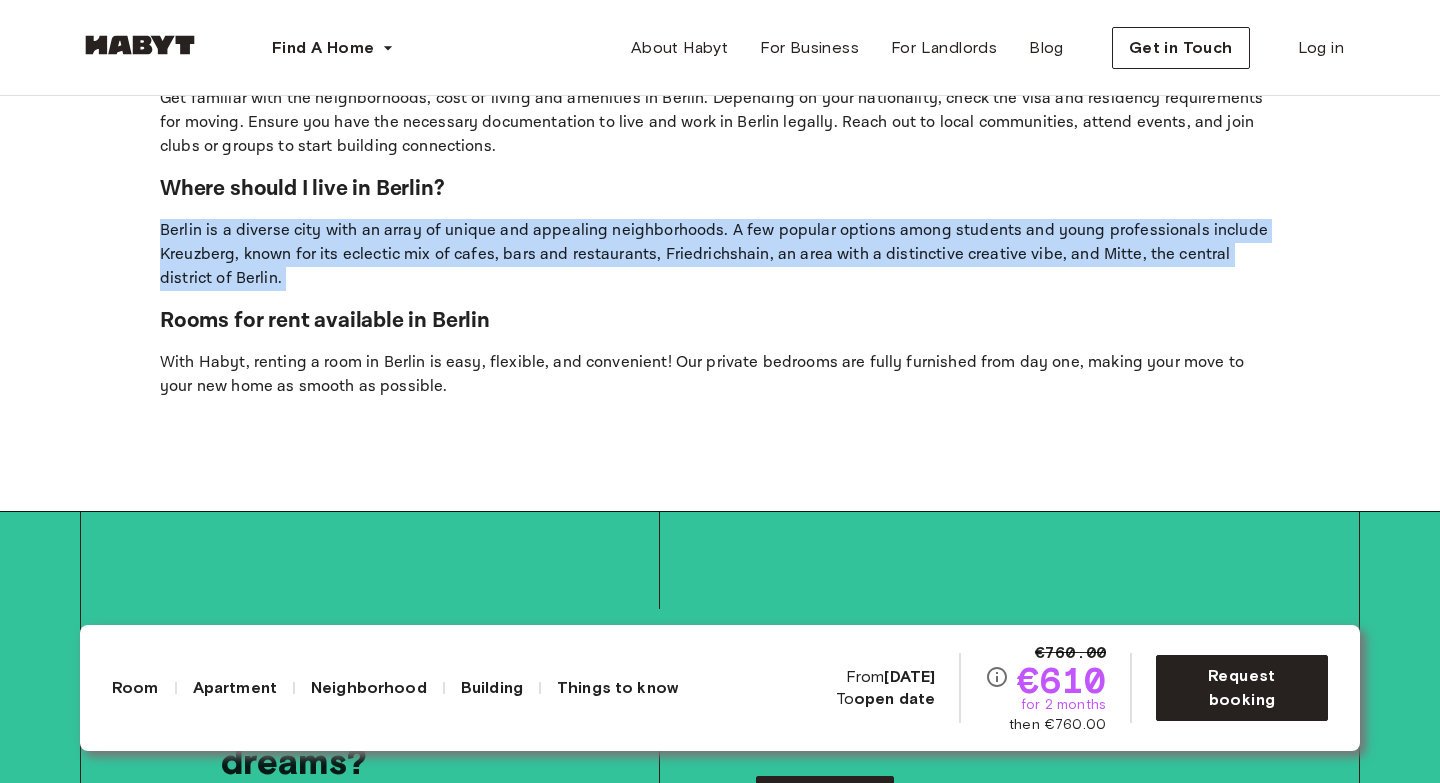 click on "Berlin is a diverse city with an array of unique and appealing neighborhoods. A few popular options among students and young professionals include Kreuzberg, known for its eclectic mix of cafes, bars and restaurants, Friedrichshain, an area with a distinctive creative vibe, and Mitte, the central district of Berlin." at bounding box center (720, 255) 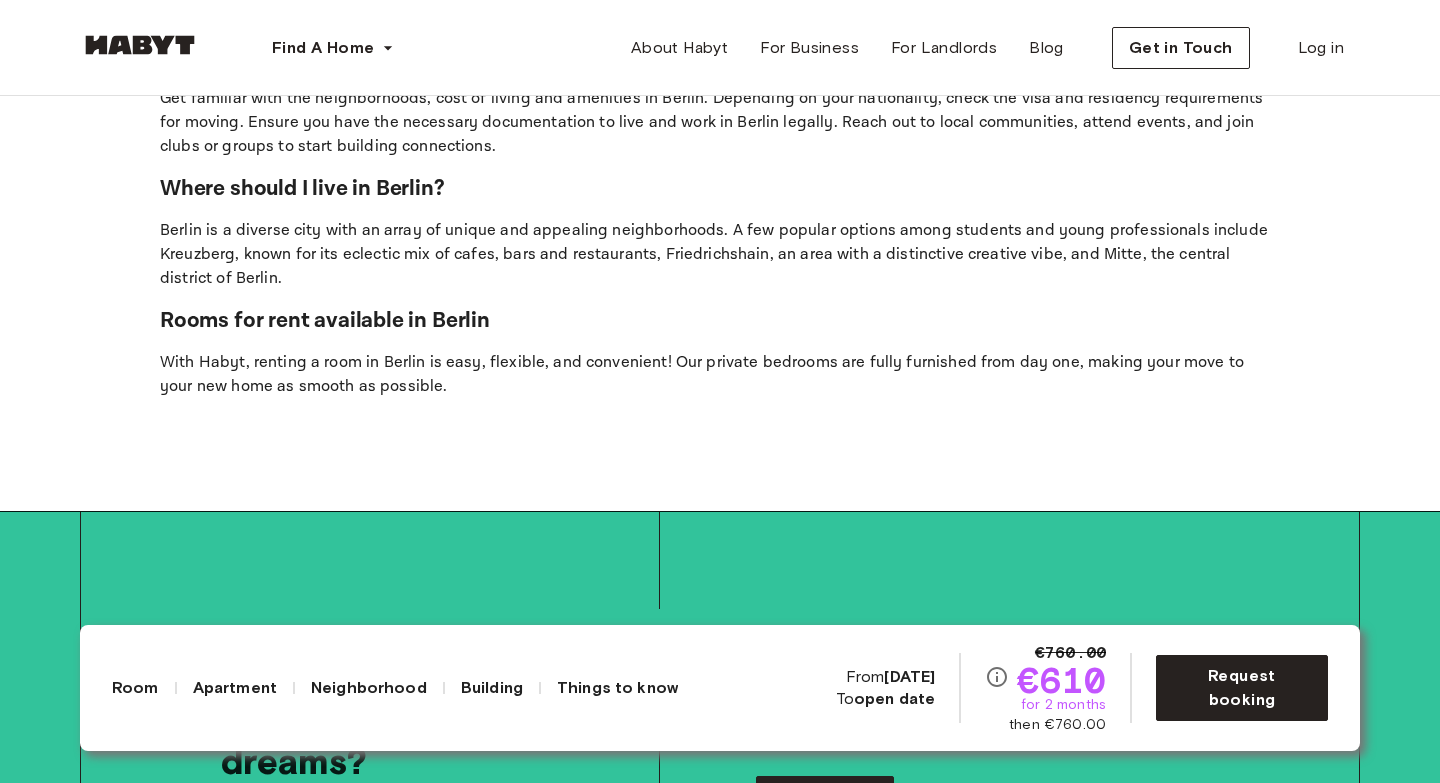 click on "Berlin is a diverse city with an array of unique and appealing neighborhoods. A few popular options among students and young professionals include Kreuzberg, known for its eclectic mix of cafes, bars and restaurants, Friedrichshain, an area with a distinctive creative vibe, and Mitte, the central district of Berlin." at bounding box center (720, 255) 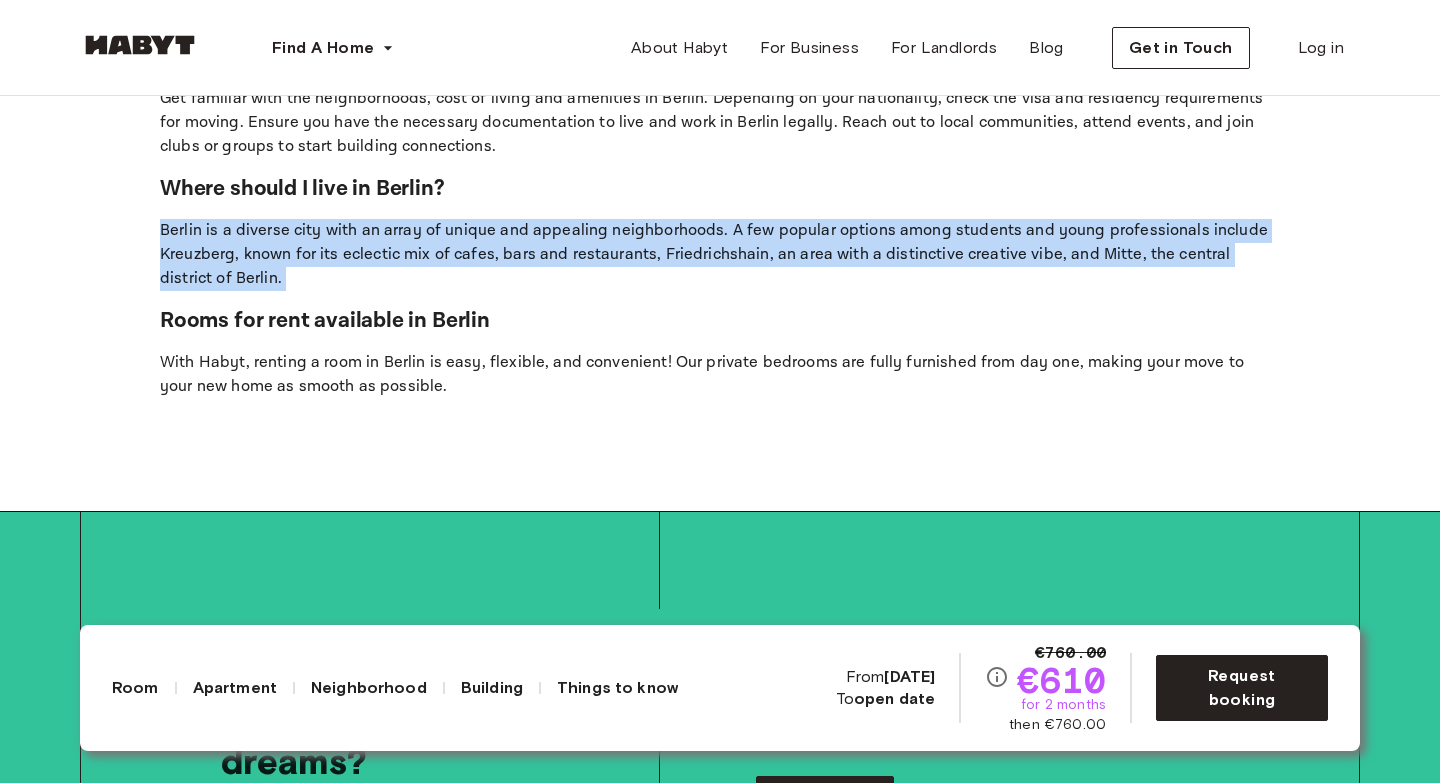 click on "Berlin is a diverse city with an array of unique and appealing neighborhoods. A few popular options among students and young professionals include Kreuzberg, known for its eclectic mix of cafes, bars and restaurants, Friedrichshain, an area with a distinctive creative vibe, and Mitte, the central district of Berlin." at bounding box center [720, 255] 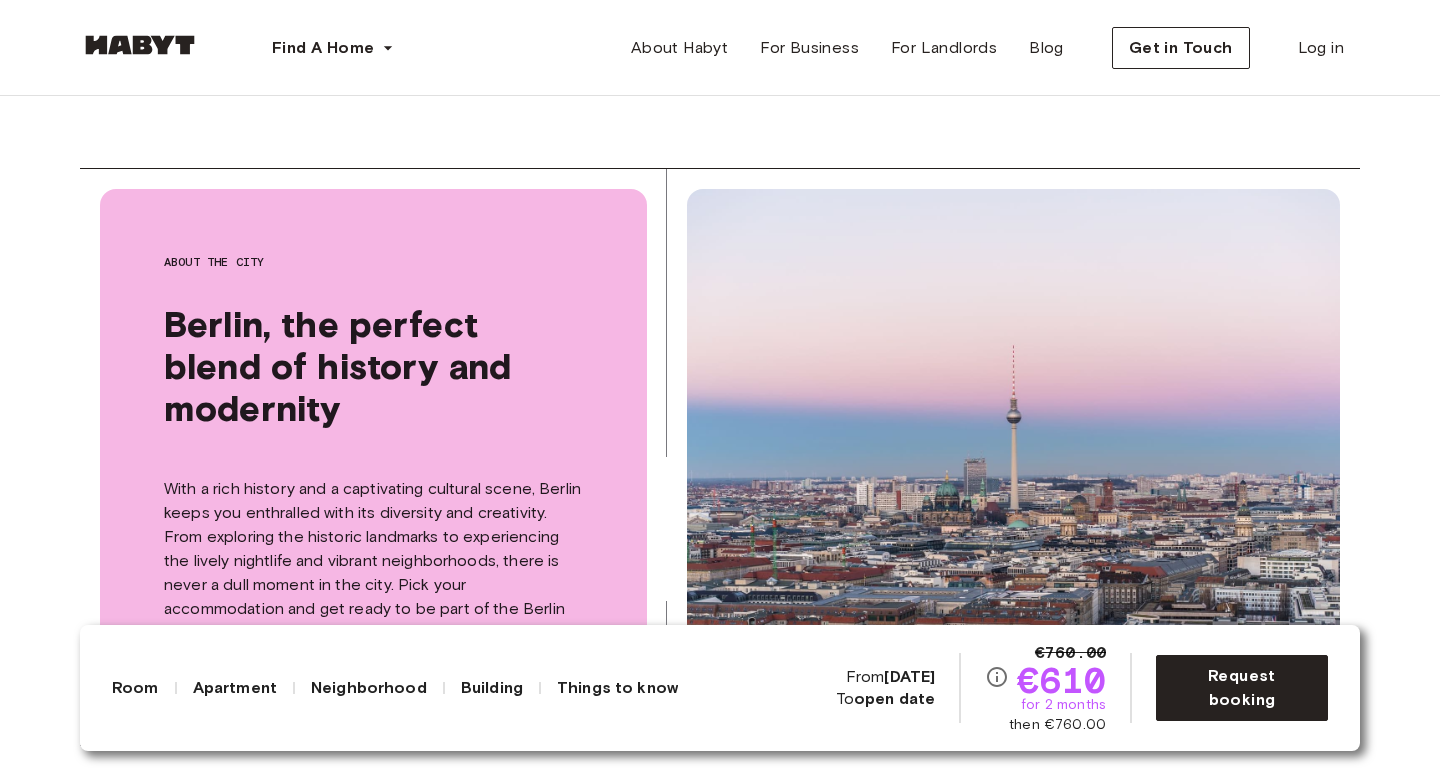 scroll, scrollTop: 4864, scrollLeft: 0, axis: vertical 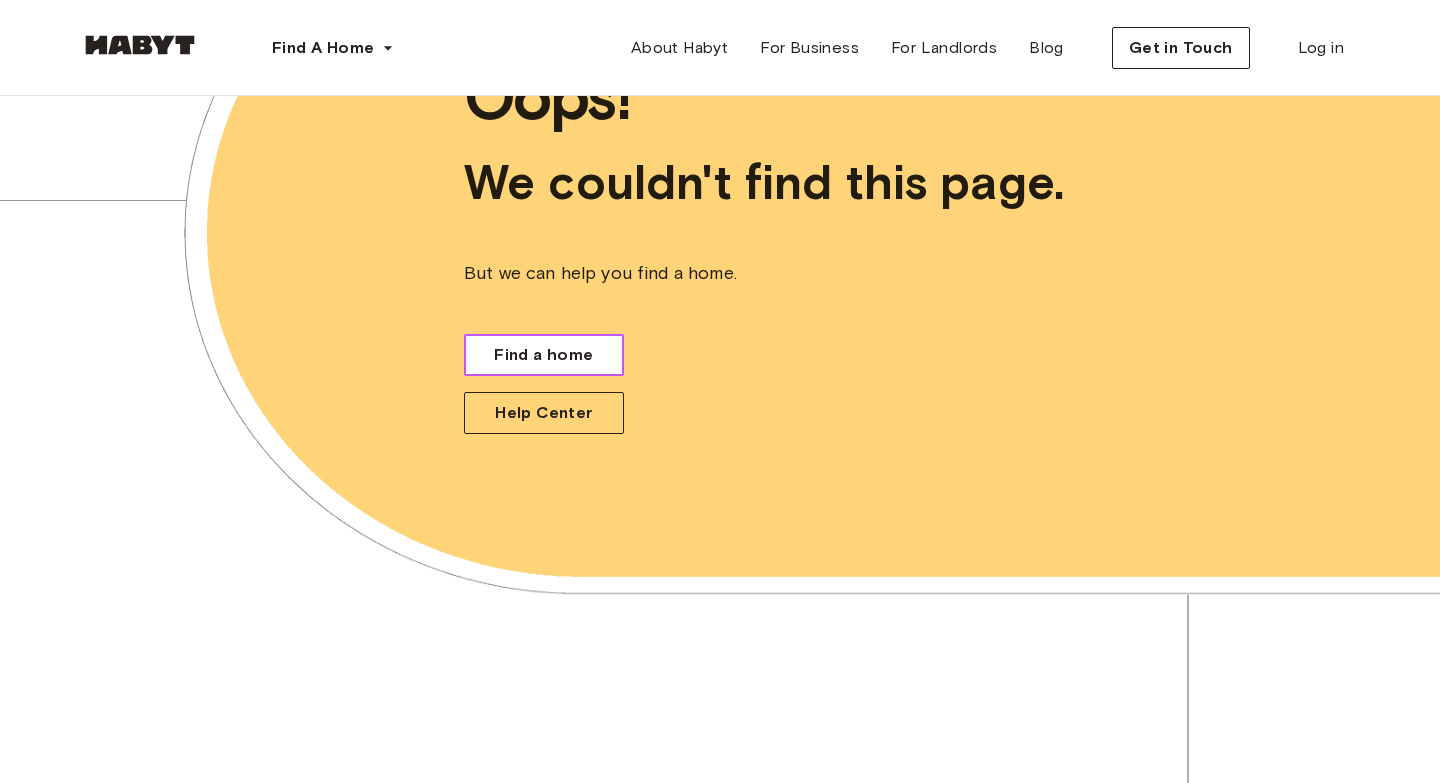 click on "Find a home" at bounding box center (543, 355) 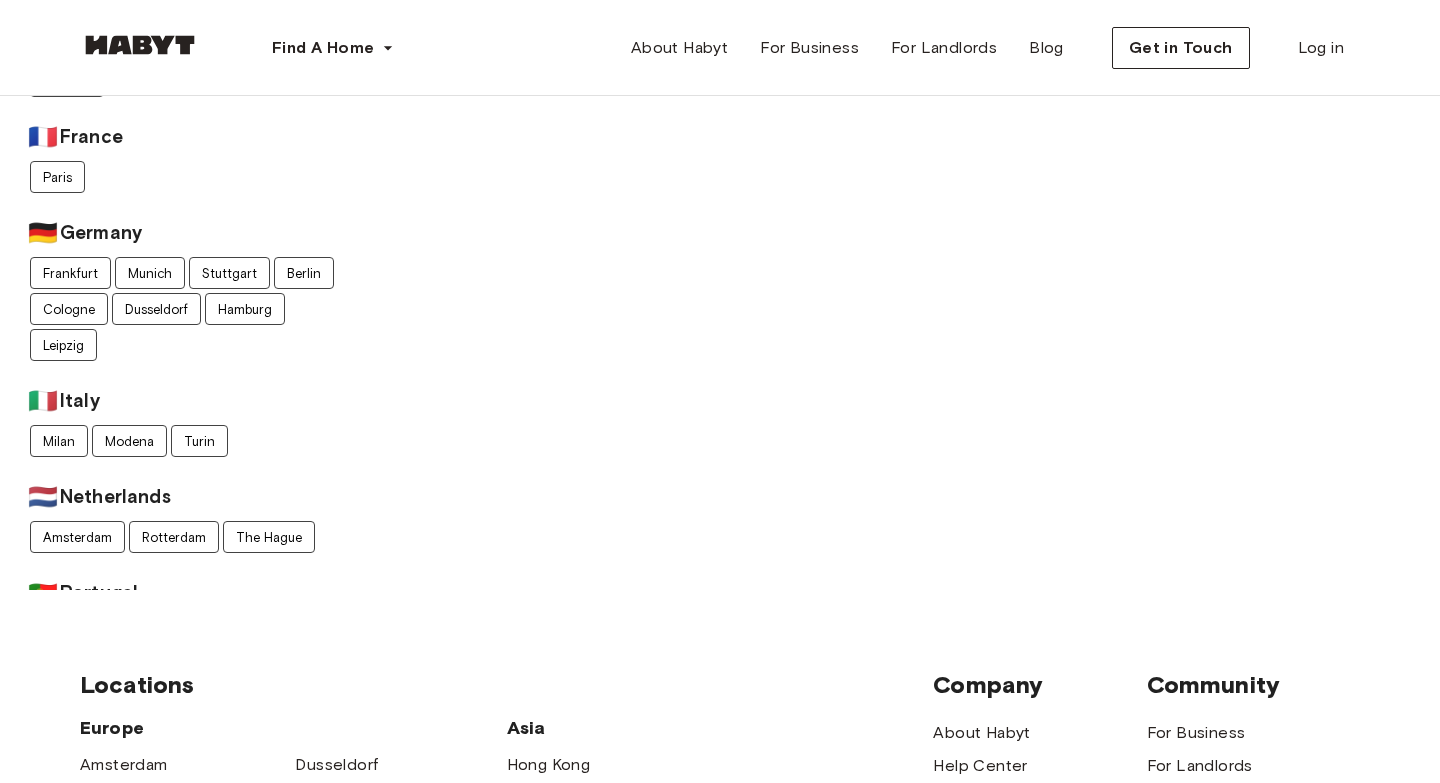 scroll, scrollTop: 0, scrollLeft: 0, axis: both 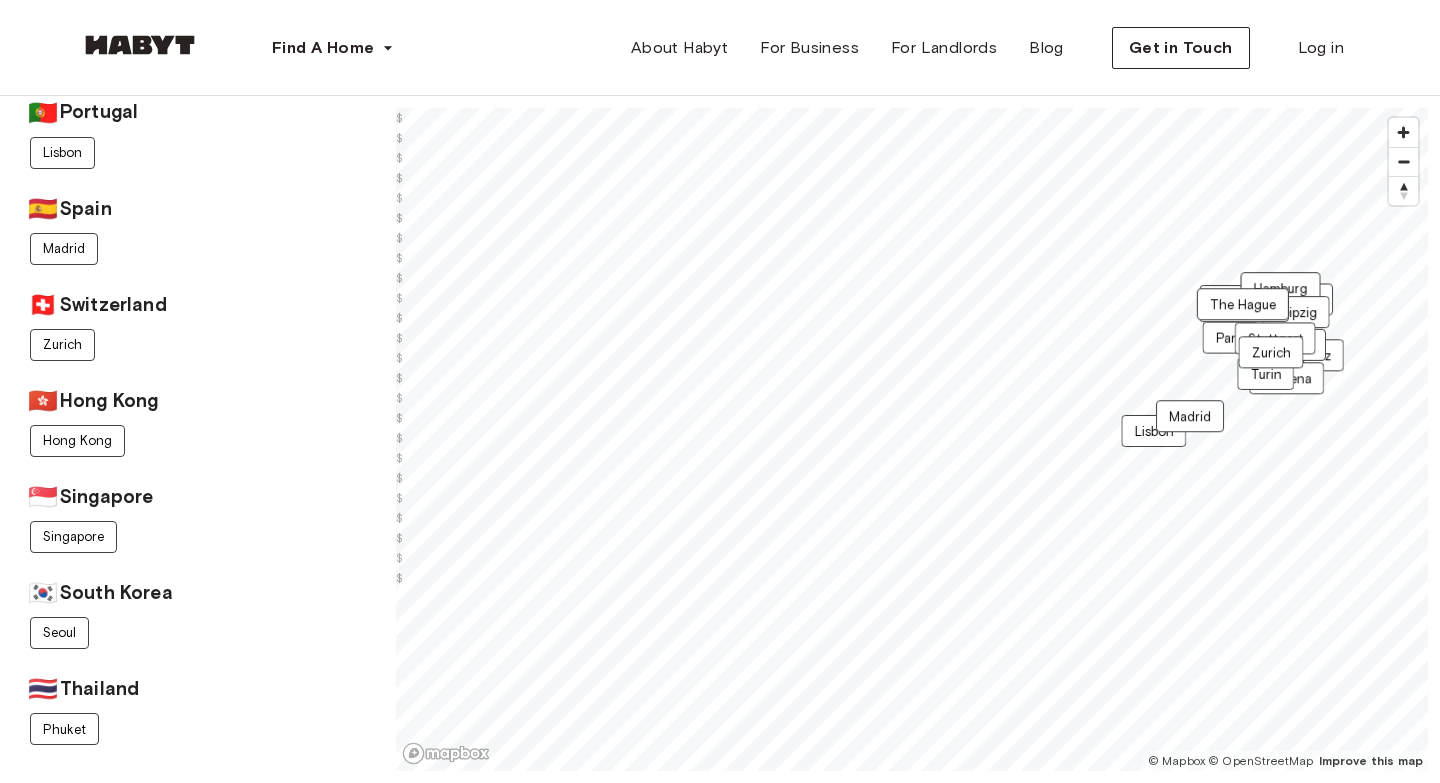 click on "🇦🇹 Austria Graz 🇧🇪 Belgium Brussels 🇫🇷 France Paris 🇩🇪 Germany Frankfurt Munich Stuttgart Berlin Cologne Dusseldorf Hamburg Leipzig 🇮🇹 Italy Milan Modena Turin 🇳🇱 Netherlands Amsterdam Rotterdam The Hague 🇵🇹 Portugal Lisbon 🇪🇸 Spain Madrid 🇨🇭 Switzerland Zurich 🇭🇰 Hong Kong Hong Kong 🇸🇬 Singapore Singapore 🇰🇷 South Korea Seoul 🇹🇭 Thailand [CITY] Amsterdam Berlin Brussels Cologne Dusseldorf Frankfurt Graz Hamburg Hong Kong Leipzig Lisbon Madrid Milan Modena Munich Paris [CITY] Rotterdam Seoul Singapore Stuttgart The Hague Turin Zurich © Mapbox   © OpenStreetMap   Improve this map $ $ $ $ $ $ $ $ $ $ $ $ $ $ $ $ $ $ $ $ $ $ $ $" at bounding box center (720, 439) 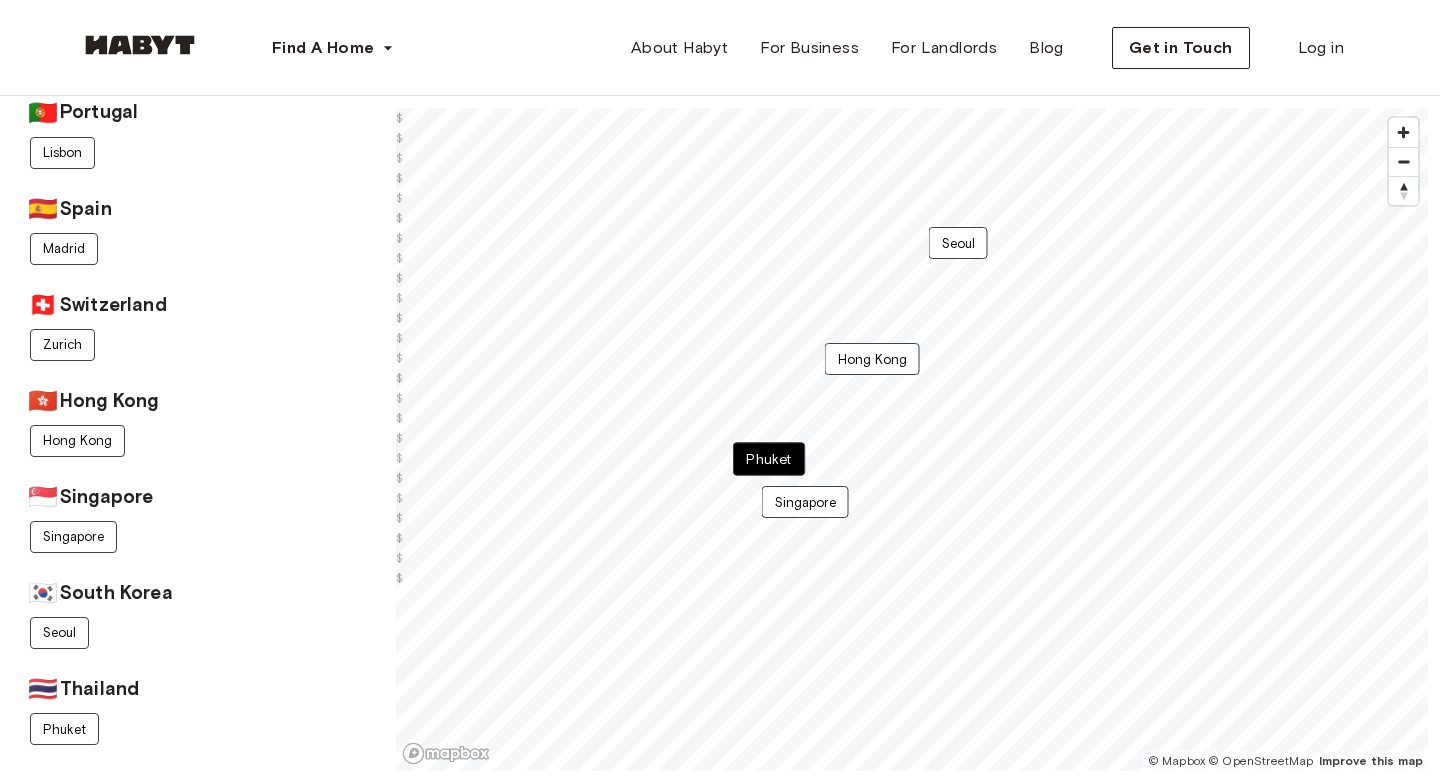 click on "Phuket" at bounding box center (769, 459) 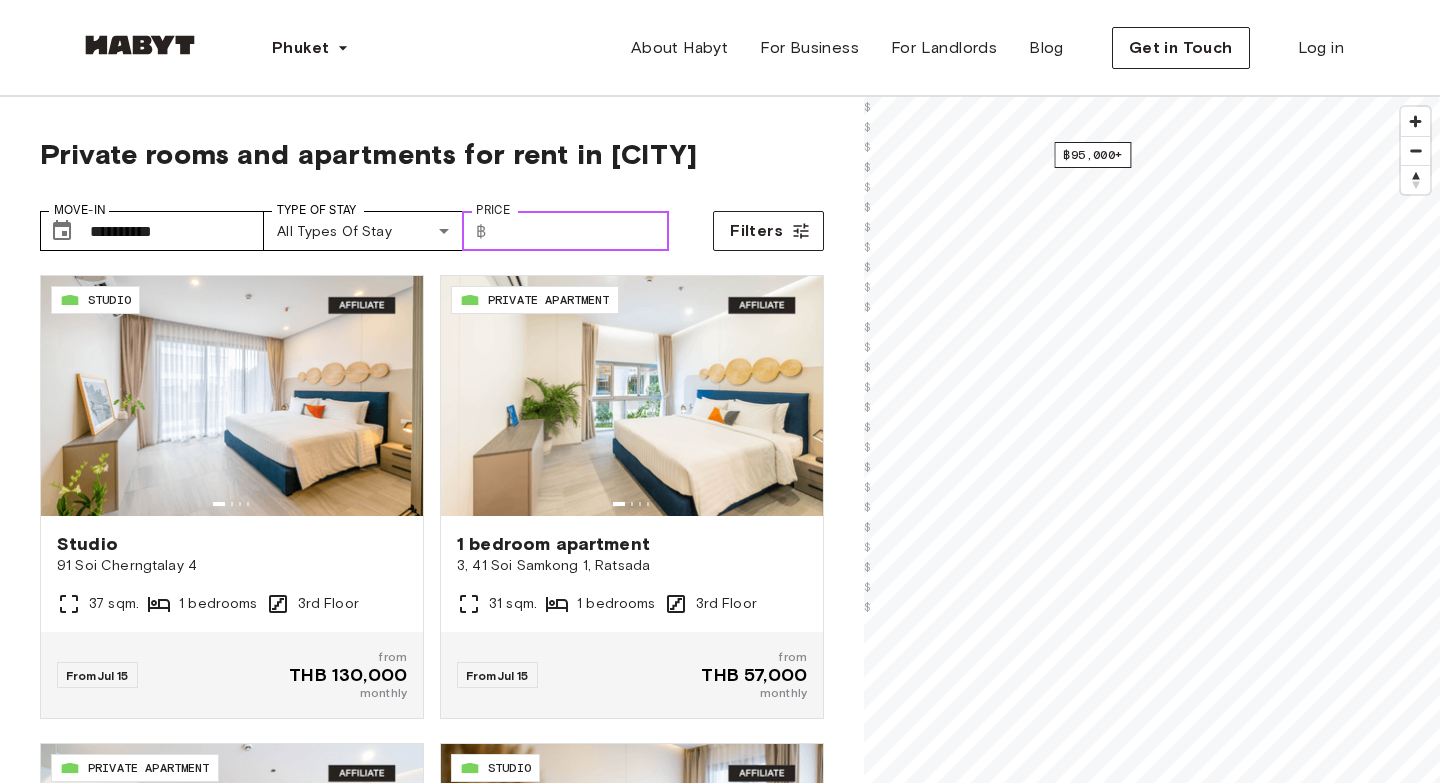 click on "Price" at bounding box center (582, 231) 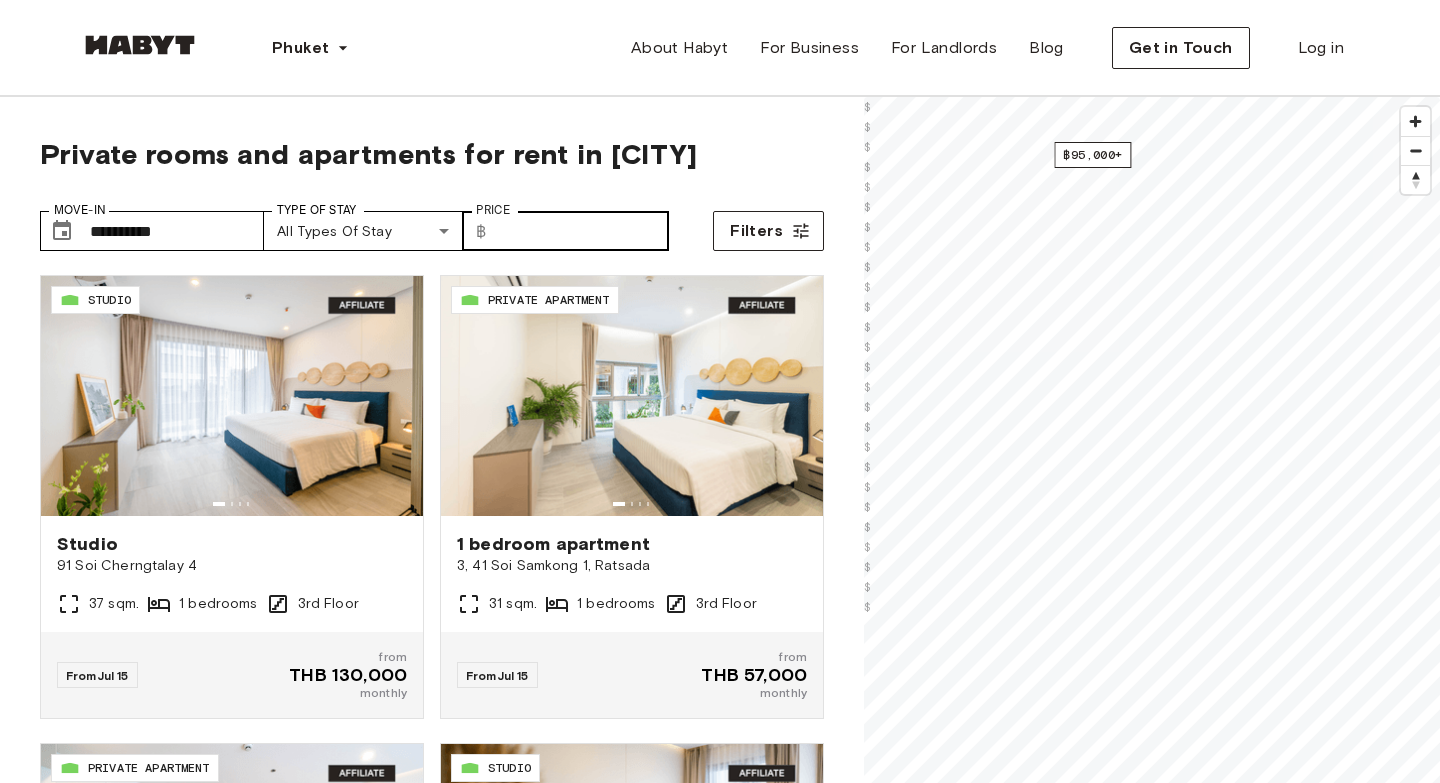 click on "​ ฿" at bounding box center [481, 231] 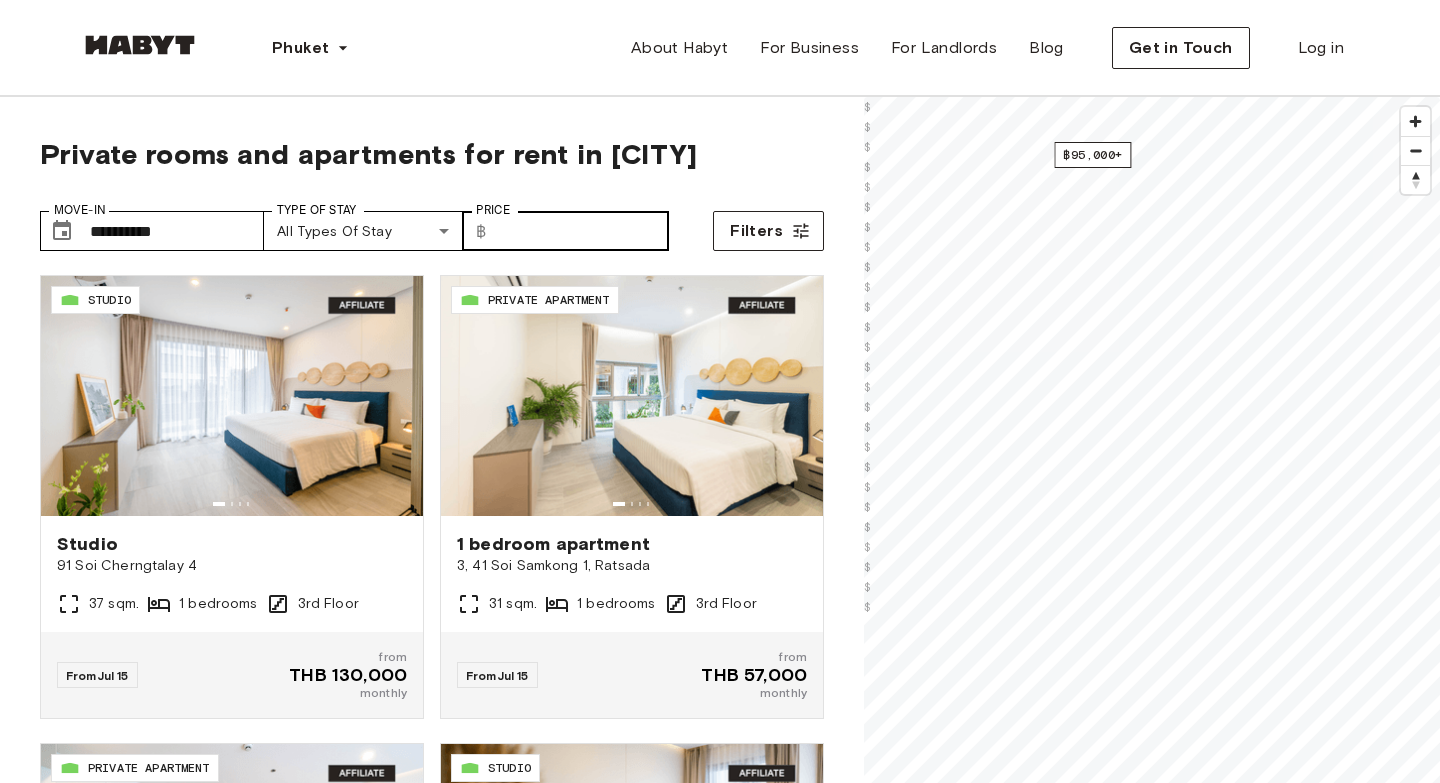 click on "​ ฿" at bounding box center [481, 231] 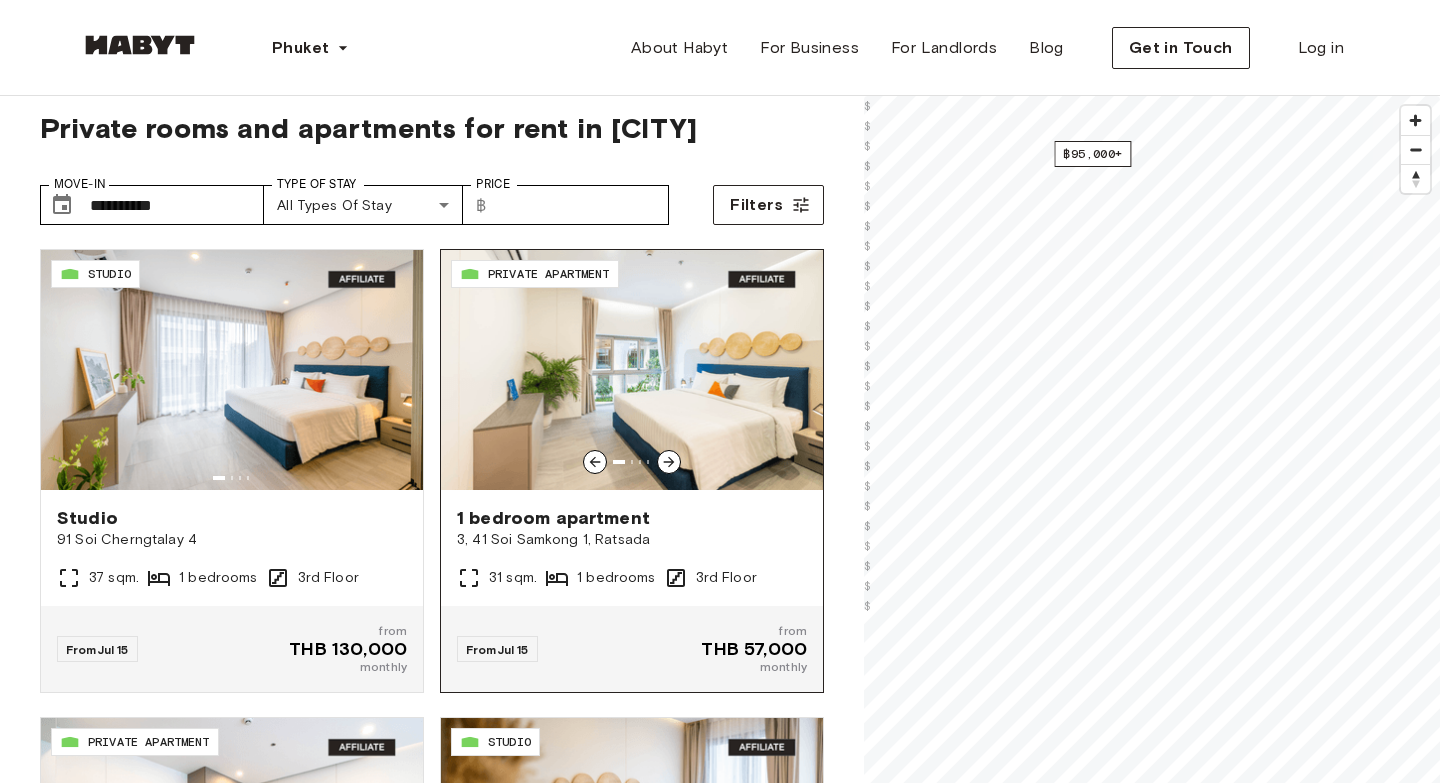 scroll, scrollTop: 0, scrollLeft: 0, axis: both 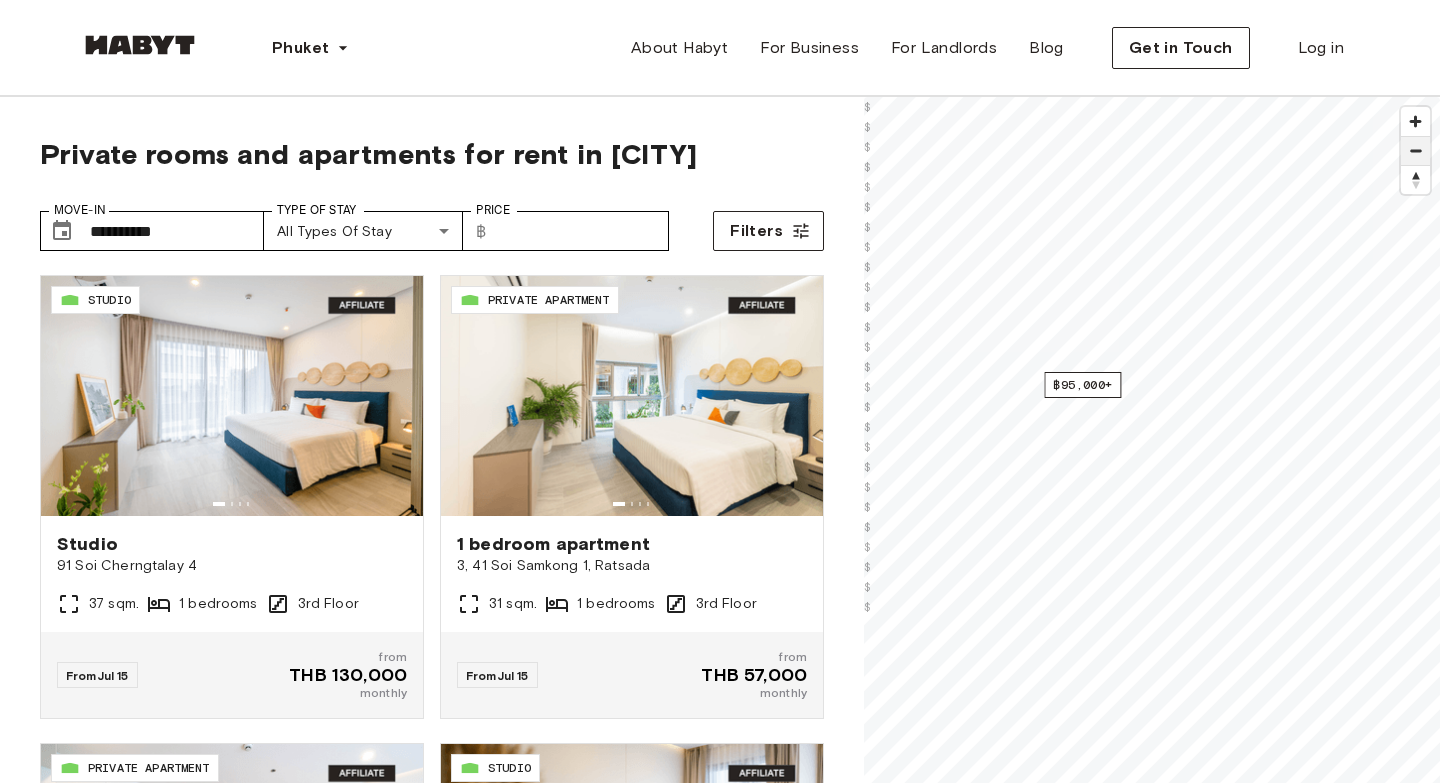 click at bounding box center (1415, 151) 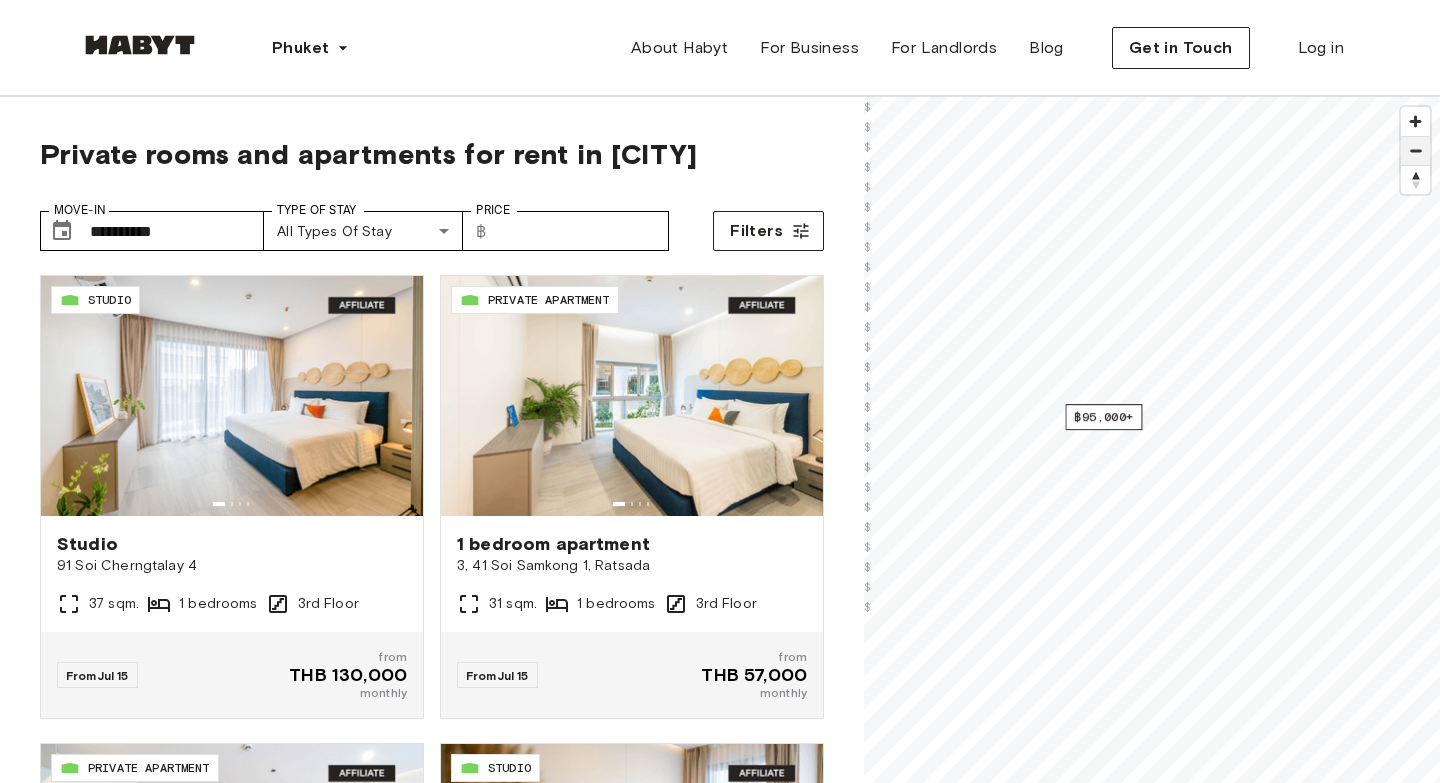 click at bounding box center (1415, 151) 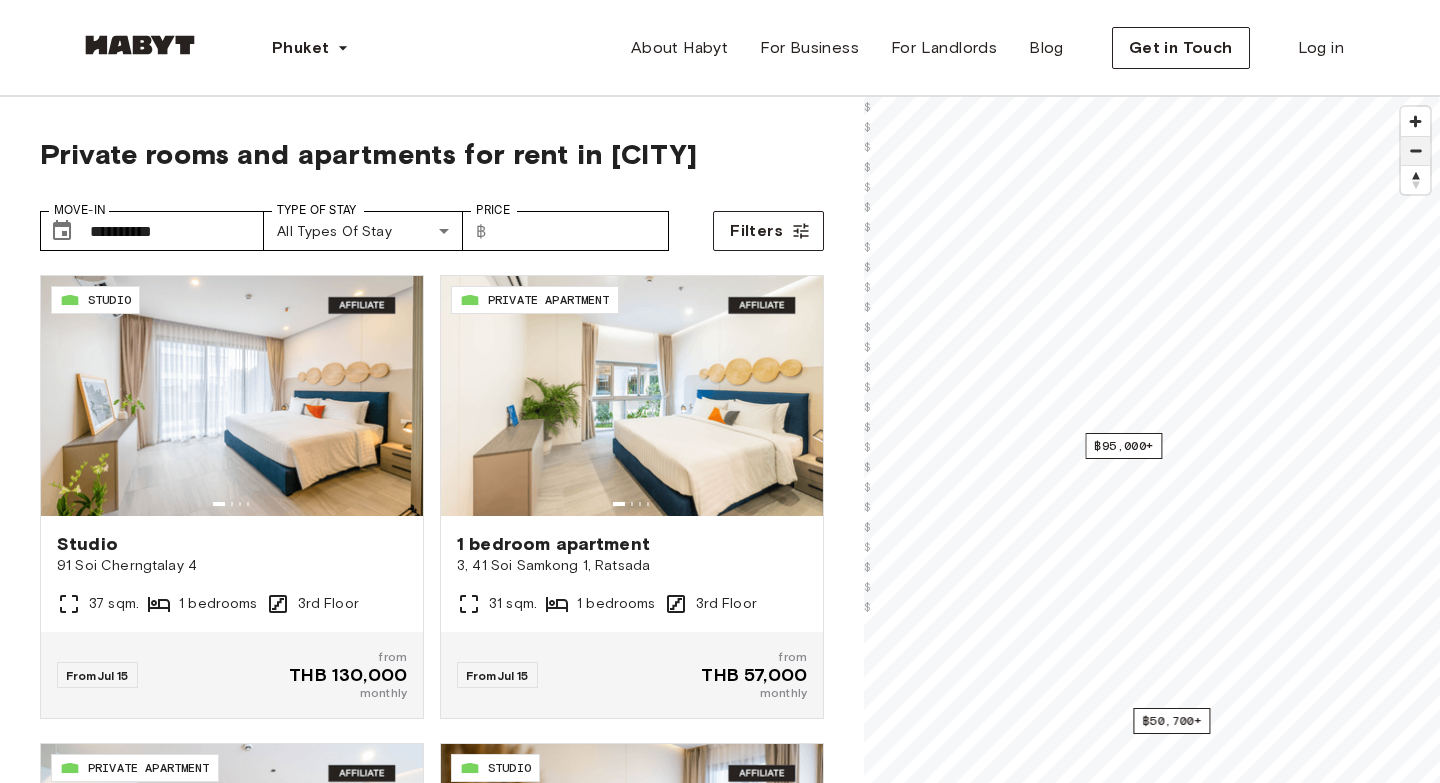 click at bounding box center (1415, 151) 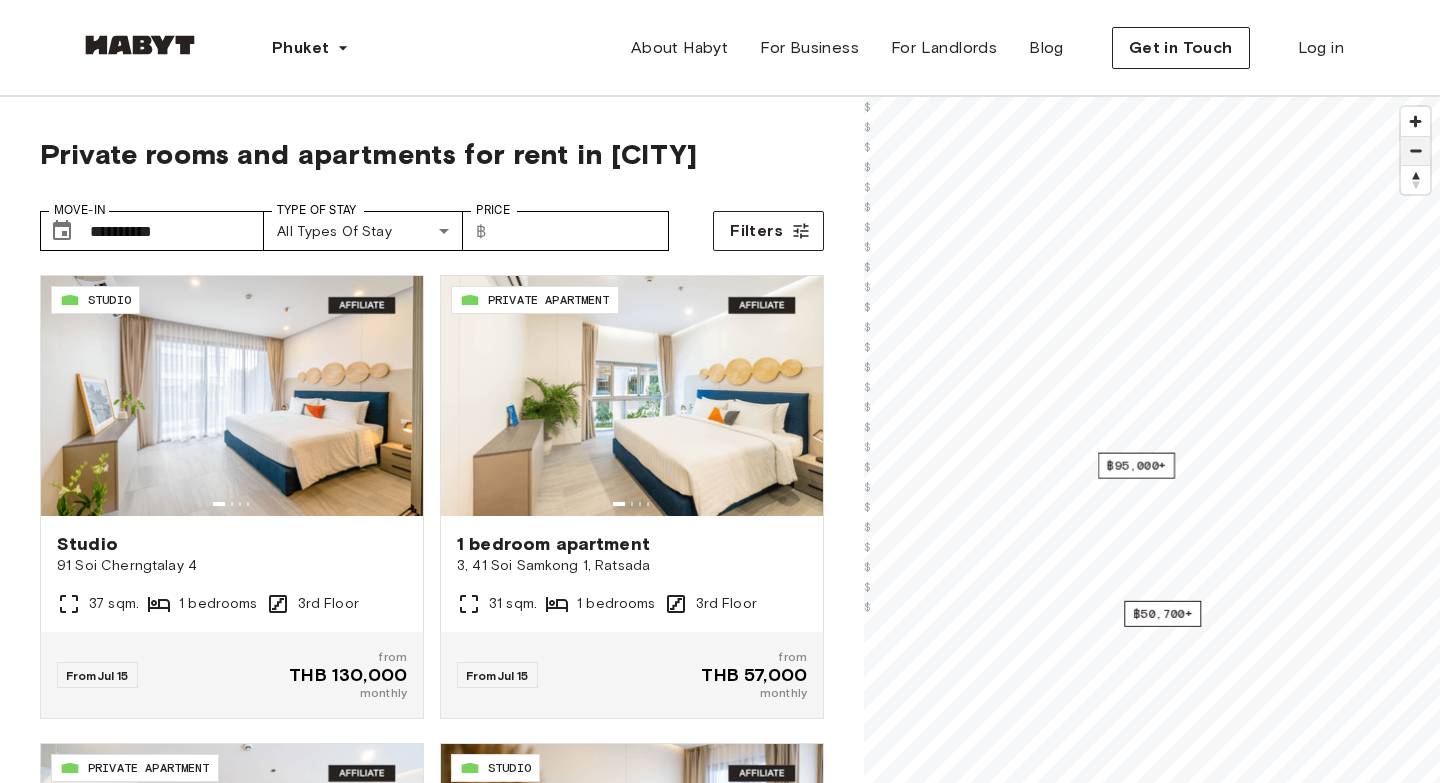 click at bounding box center [1415, 151] 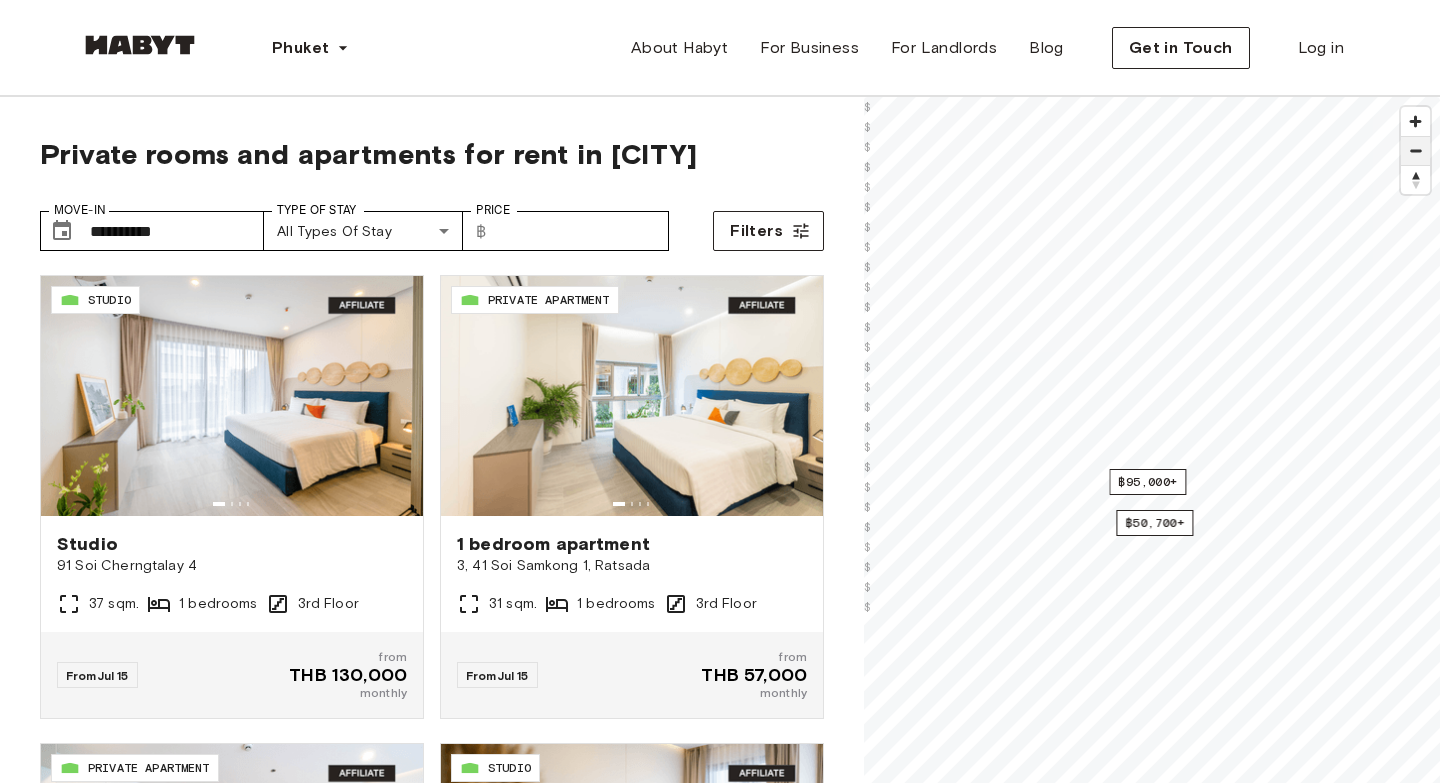 click at bounding box center (1415, 151) 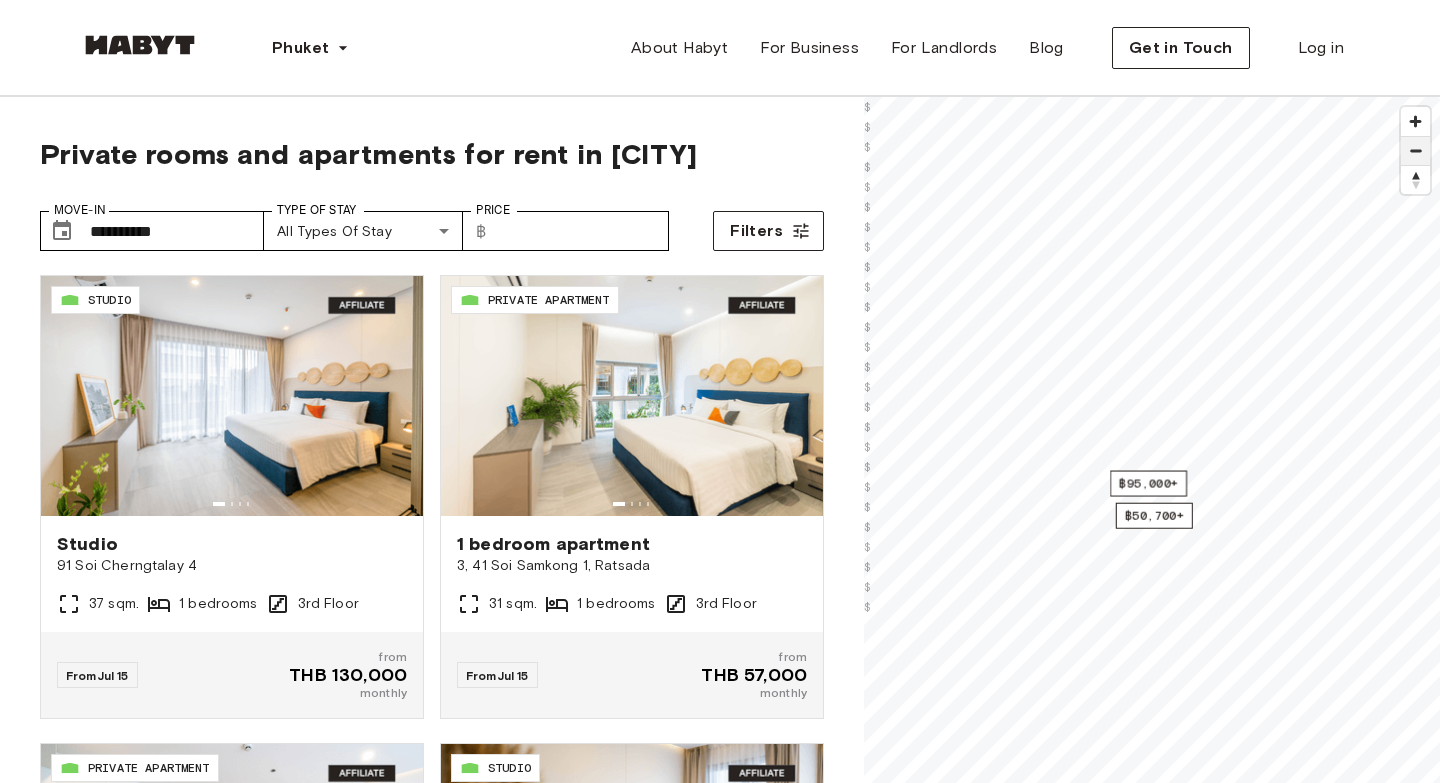 click at bounding box center (1415, 151) 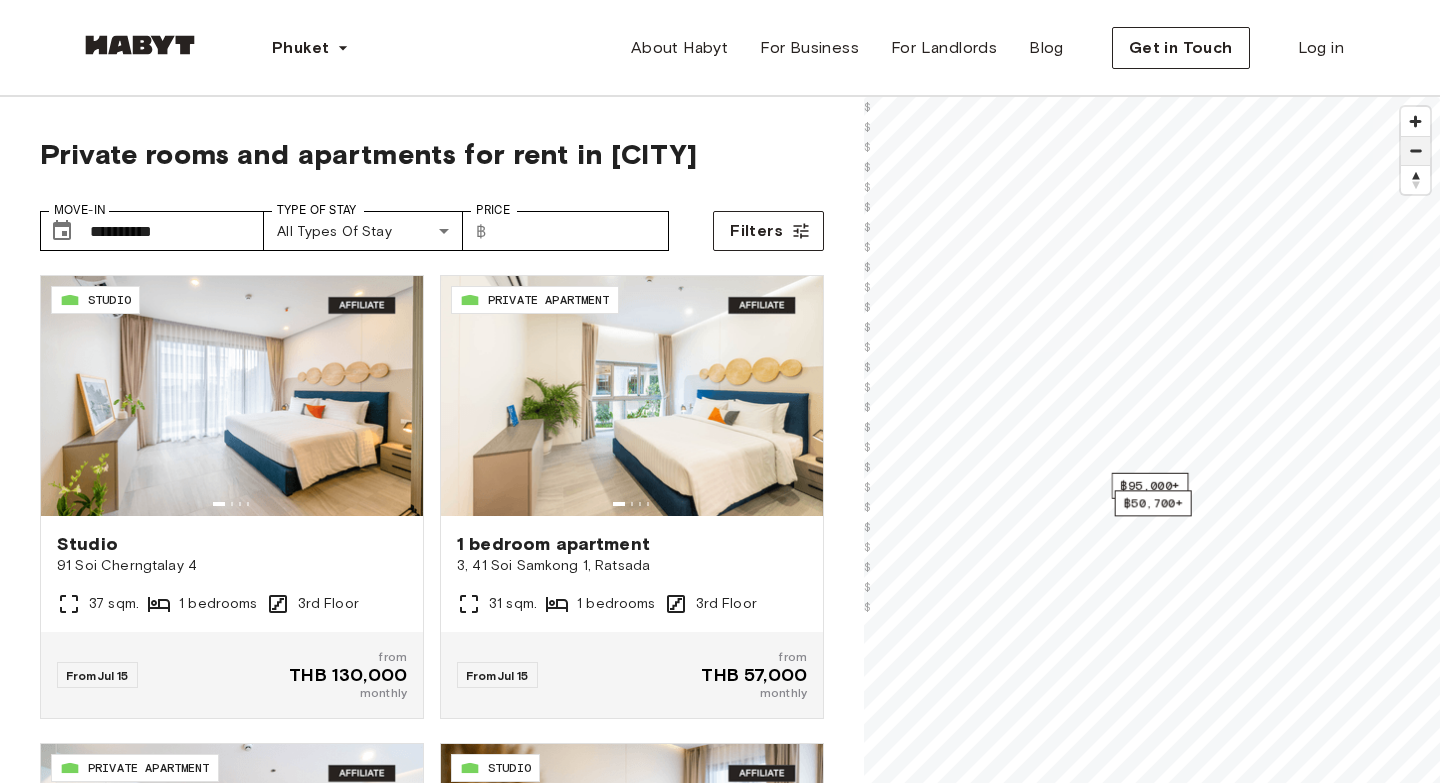 click at bounding box center (1415, 151) 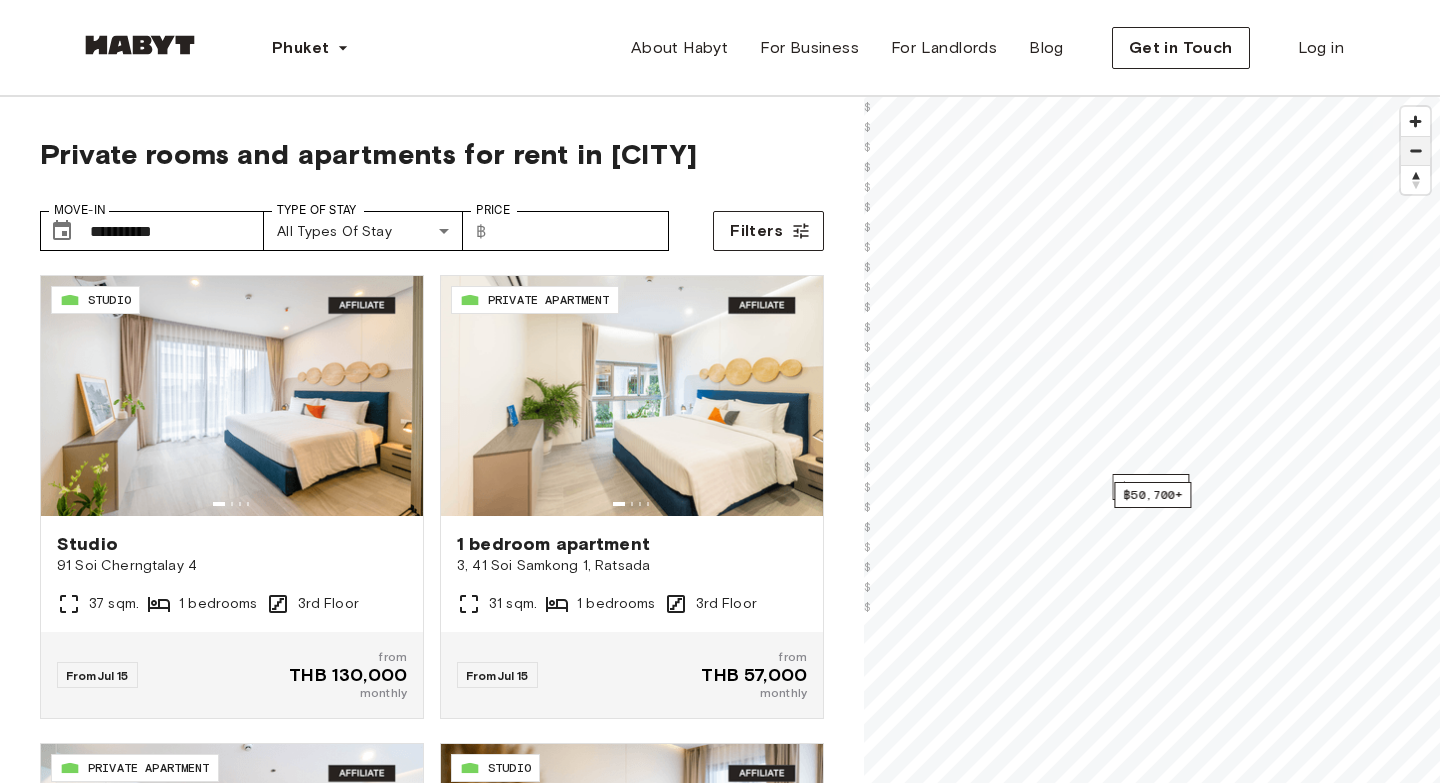 click at bounding box center (1415, 151) 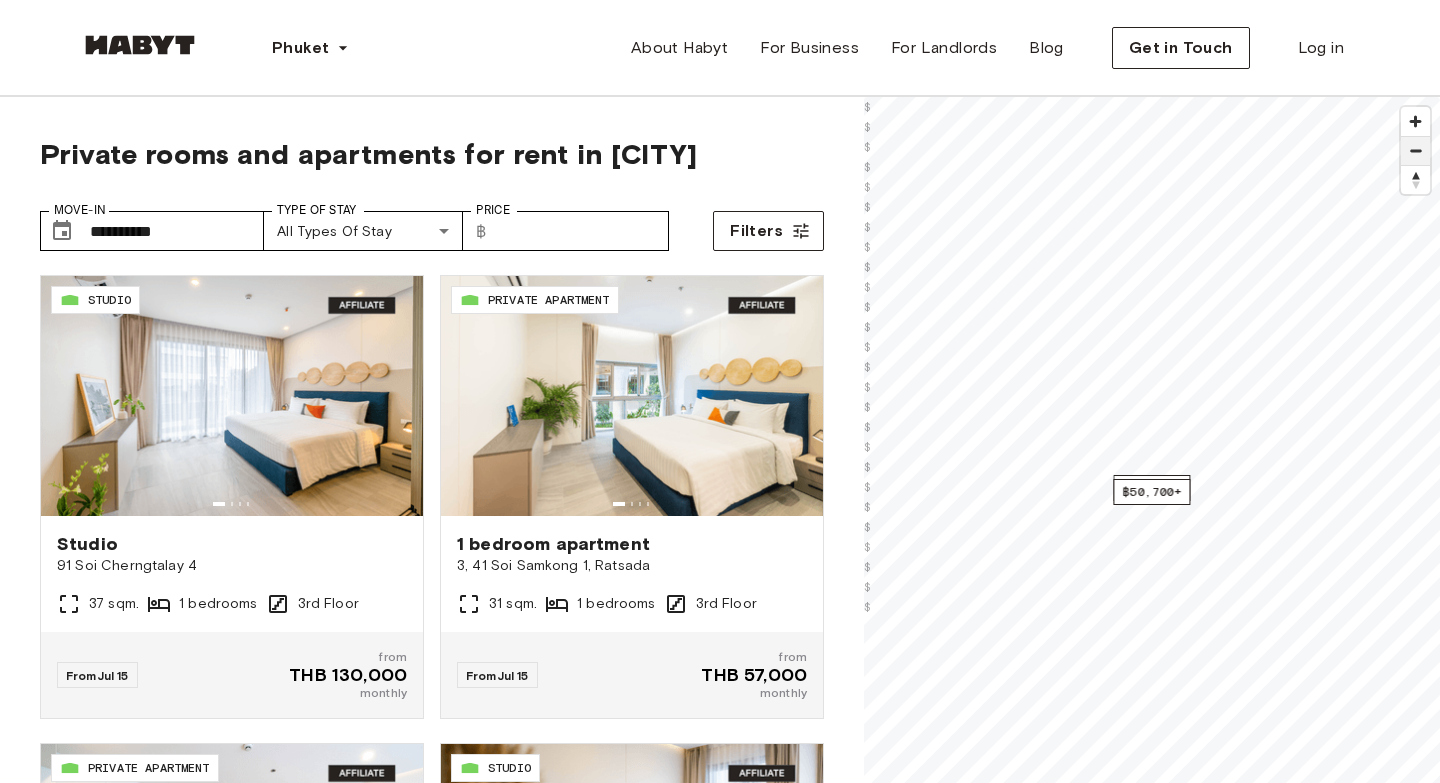 click at bounding box center [1415, 151] 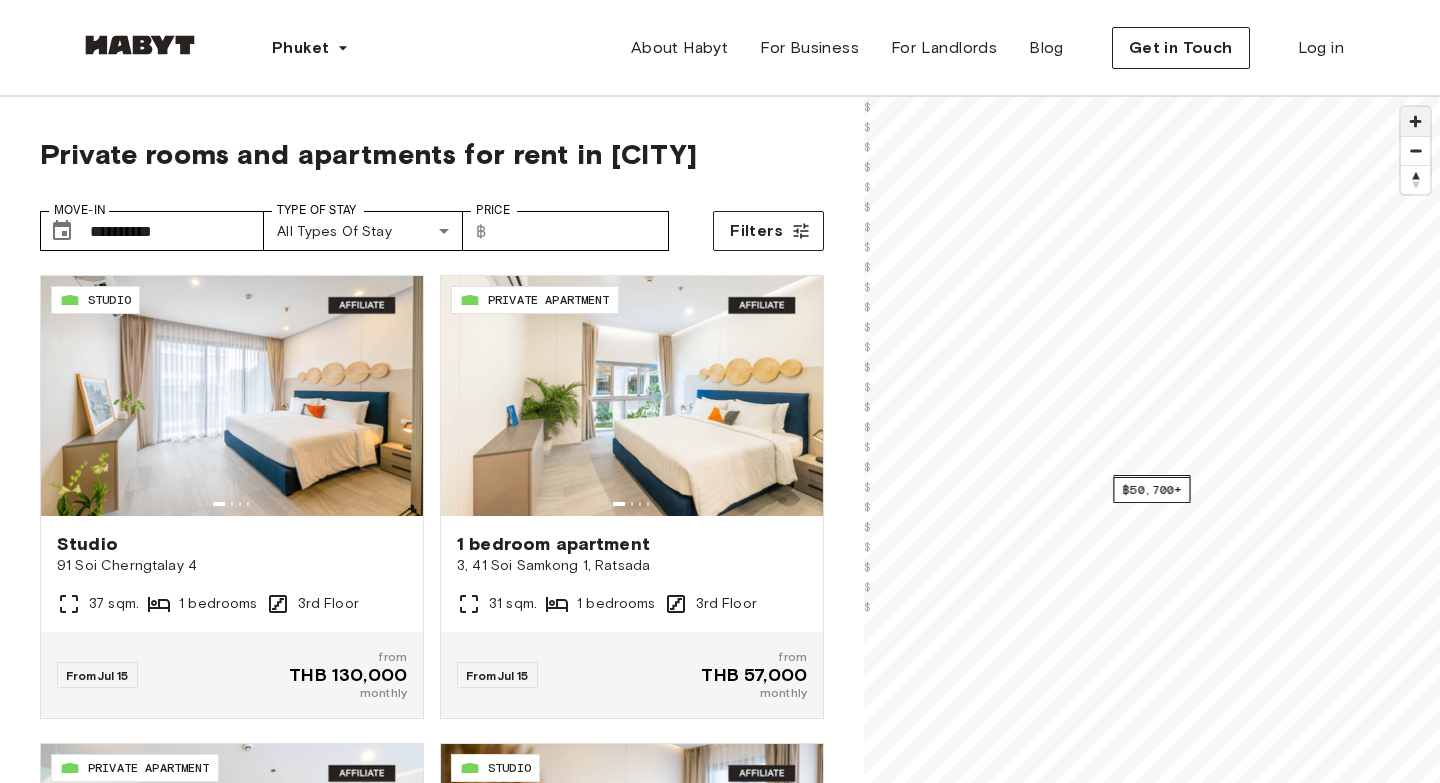 click at bounding box center (1415, 121) 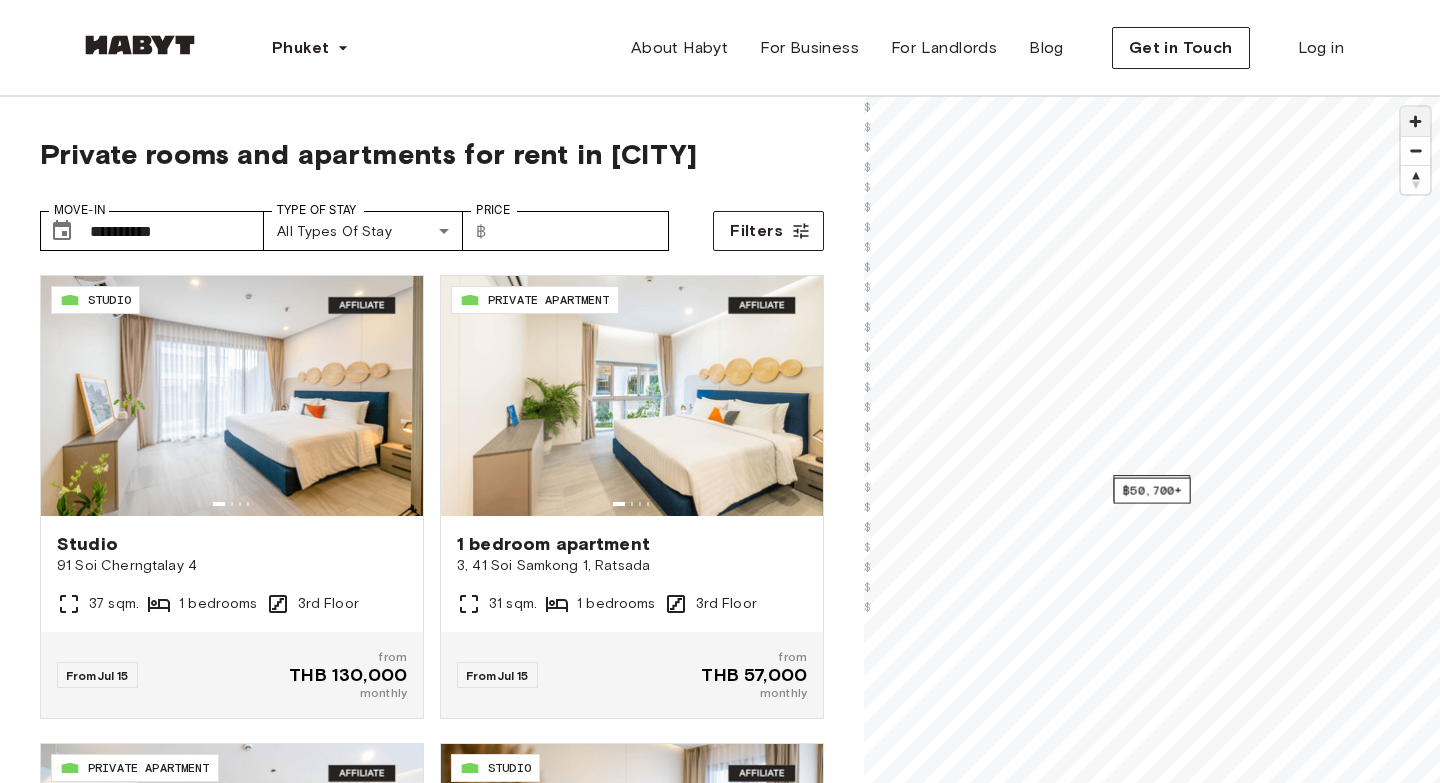 click at bounding box center [1415, 121] 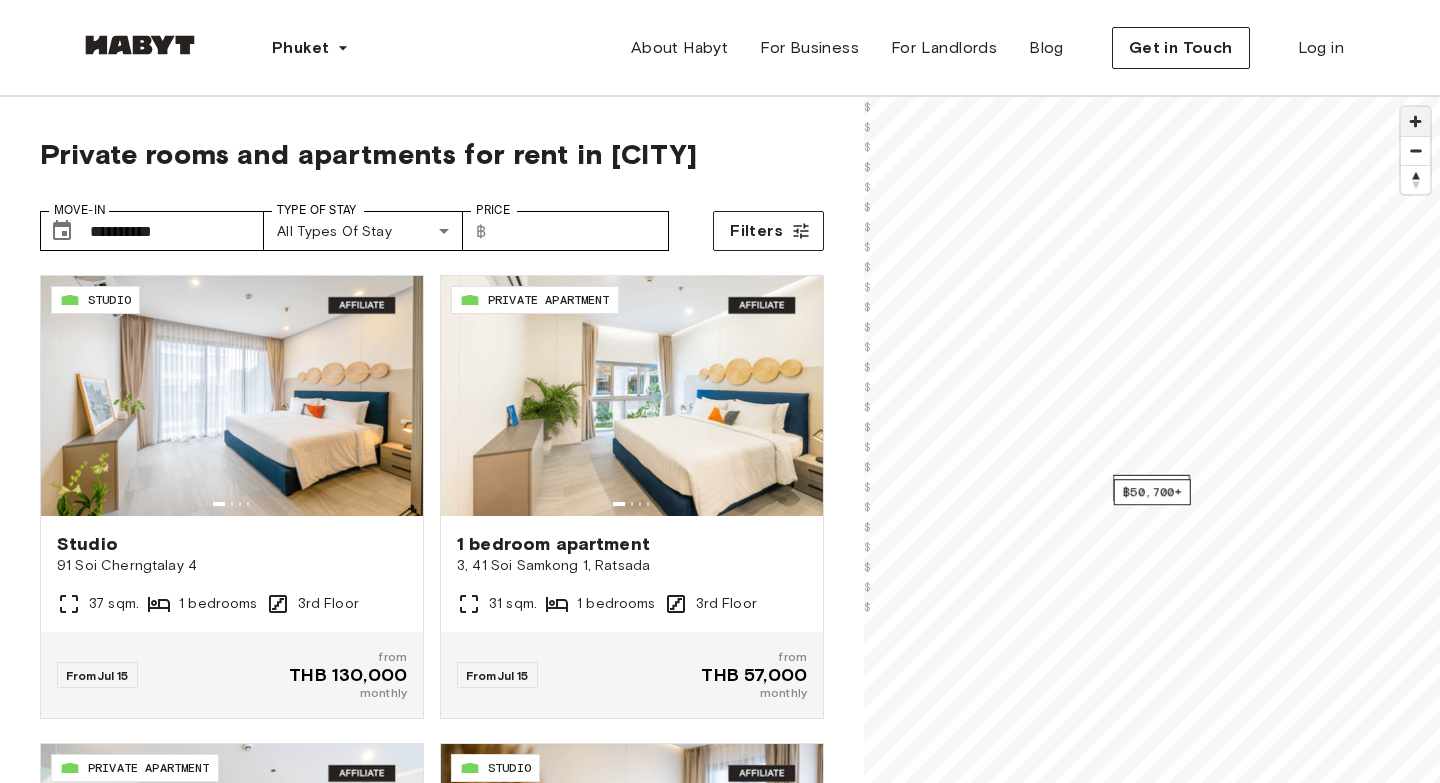 click at bounding box center [1415, 121] 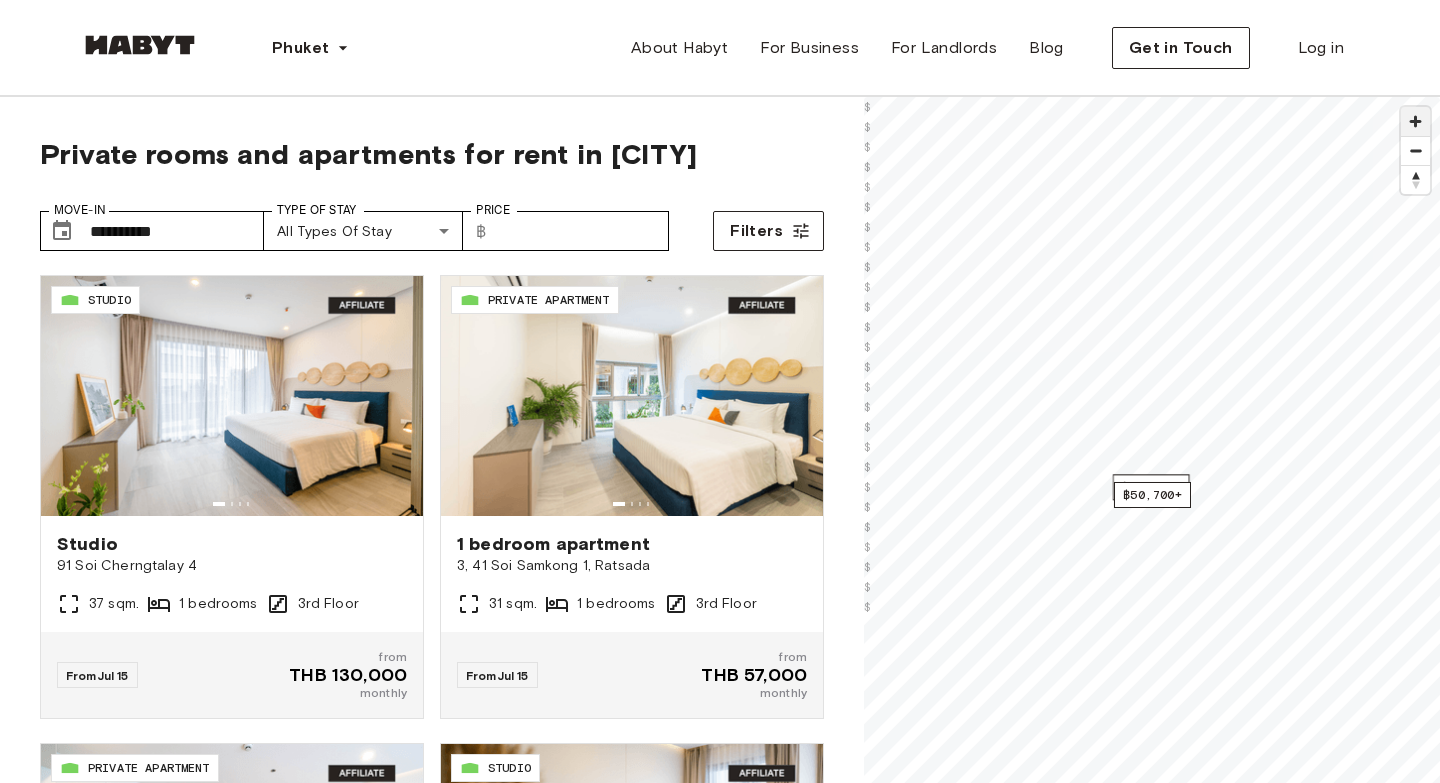 click at bounding box center [1415, 121] 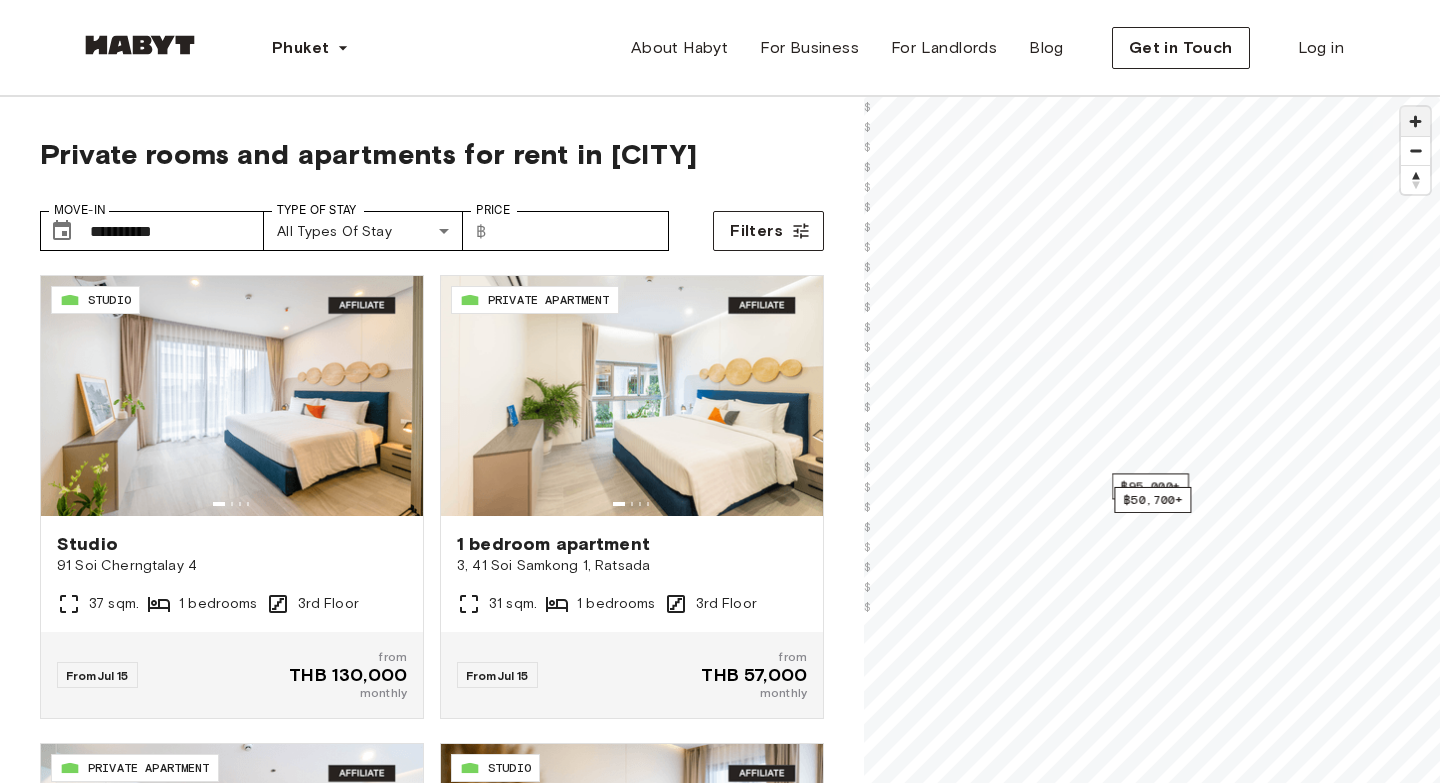click at bounding box center (1415, 121) 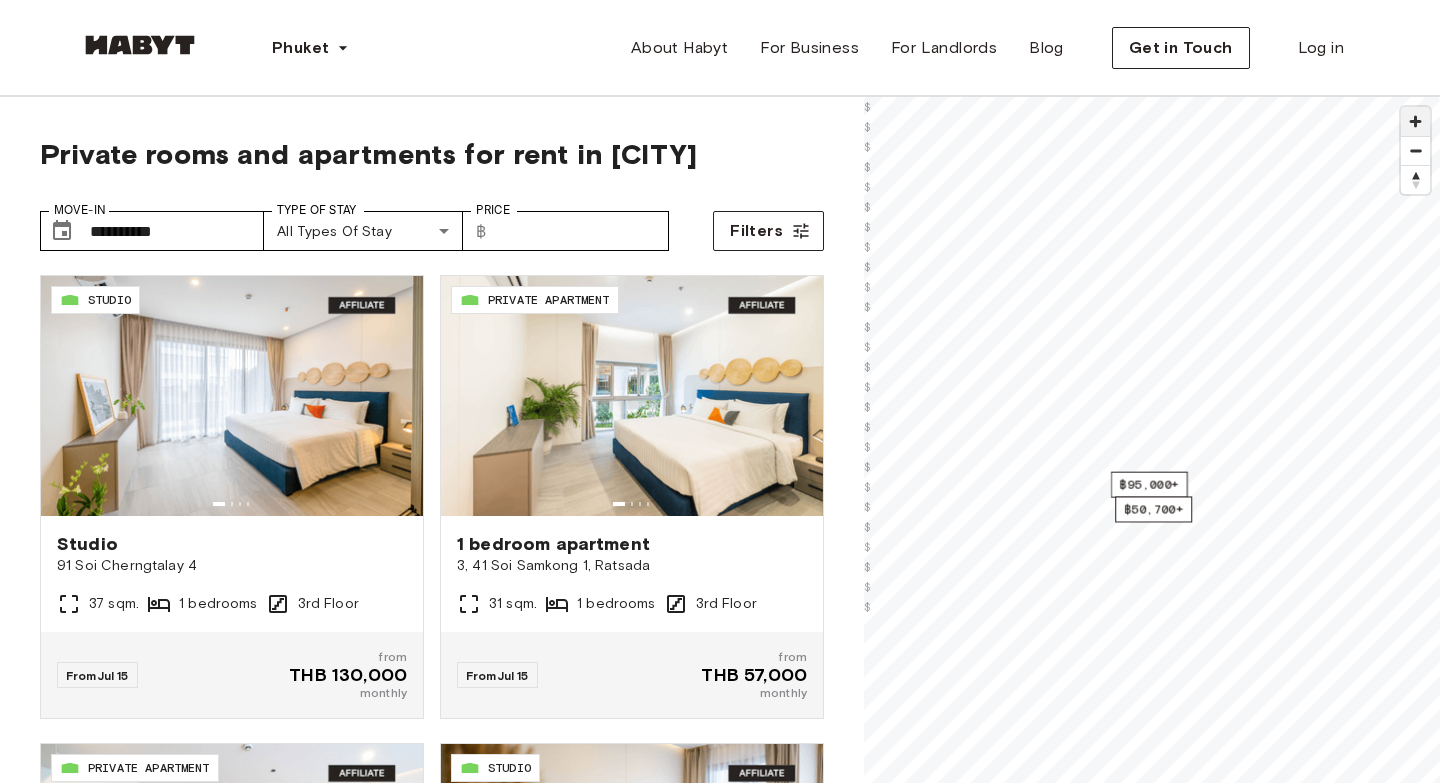 click at bounding box center (1415, 121) 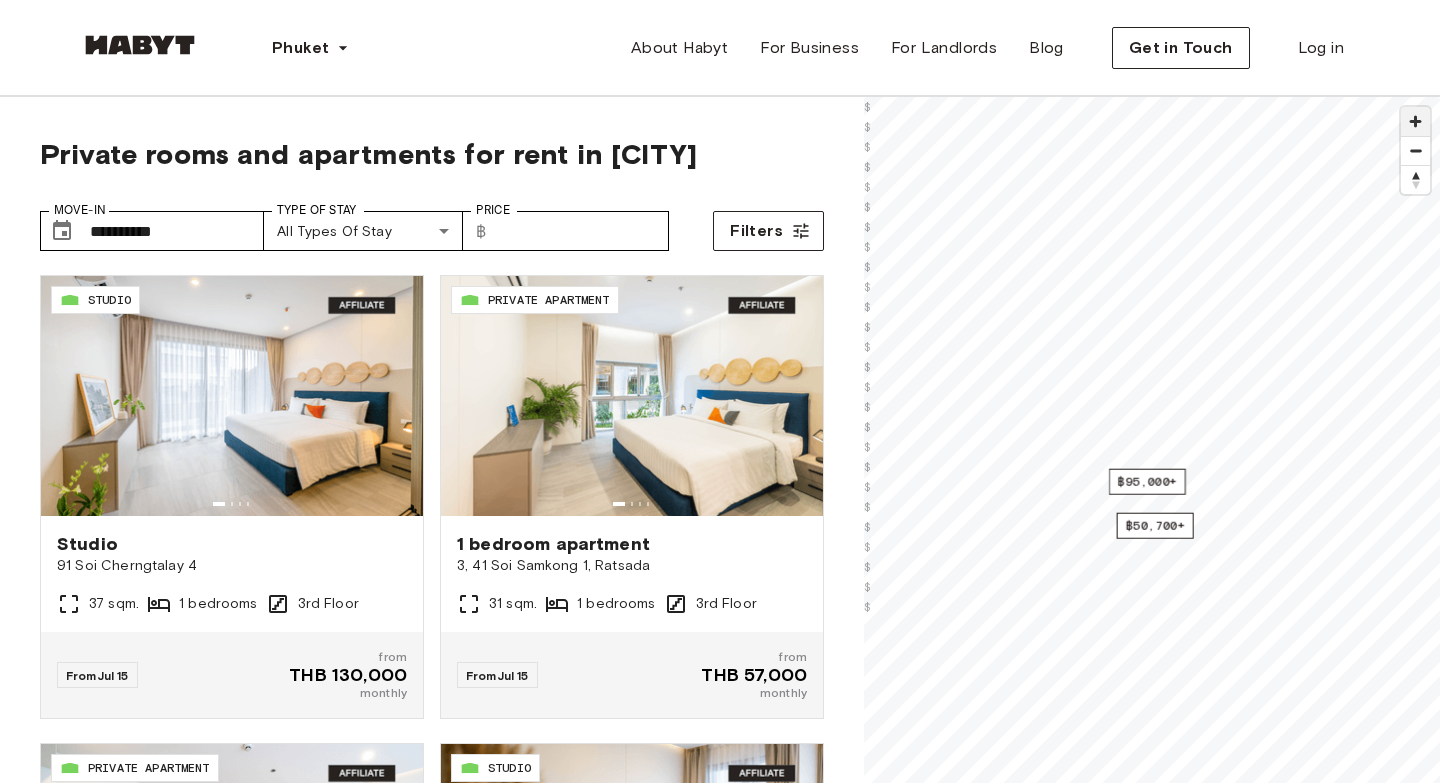 click at bounding box center [1415, 121] 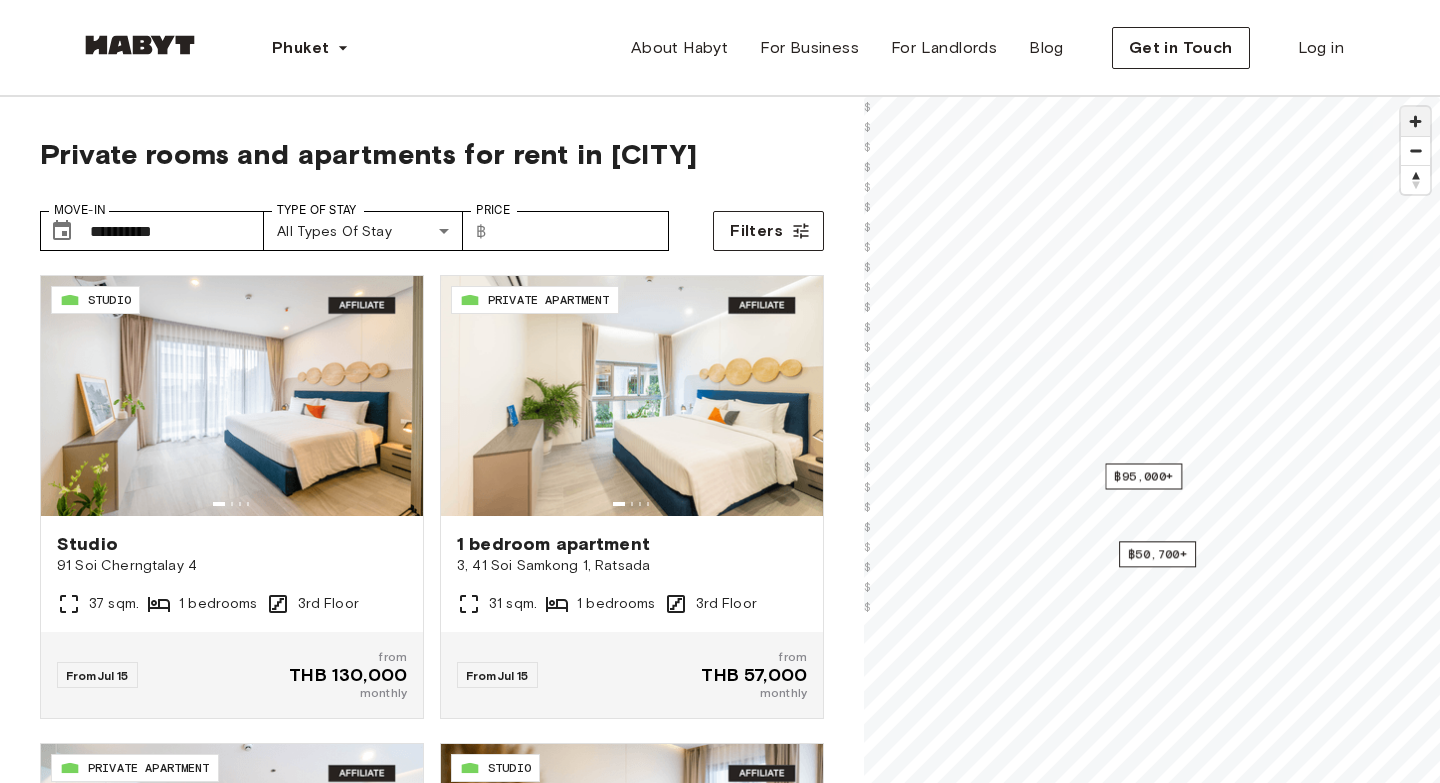 click at bounding box center (1415, 121) 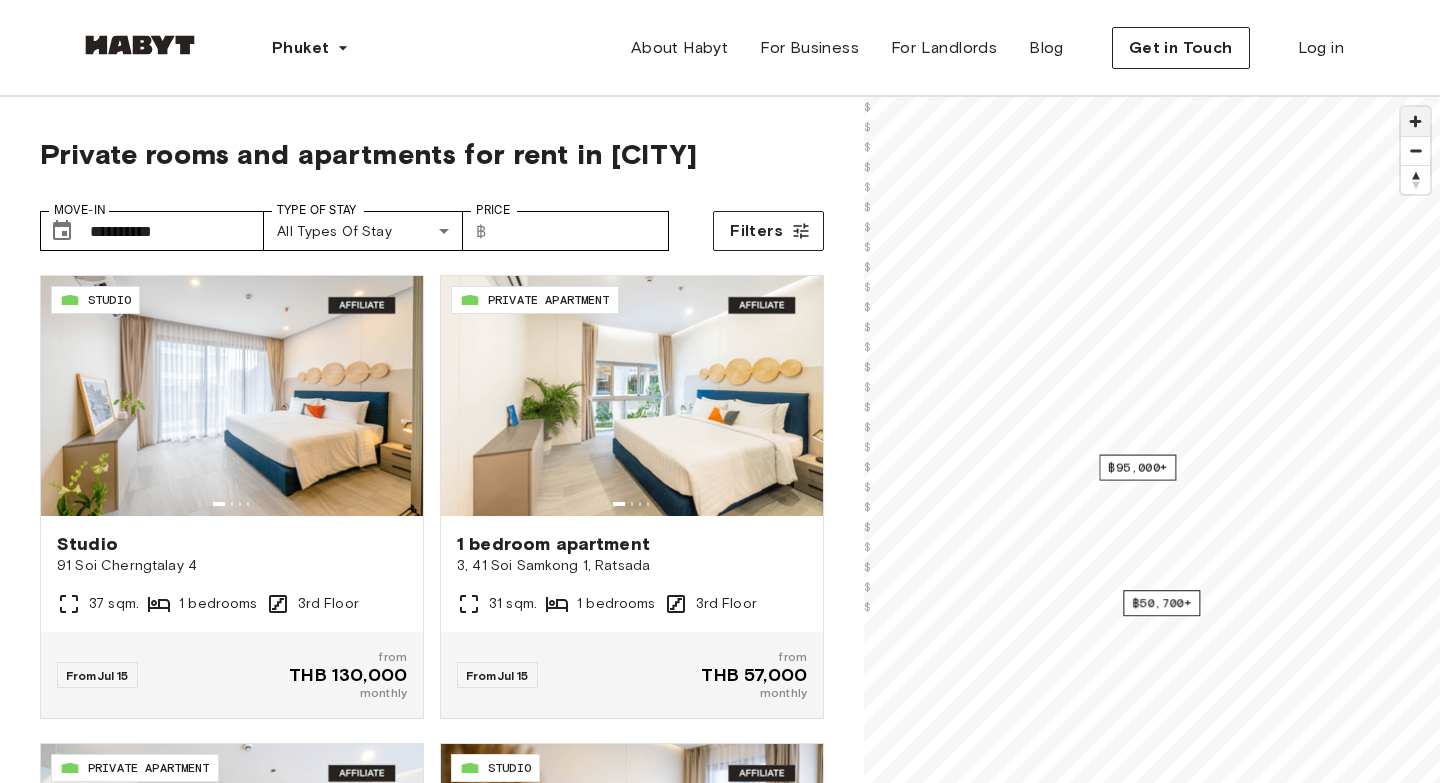 click at bounding box center [1415, 121] 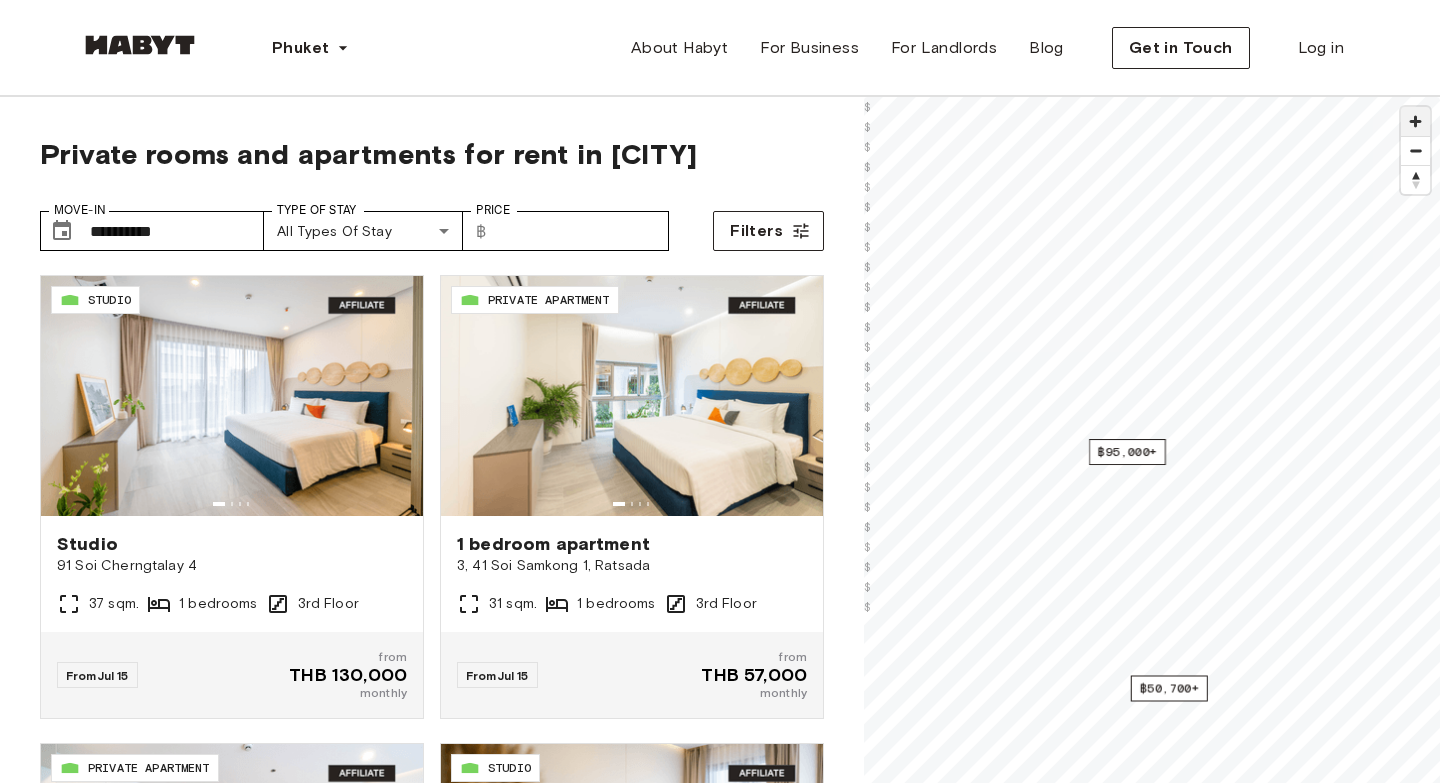 click at bounding box center (1415, 121) 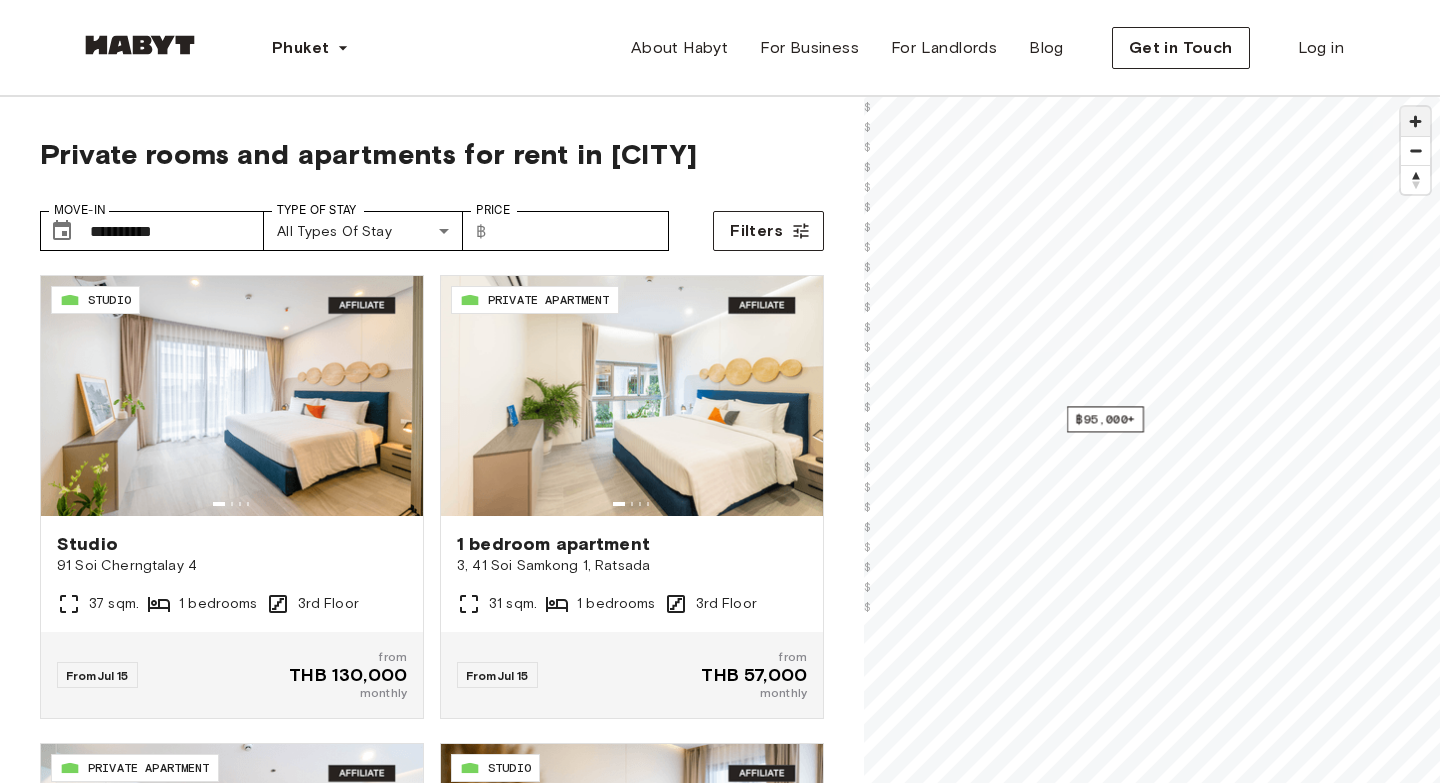 click at bounding box center (1415, 121) 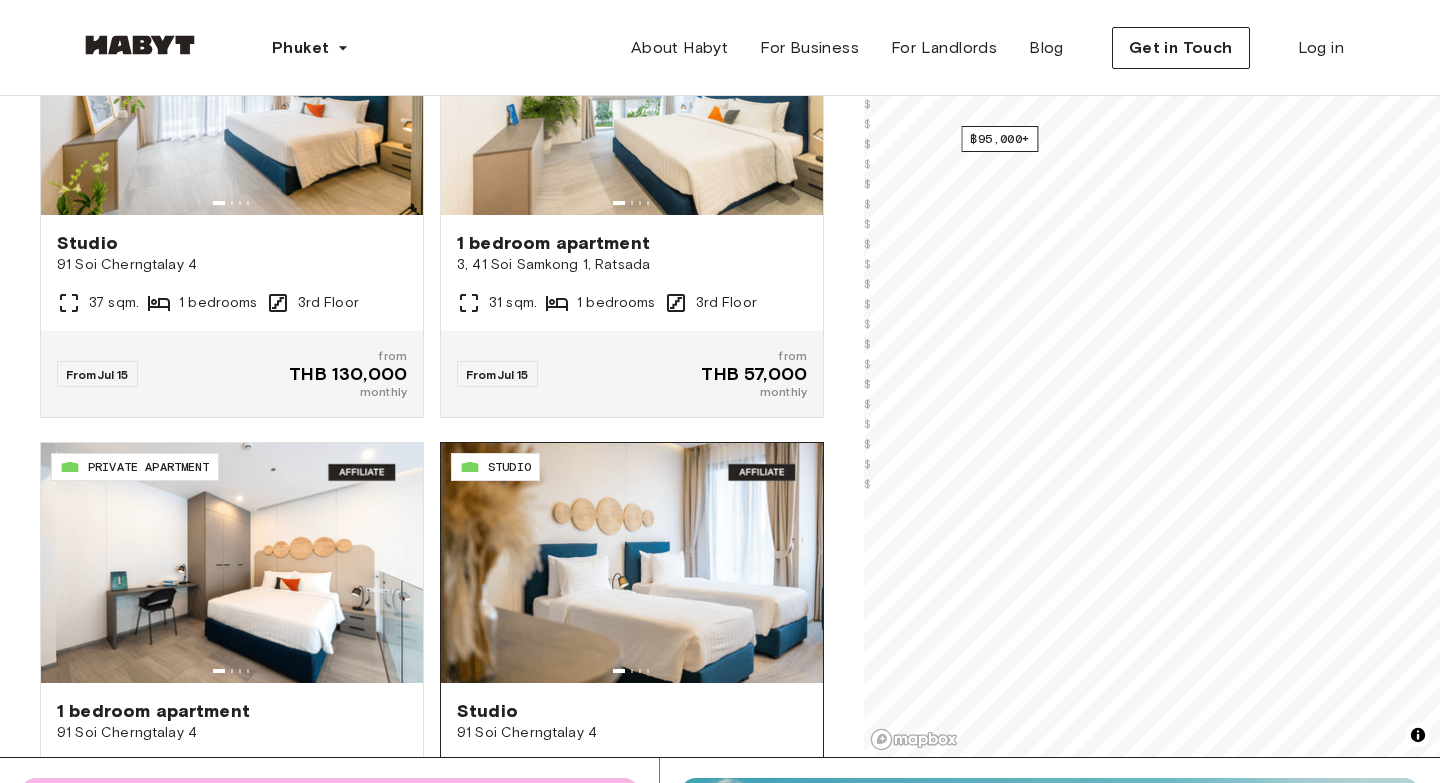 scroll, scrollTop: 364, scrollLeft: 0, axis: vertical 